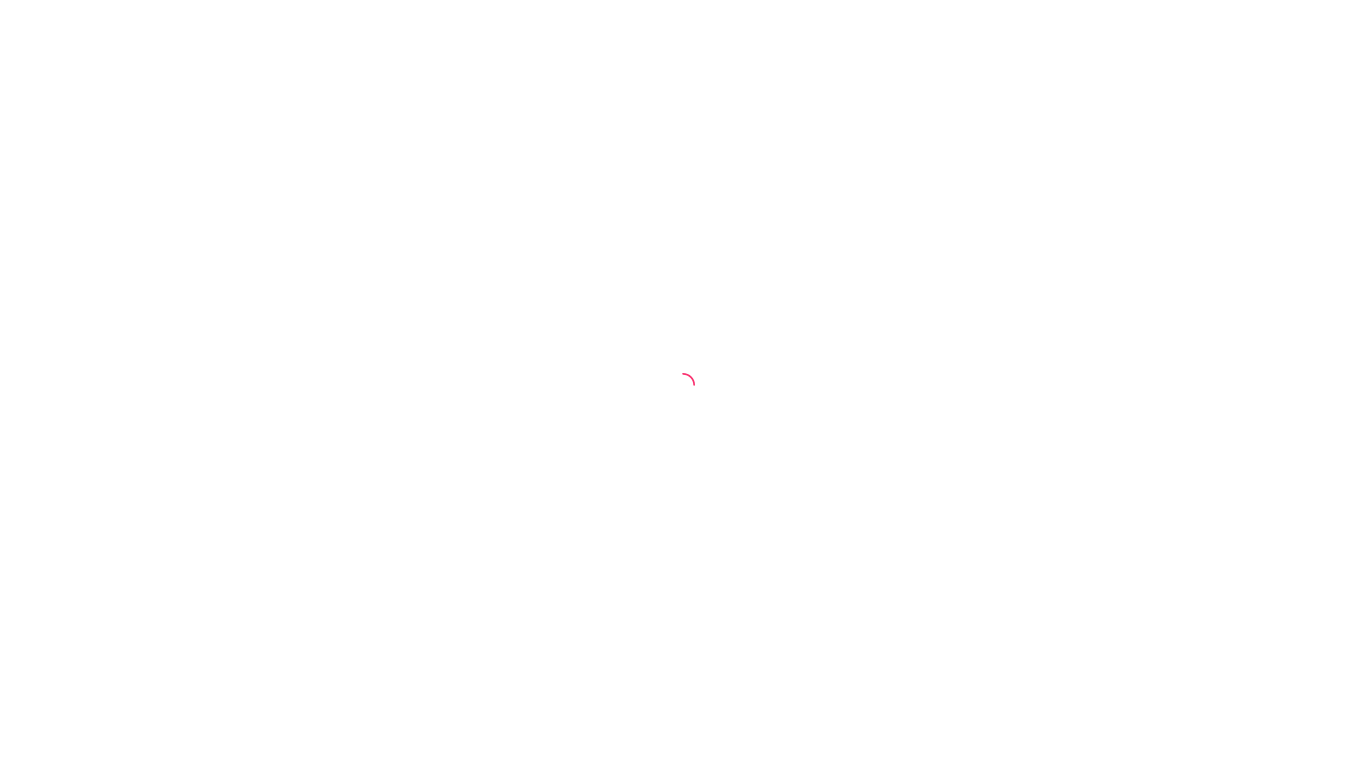 scroll, scrollTop: 0, scrollLeft: 0, axis: both 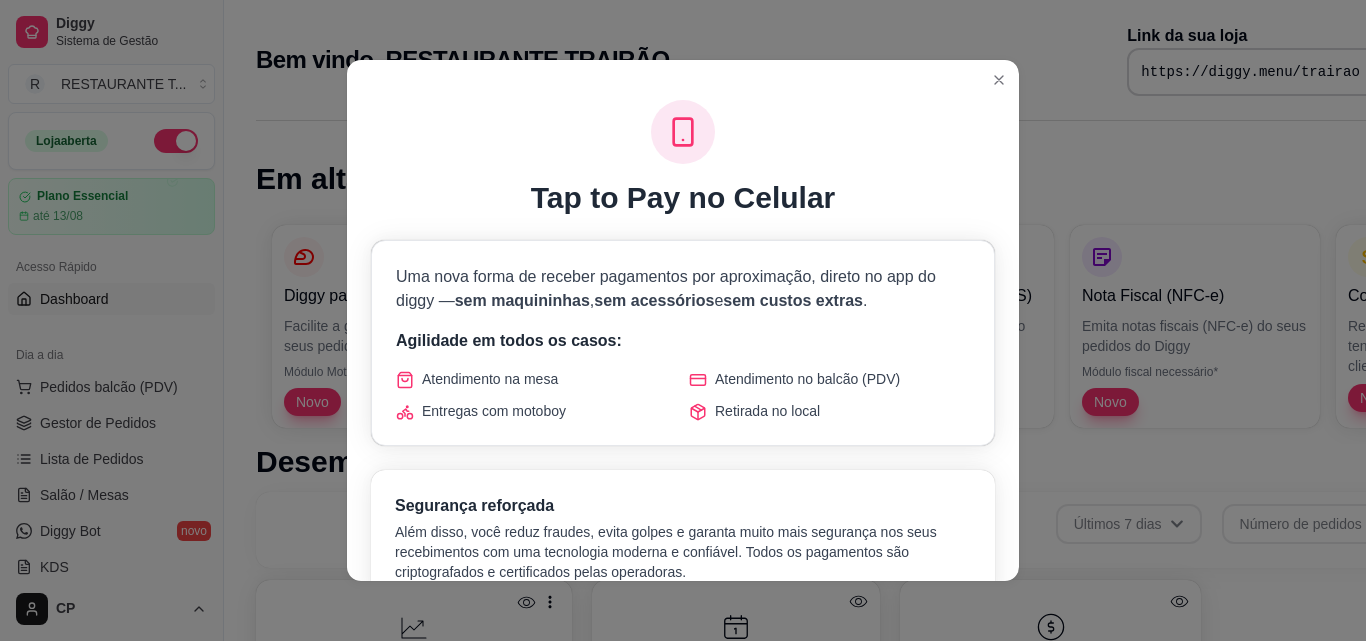 click on "Bem vindo, RESTAURANTE TRAIRÃO Link da sua loja https://diggy.menu/trairao" at bounding box center (835, 60) 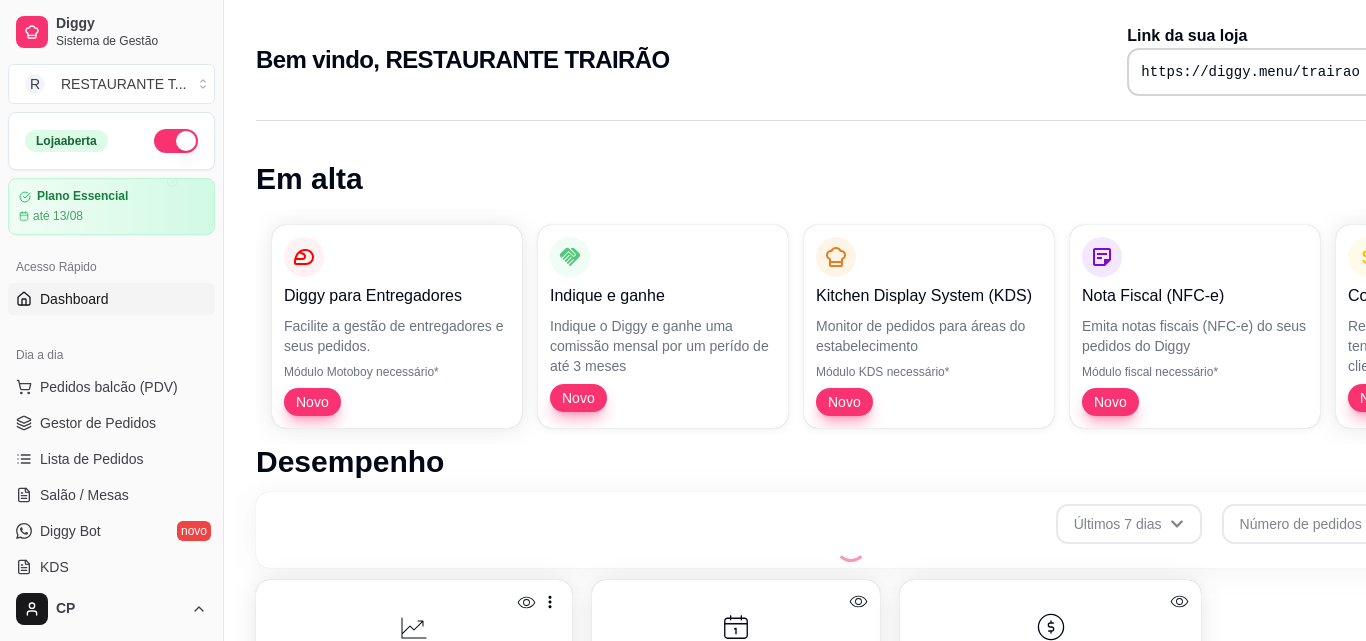 click on "Bem vindo, RESTAURANTE TRAIRÃO Link da sua loja https://diggy.menu/trairao" at bounding box center (835, 60) 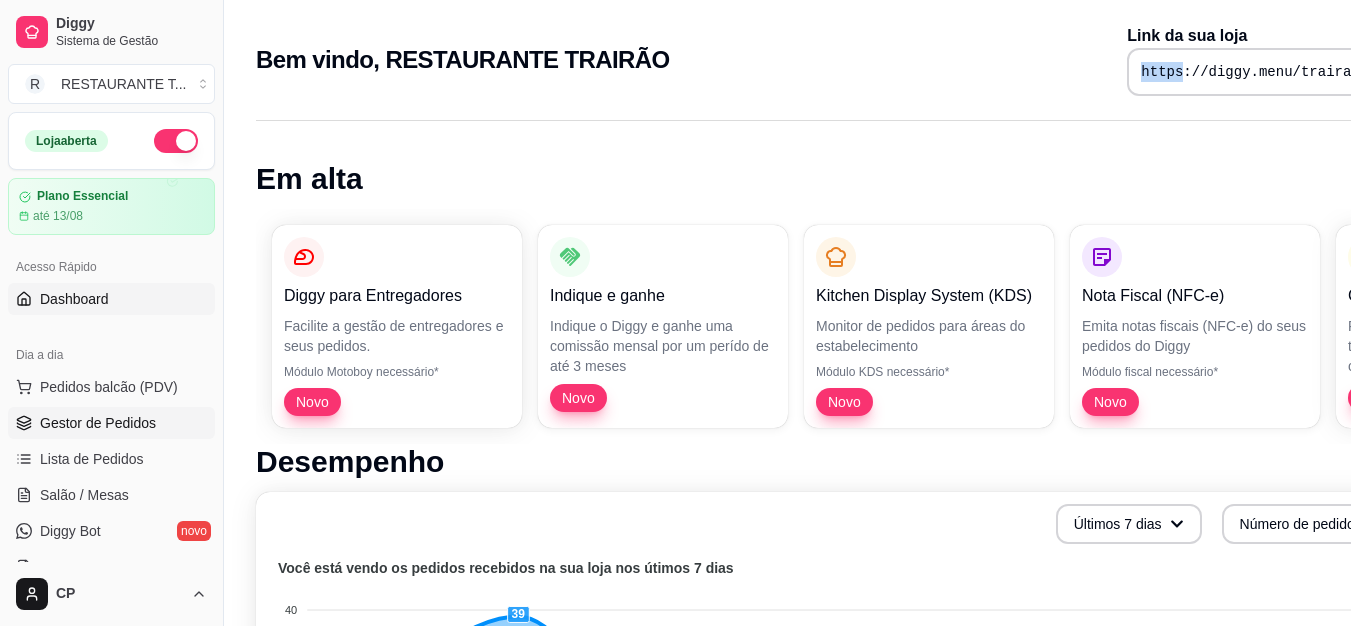 click on "Gestor de Pedidos" at bounding box center [98, 423] 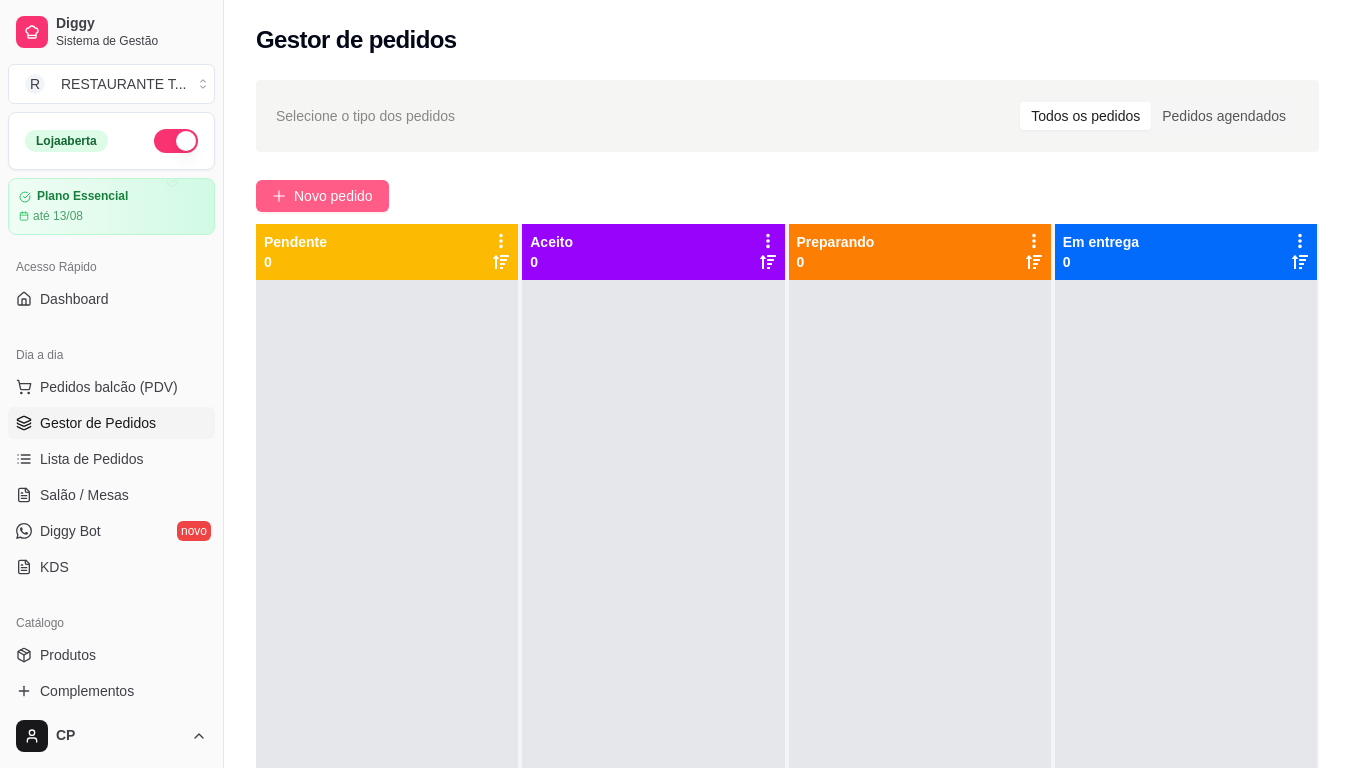 click on "Novo pedido" at bounding box center [333, 196] 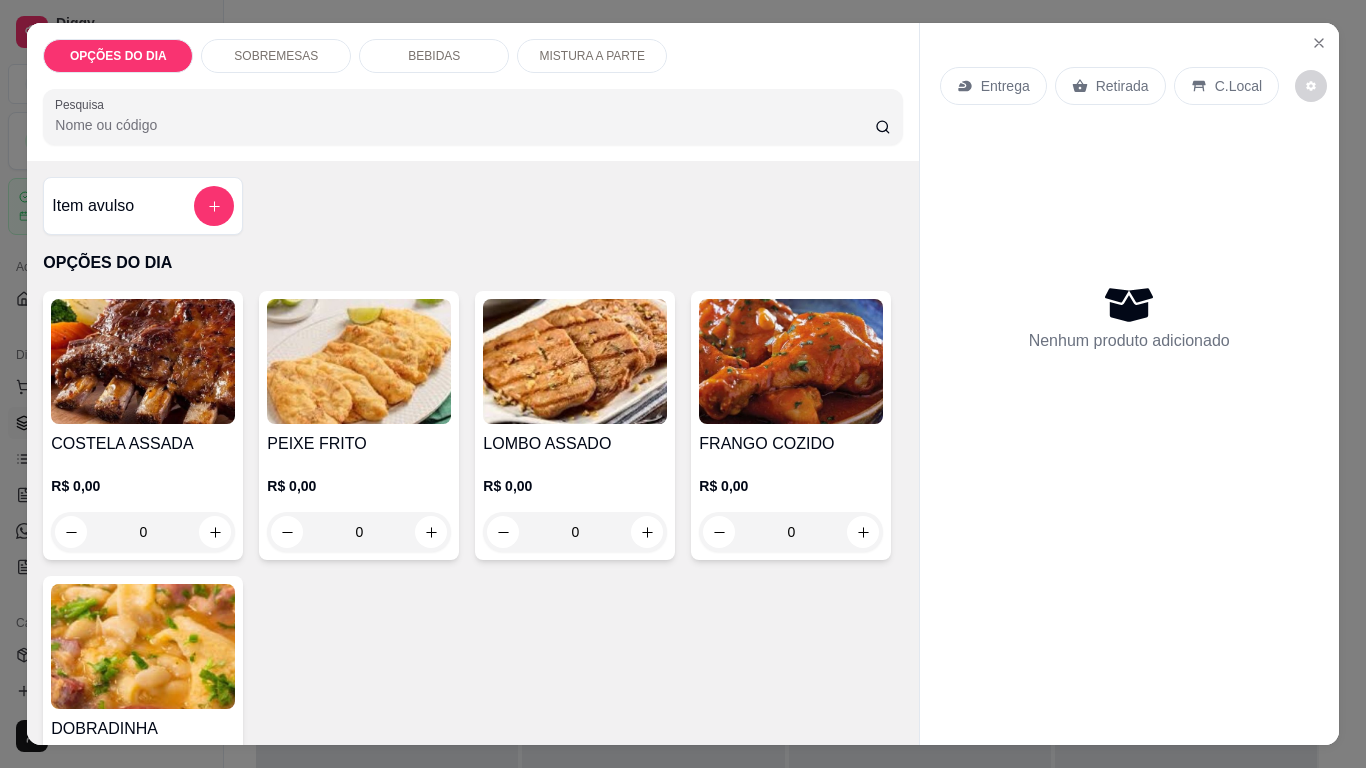 click at bounding box center (143, 646) 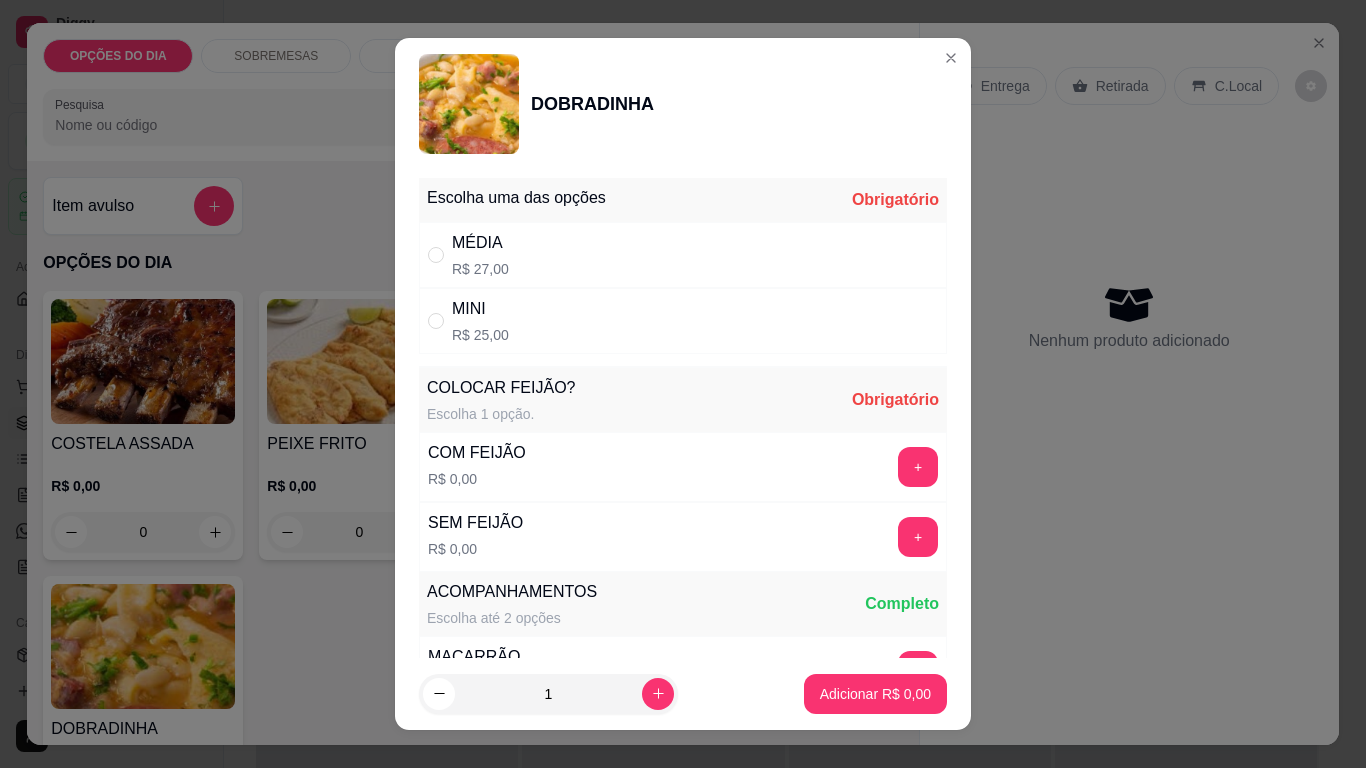click on "MINI" at bounding box center (480, 309) 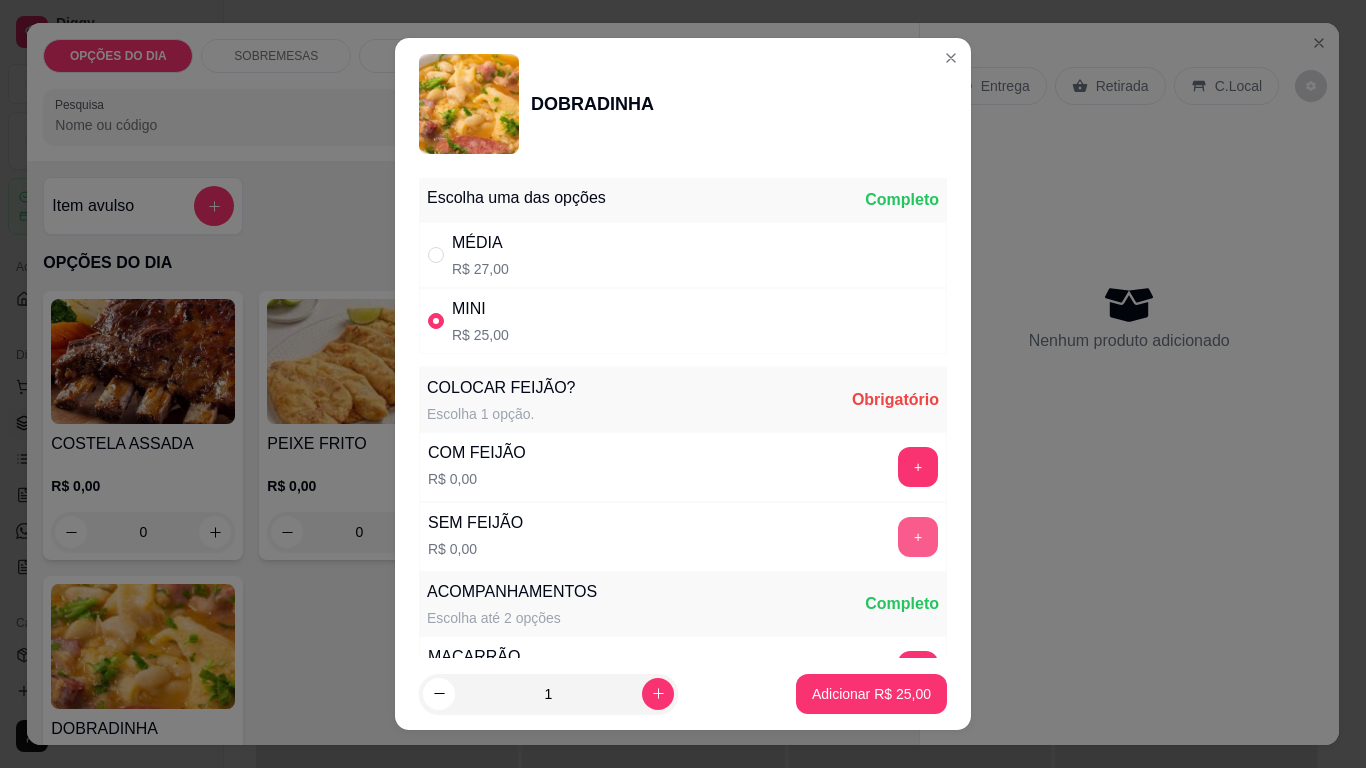 click on "+" at bounding box center (918, 537) 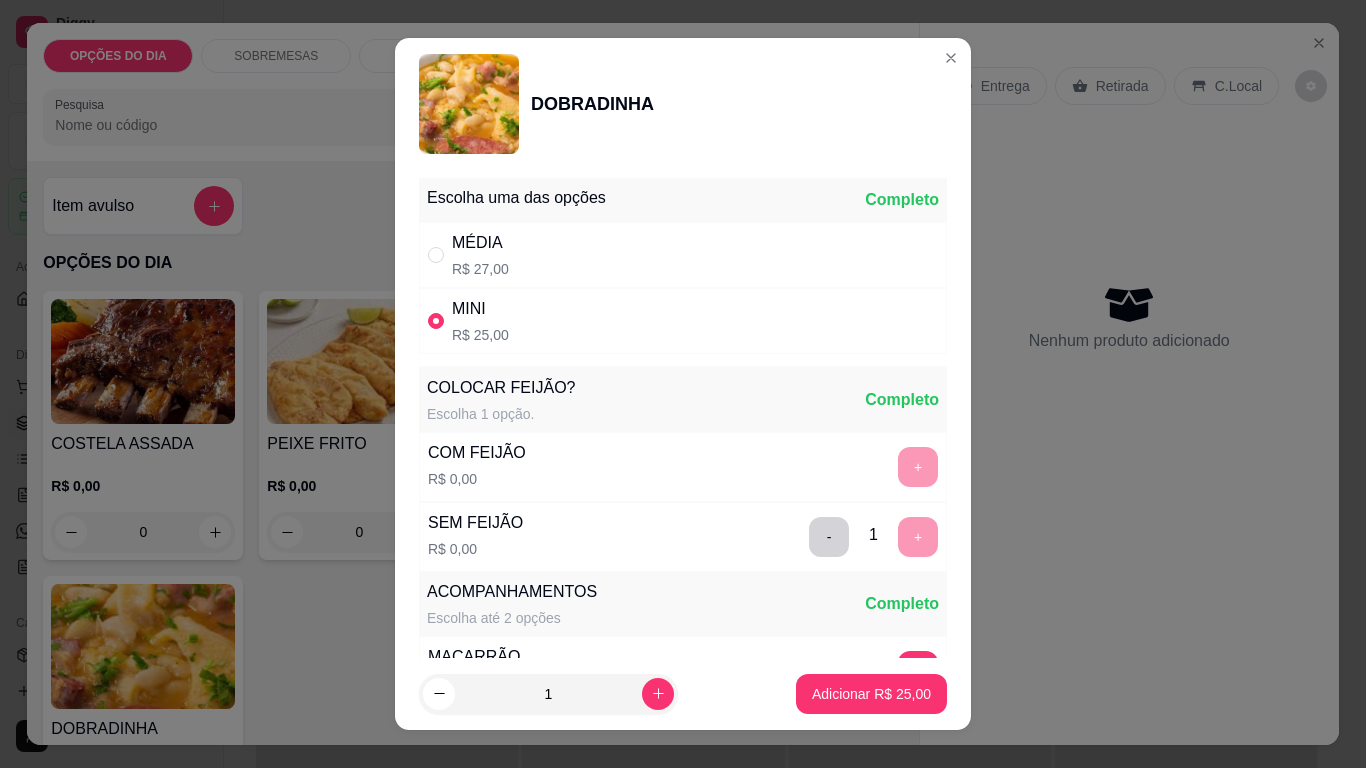 scroll, scrollTop: 26, scrollLeft: 0, axis: vertical 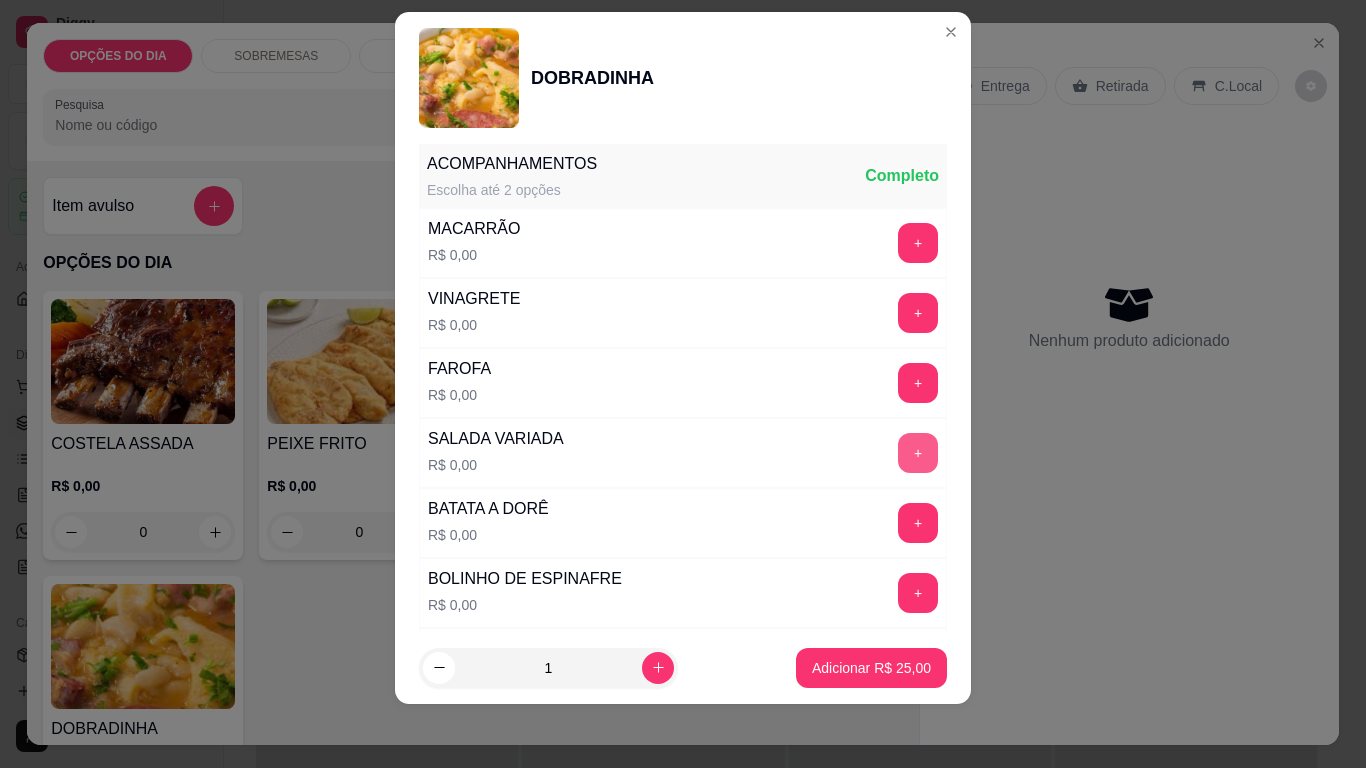 click on "+" at bounding box center [918, 453] 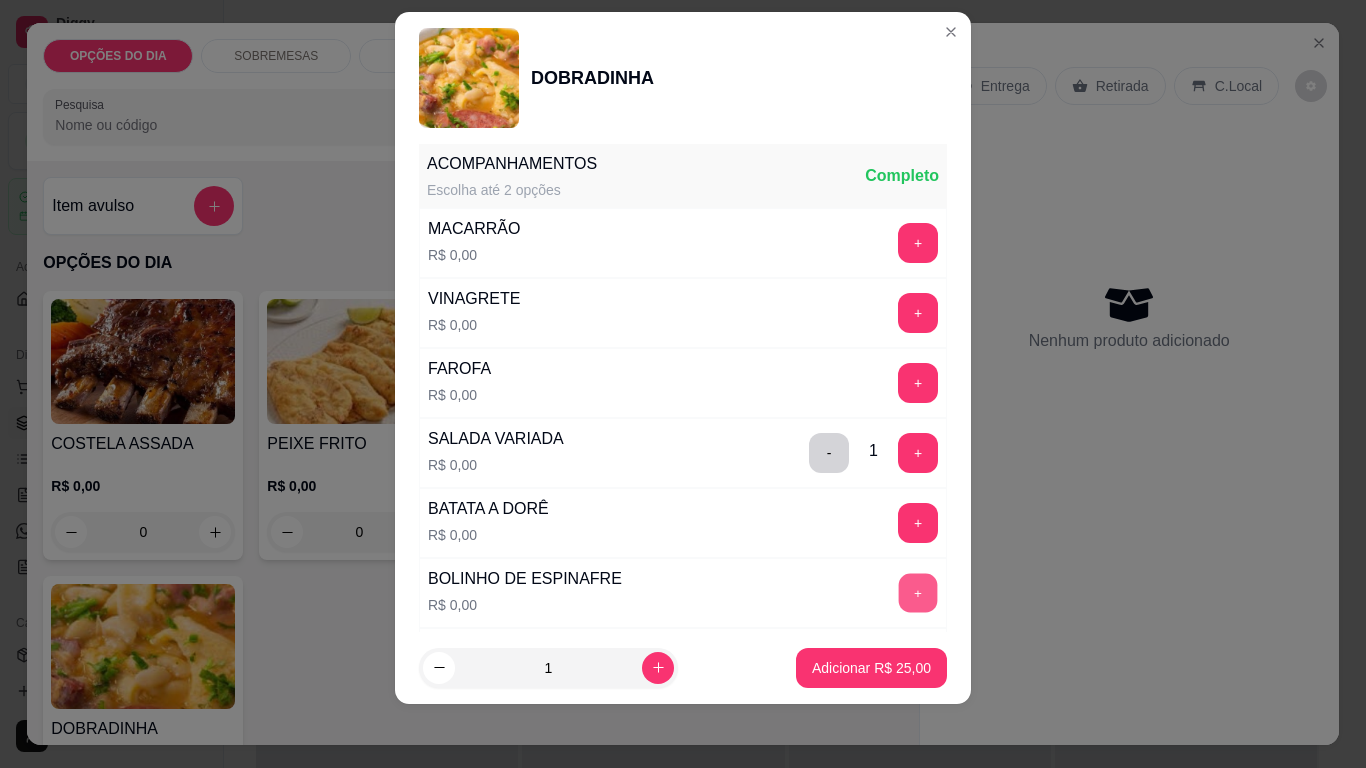 click on "+" at bounding box center [918, 593] 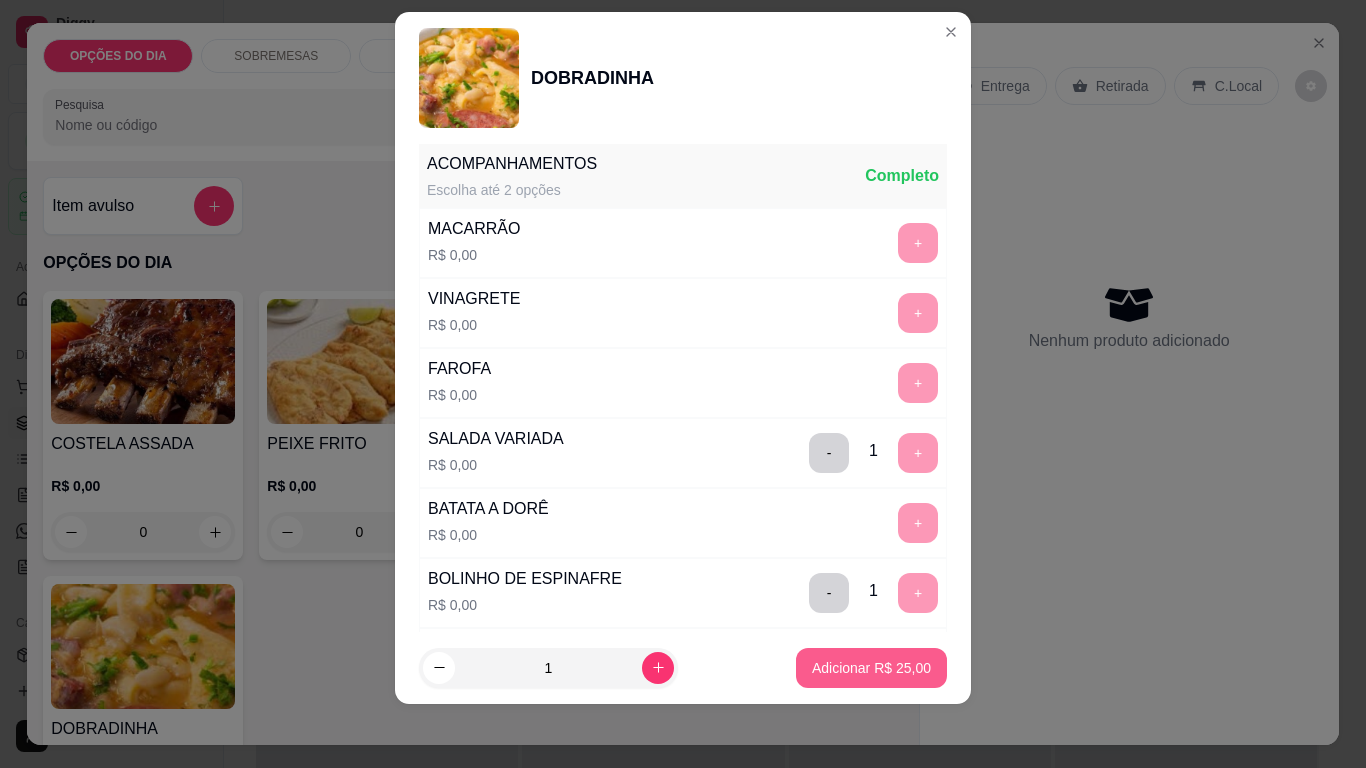 scroll, scrollTop: 1096, scrollLeft: 0, axis: vertical 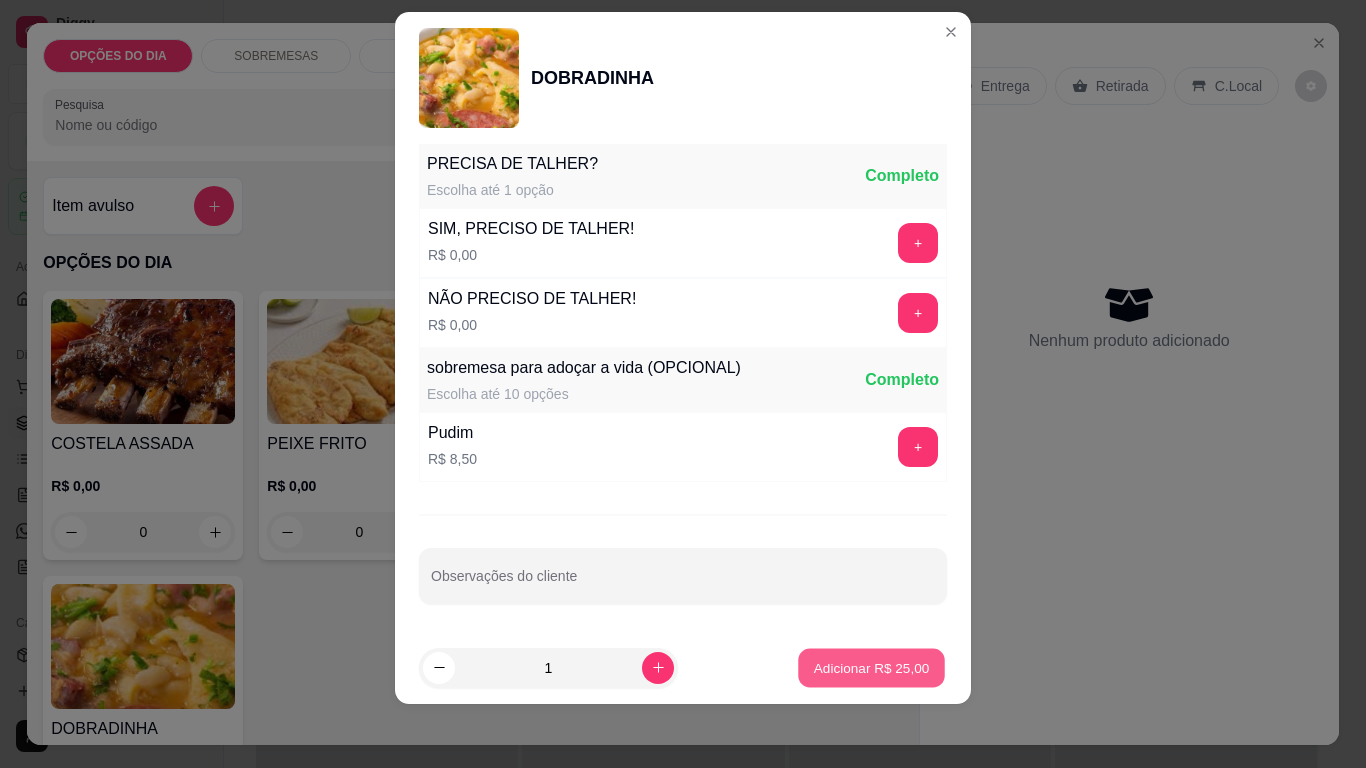 click on "Adicionar   R$ 25,00" at bounding box center (872, 667) 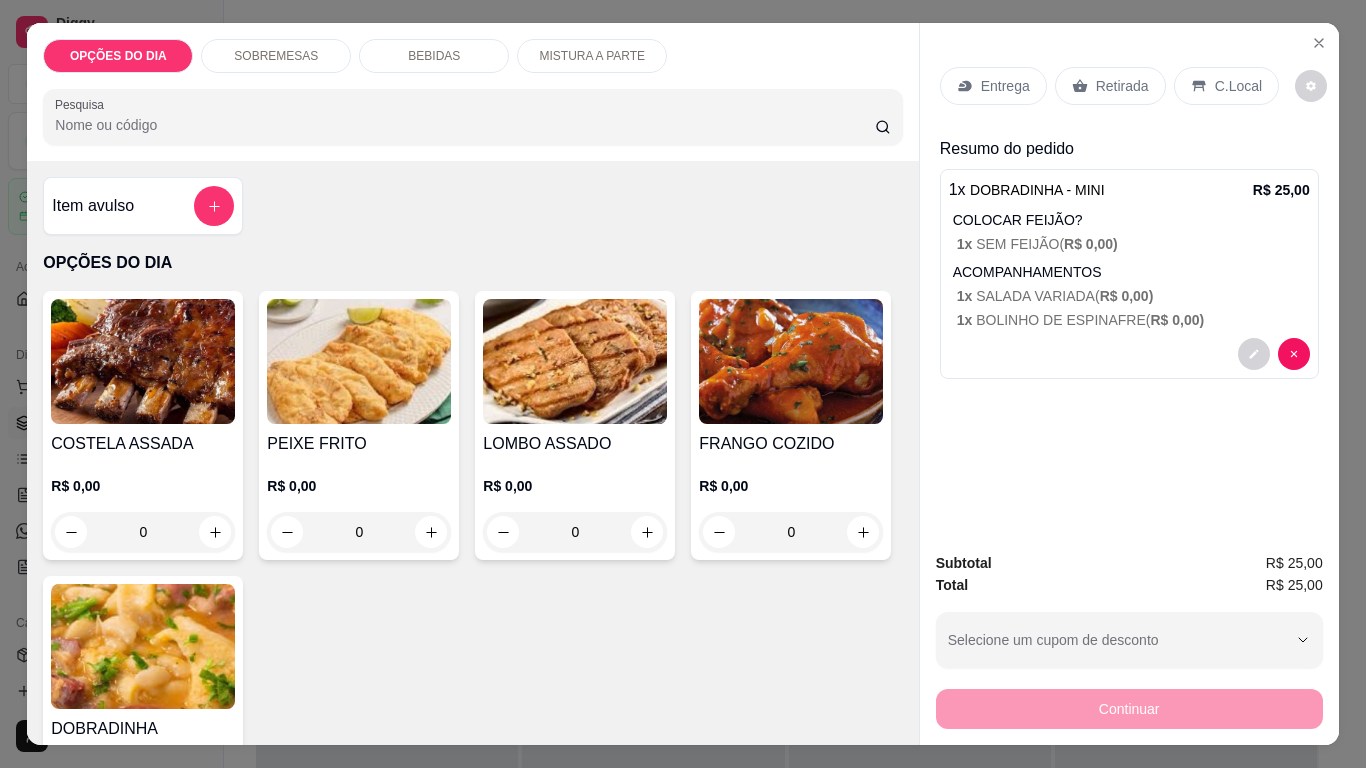 click on "Entrega" at bounding box center [1005, 86] 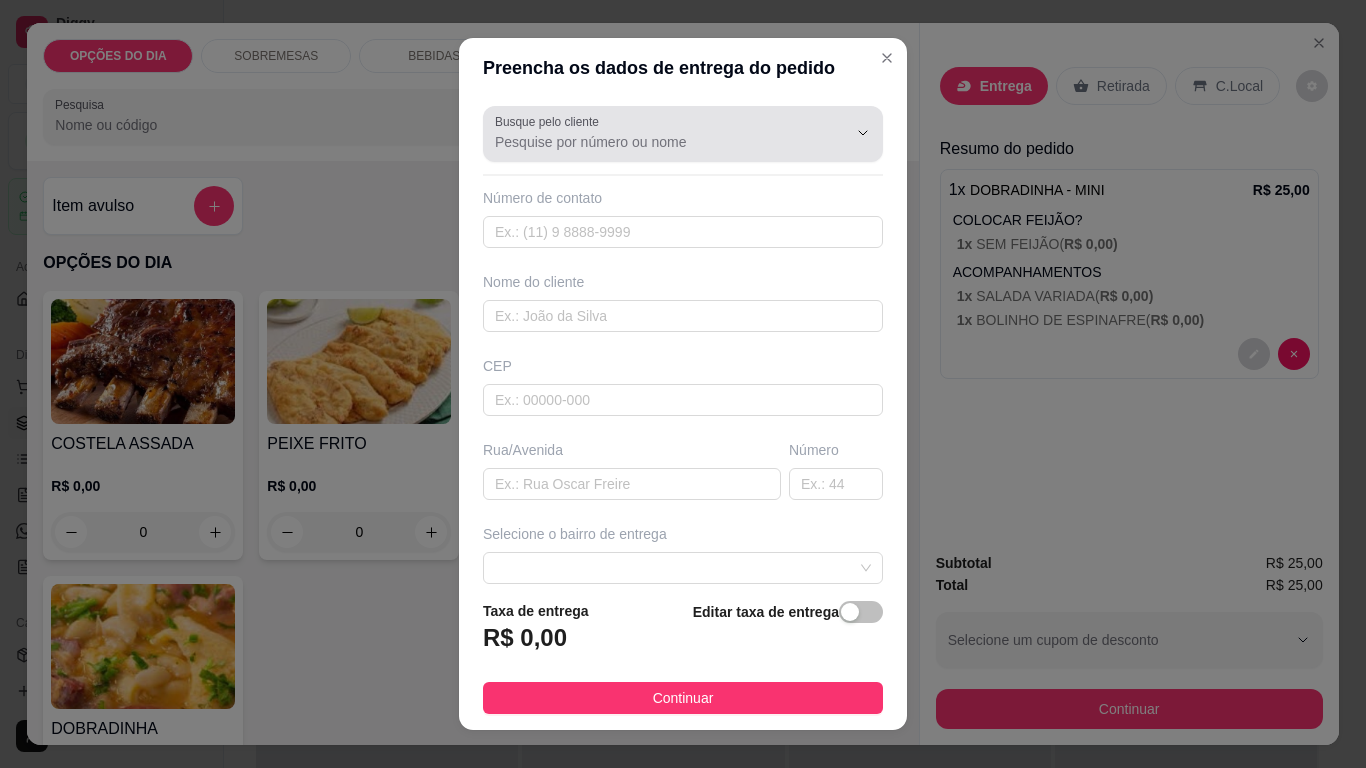 click at bounding box center (683, 134) 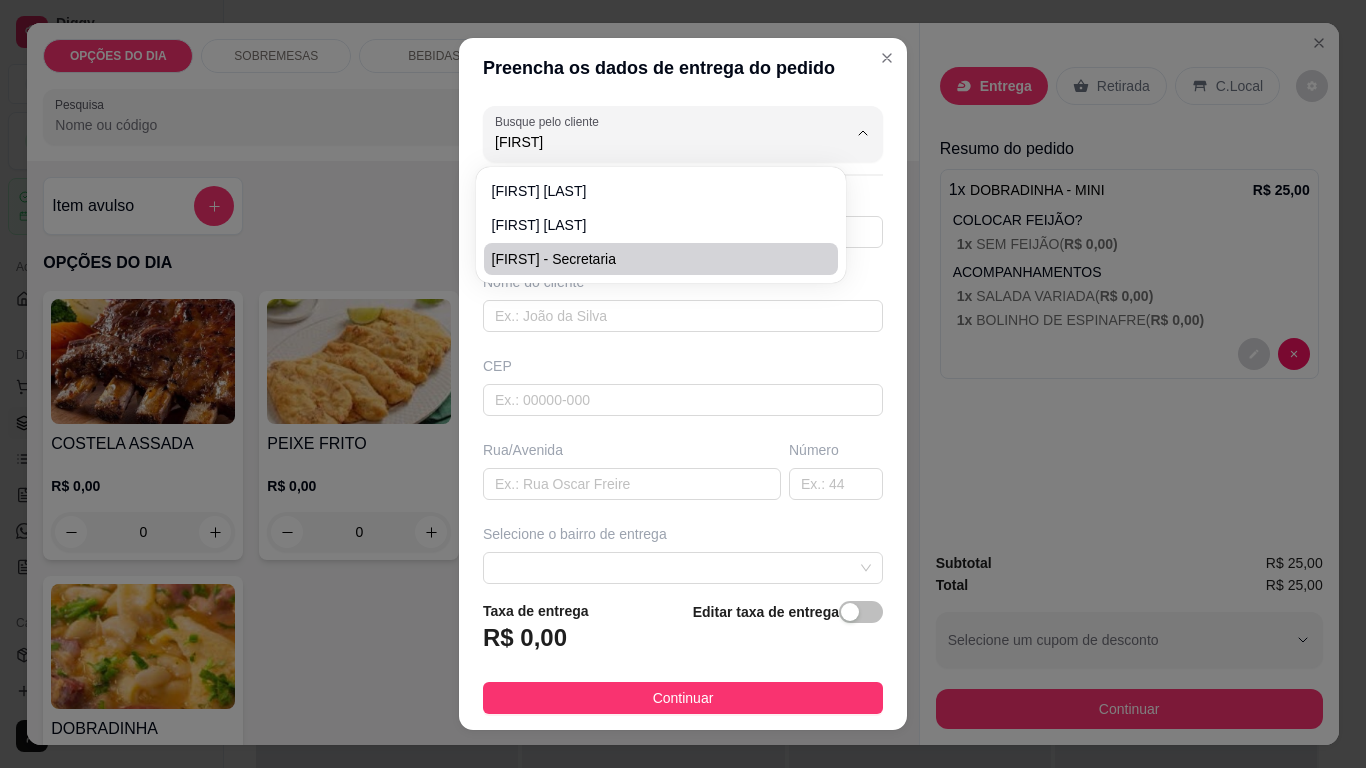 click on "[FIRST] - Secretaria" at bounding box center [651, 259] 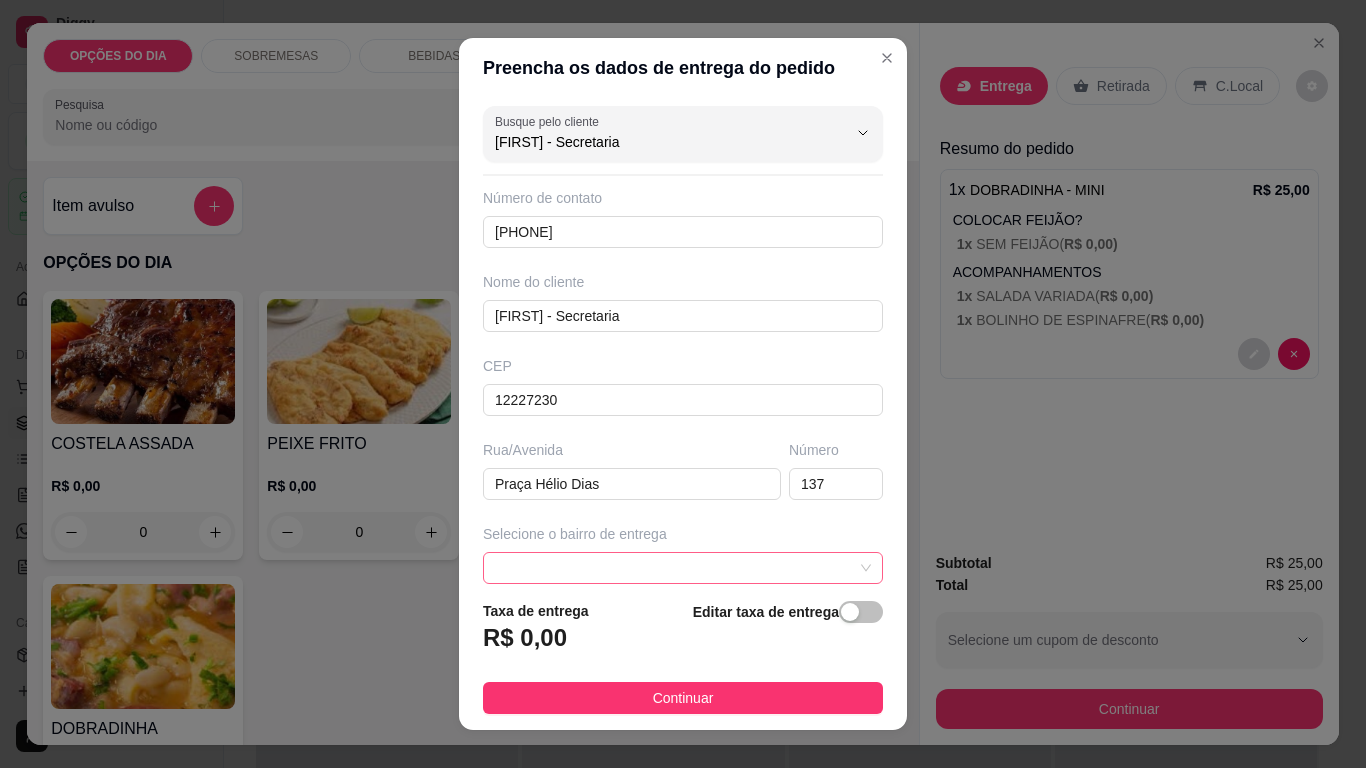 click at bounding box center (683, 568) 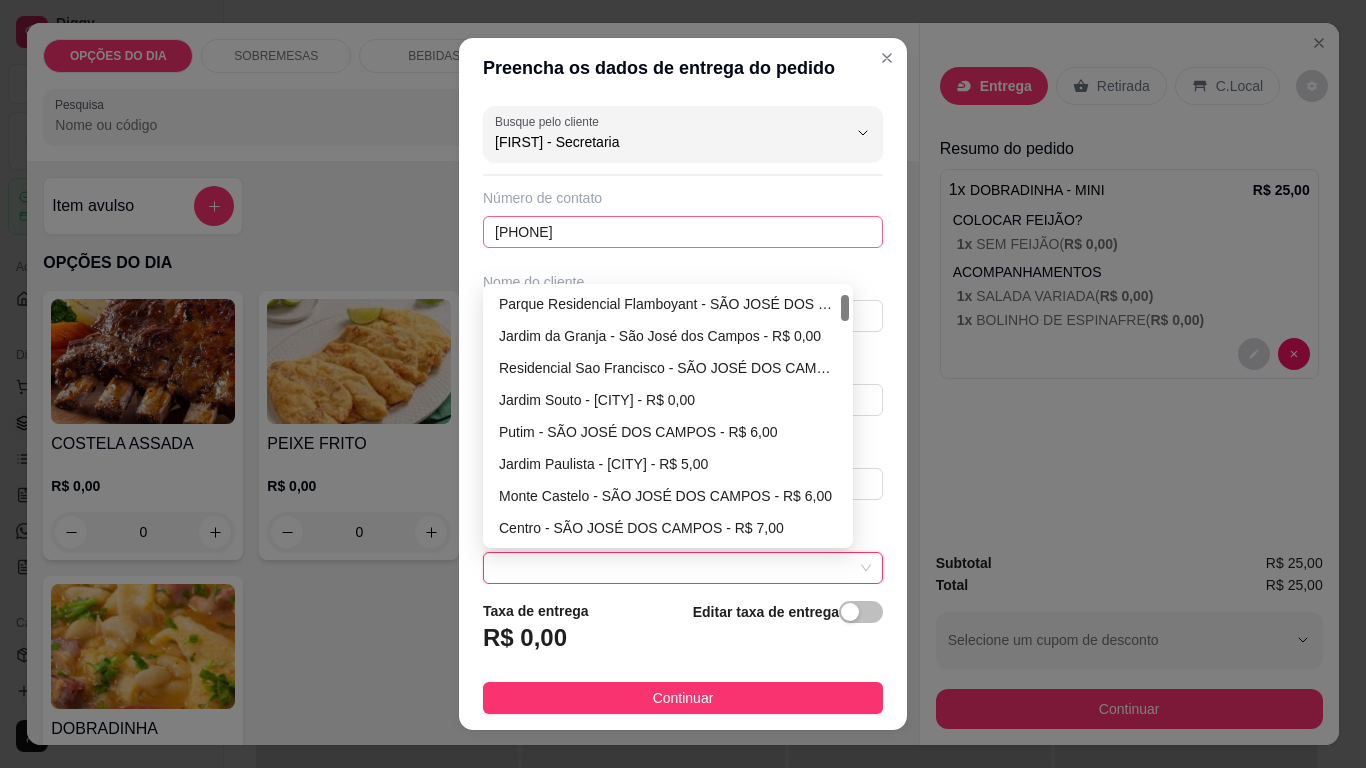 scroll, scrollTop: 64, scrollLeft: 0, axis: vertical 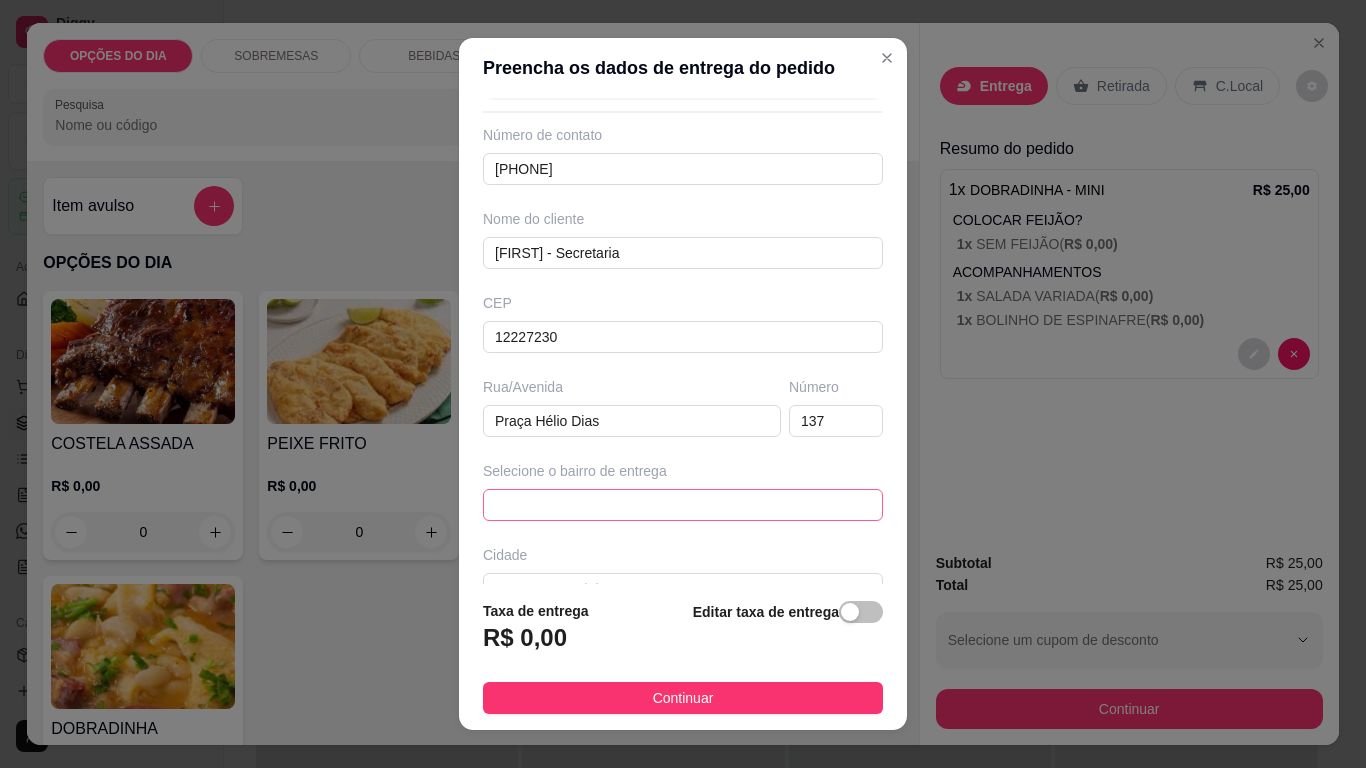 click at bounding box center (683, 505) 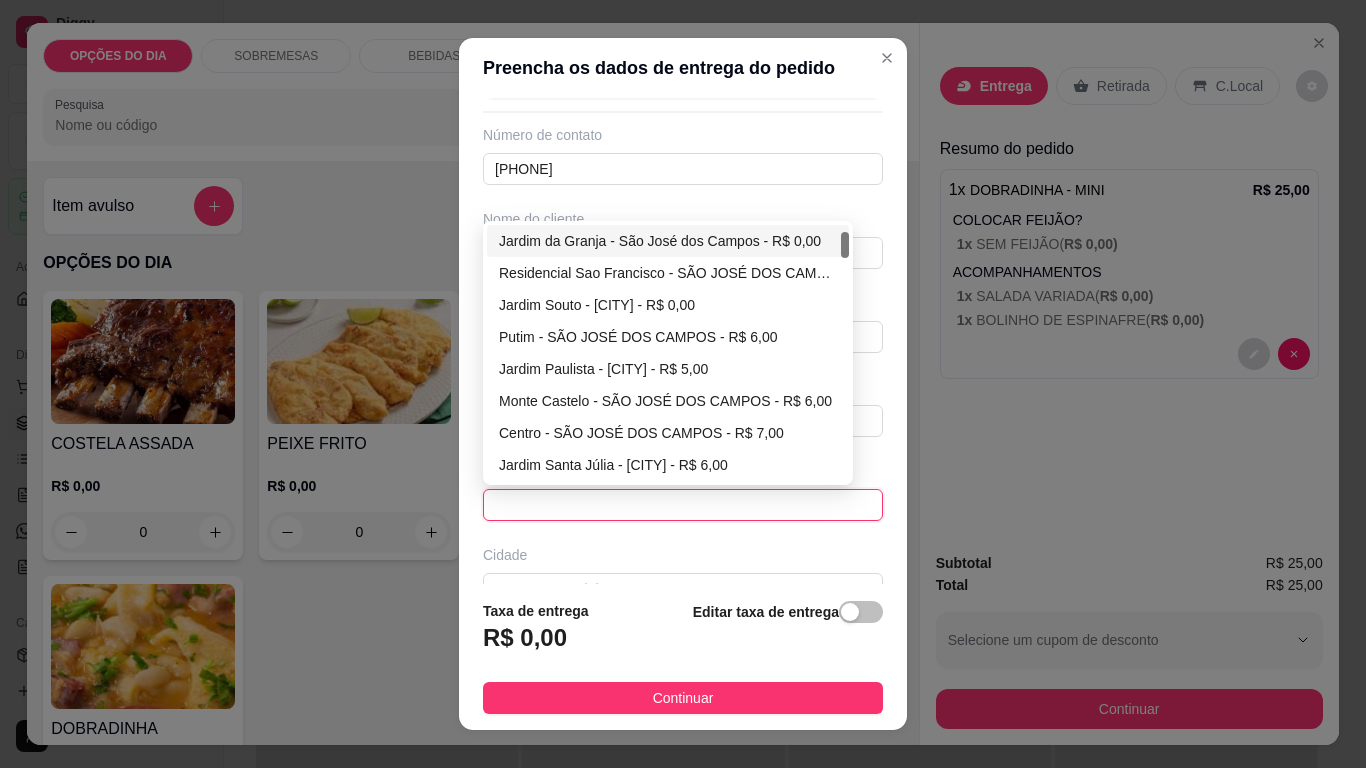 click on "Jardim da Granja - São José dos Campos - R$ 0,00" at bounding box center [668, 241] 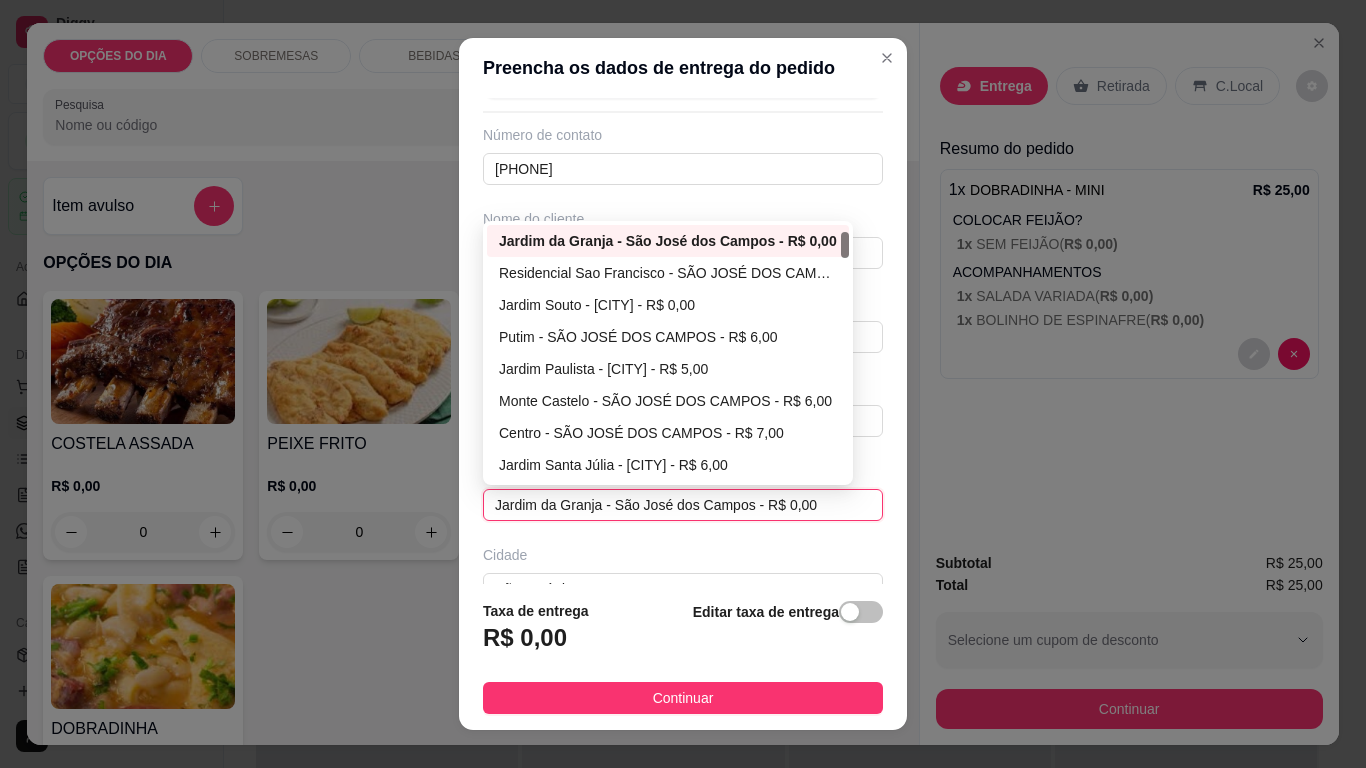 type on "São José dos Campos" 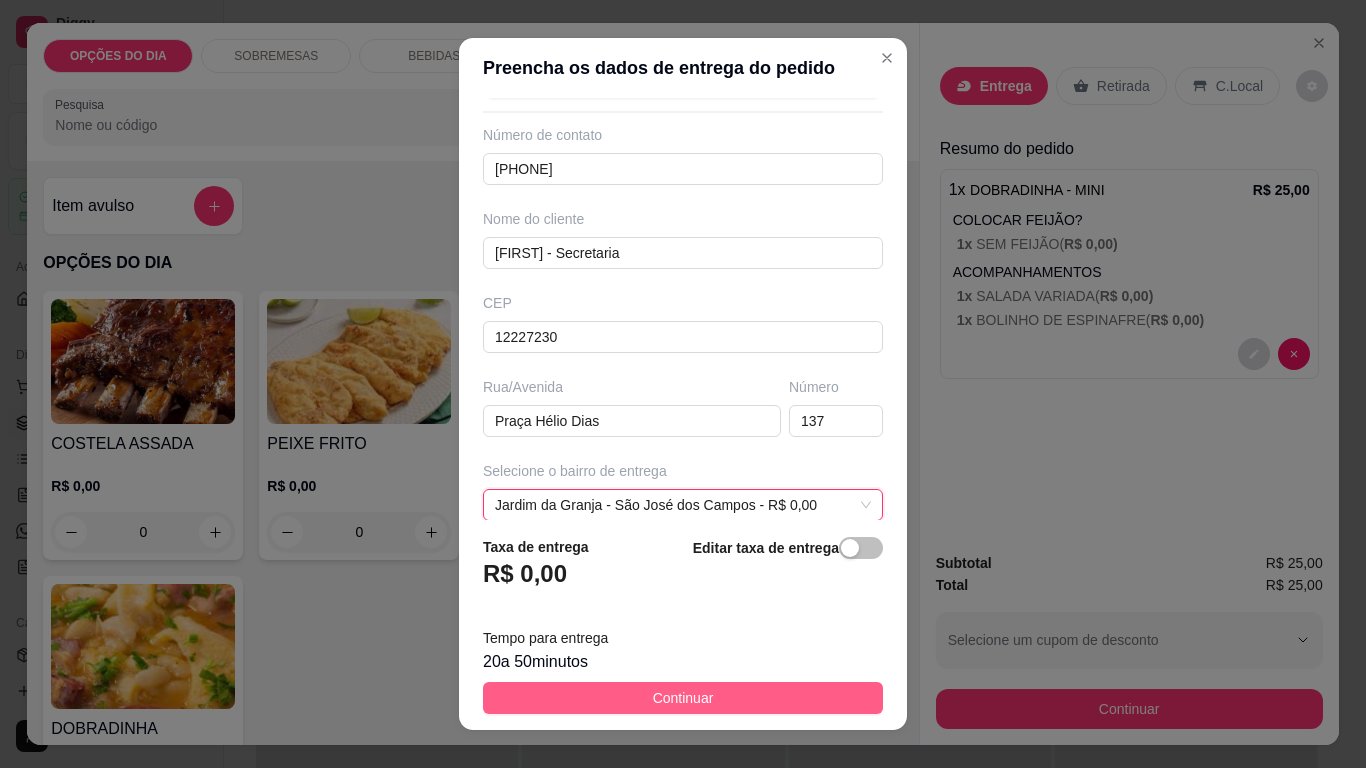 click on "Continuar" at bounding box center (683, 698) 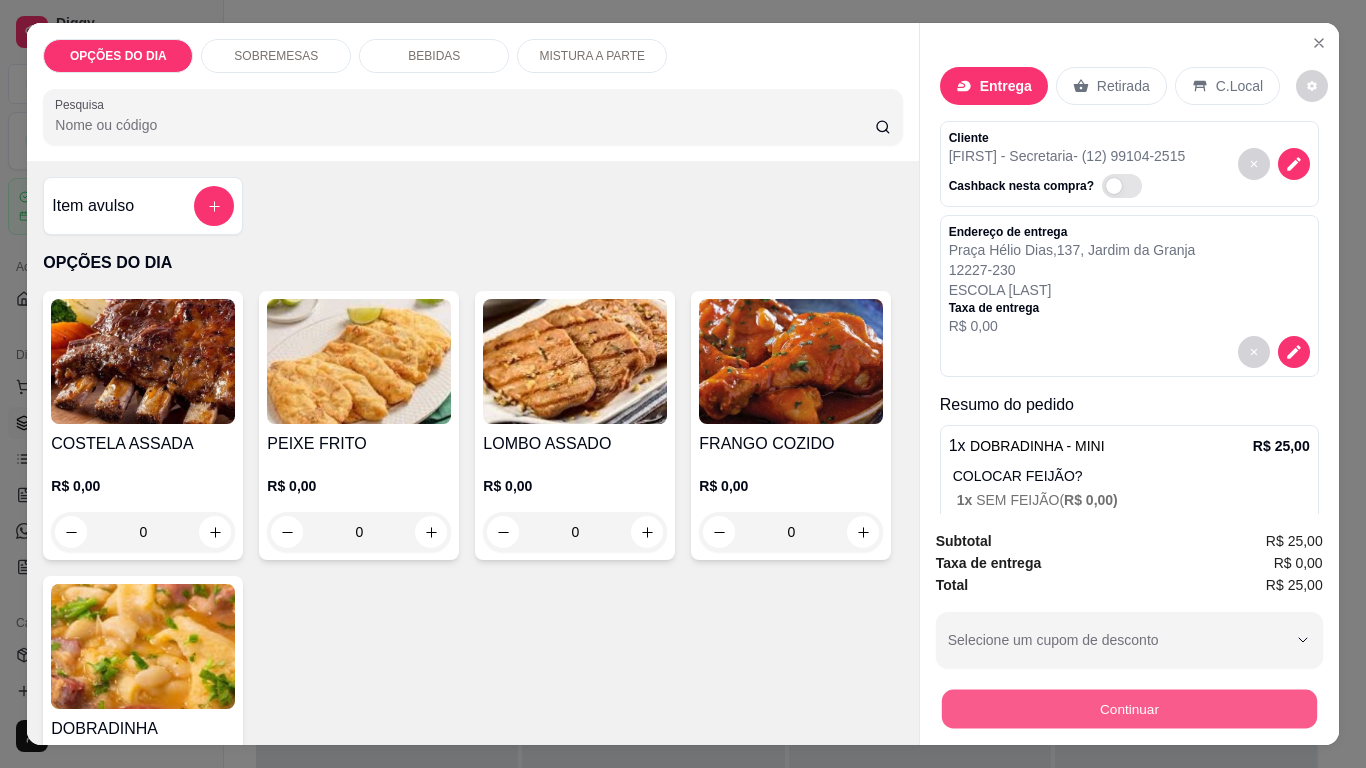 click on "Continuar" at bounding box center (1128, 709) 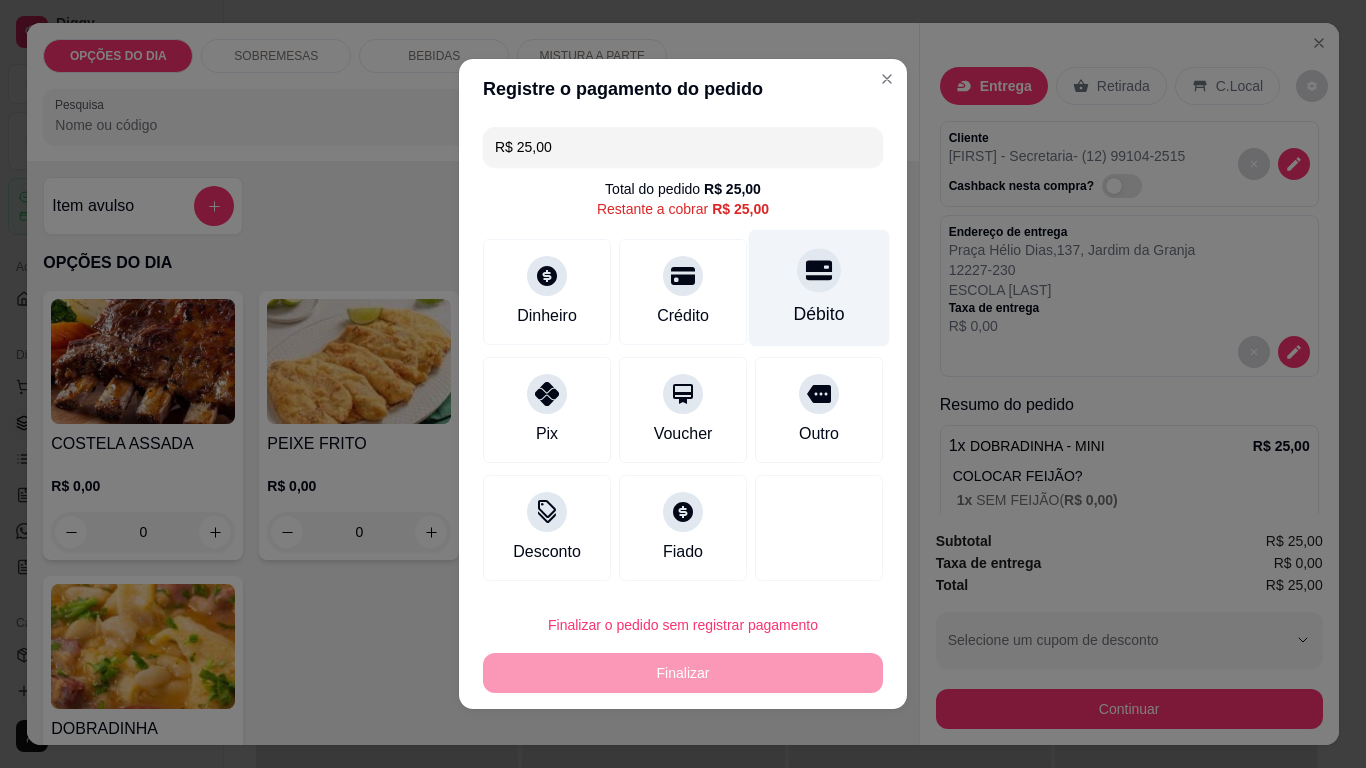 click at bounding box center [819, 270] 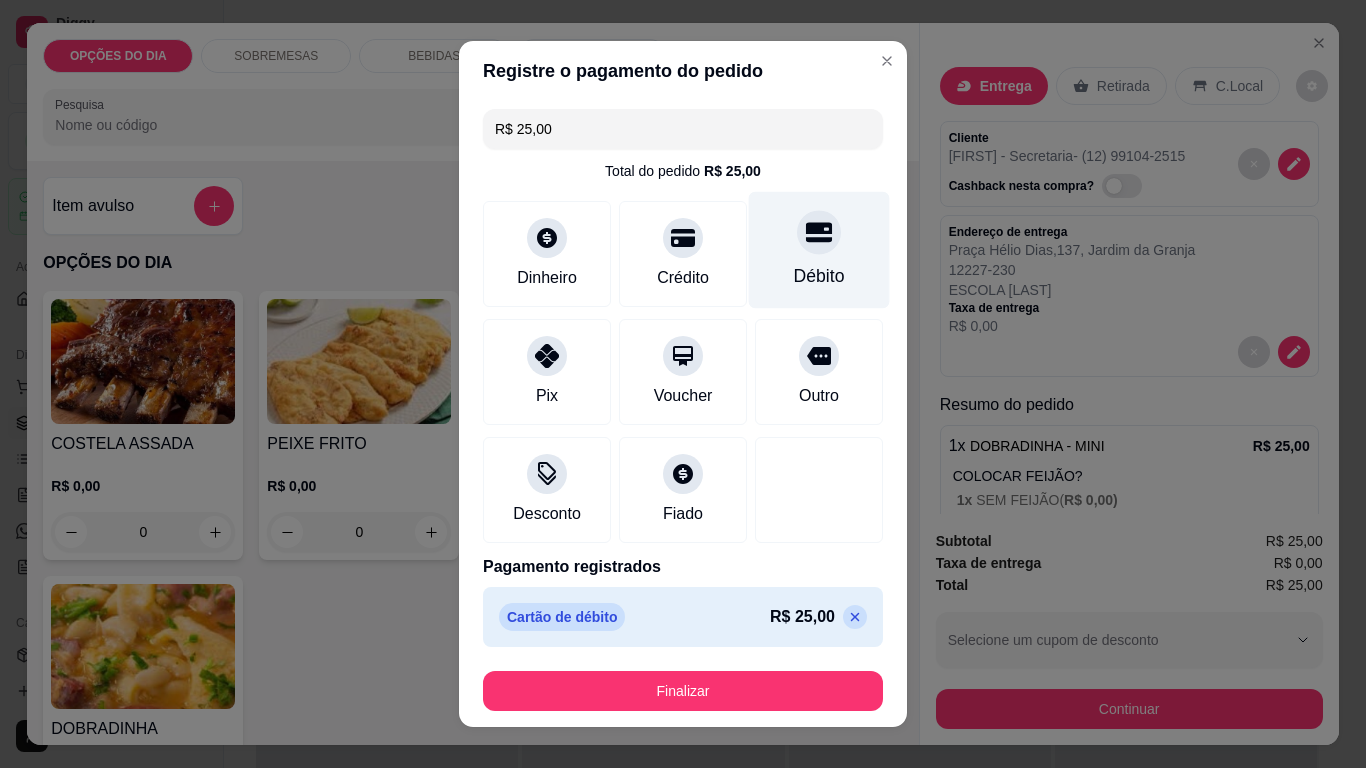 type on "R$ 0,00" 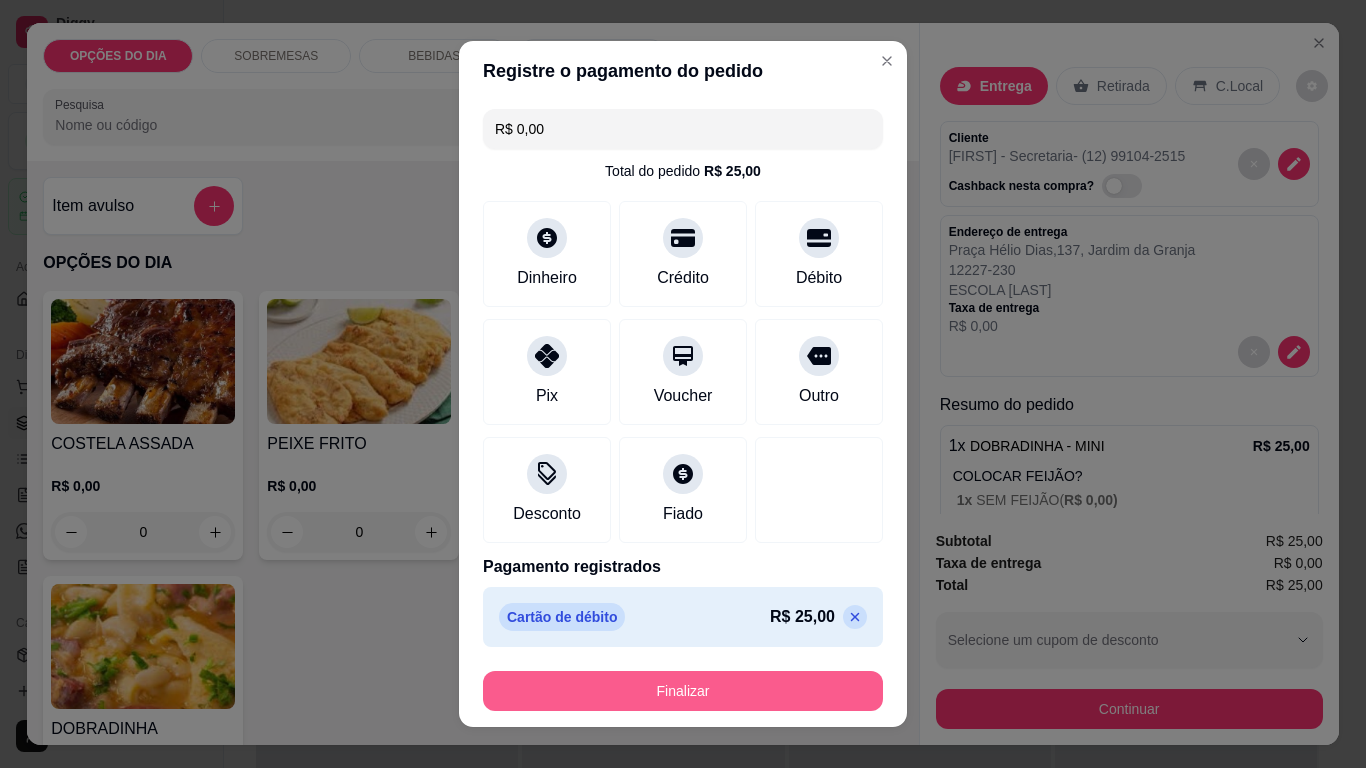 click on "Finalizar" at bounding box center (683, 691) 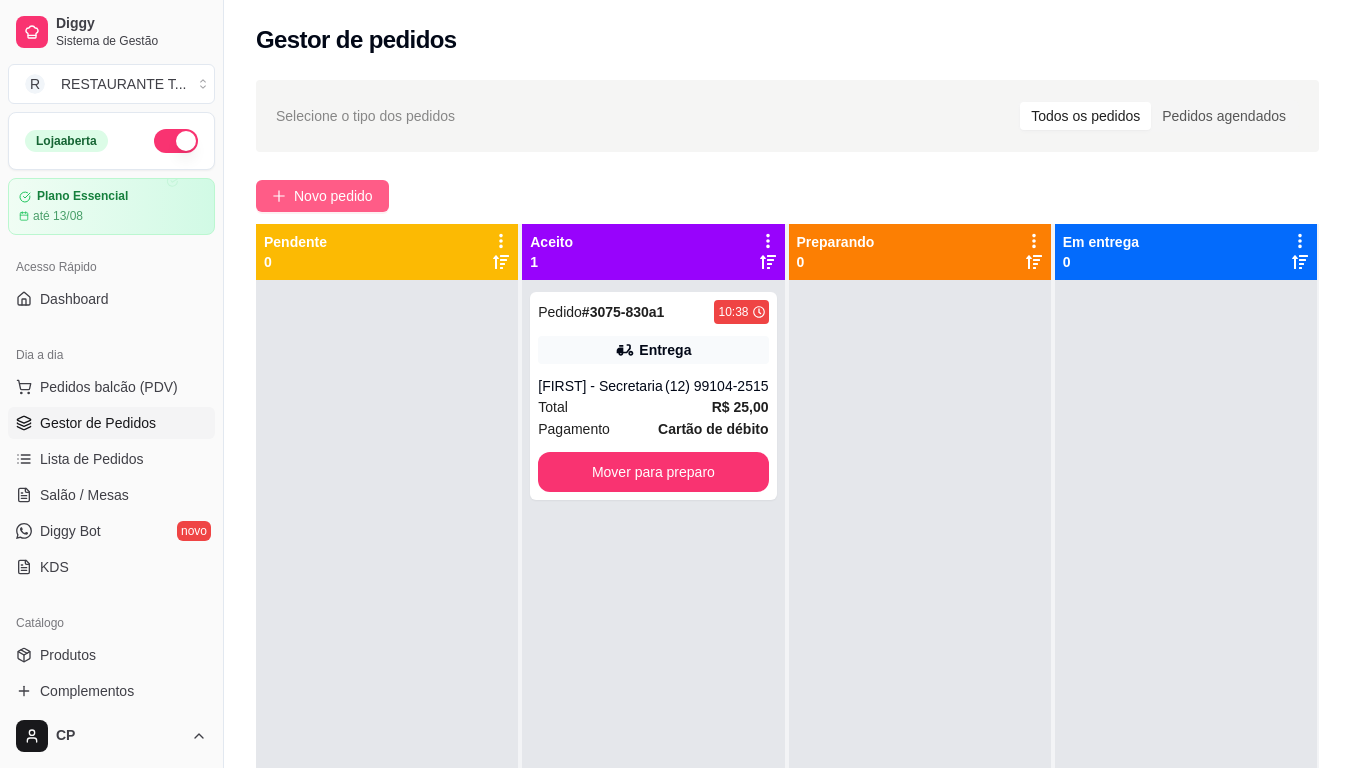 click on "Novo pedido" at bounding box center (333, 196) 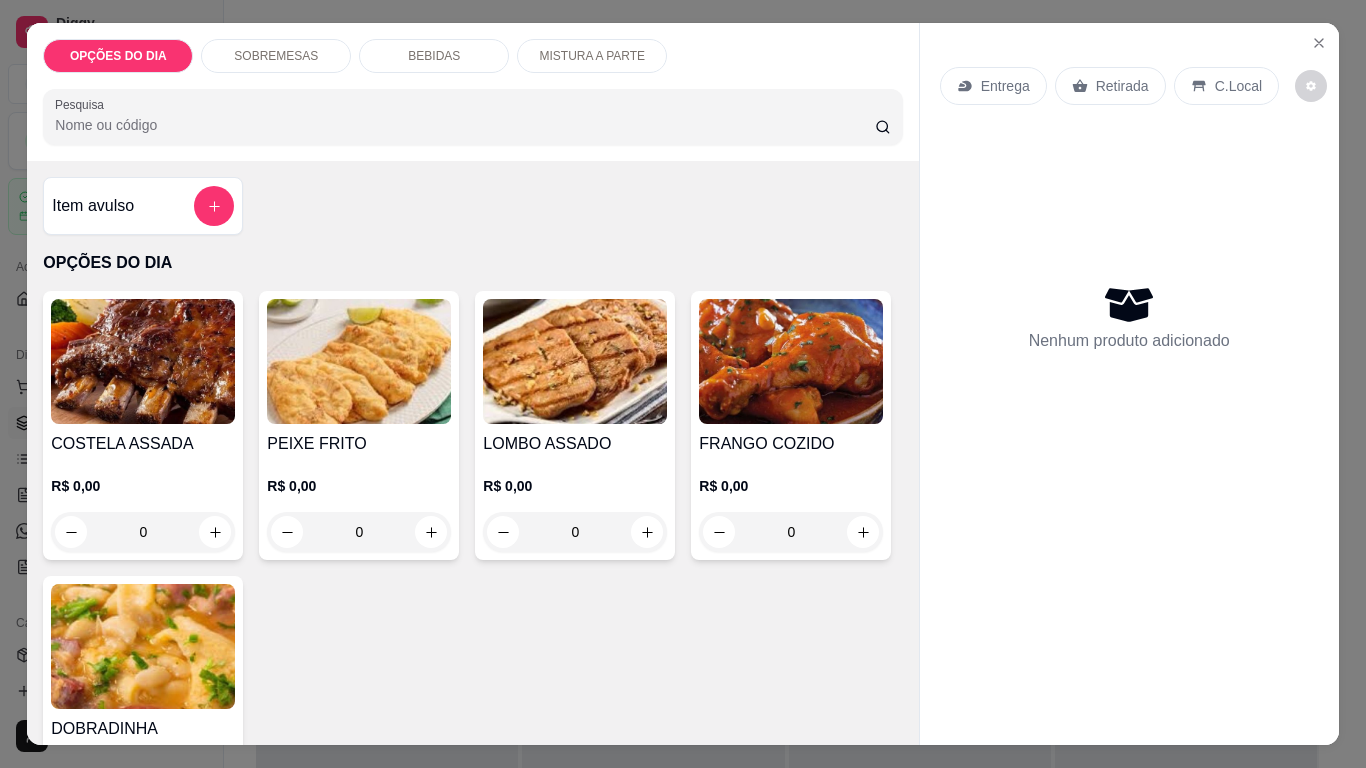 click at bounding box center [575, 361] 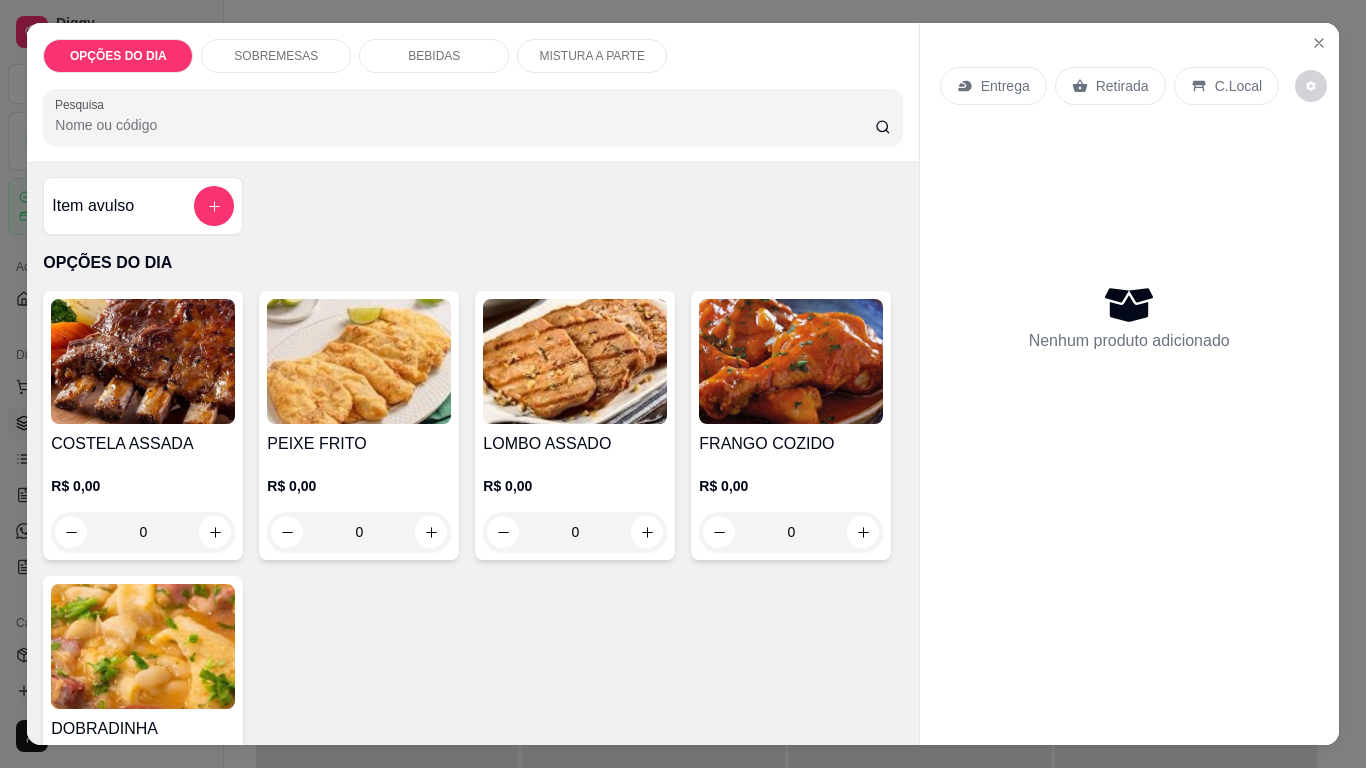 click on "MINI R$ 25,00" at bounding box center (683, 320) 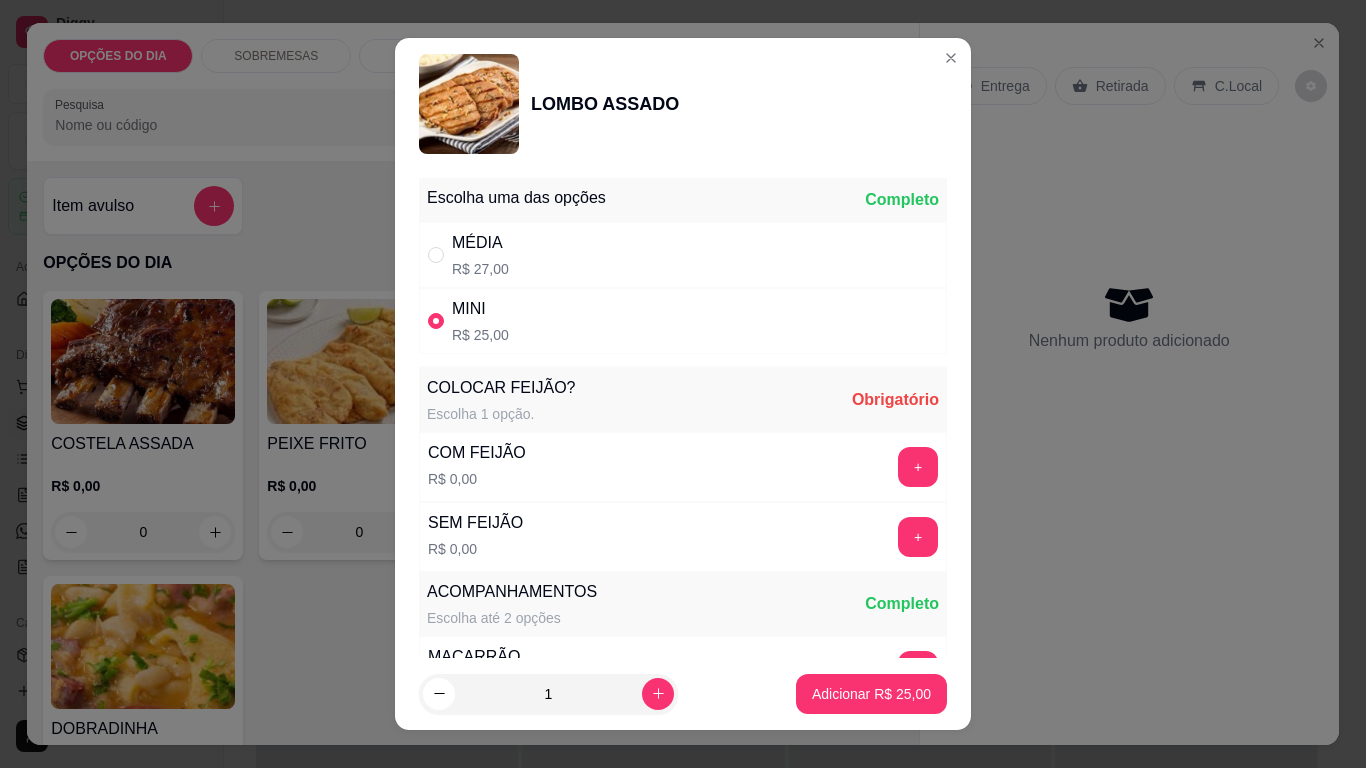radio on "true" 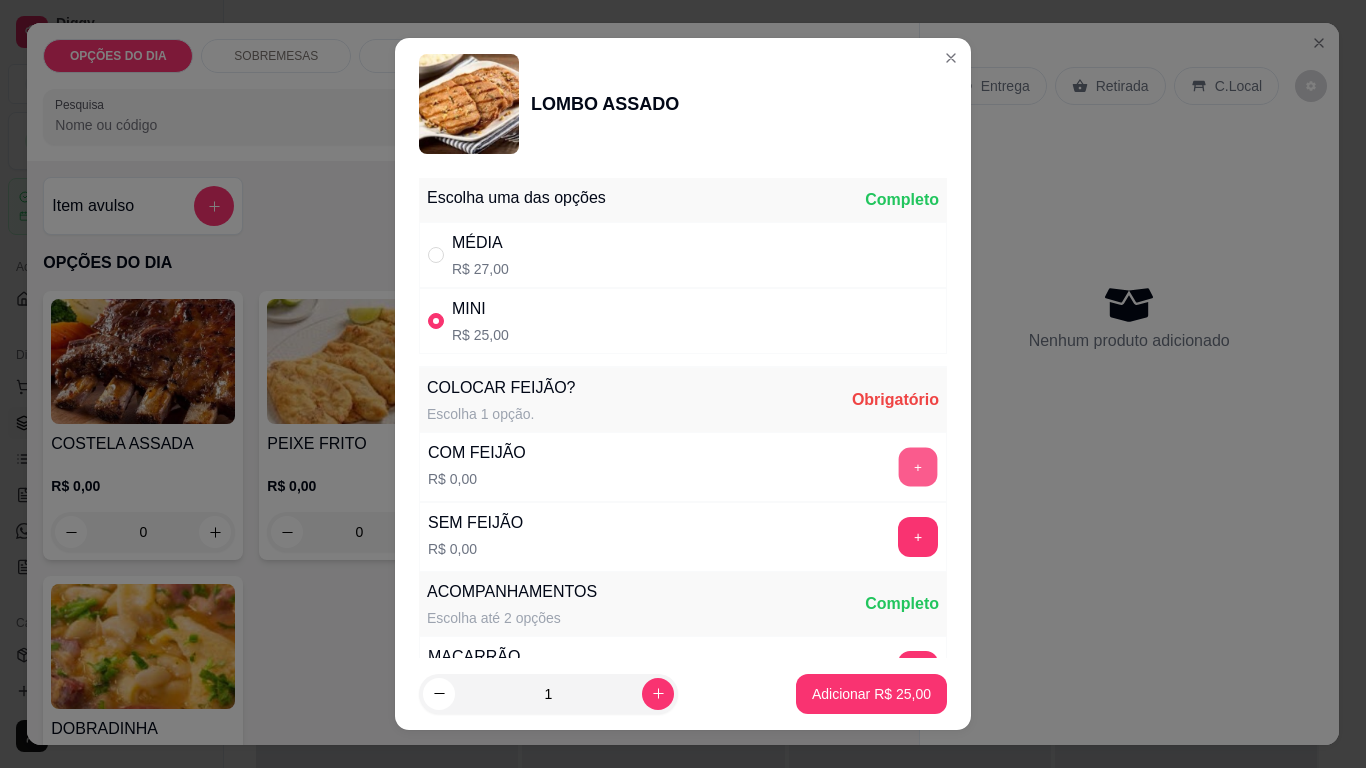 click on "+" at bounding box center [918, 467] 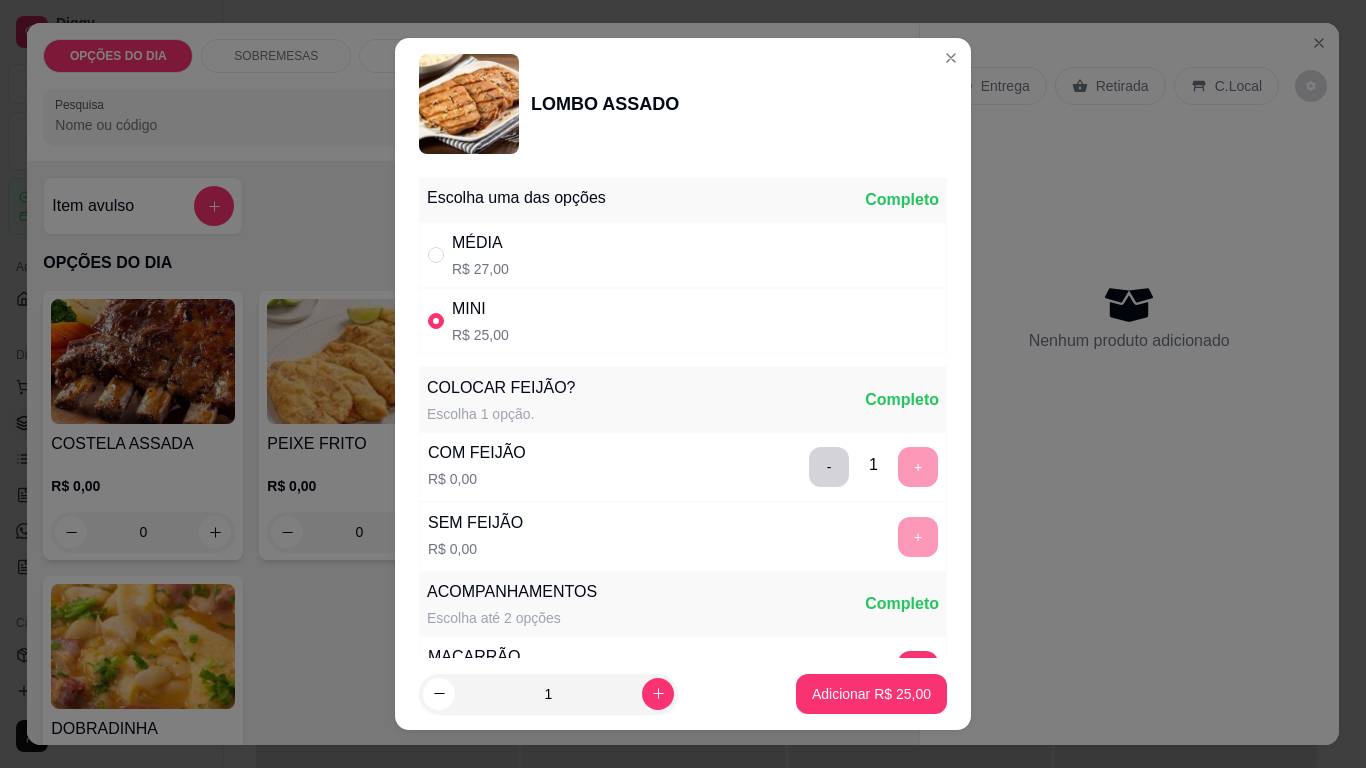 scroll, scrollTop: 26, scrollLeft: 0, axis: vertical 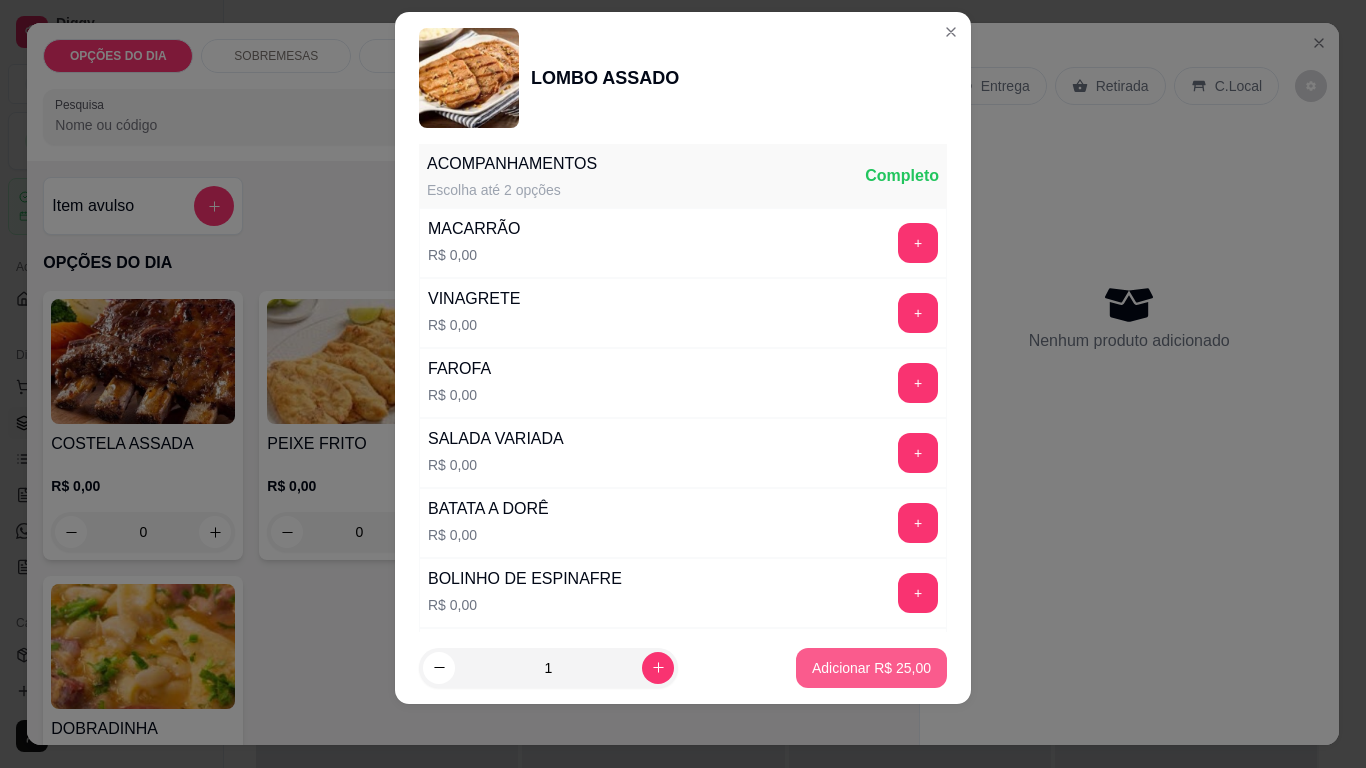 click on "Adicionar   R$ 25,00" at bounding box center [871, 668] 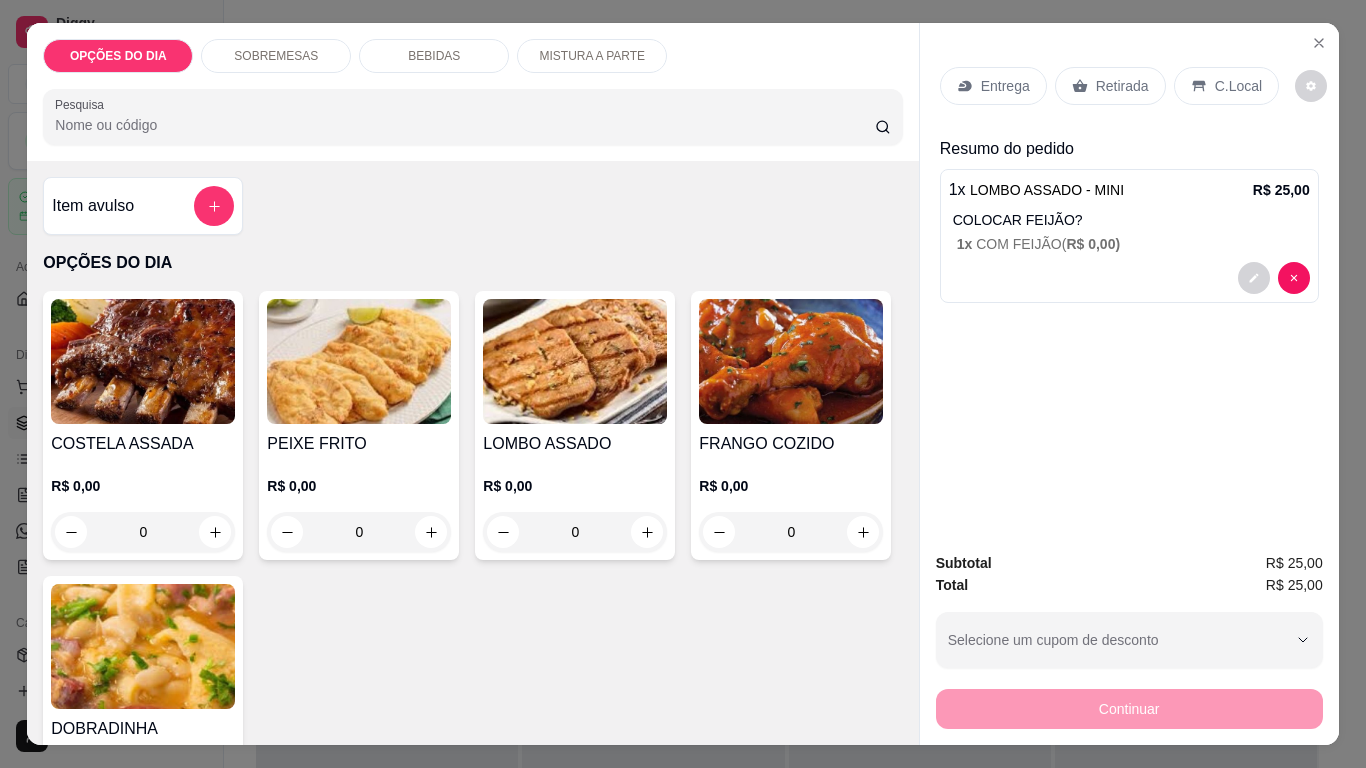 click on "Entrega" at bounding box center [1005, 86] 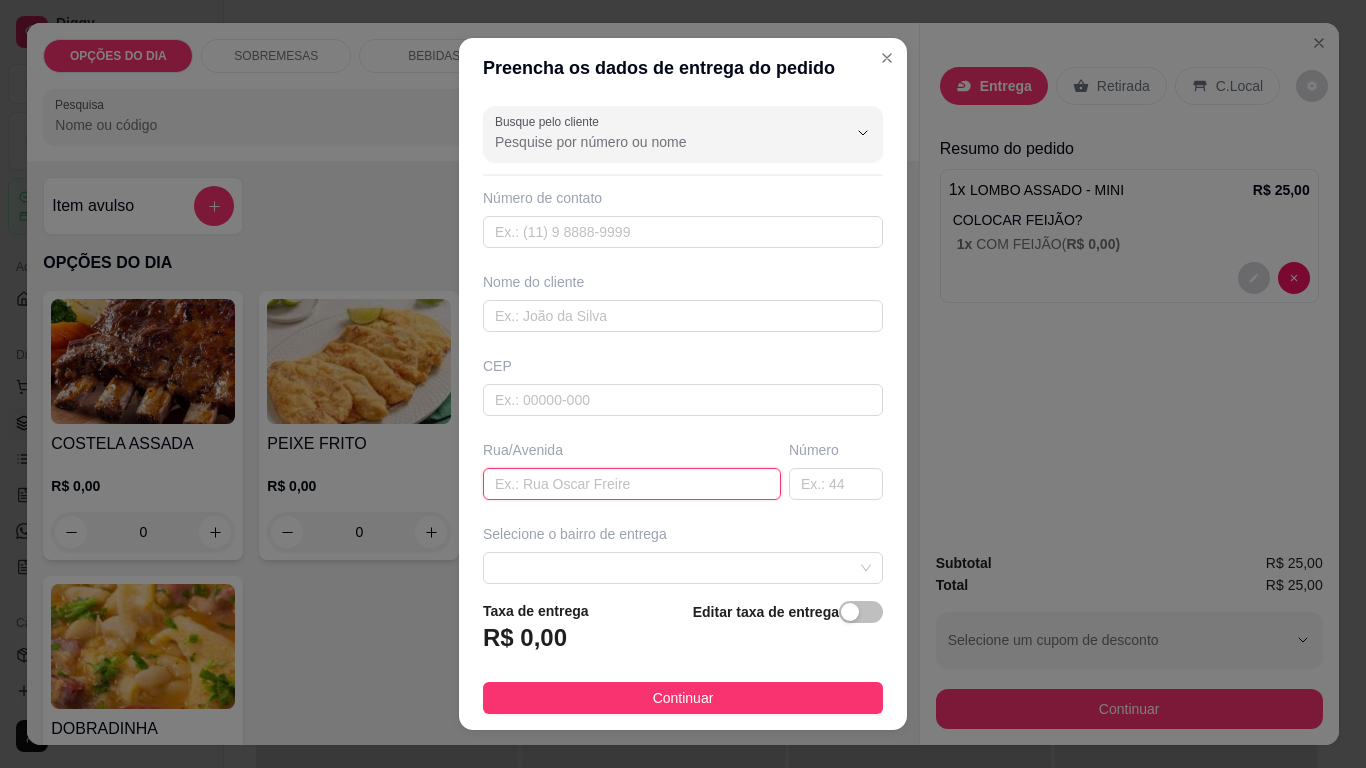 click at bounding box center (632, 484) 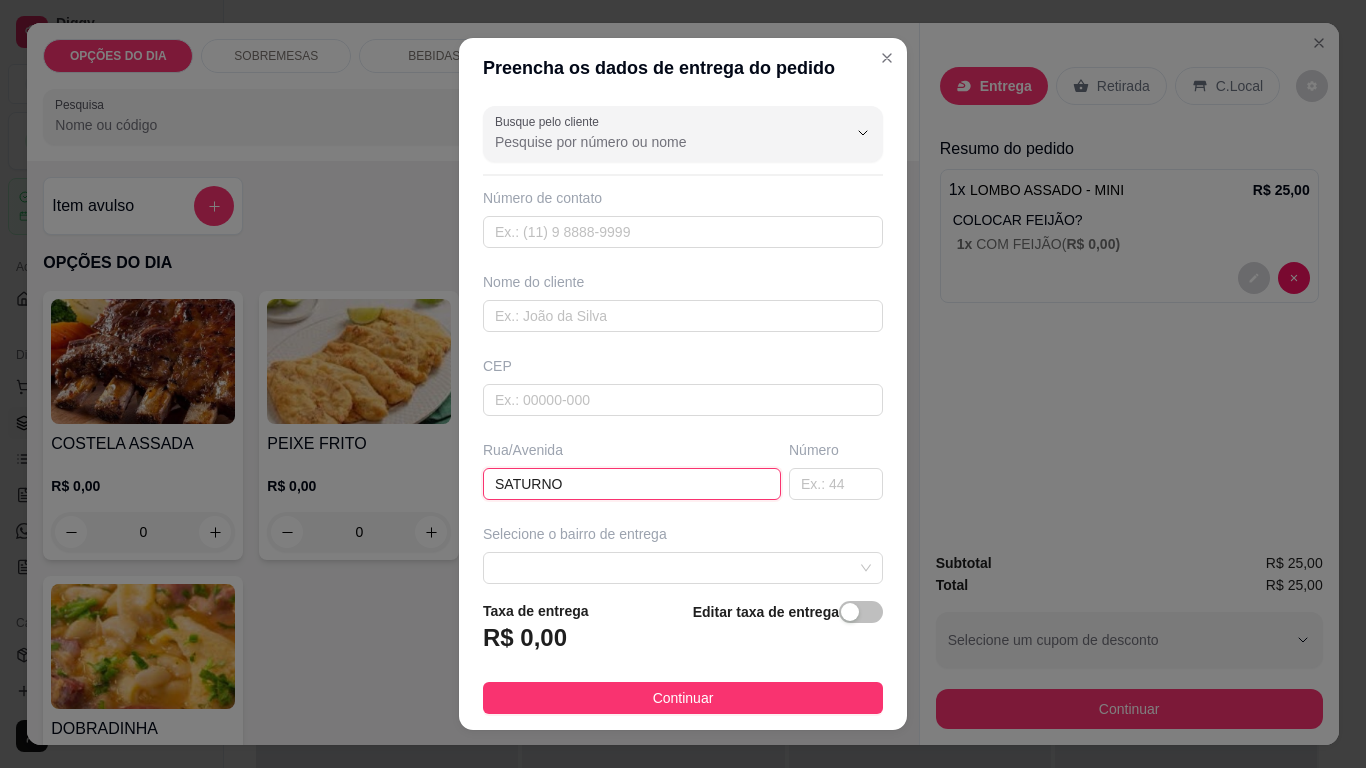 type on "SATURNO" 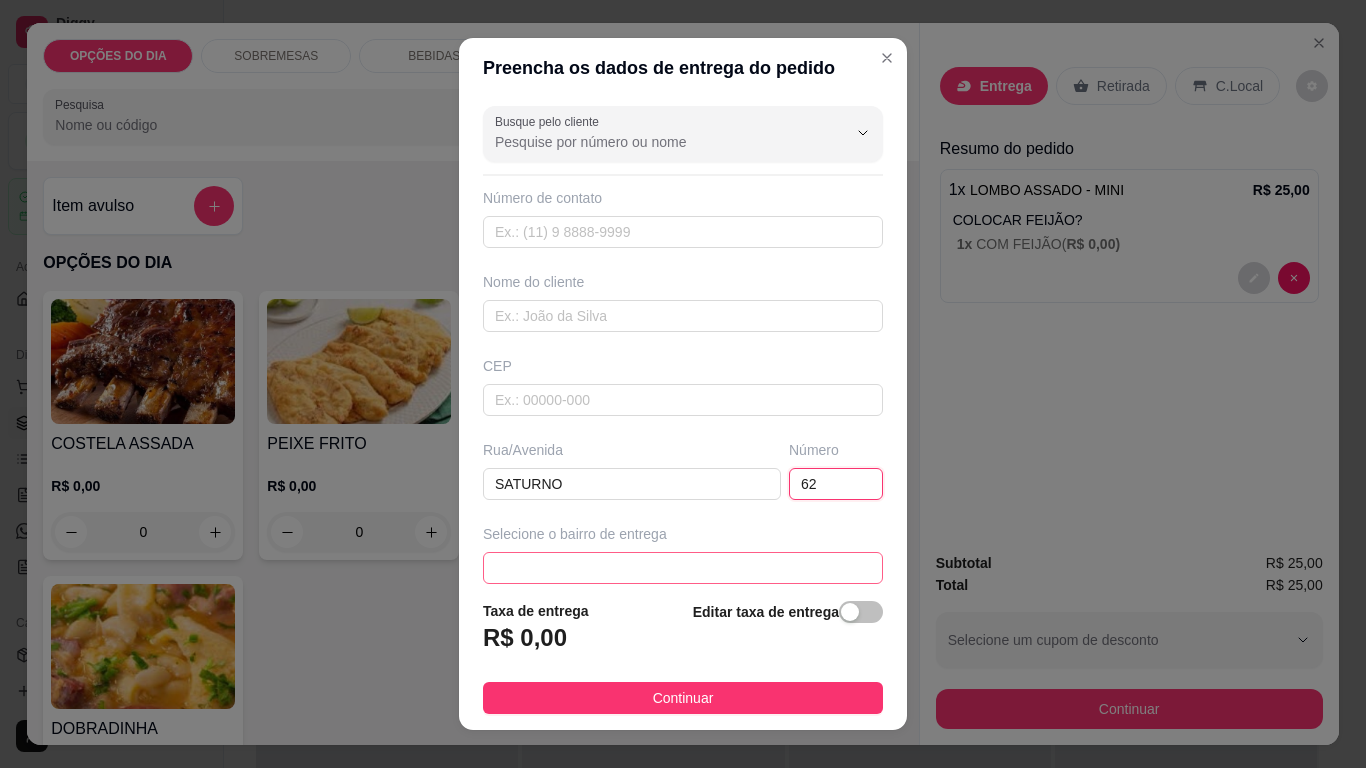 click at bounding box center (683, 568) 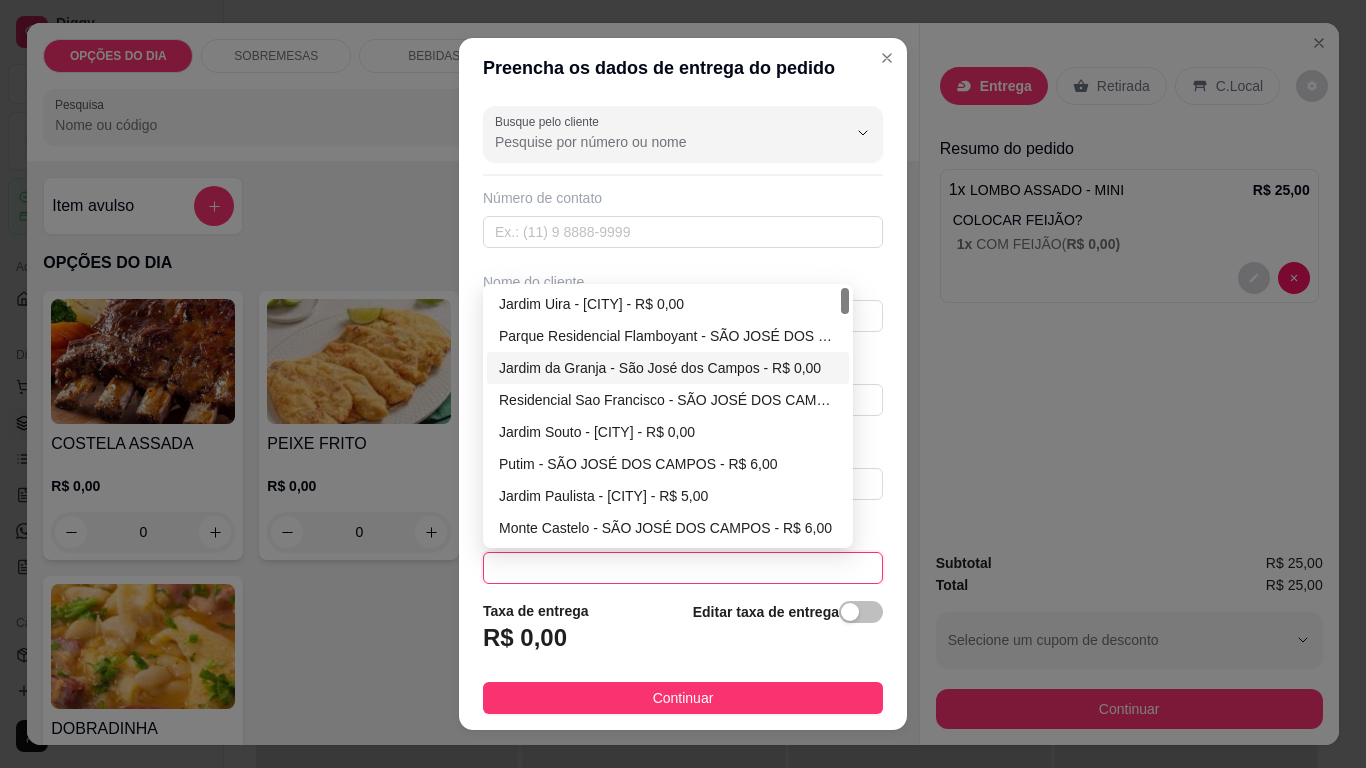 click on "Jardim da Granja - São José dos Campos - R$ 0,00" at bounding box center [668, 368] 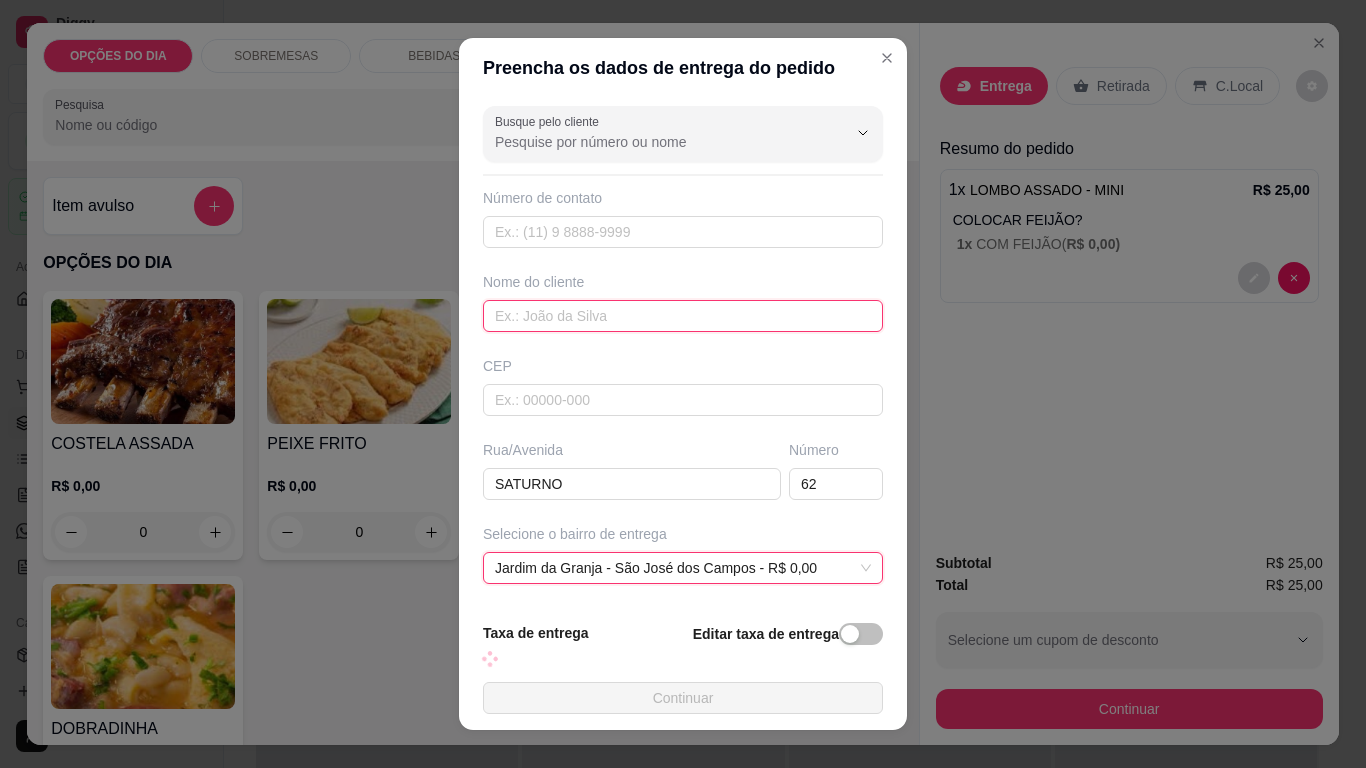 click at bounding box center (683, 316) 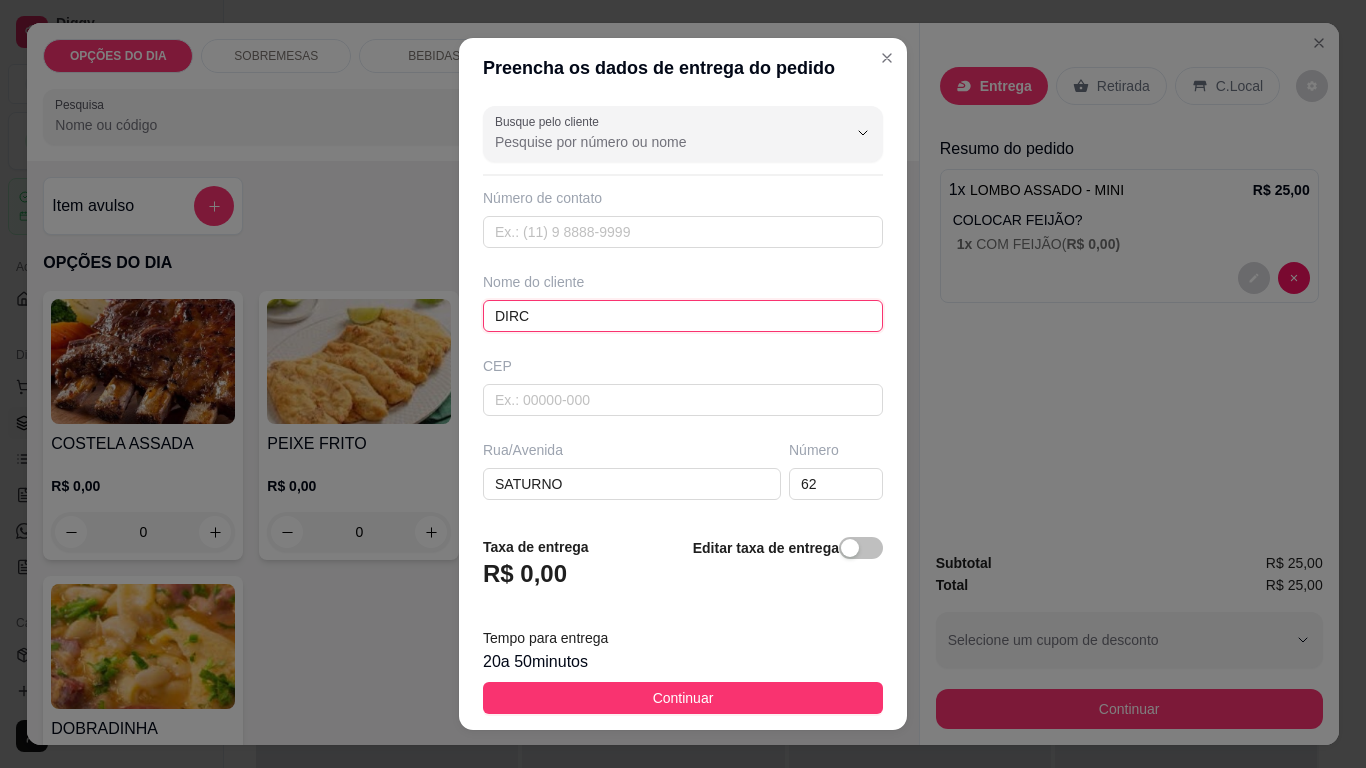 type on "[FIRST]" 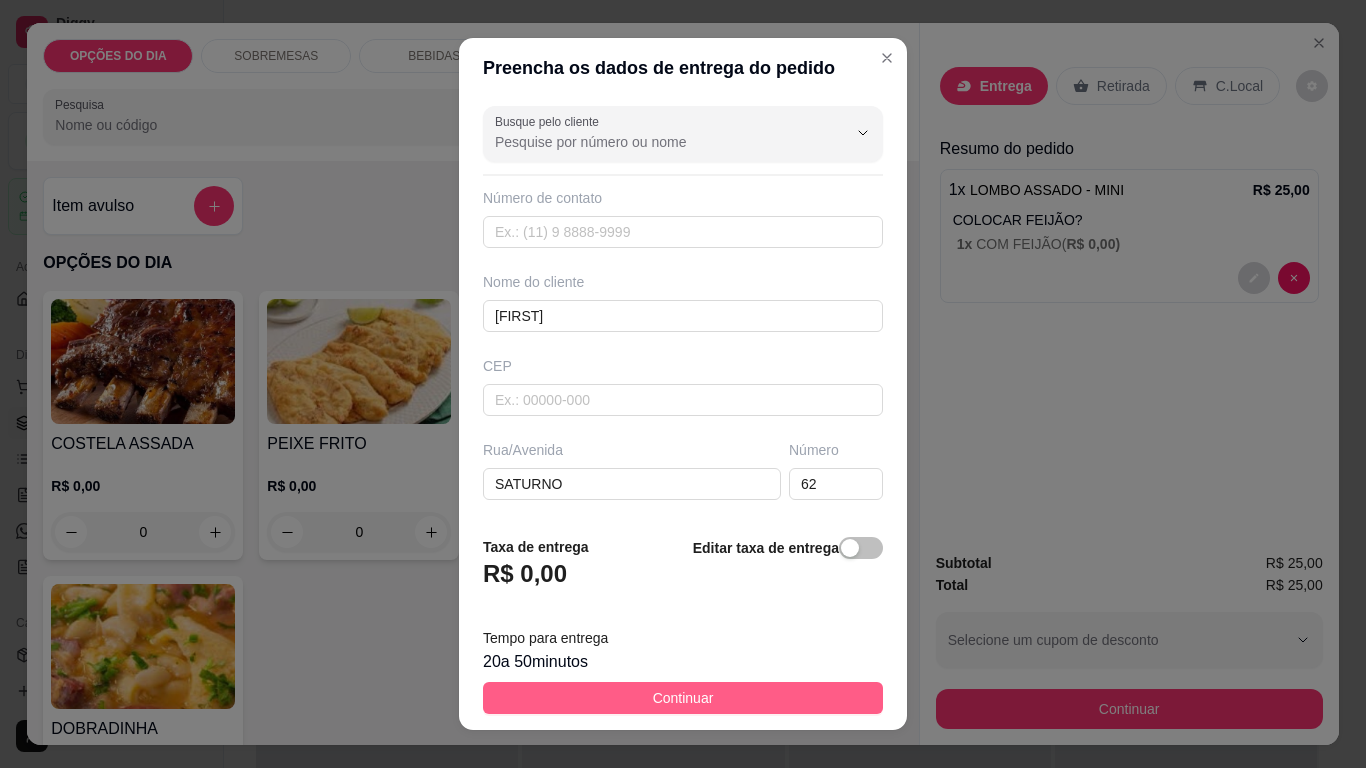 click on "Continuar" at bounding box center [683, 698] 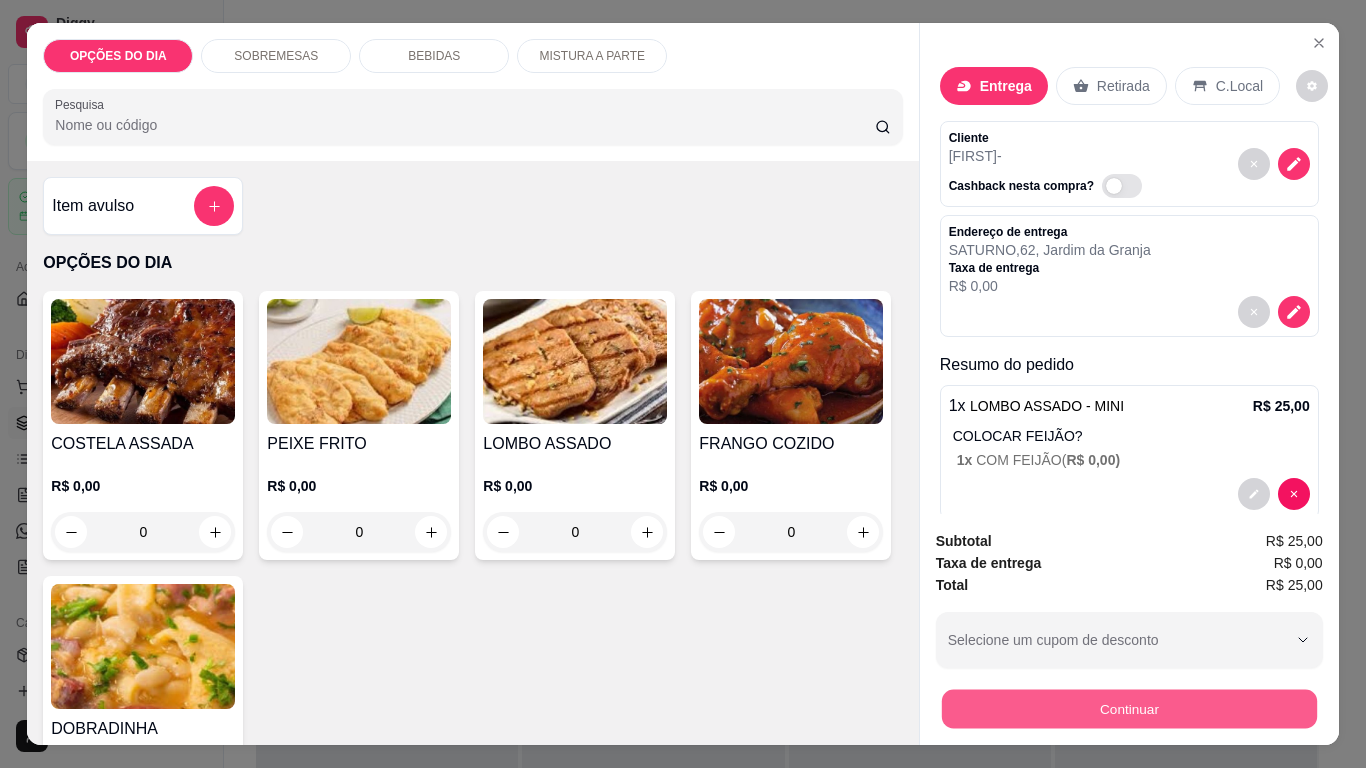 click on "Continuar" at bounding box center (1128, 709) 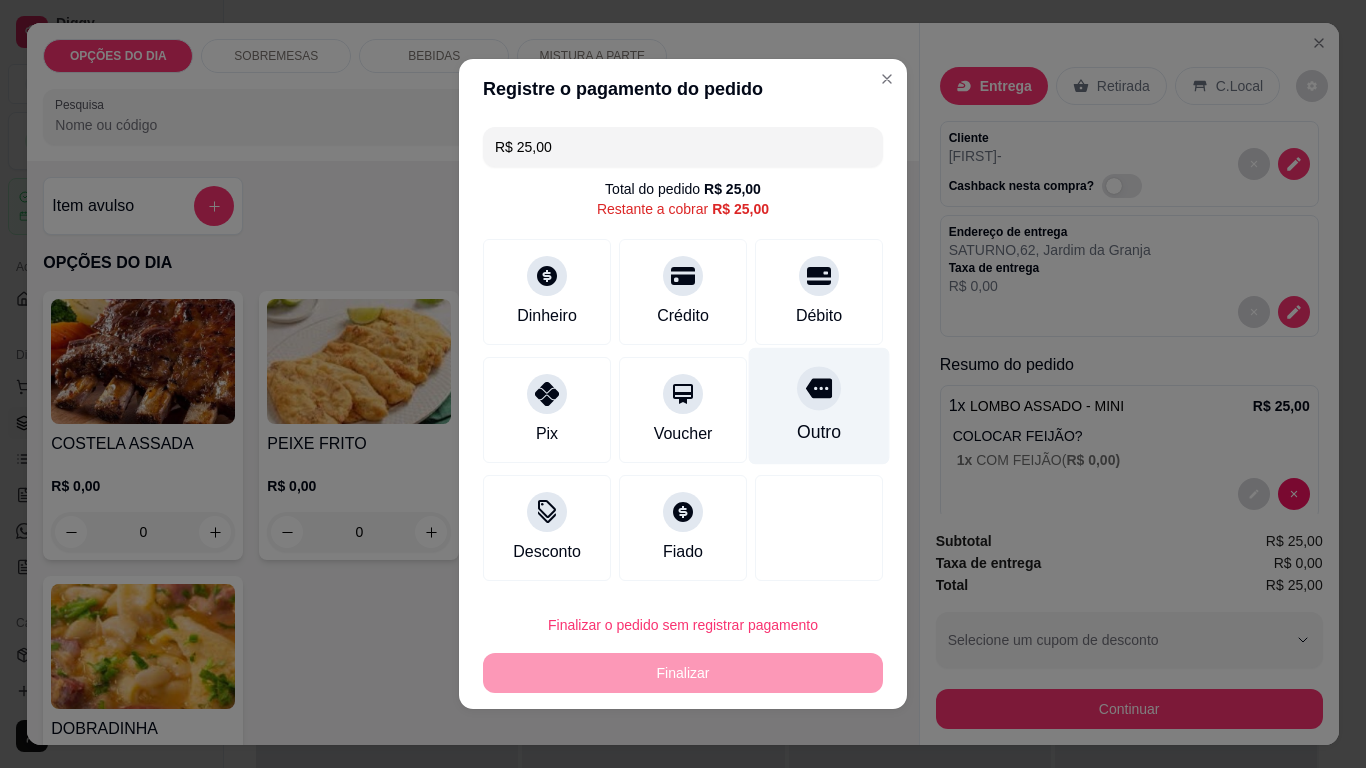 click 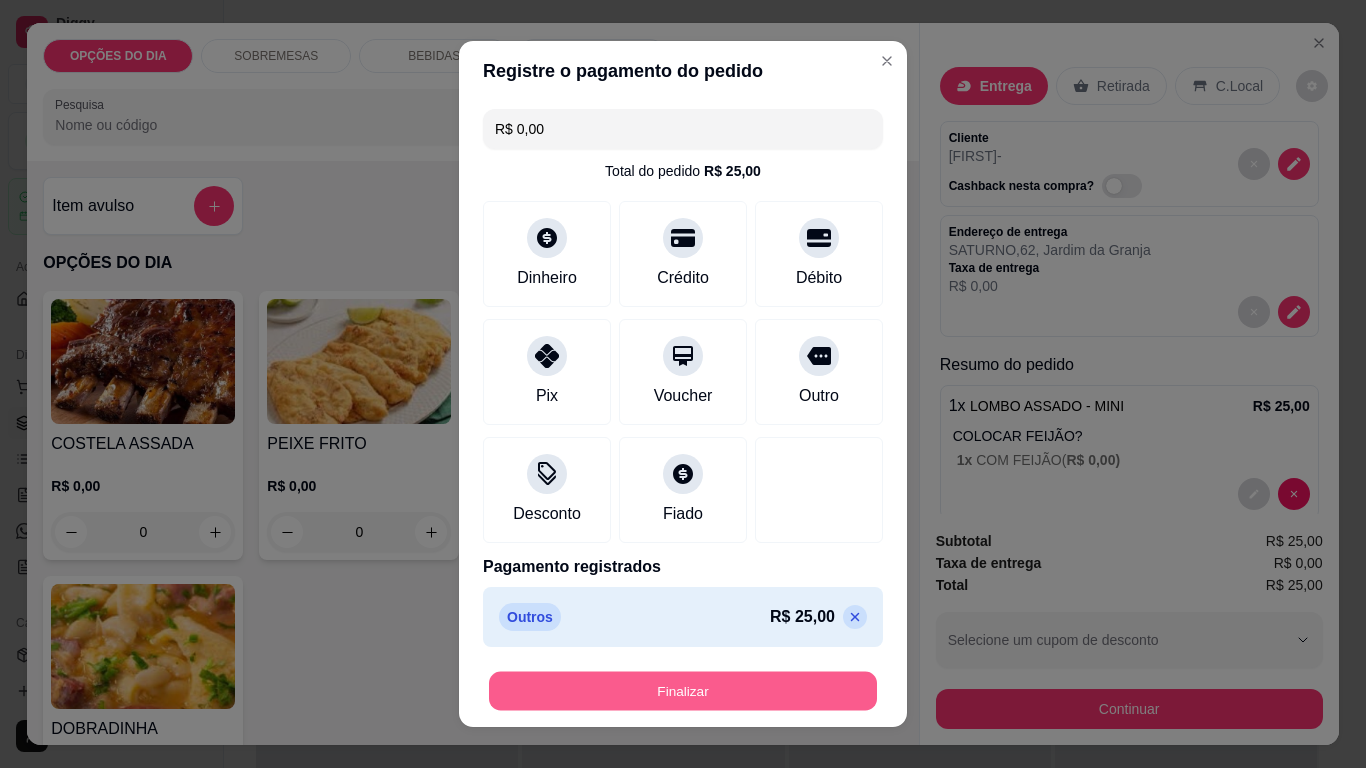 click on "Finalizar" at bounding box center (683, 691) 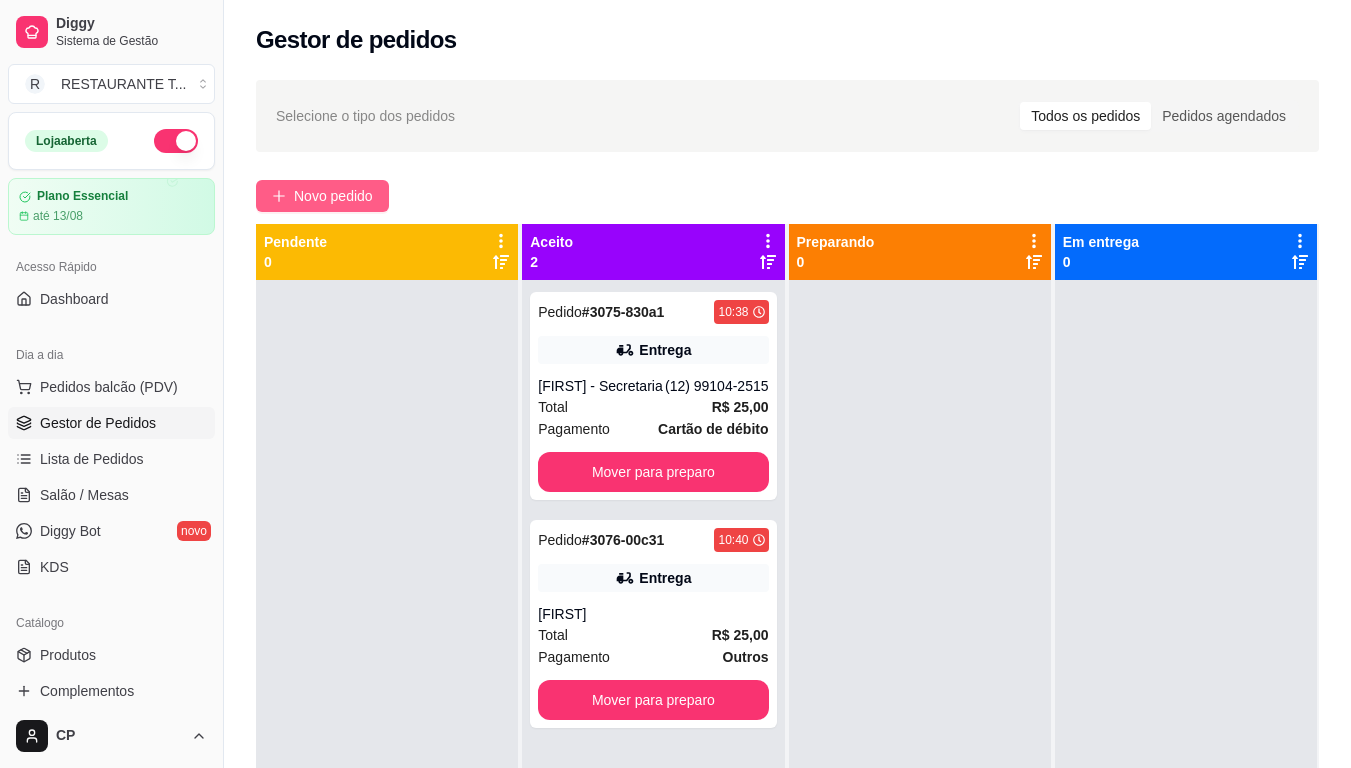 click on "Novo pedido" at bounding box center [333, 196] 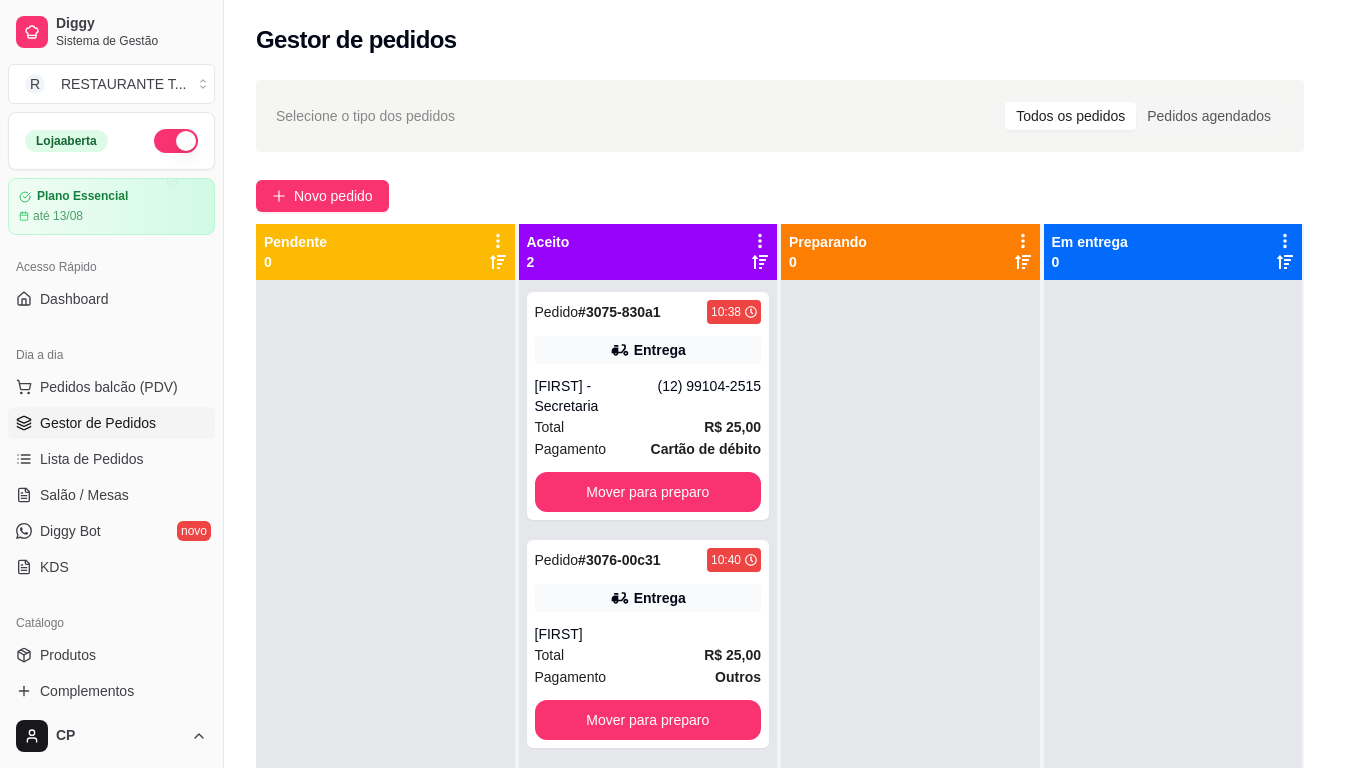 click on "0" at bounding box center (574, 533) 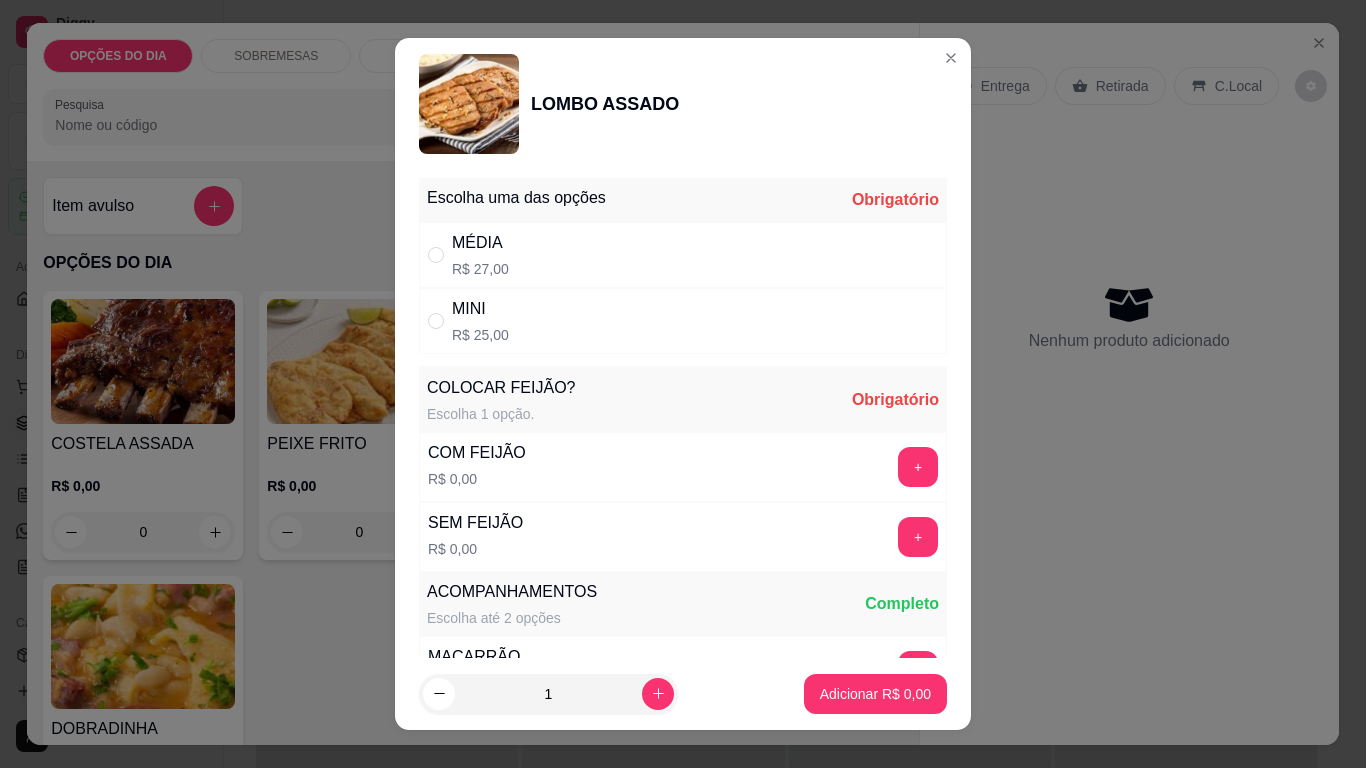 click on "MINI R$ 25,00" at bounding box center (683, 321) 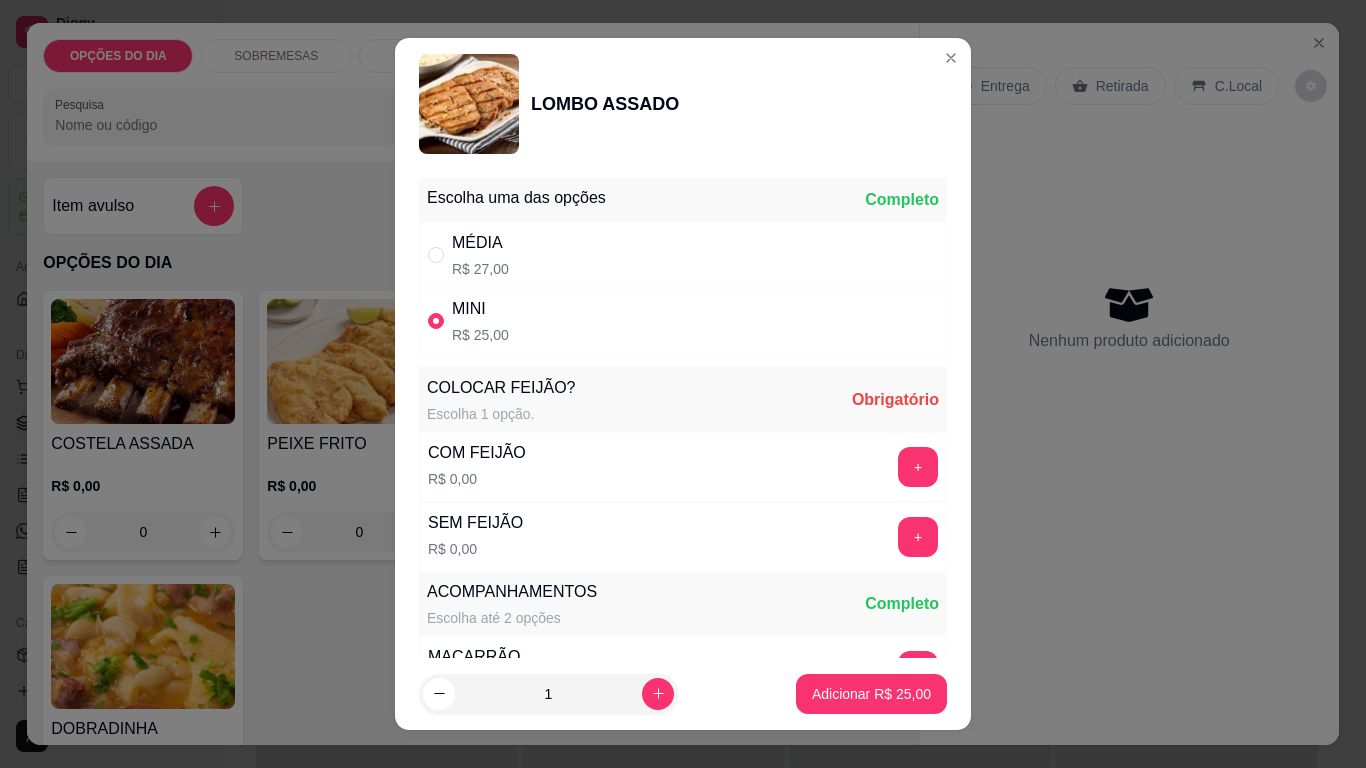 radio on "true" 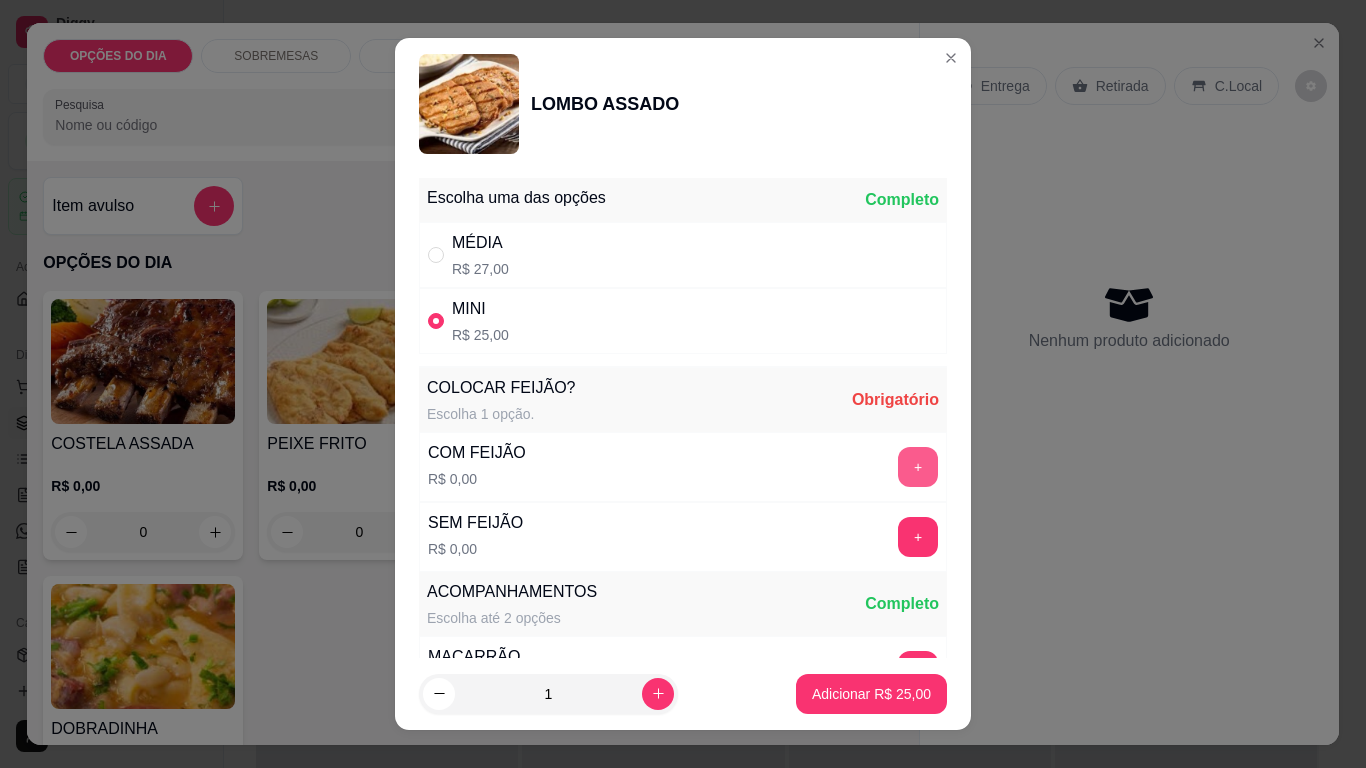 click on "+" at bounding box center (918, 467) 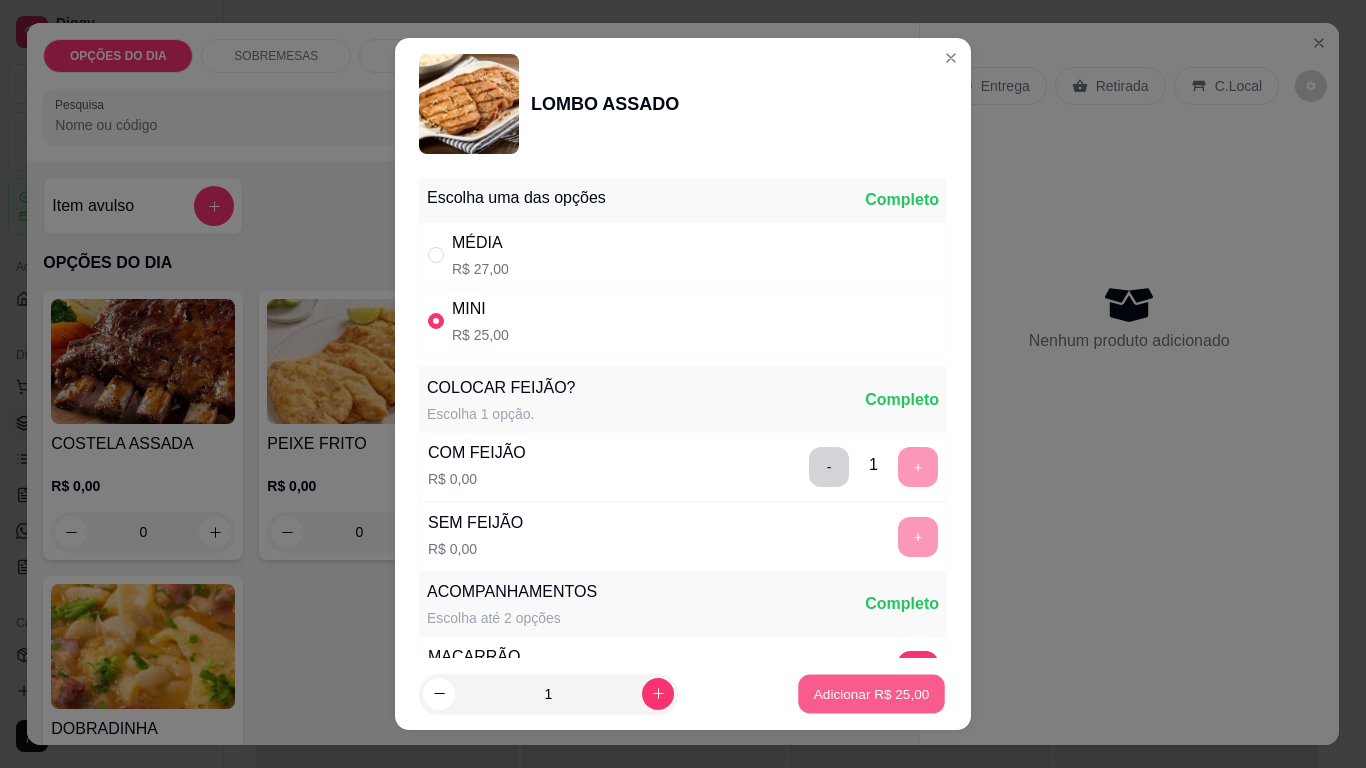 click on "Adicionar   R$ 25,00" at bounding box center [872, 693] 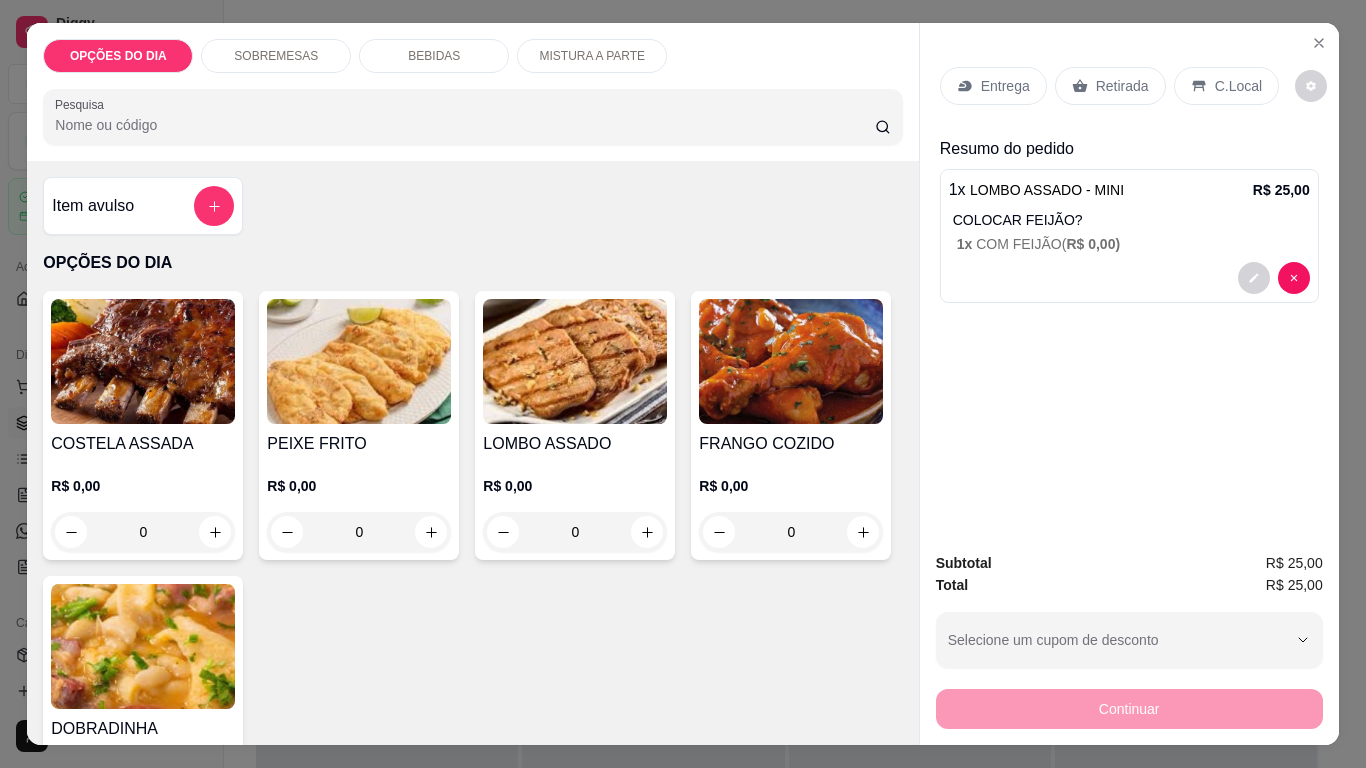 click on "COSTELA ASSADA   R$ 0,00 0 PEIXE FRITO   R$ 0,00 0 LOMBO ASSADO   R$ 0,00 0 FRANGO COZIDO   R$ 0,00 0 DOBRADINHA   R$ 0,00 0" at bounding box center (472, 568) 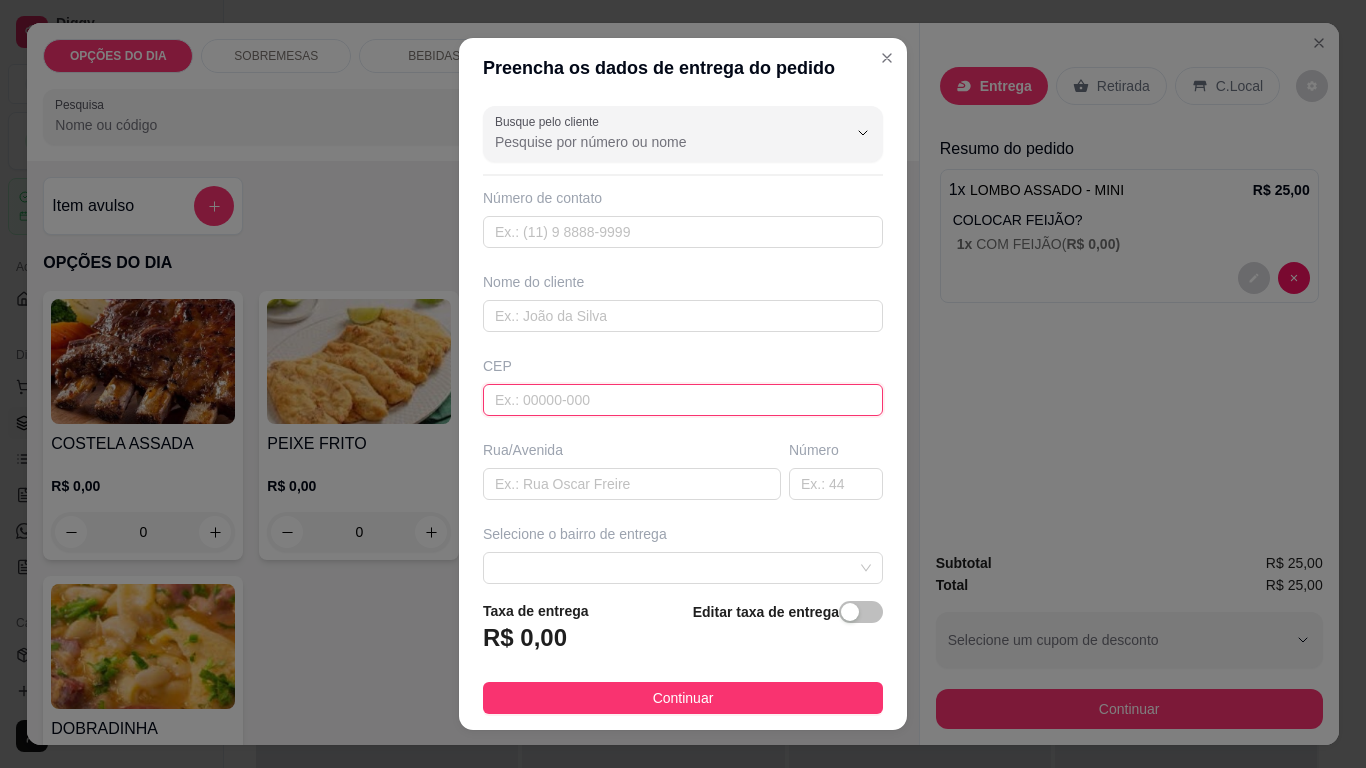 click at bounding box center (683, 400) 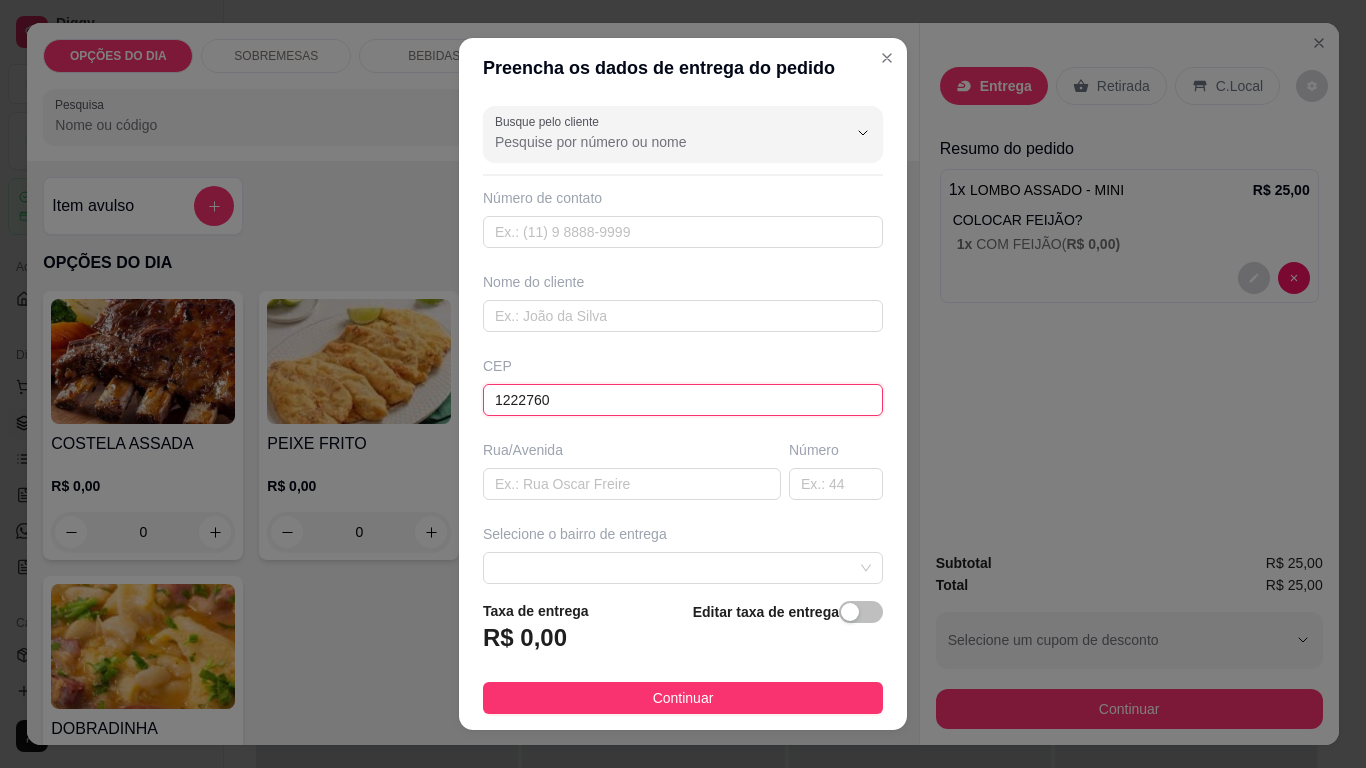 type on "[CEP]" 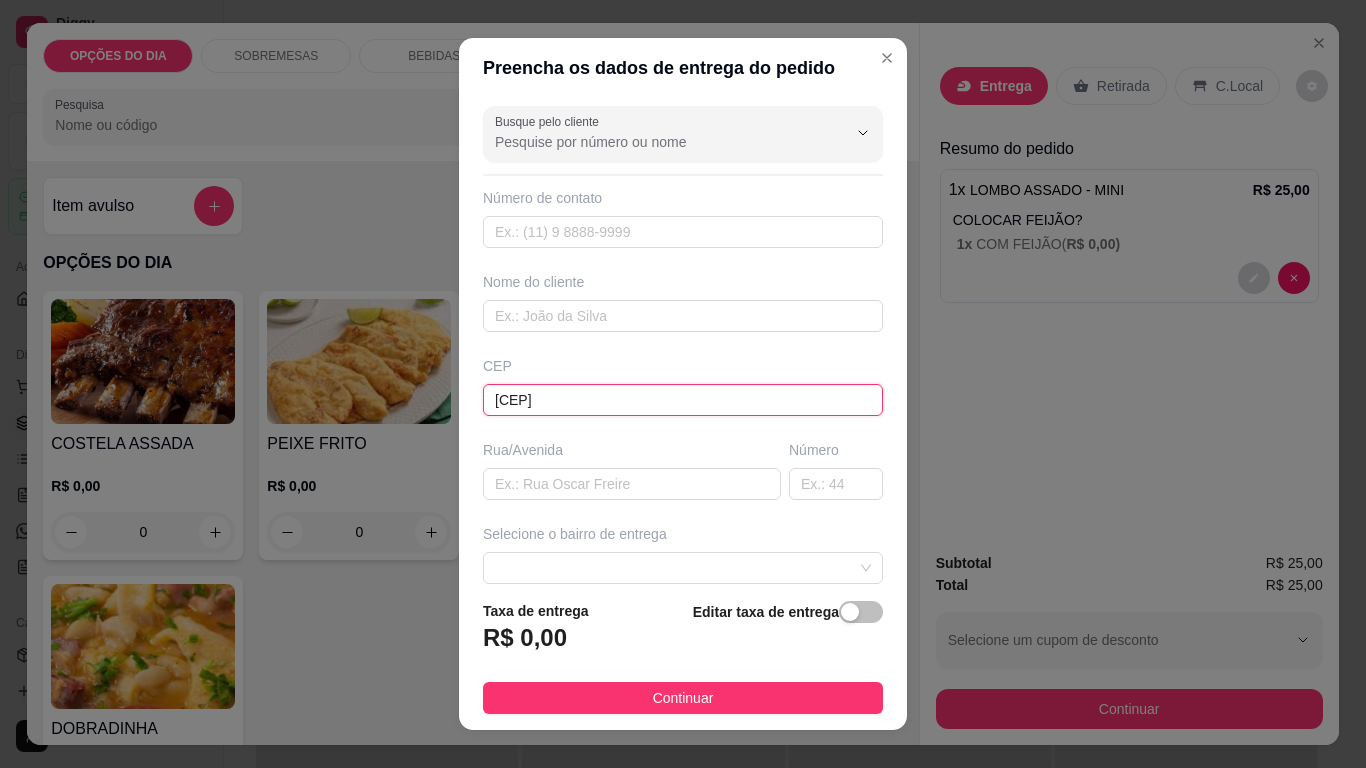 type on "Rua das Tuíras" 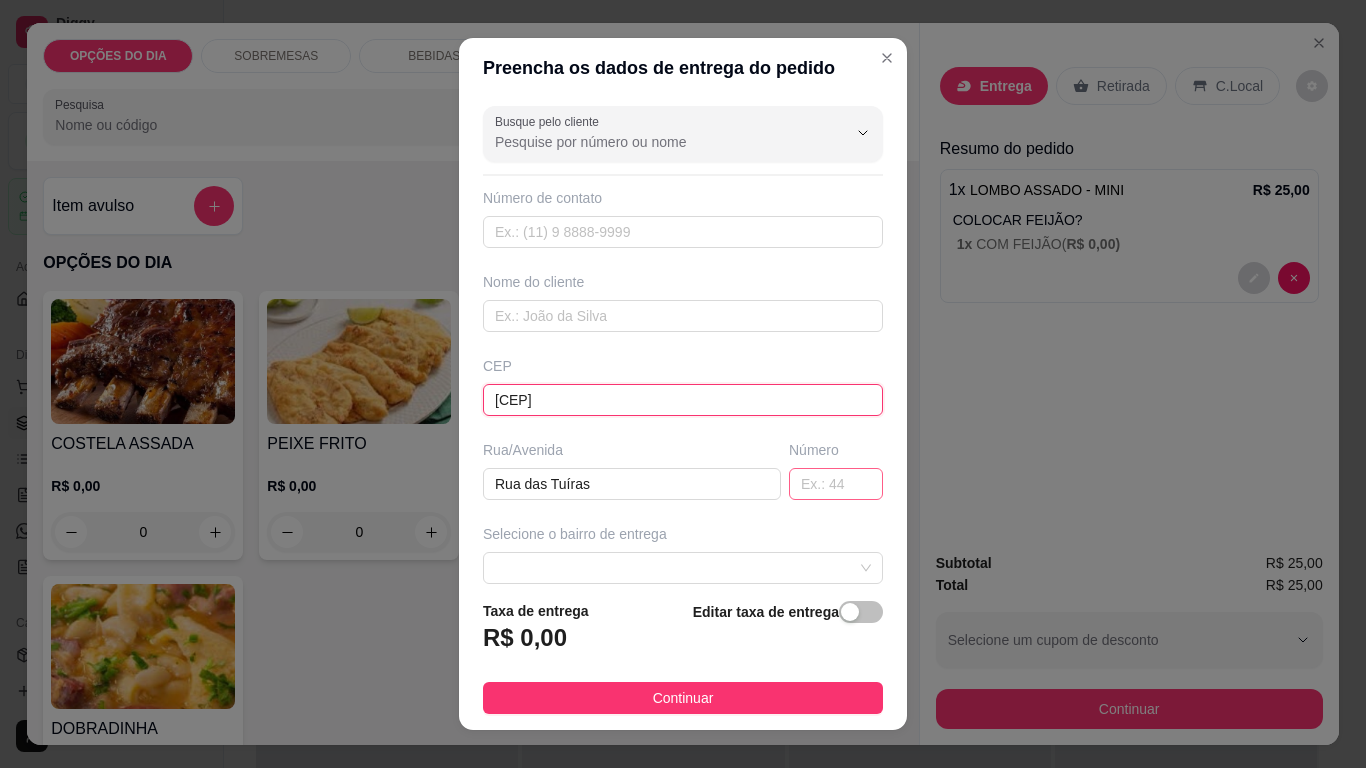 type on "[CEP]" 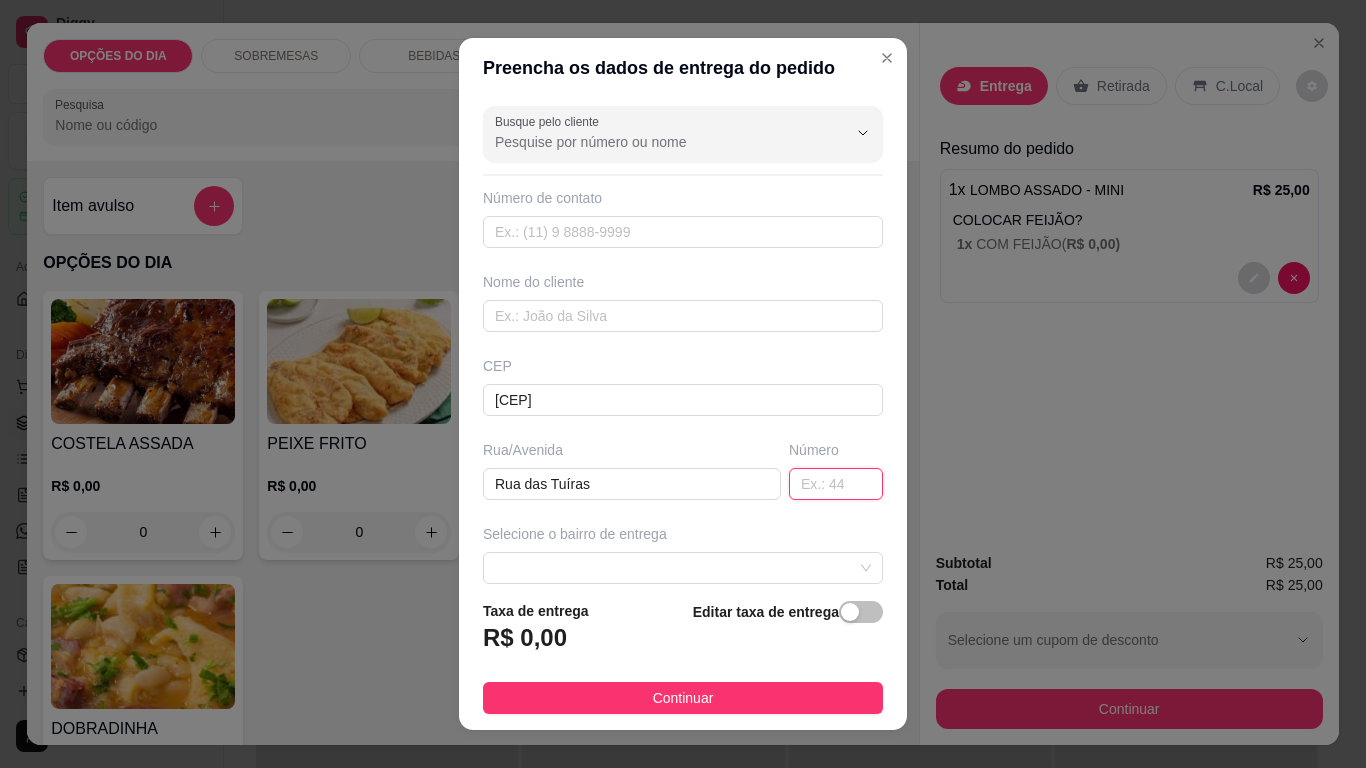 click at bounding box center (836, 484) 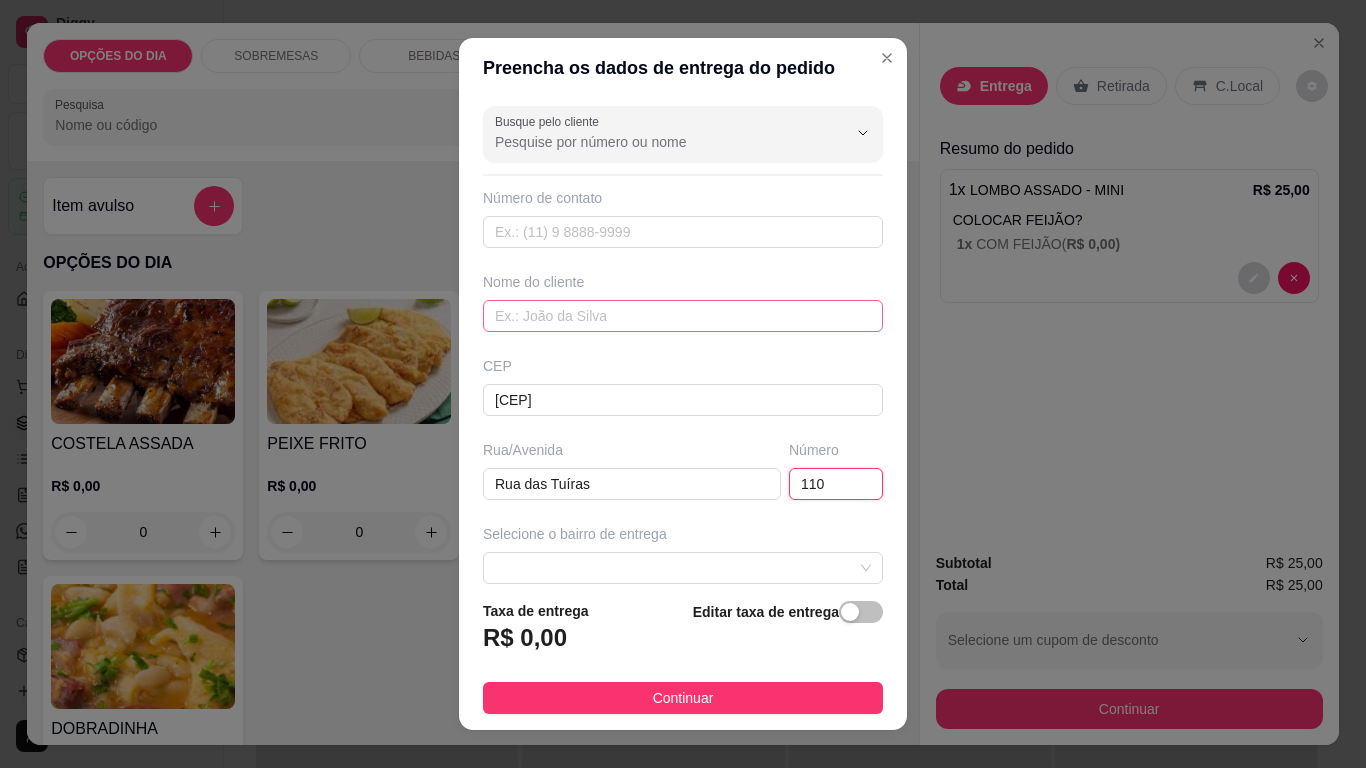 type on "110" 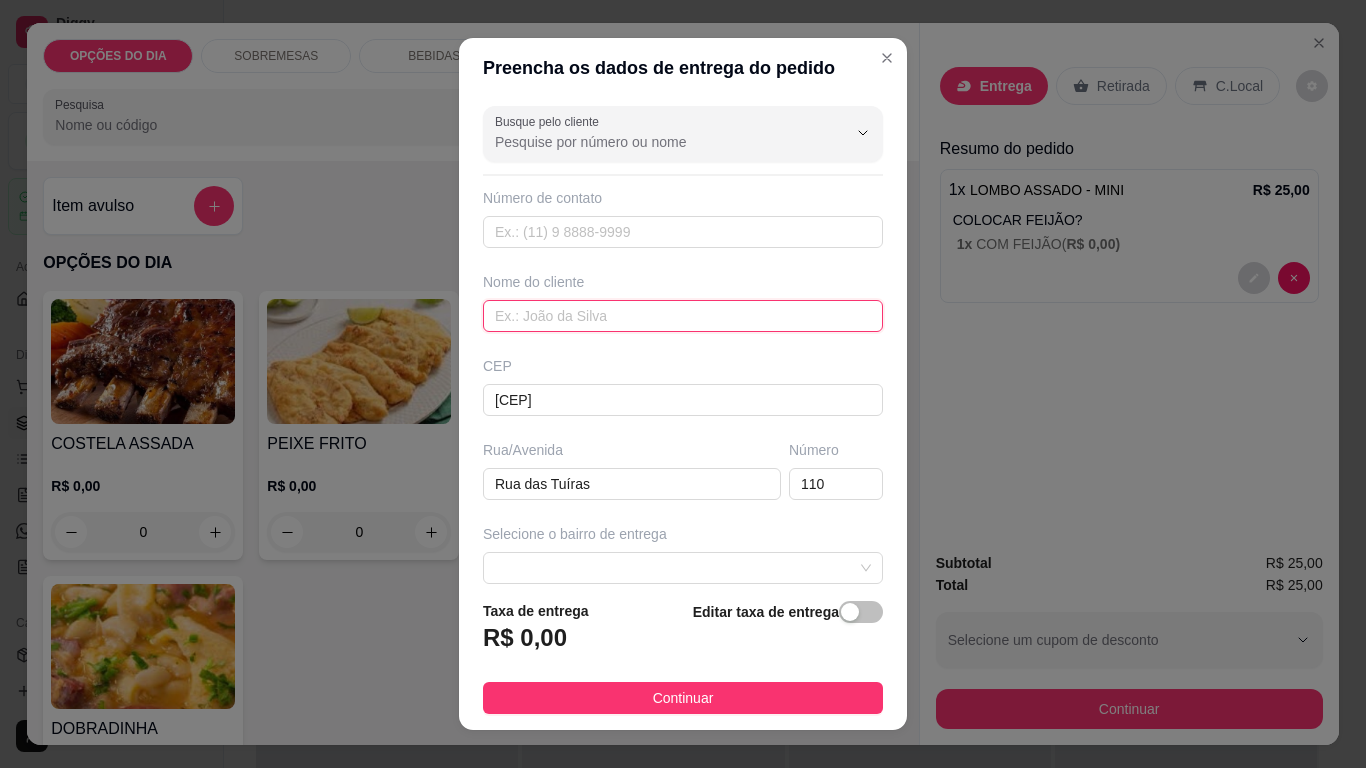 click at bounding box center (683, 316) 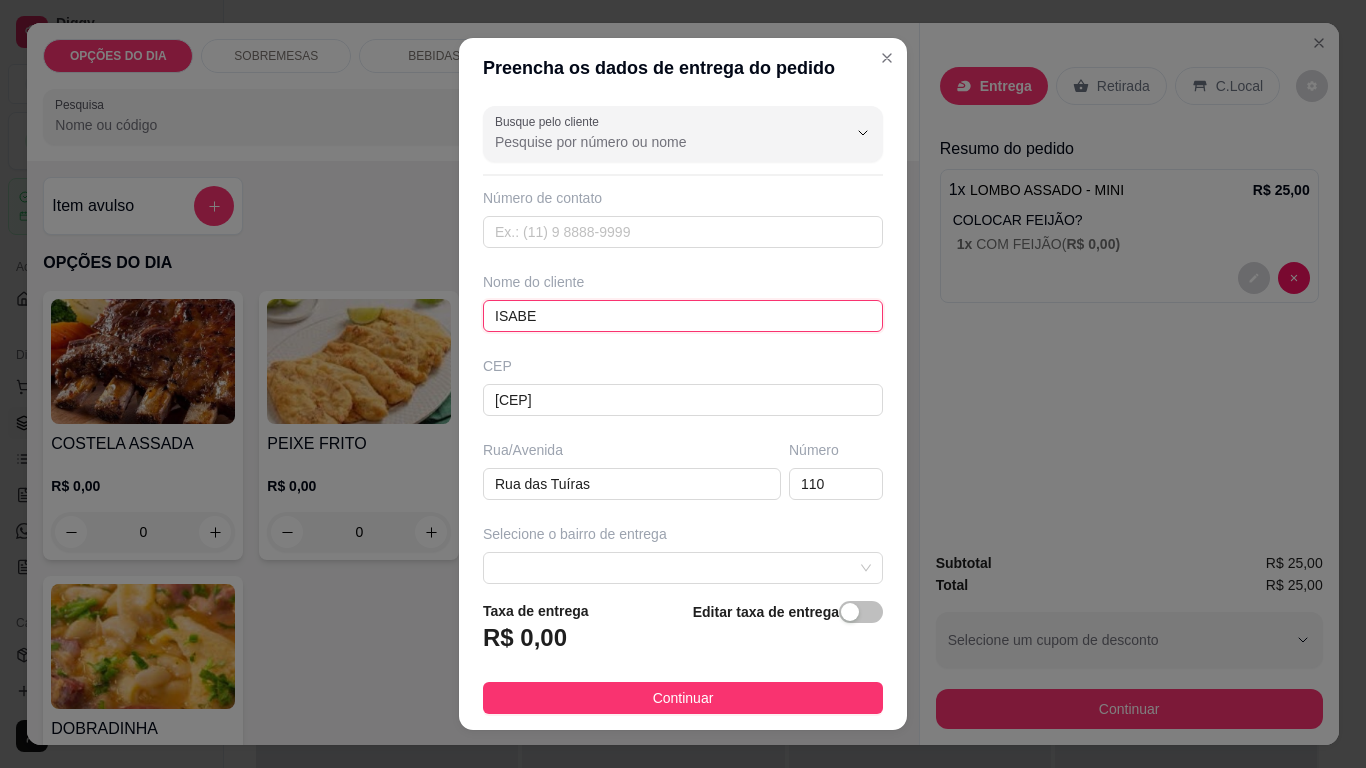 type on "ISABEL" 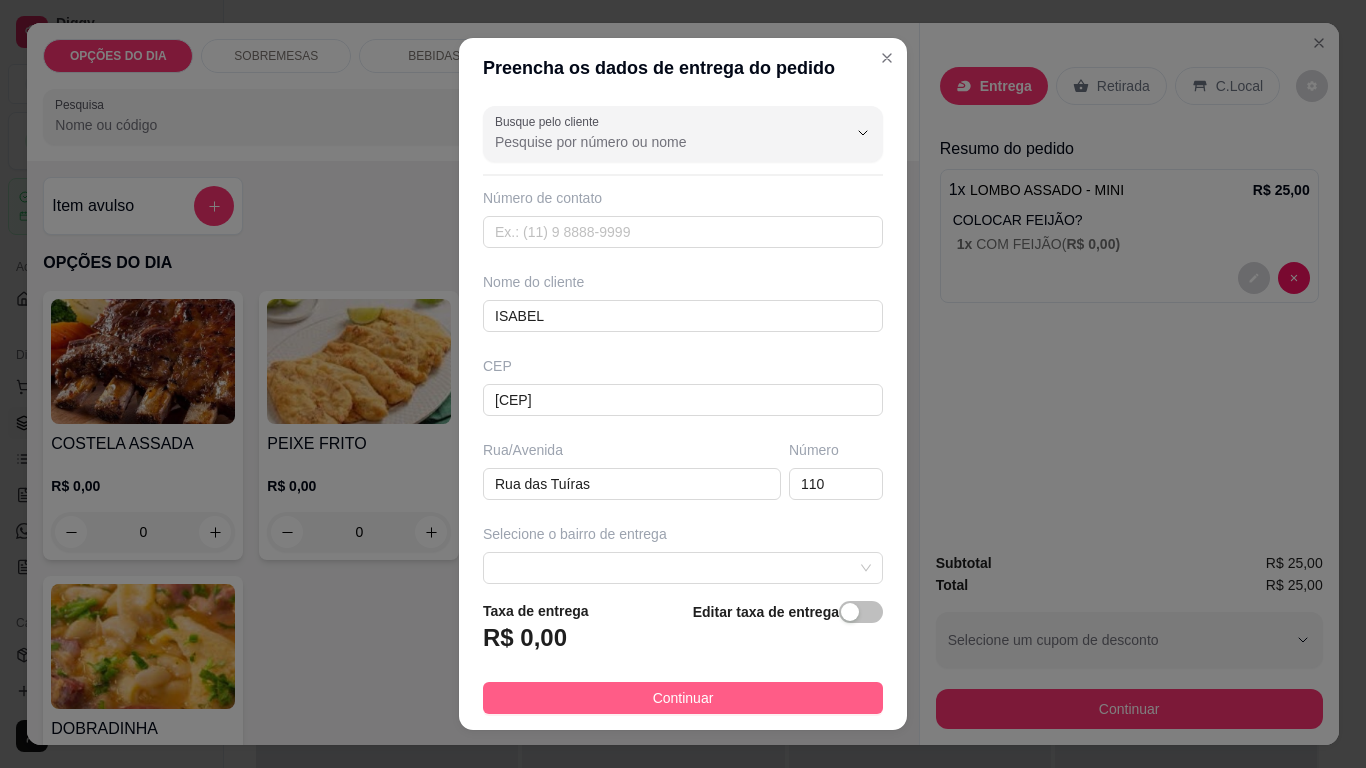click on "Continuar" at bounding box center (683, 698) 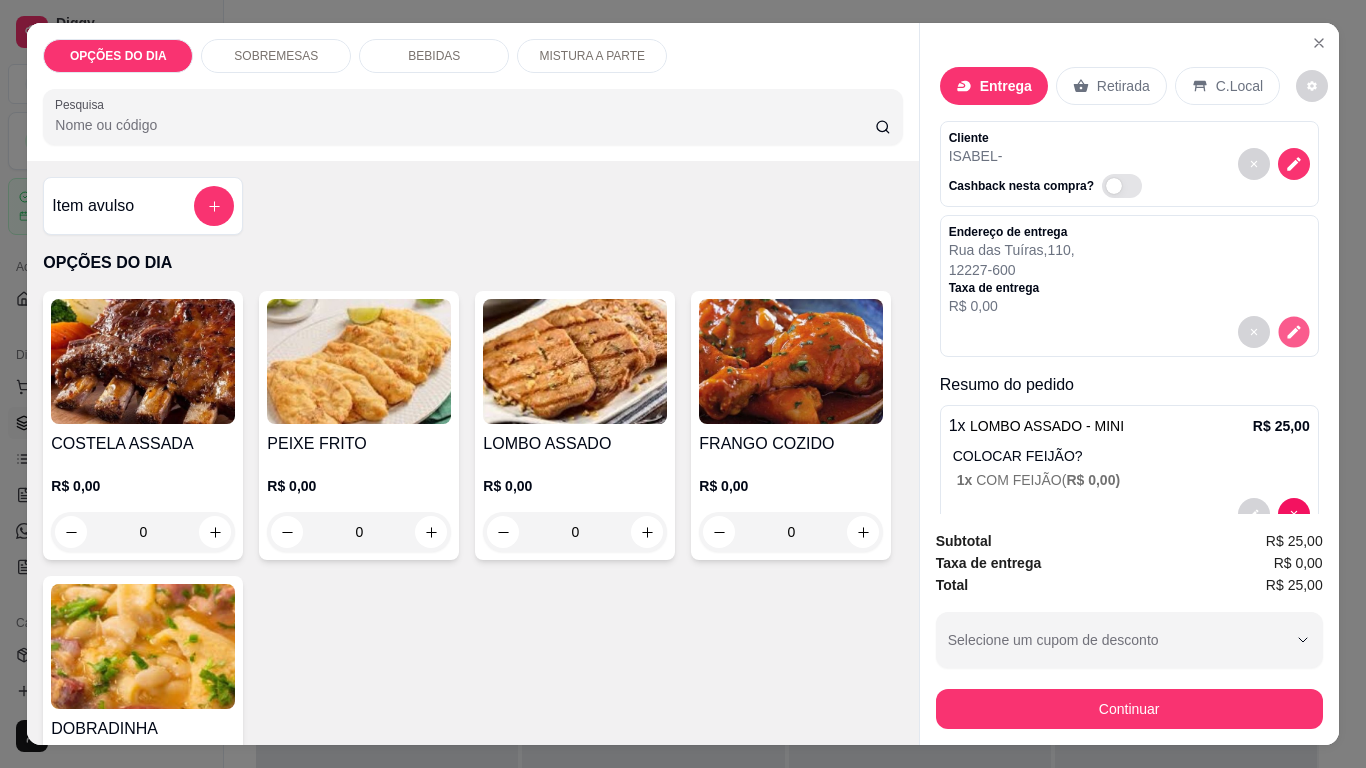 click 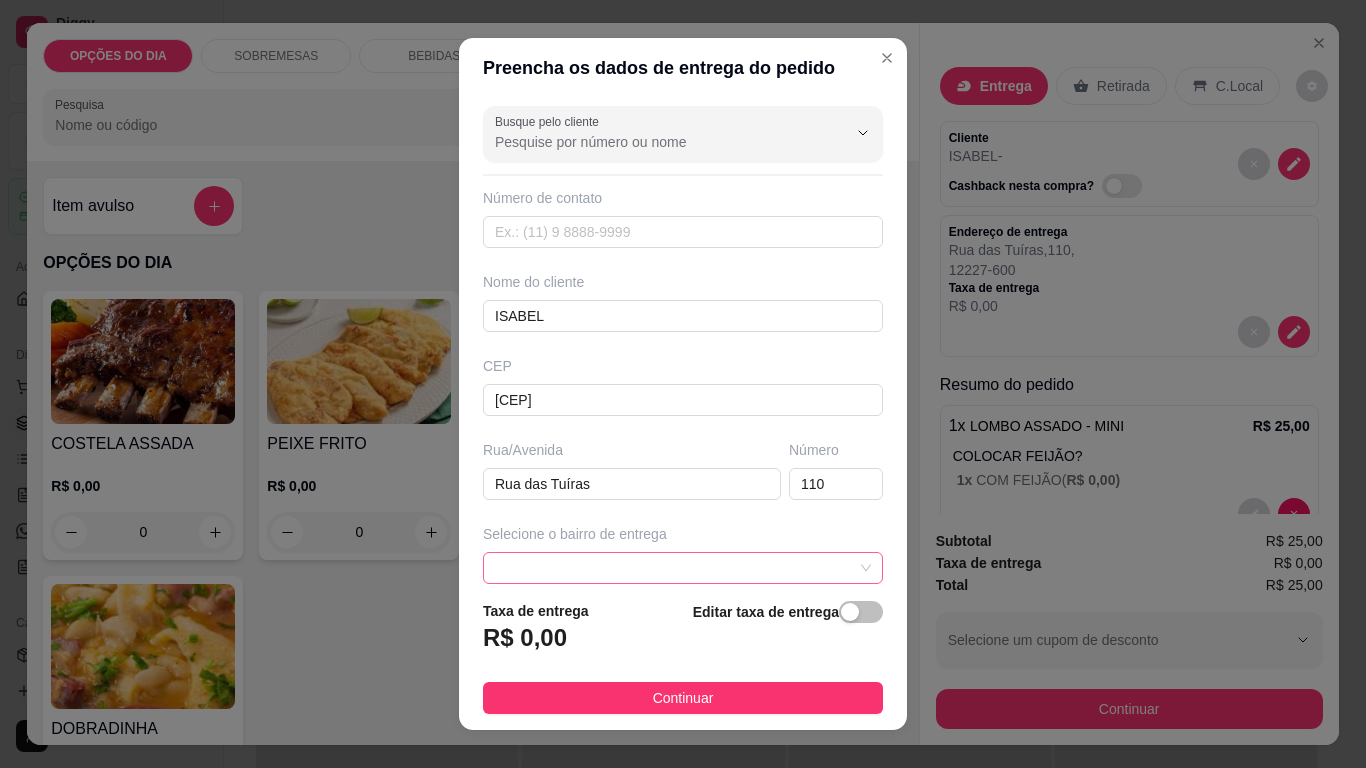 click at bounding box center [683, 568] 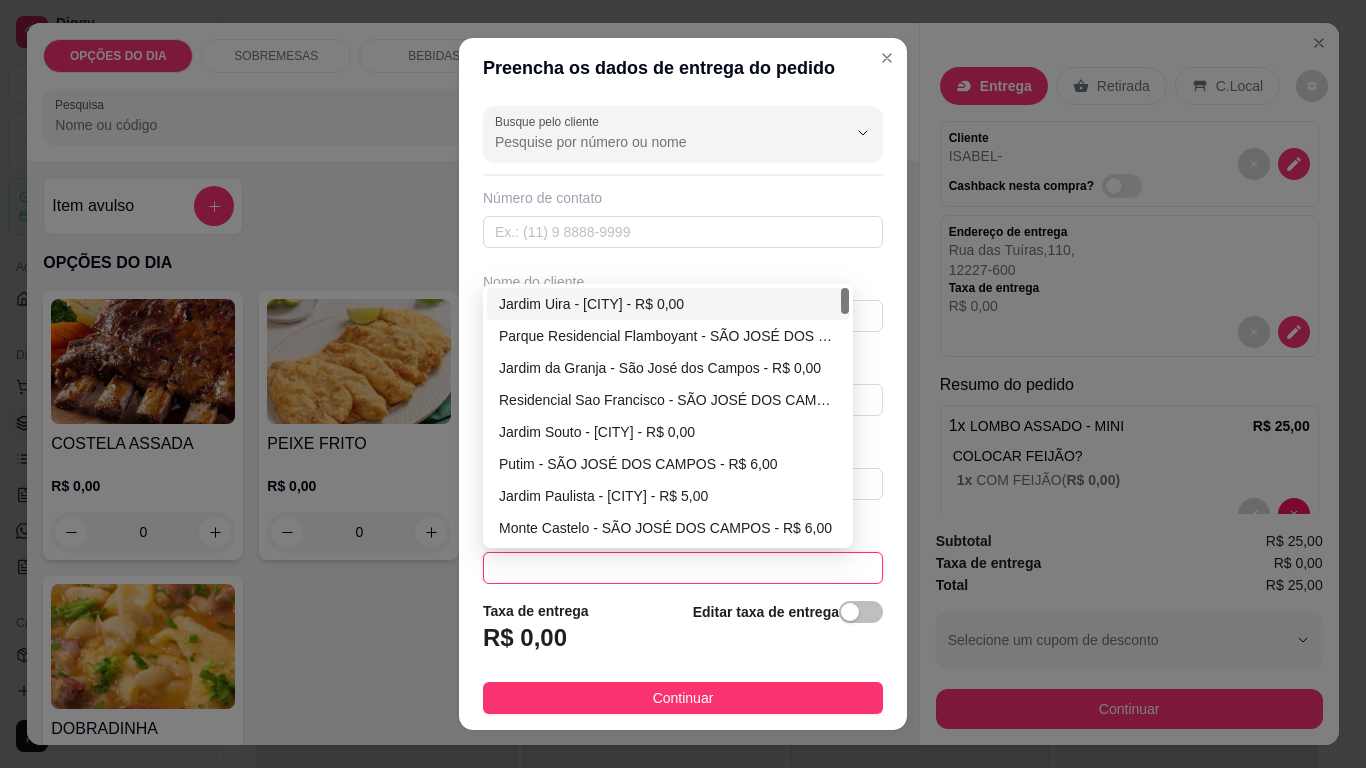 click on "Jardim Uira - [CITY] -  R$ 0,00" at bounding box center [668, 304] 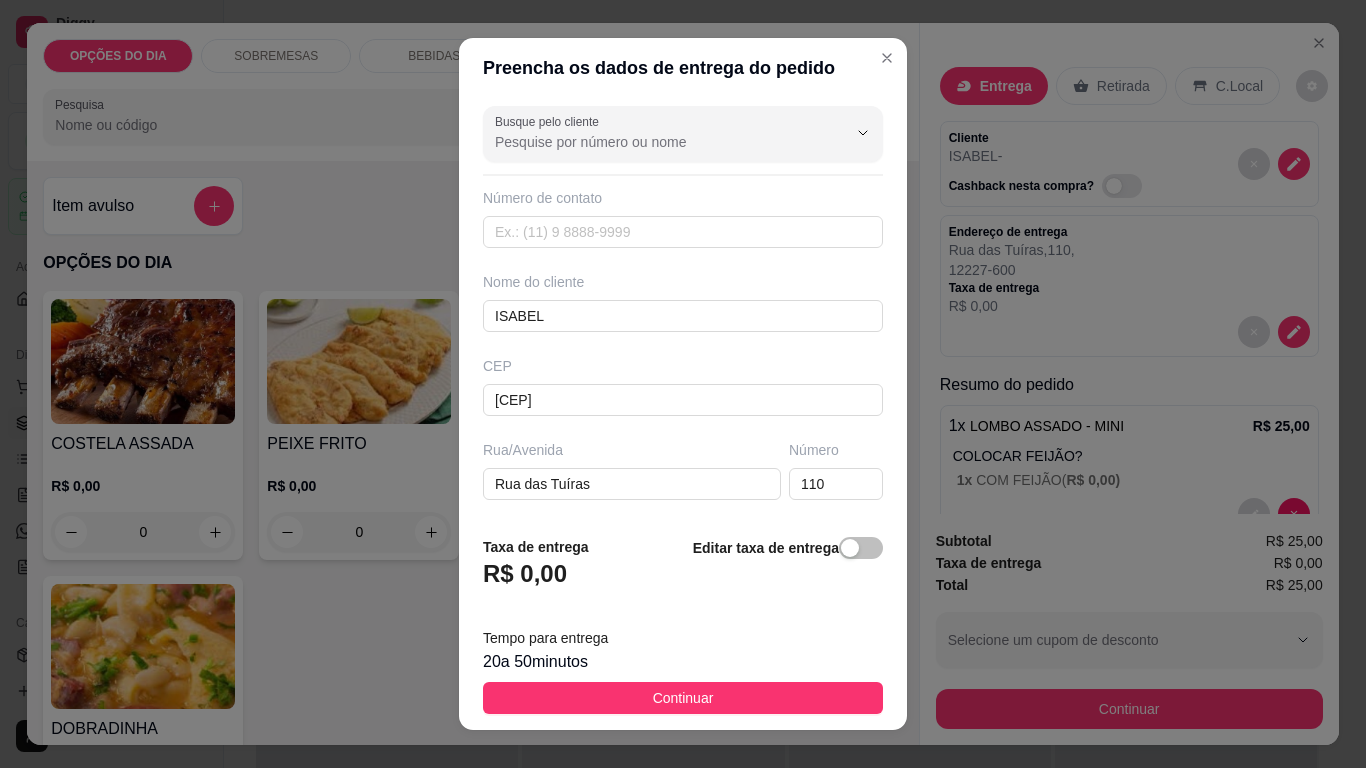 scroll, scrollTop: 252, scrollLeft: 0, axis: vertical 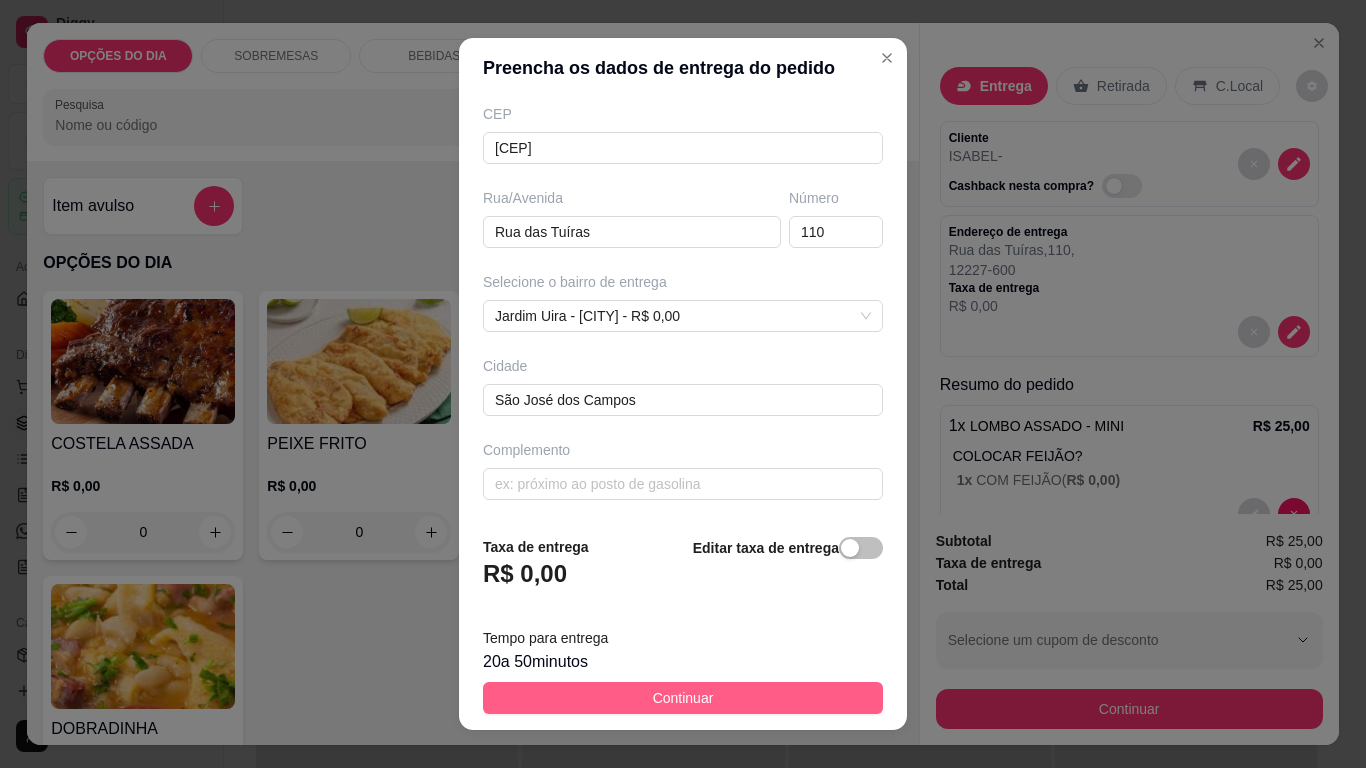 click on "Continuar" at bounding box center (683, 698) 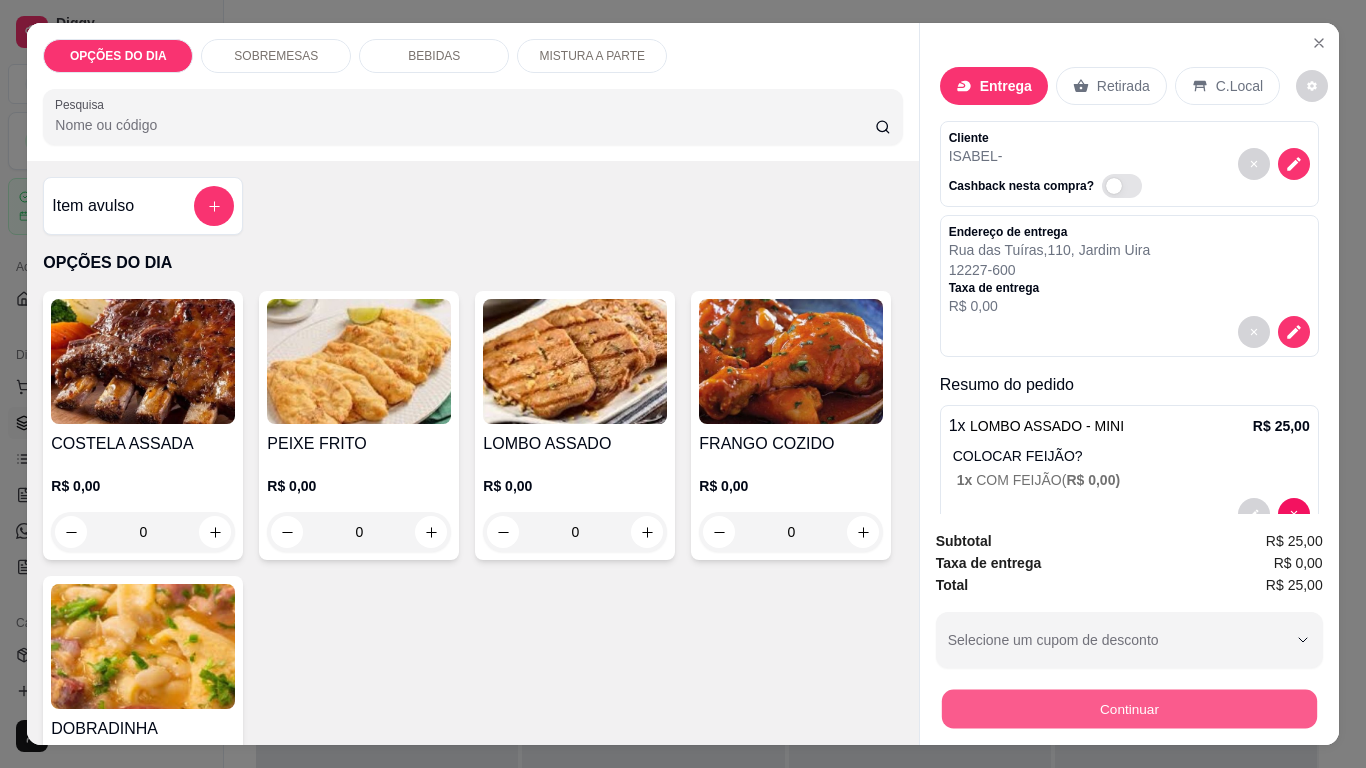 click on "Continuar" at bounding box center [1128, 709] 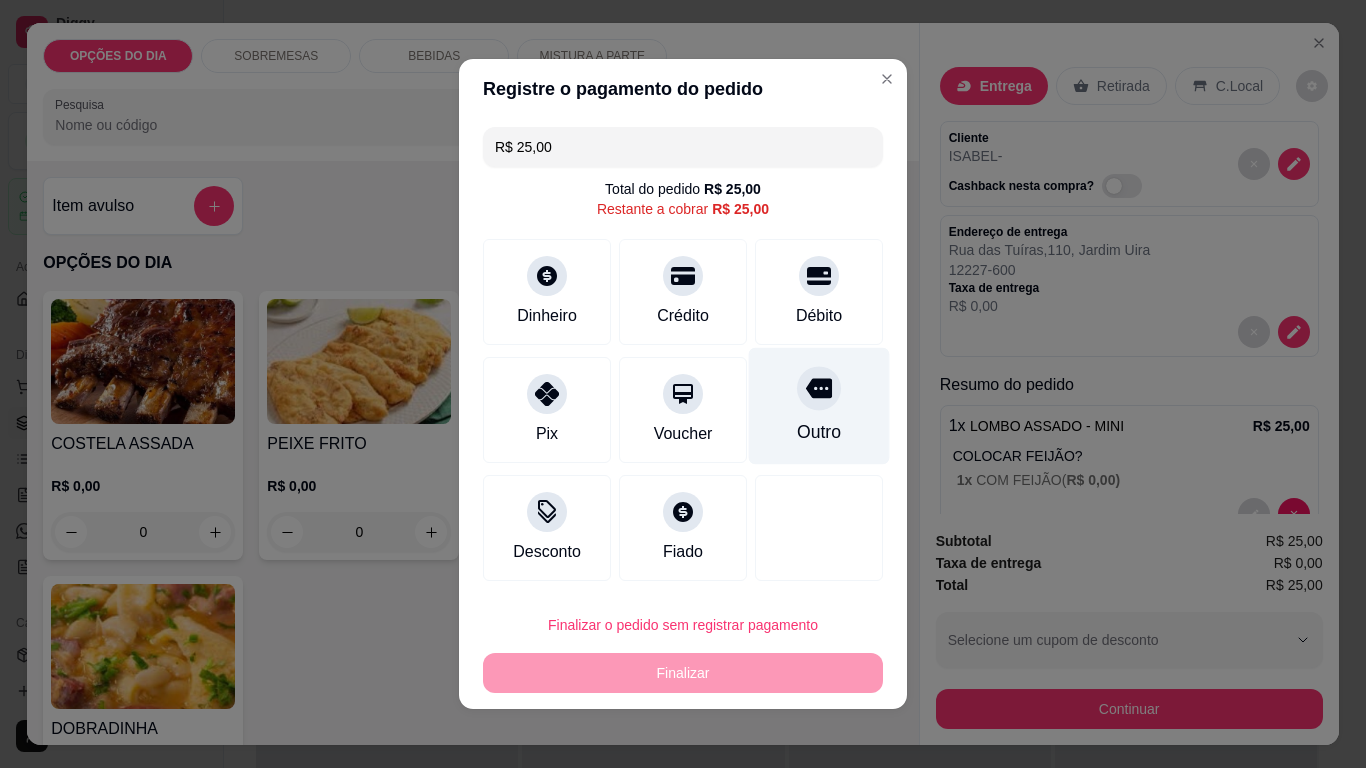 click 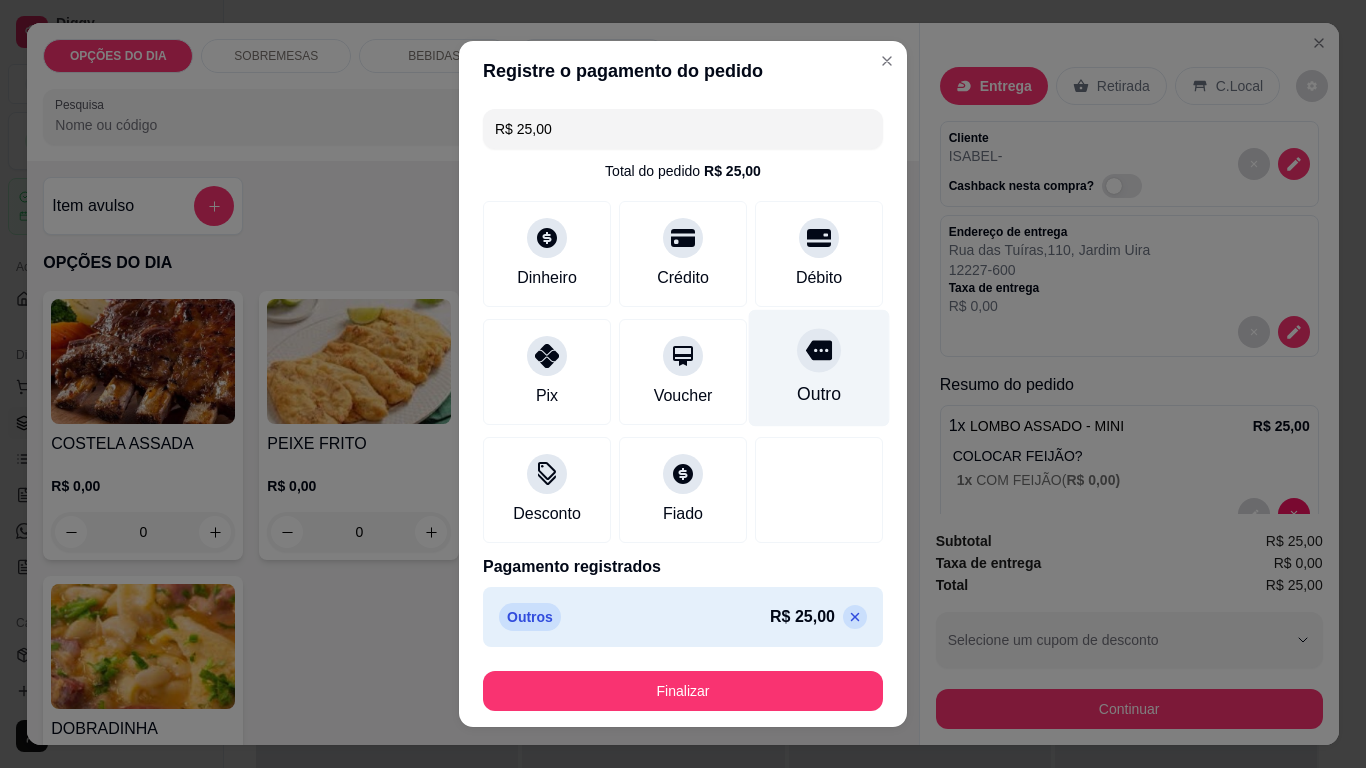 type on "R$ 0,00" 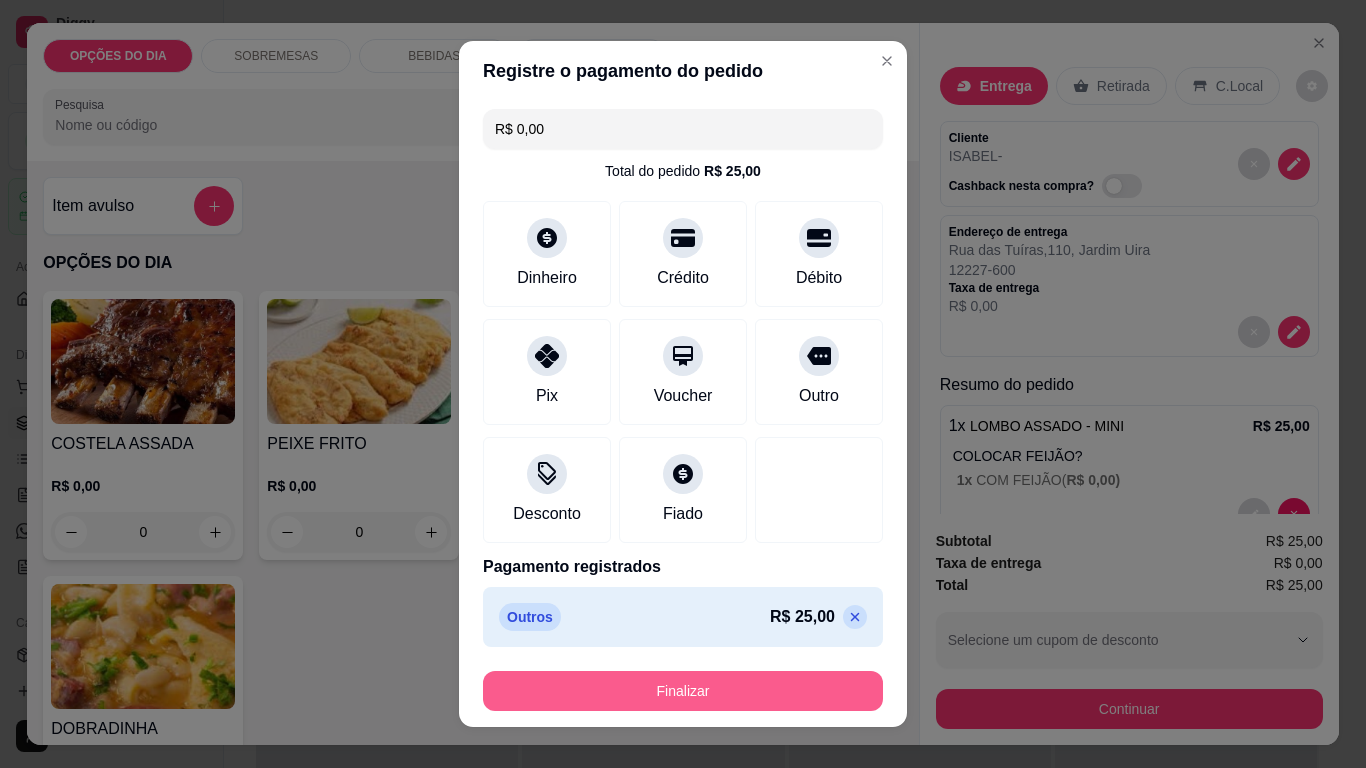 click on "Finalizar" at bounding box center [683, 691] 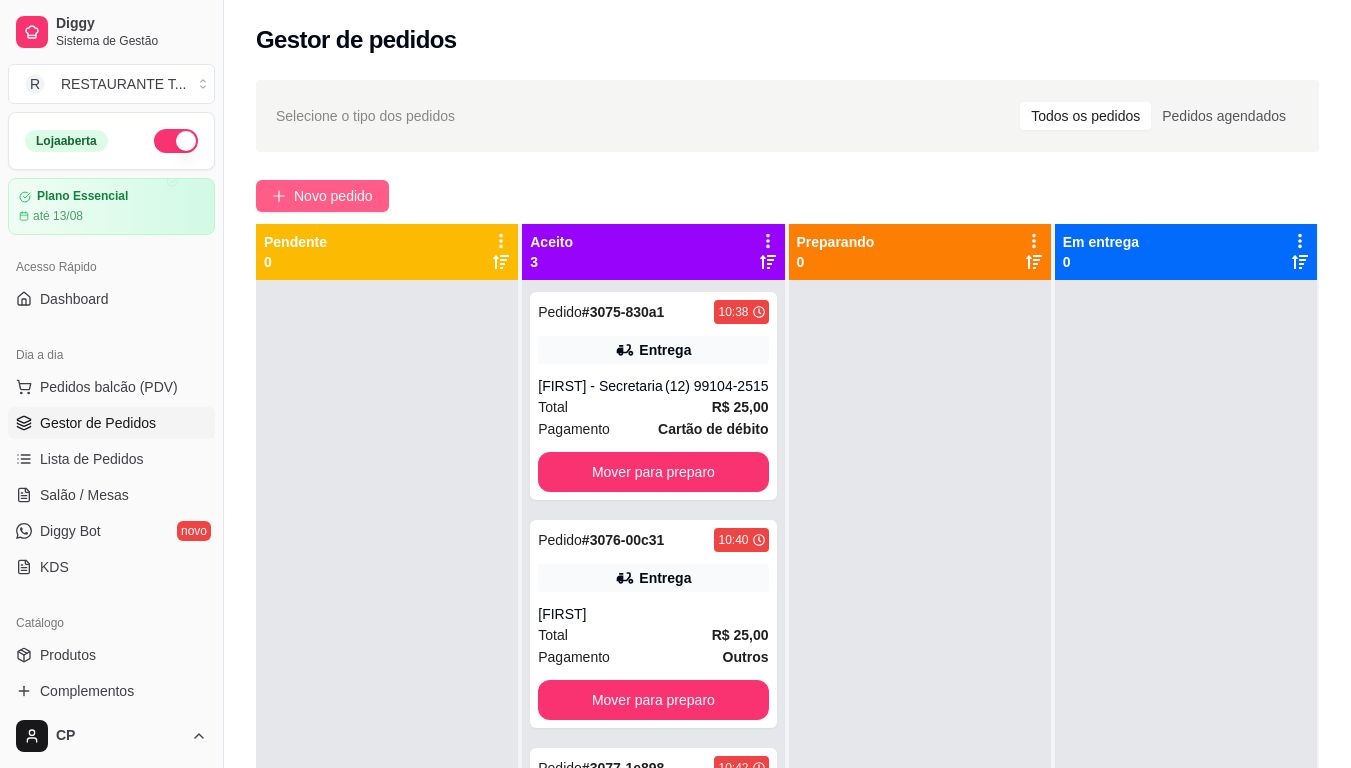 click on "Novo pedido" at bounding box center (333, 196) 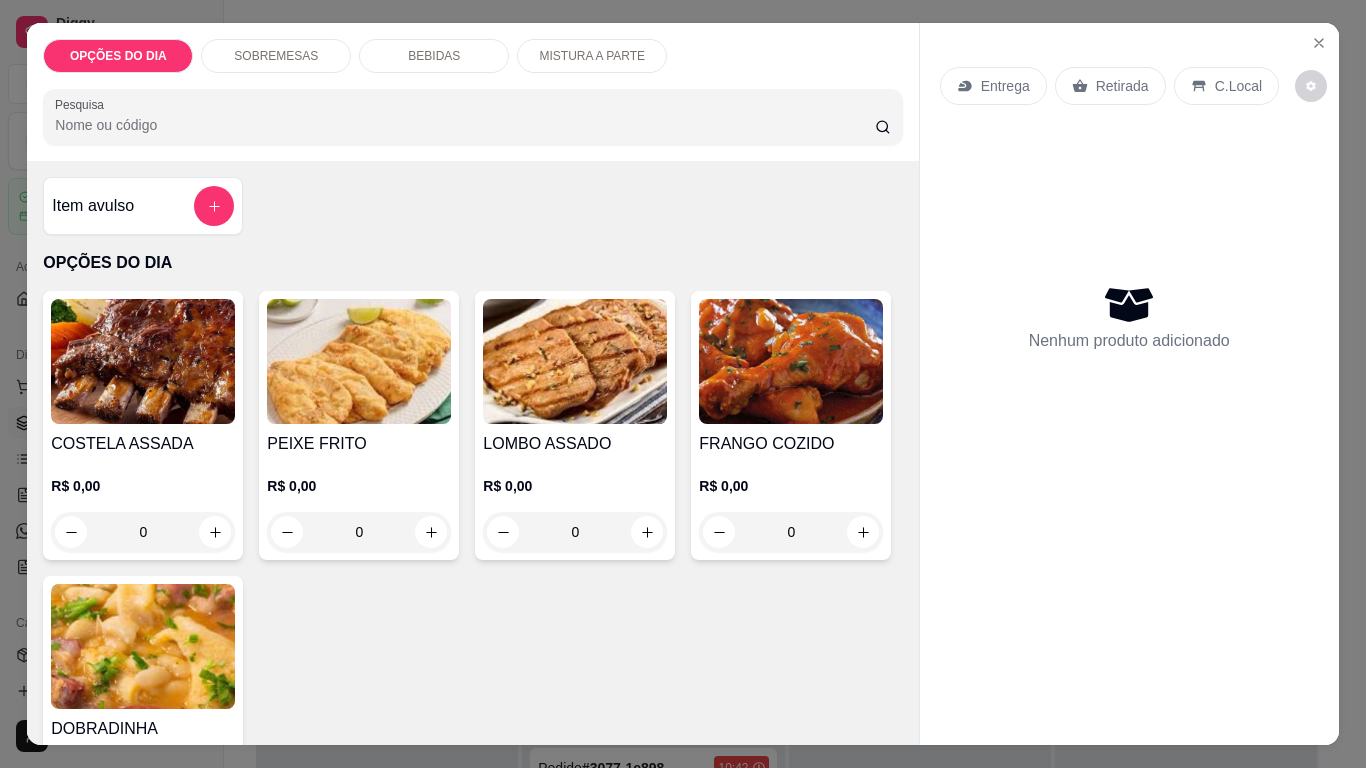 click at bounding box center [575, 361] 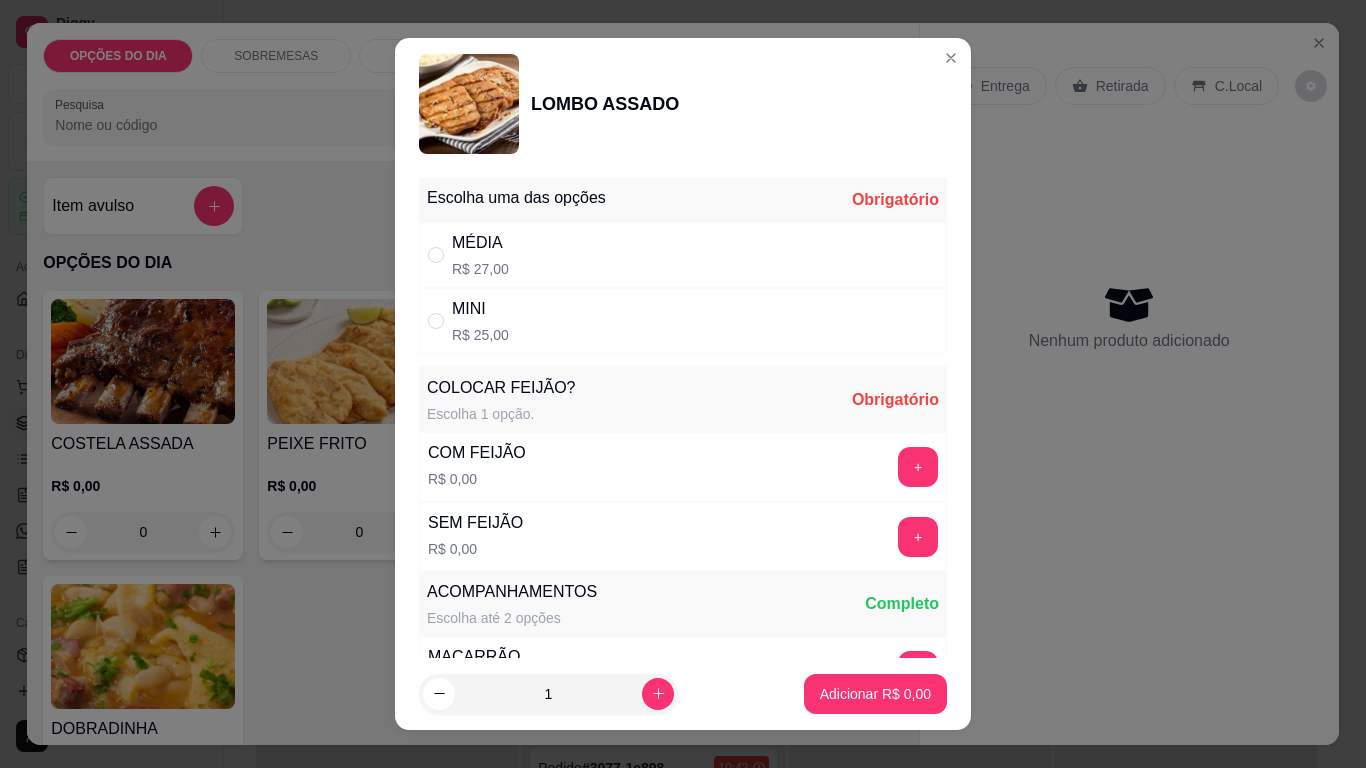 click on "MÉDIA R$ 27,00" at bounding box center [683, 255] 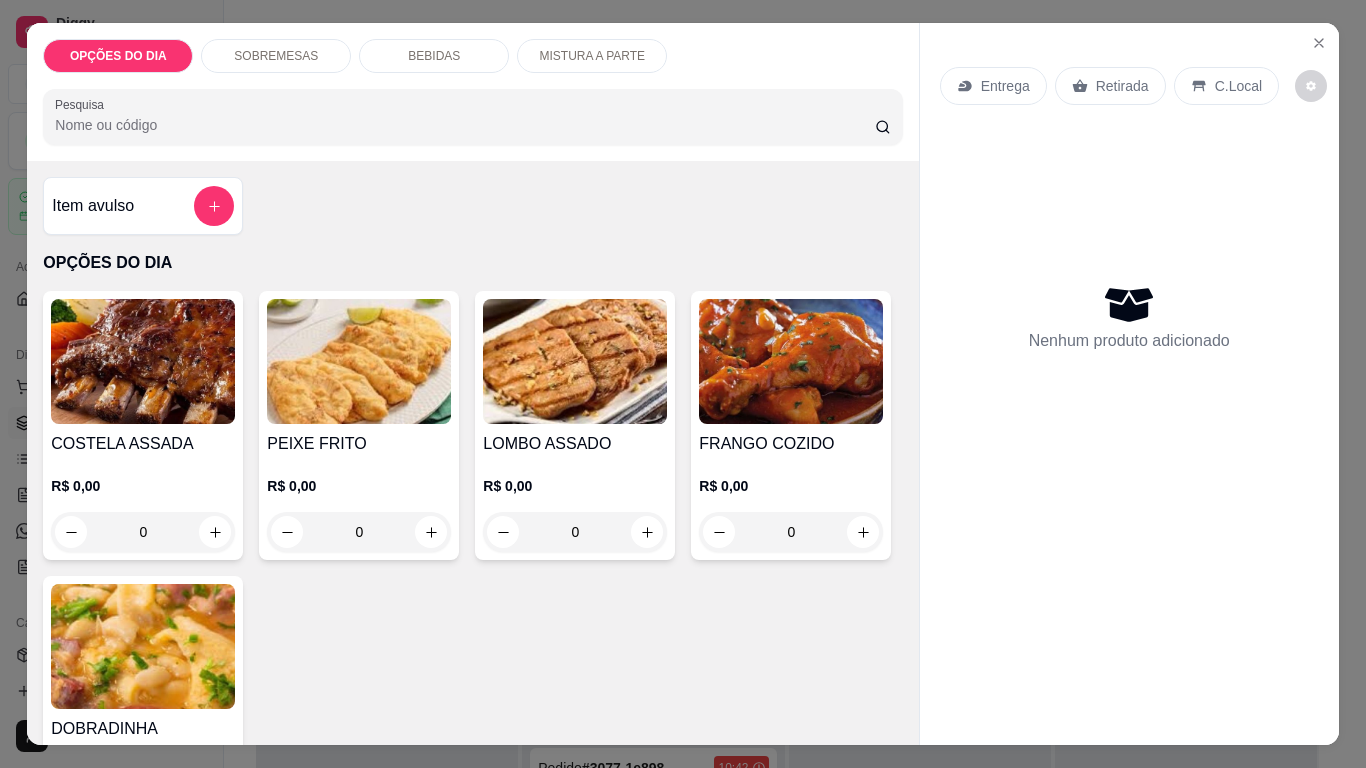 click at bounding box center [791, 361] 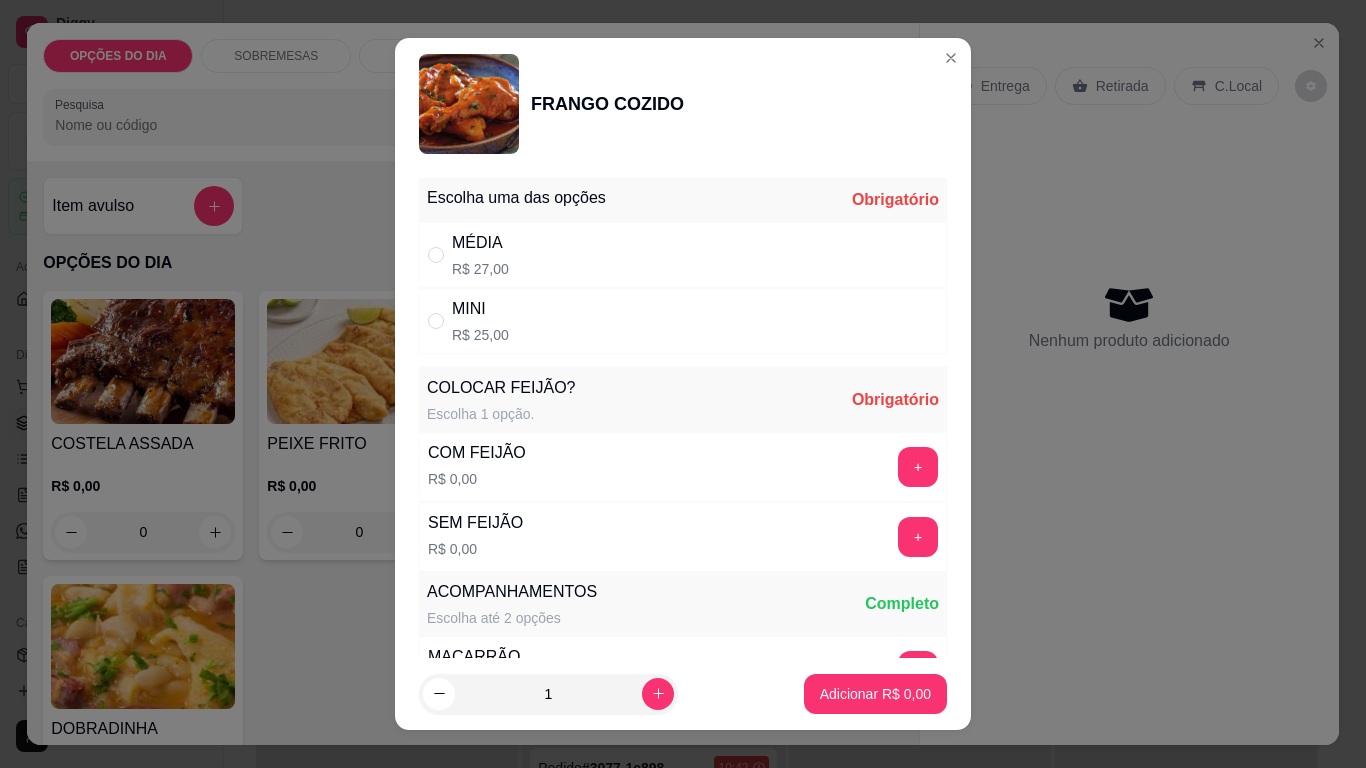 click on "MÉDIA" at bounding box center [480, 243] 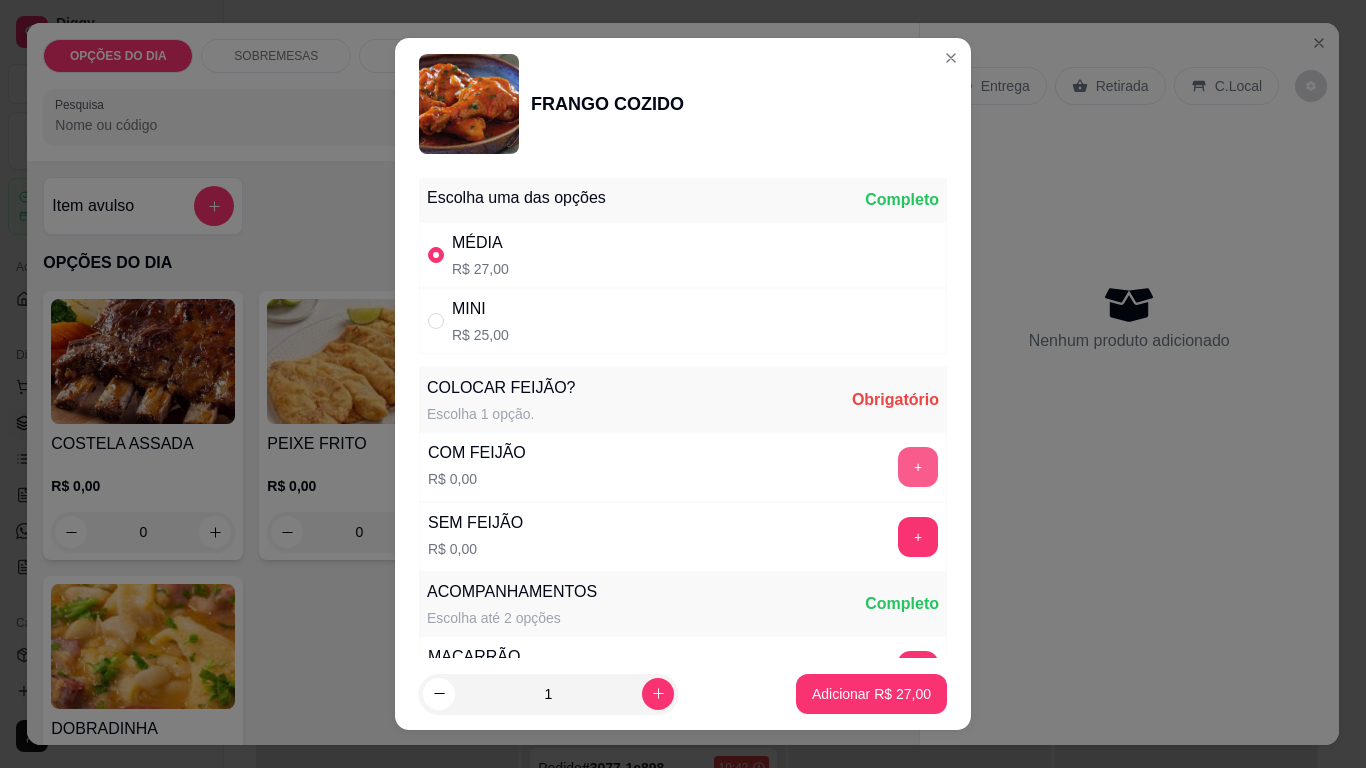 click on "+" at bounding box center (918, 467) 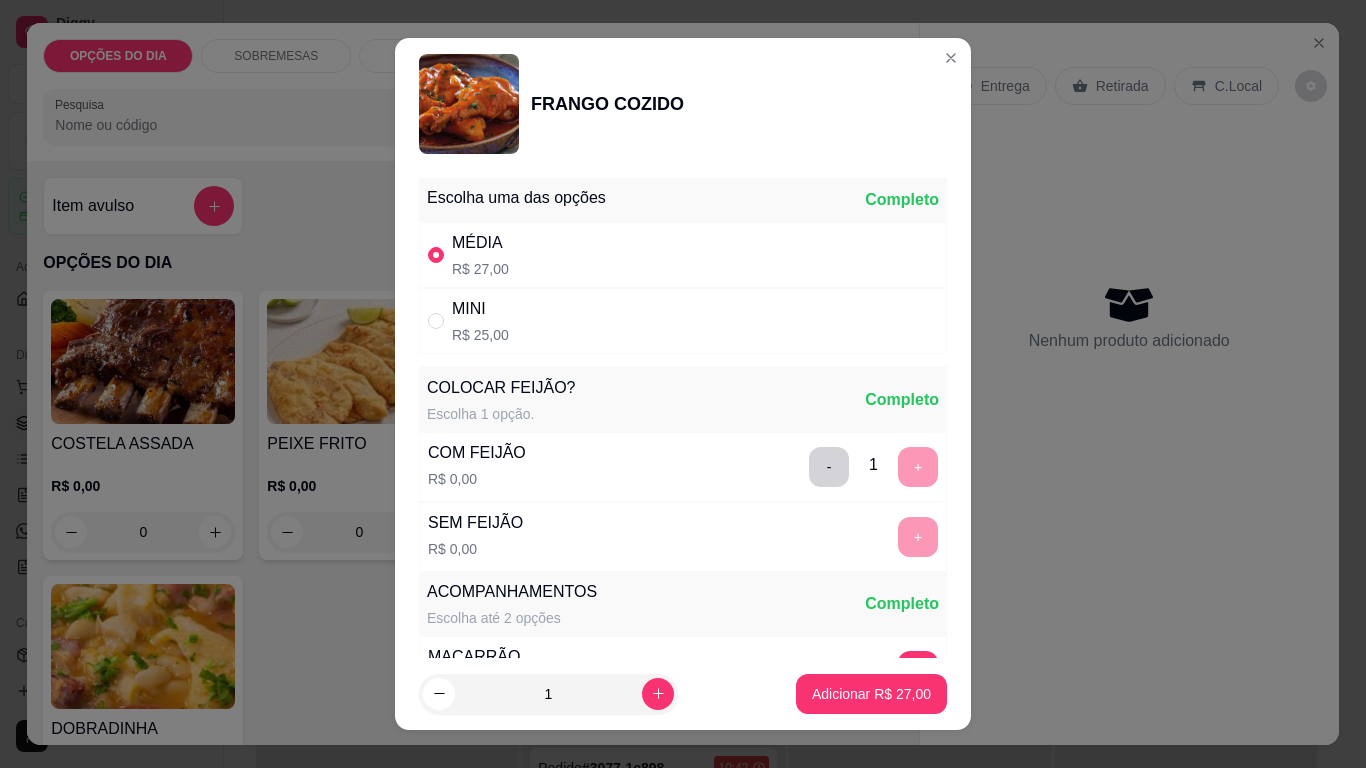 scroll, scrollTop: 26, scrollLeft: 0, axis: vertical 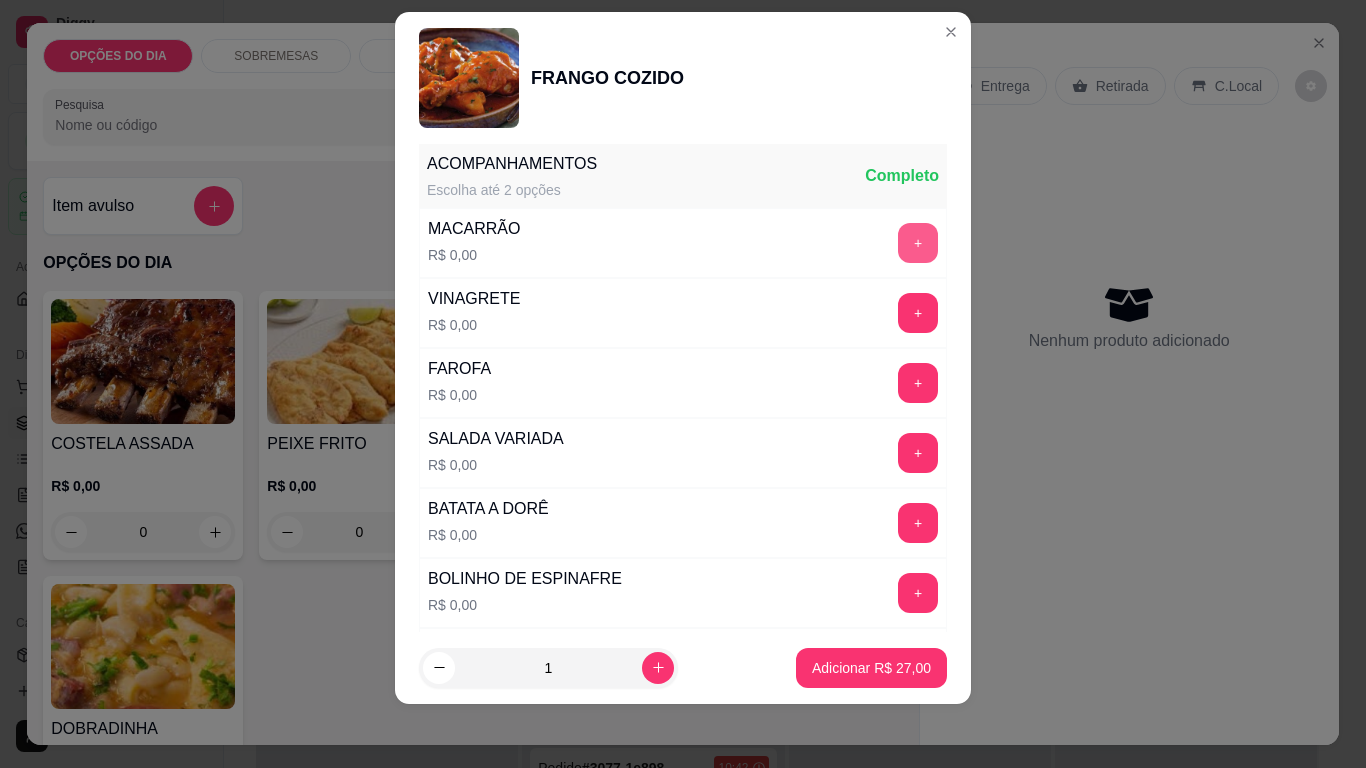 click on "+" at bounding box center (918, 243) 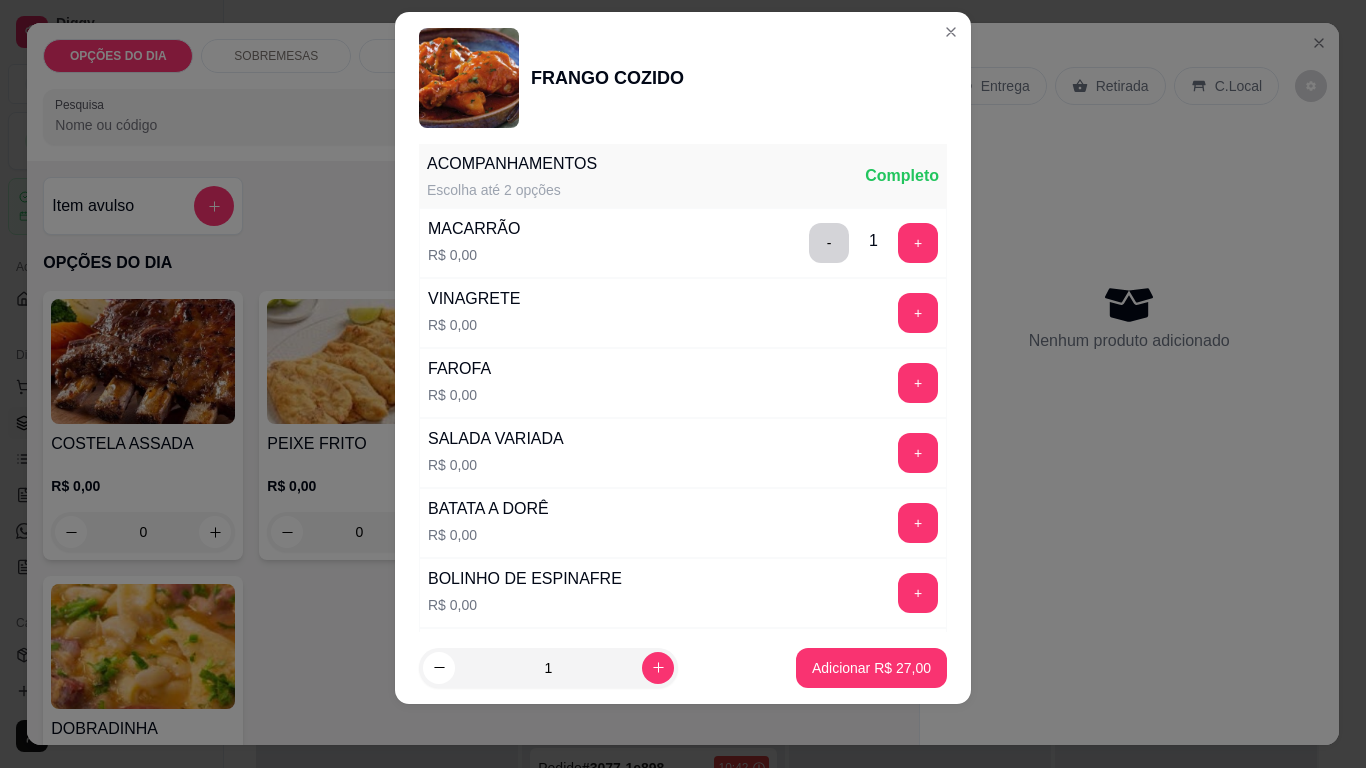 scroll, scrollTop: 829, scrollLeft: 0, axis: vertical 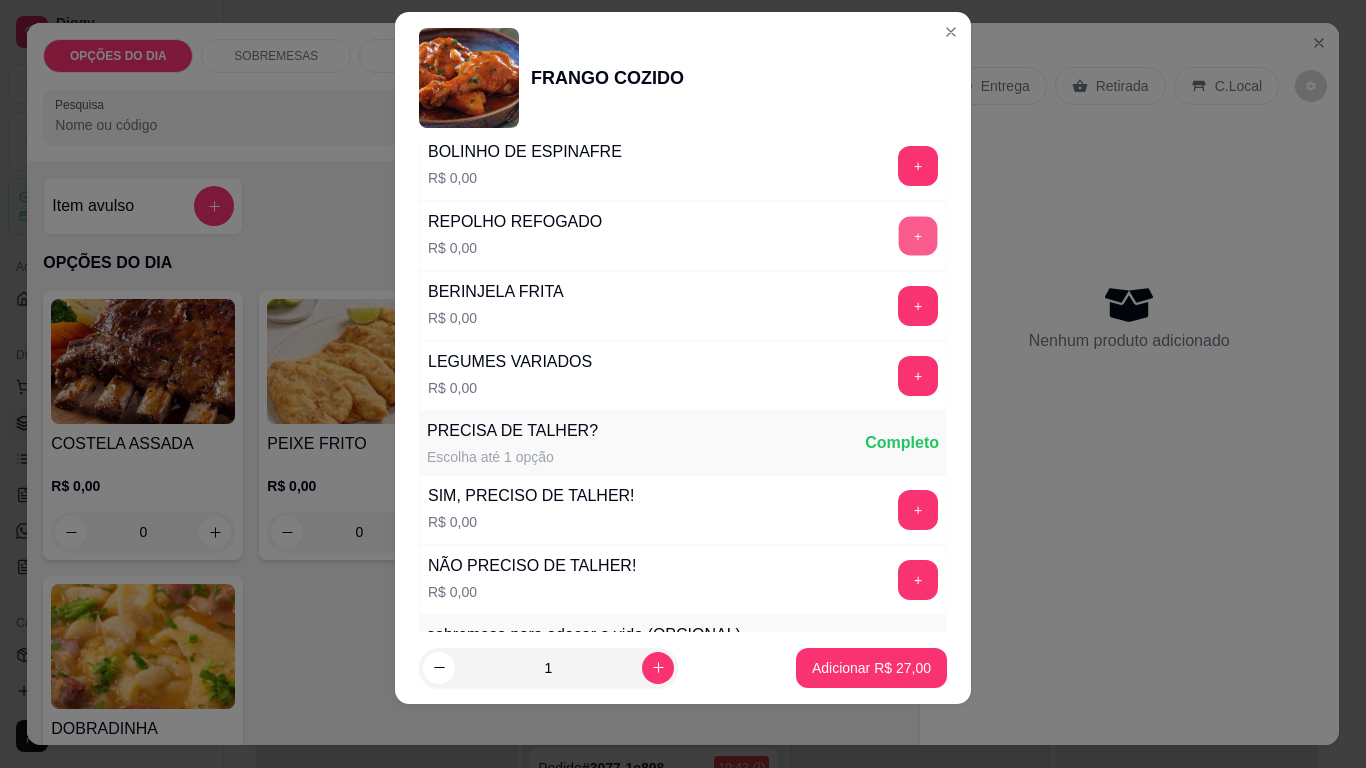 click on "+" at bounding box center [918, 236] 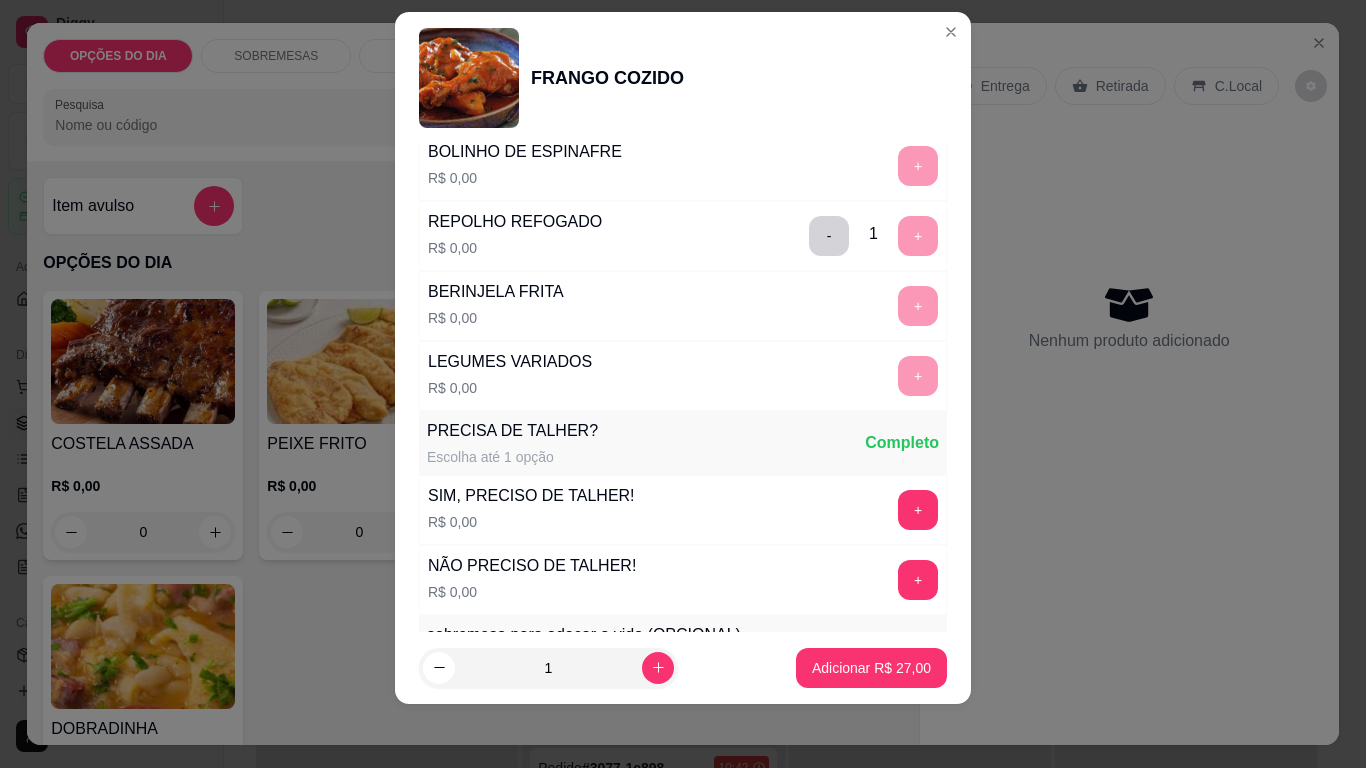 scroll, scrollTop: 1096, scrollLeft: 0, axis: vertical 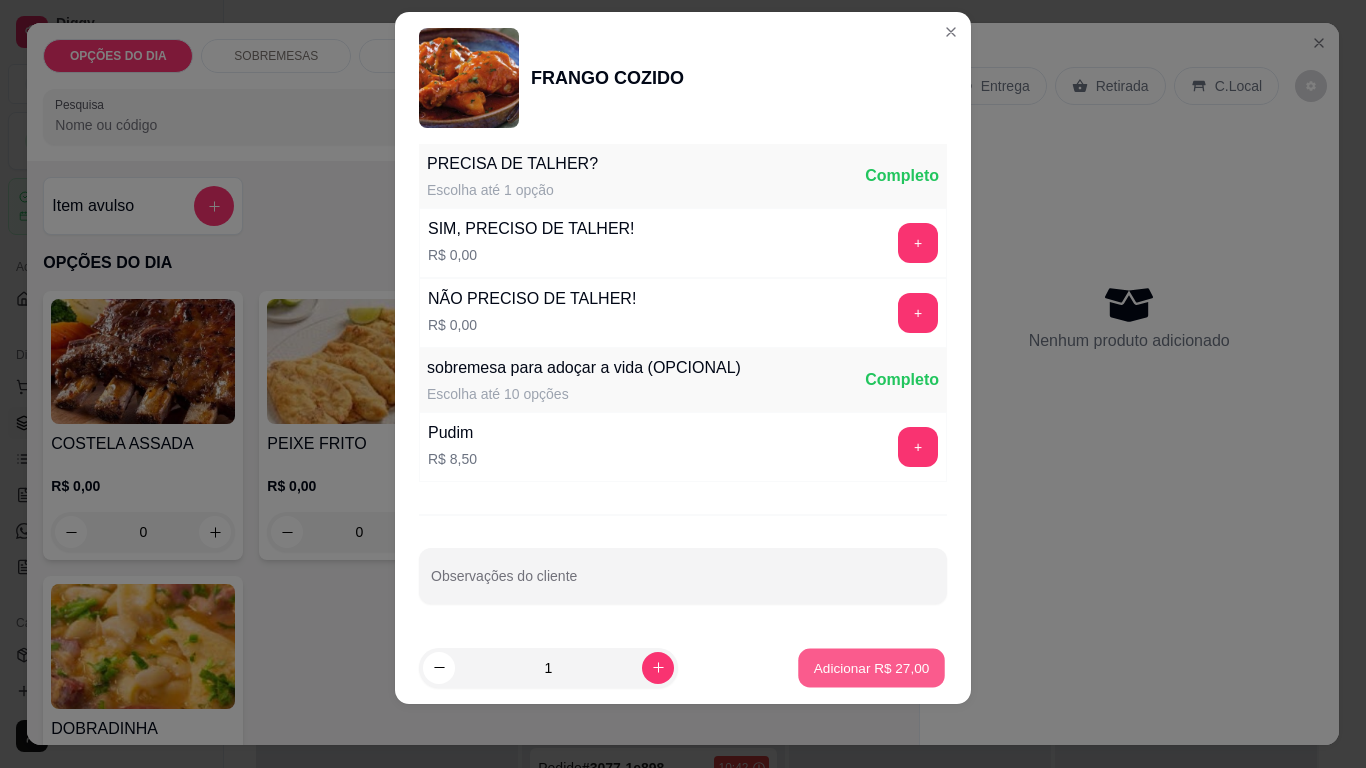 click on "Adicionar   R$ 27,00" at bounding box center [872, 667] 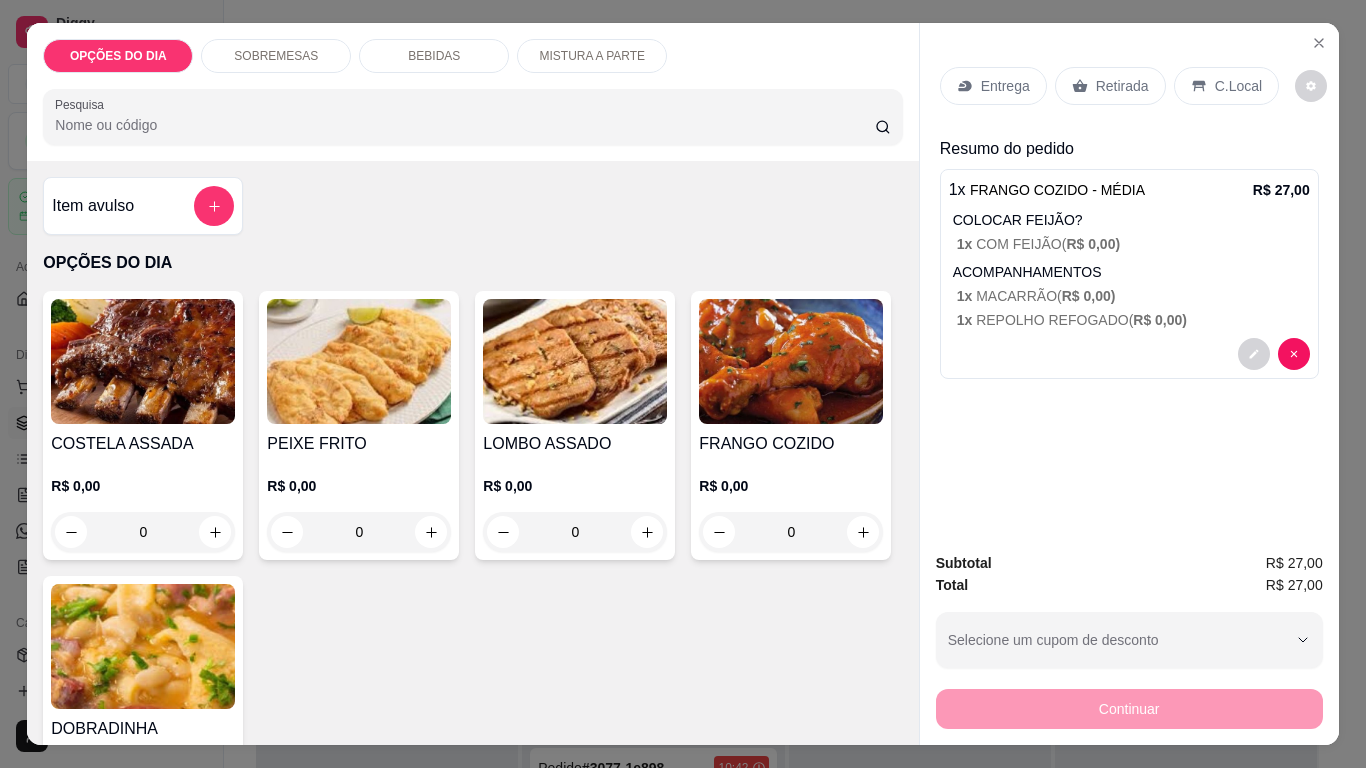 click on "Entrega" at bounding box center (1005, 86) 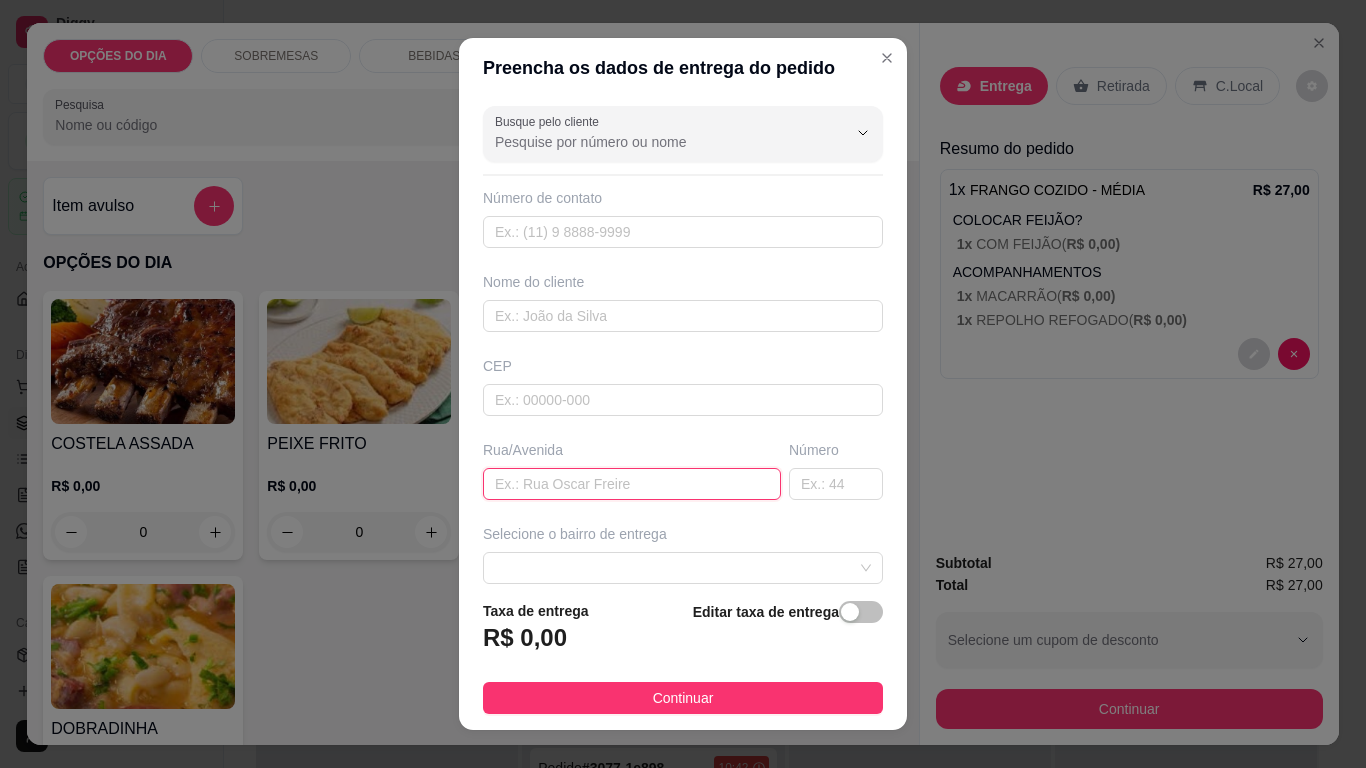 click at bounding box center [632, 484] 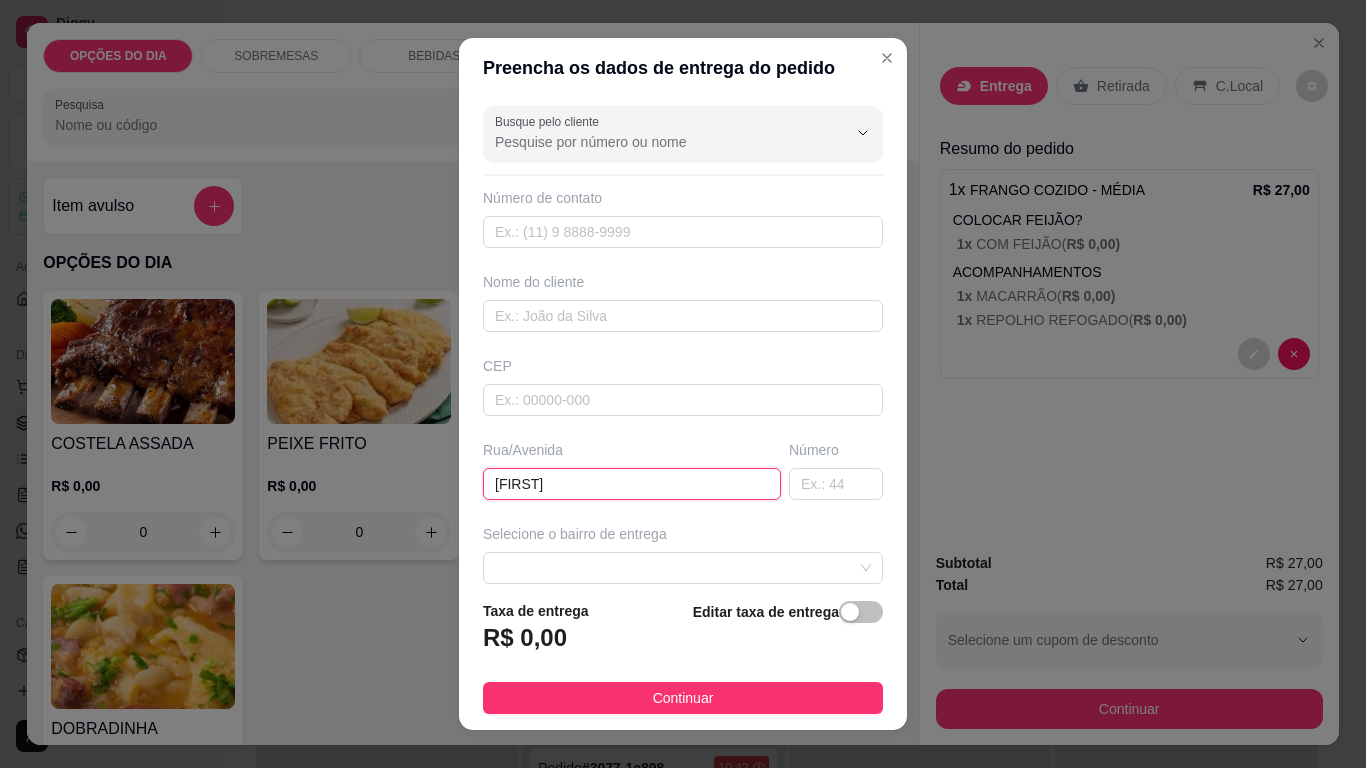 type on "[FIRST]" 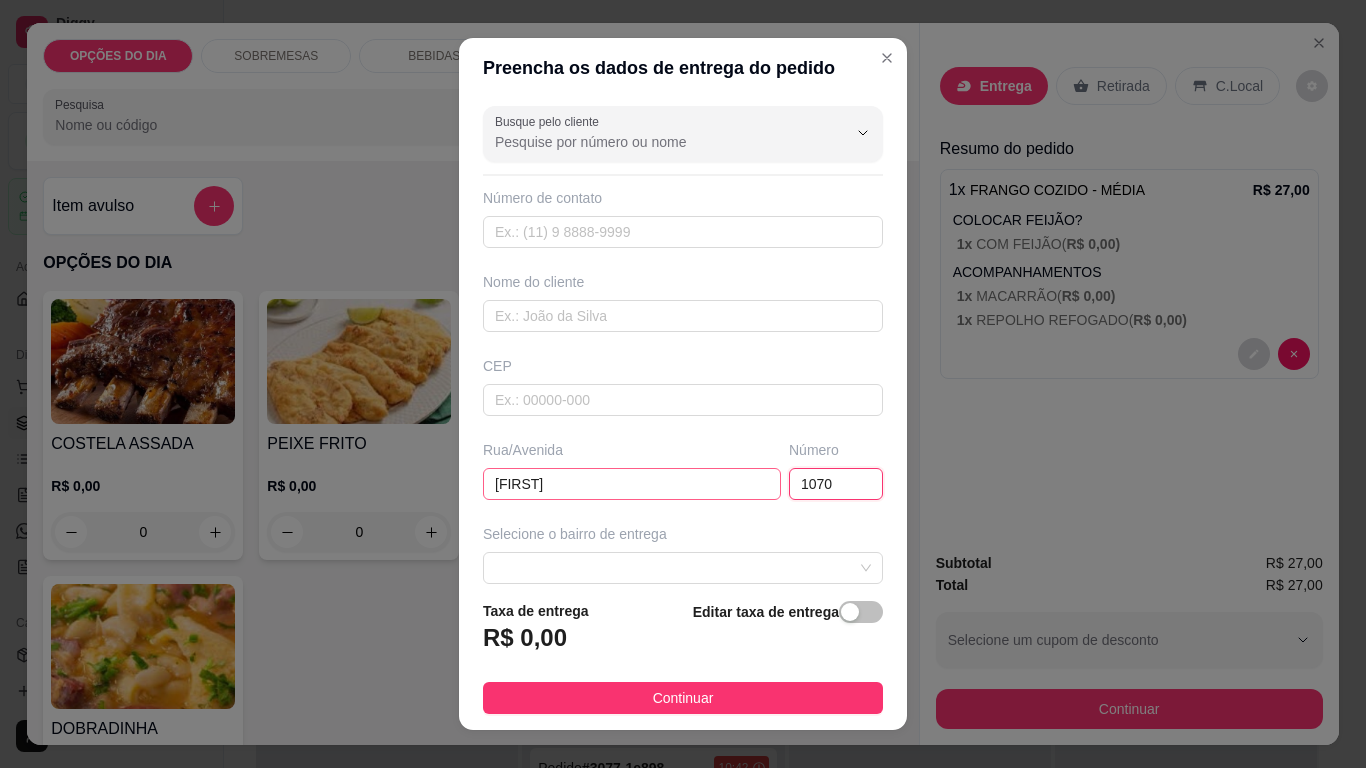 type on "1070" 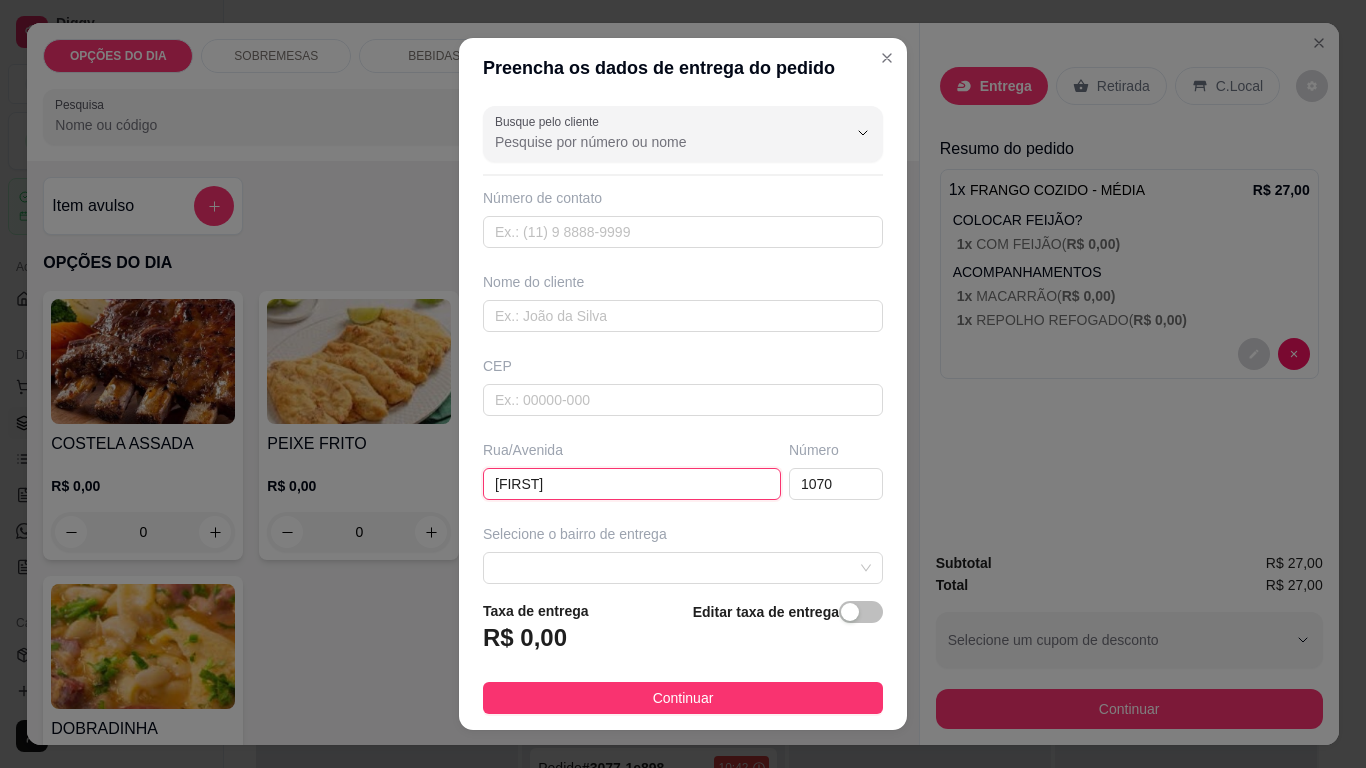 click on "[FIRST]" at bounding box center (632, 484) 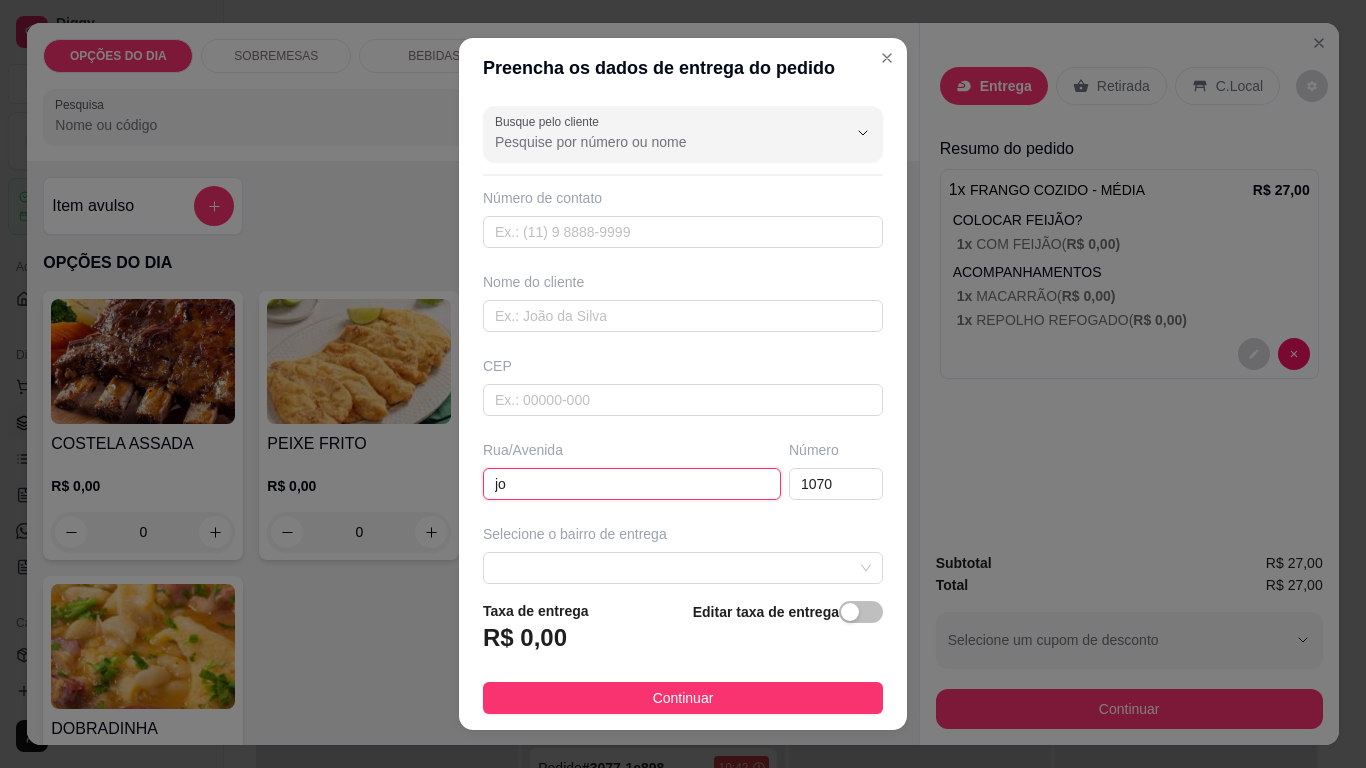 type on "j" 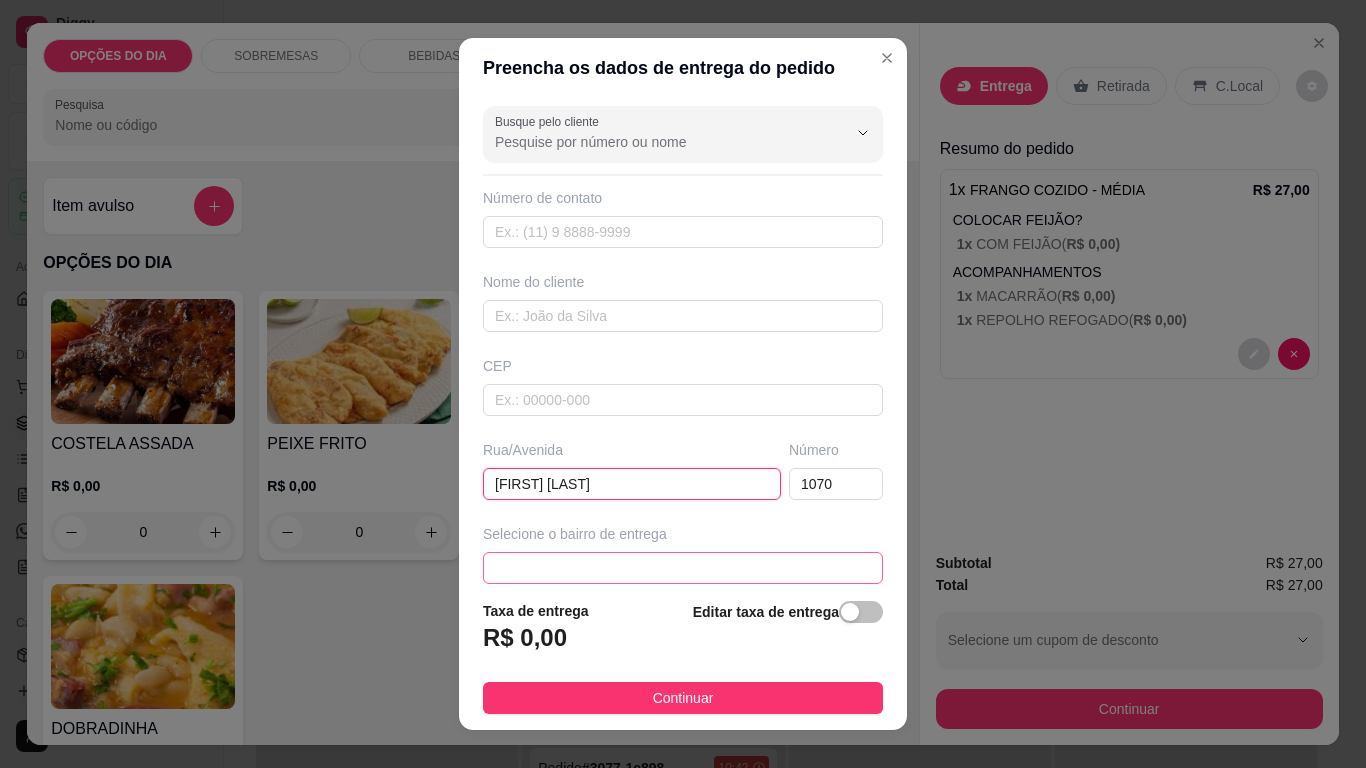 click at bounding box center (683, 568) 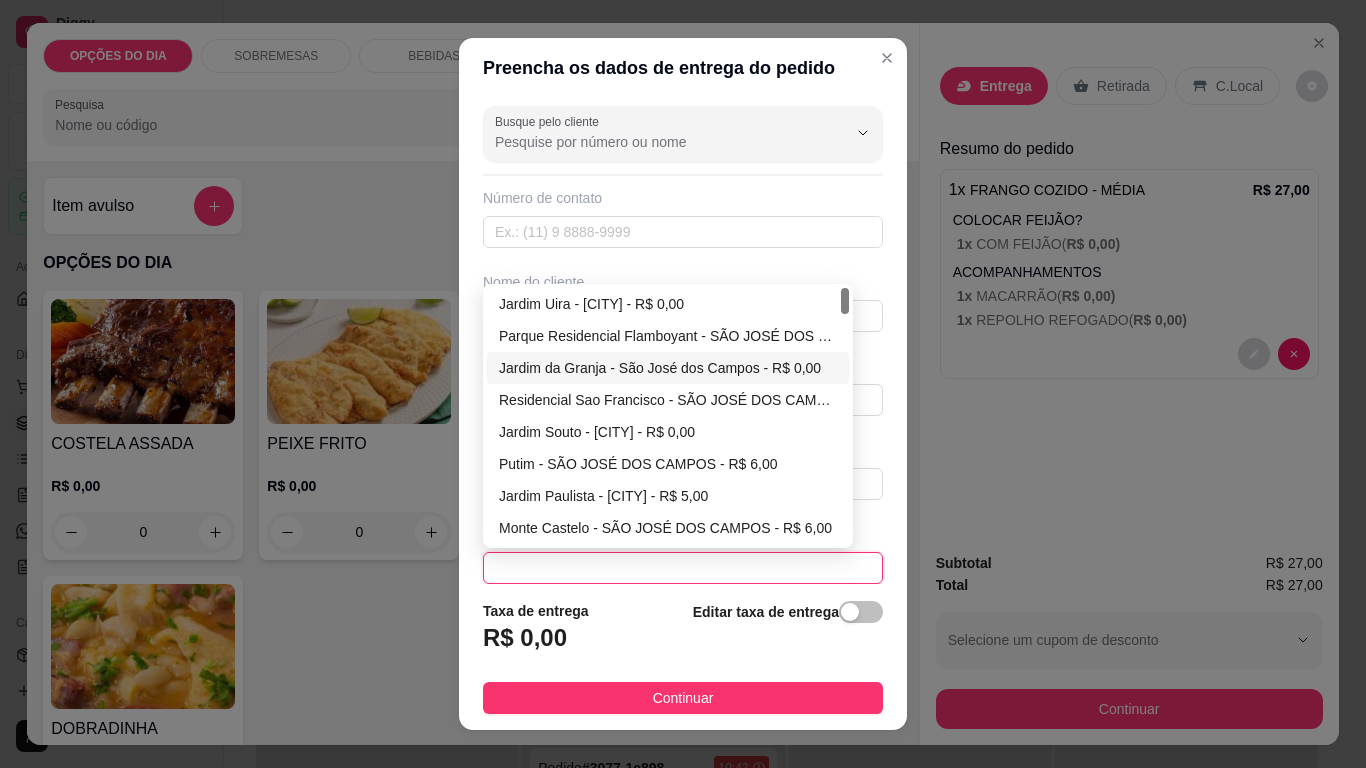 click on "Jardim da Granja - São José dos Campos - R$ 0,00" at bounding box center (668, 368) 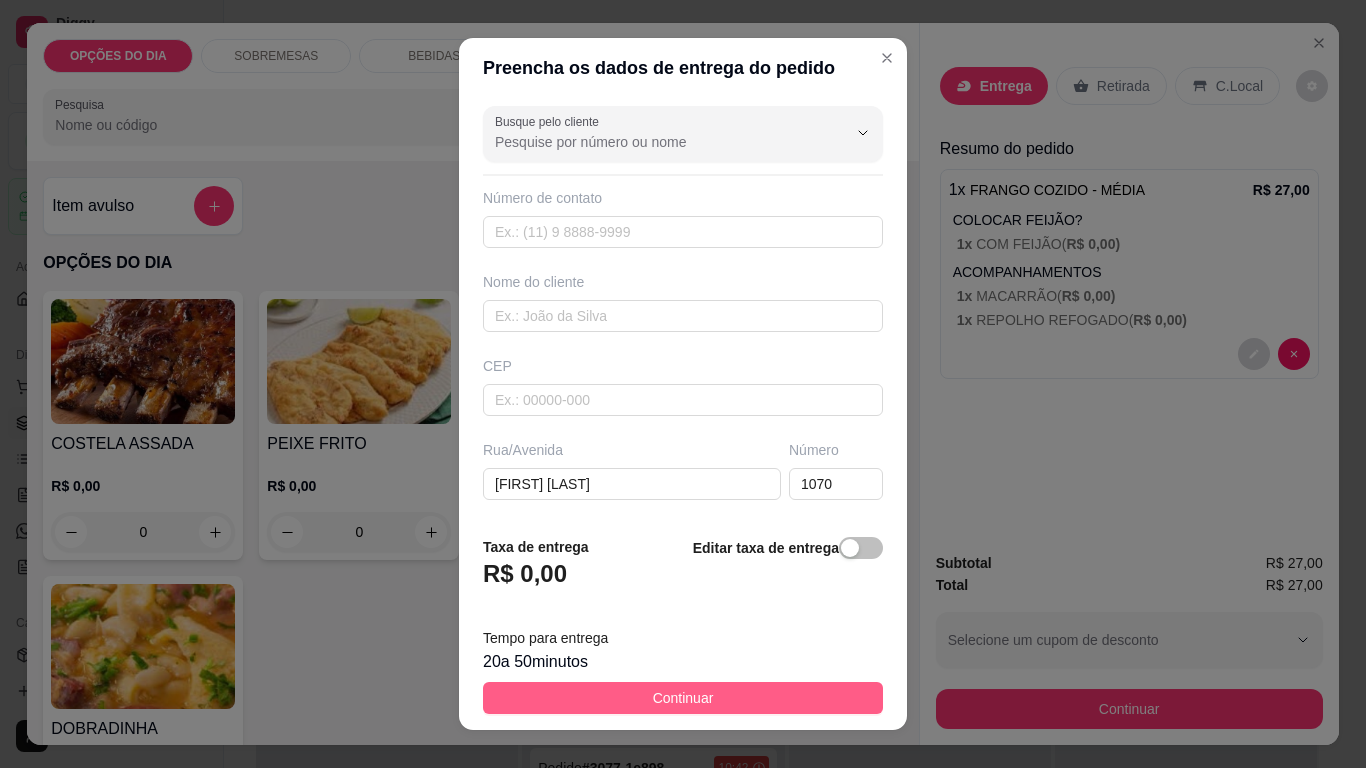 click on "Continuar" at bounding box center [683, 698] 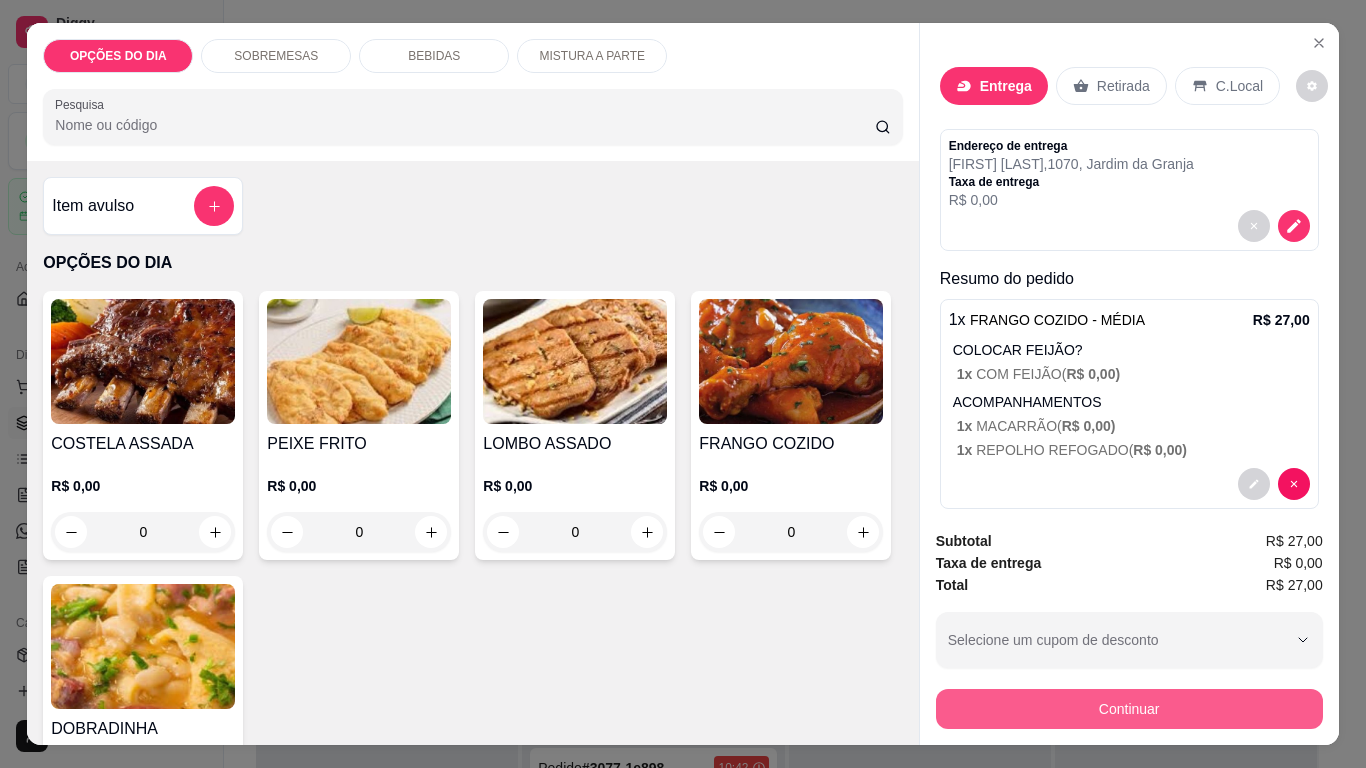click on "Continuar" at bounding box center (1129, 709) 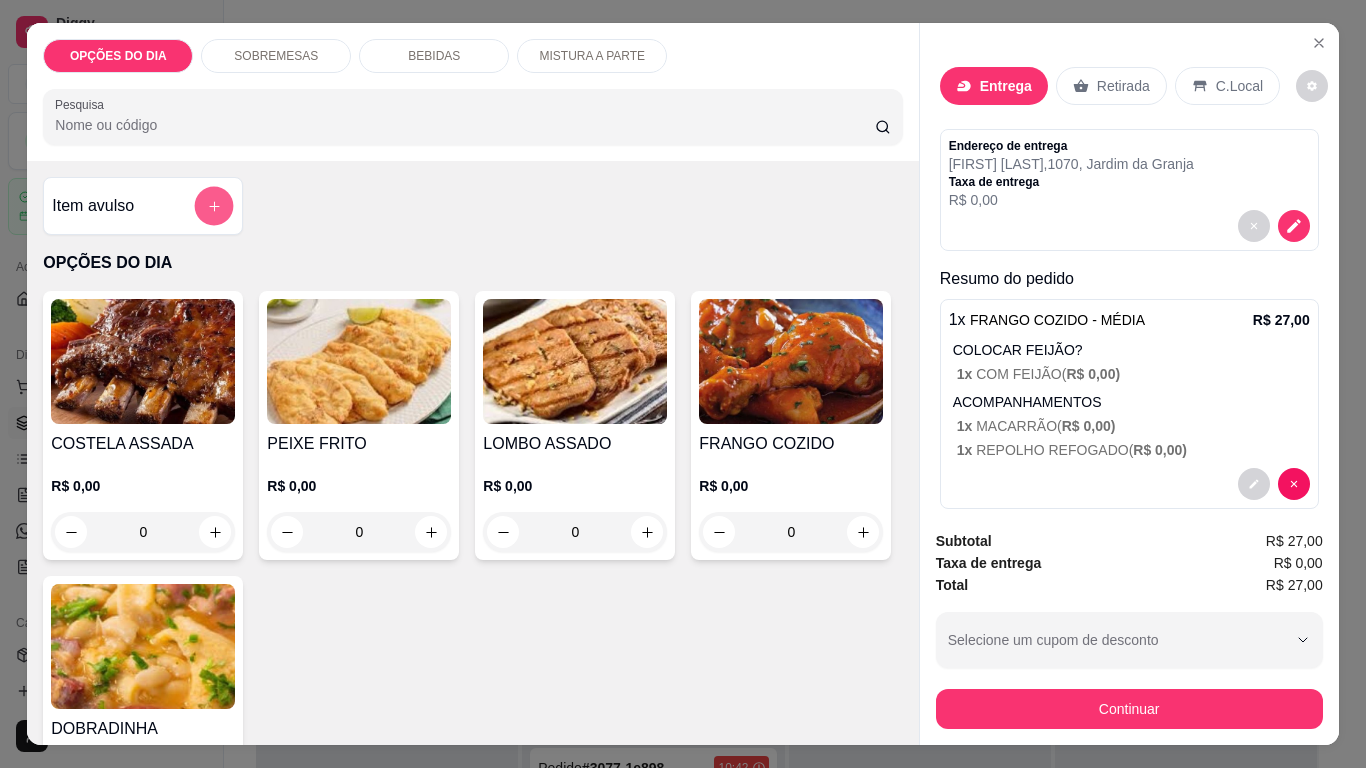 click at bounding box center [214, 206] 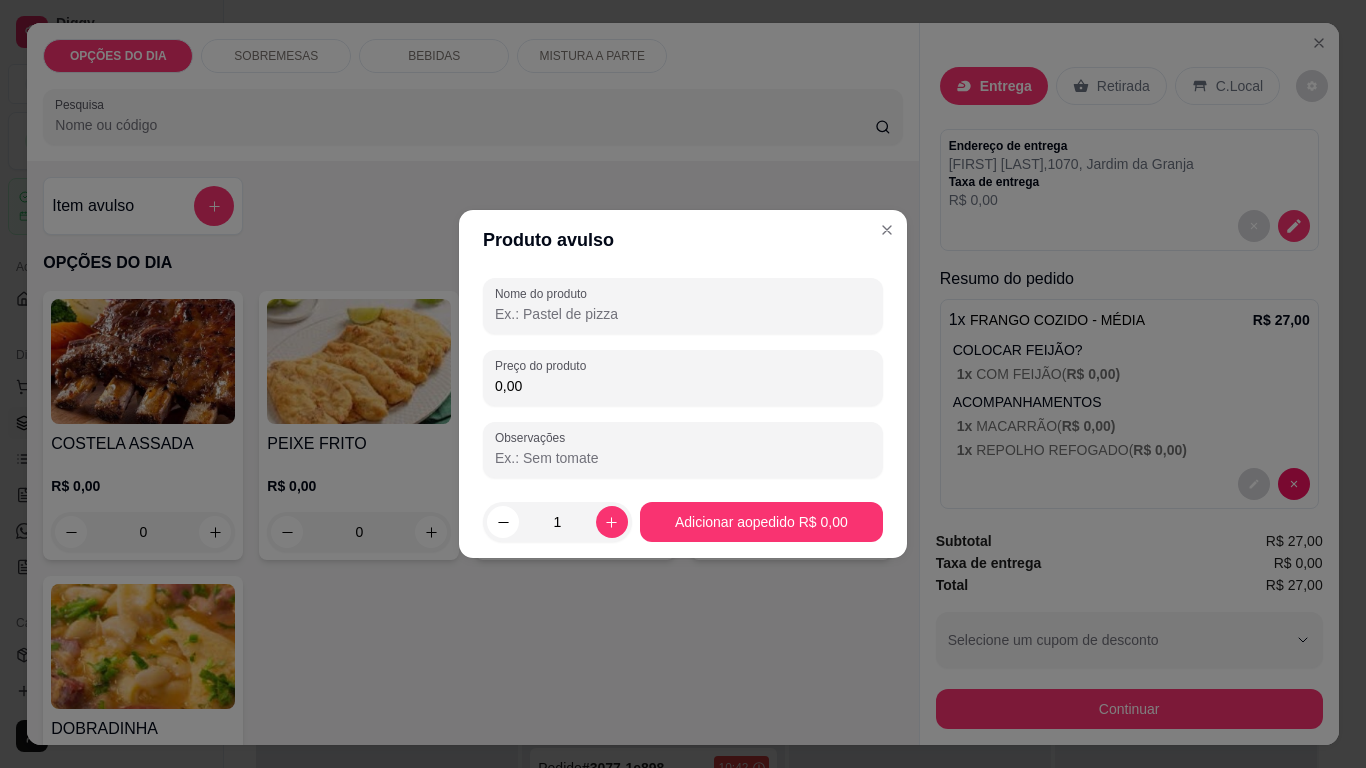 click on "Nome do produto" at bounding box center (683, 314) 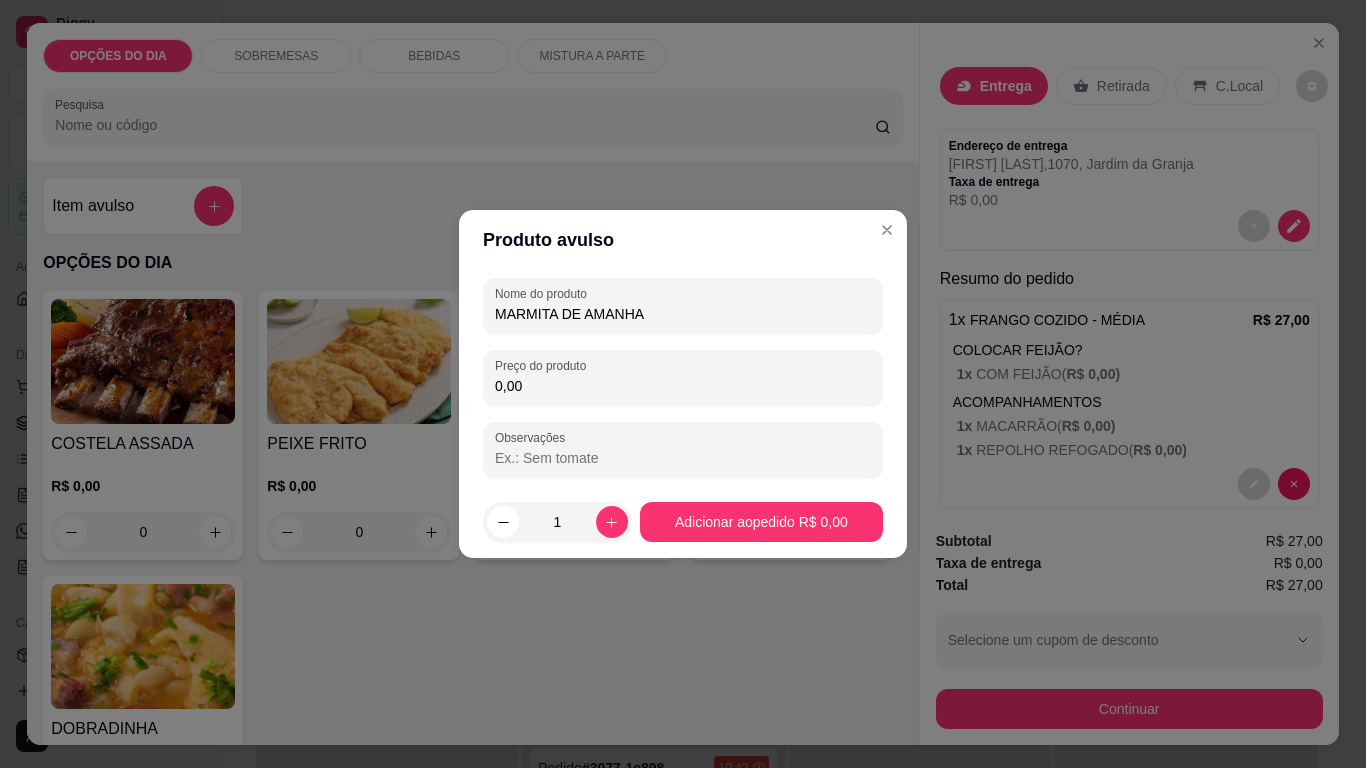 type on "MARMITA DE AMANHA" 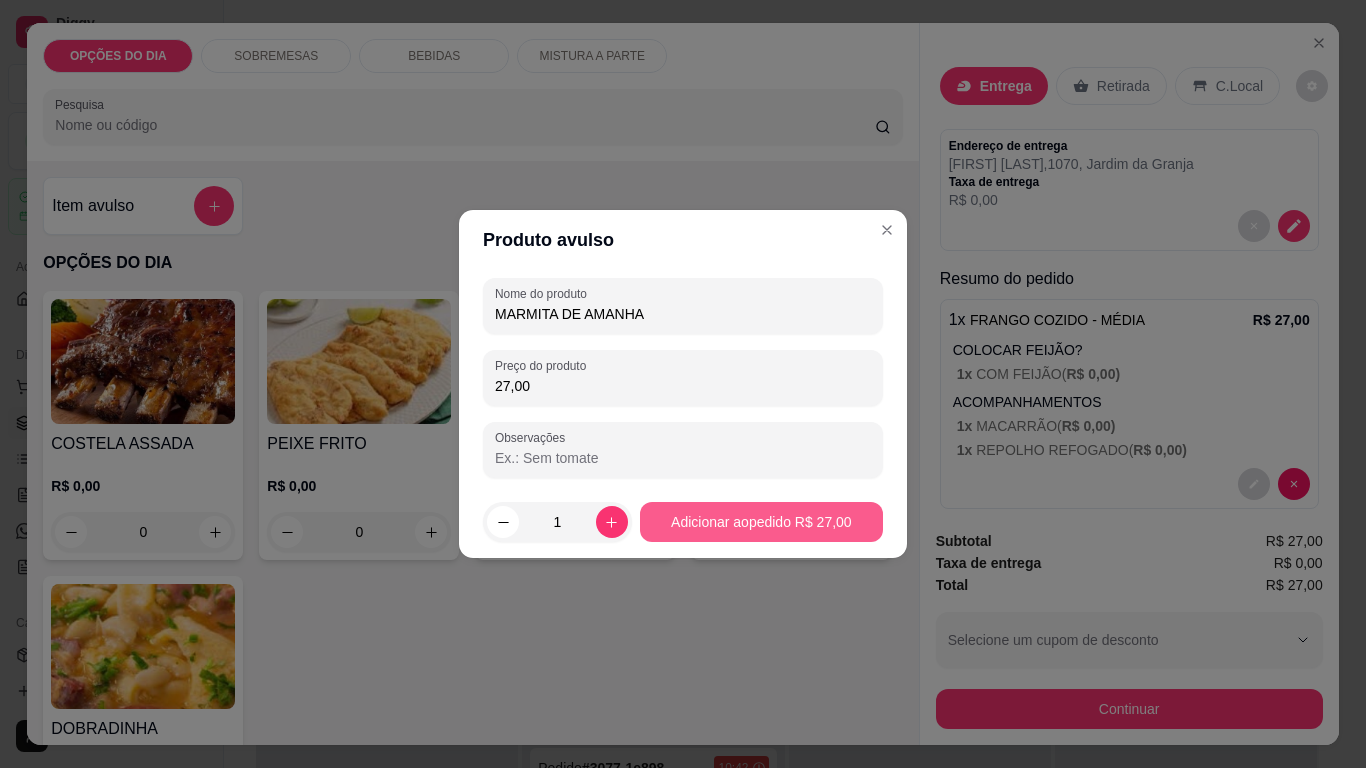type on "27,00" 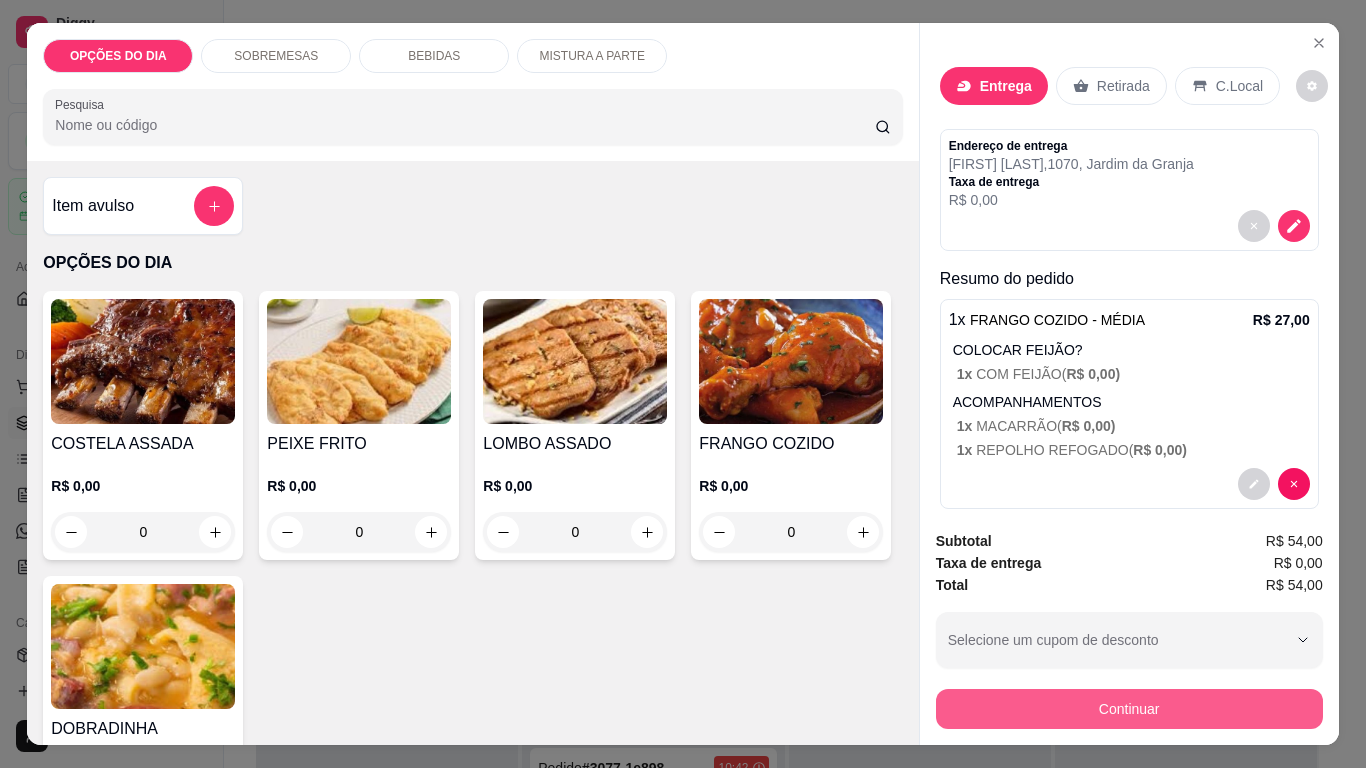 click on "Continuar" at bounding box center [1129, 709] 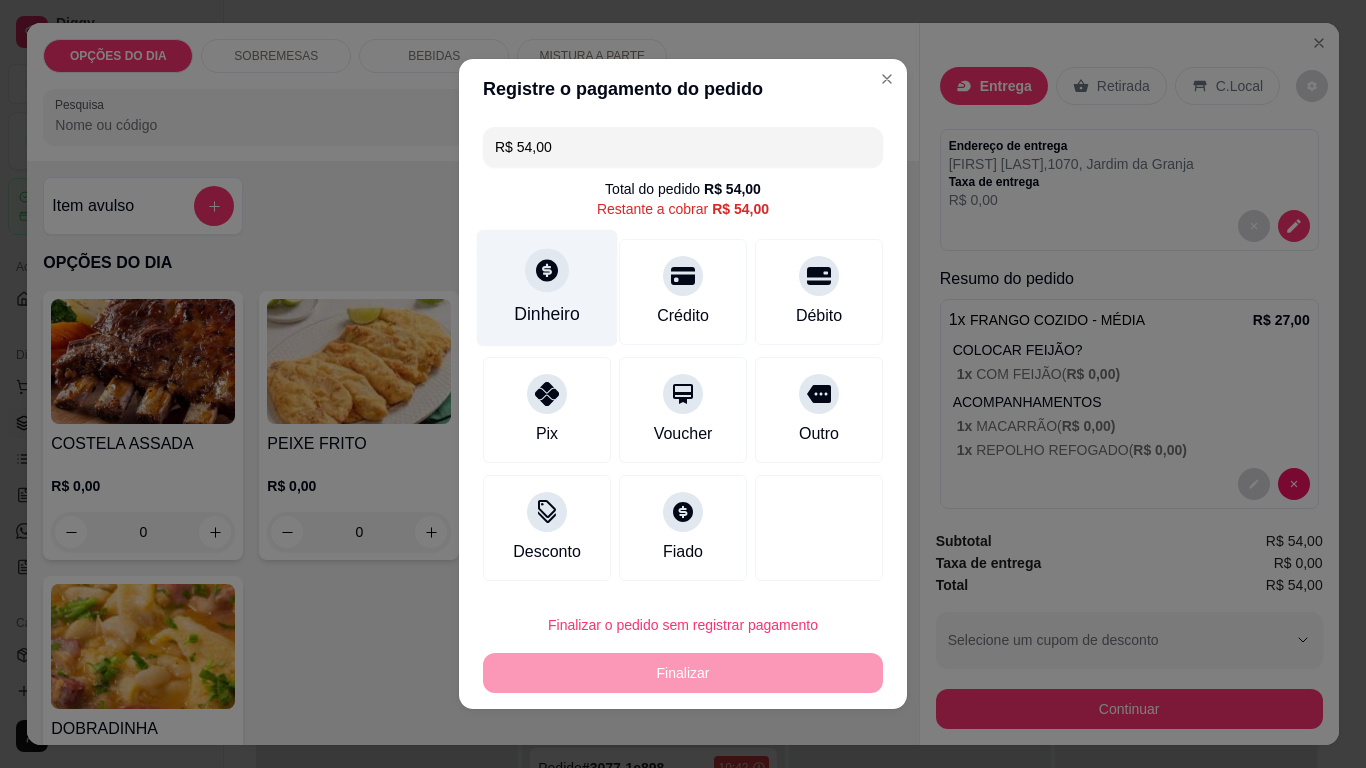 click 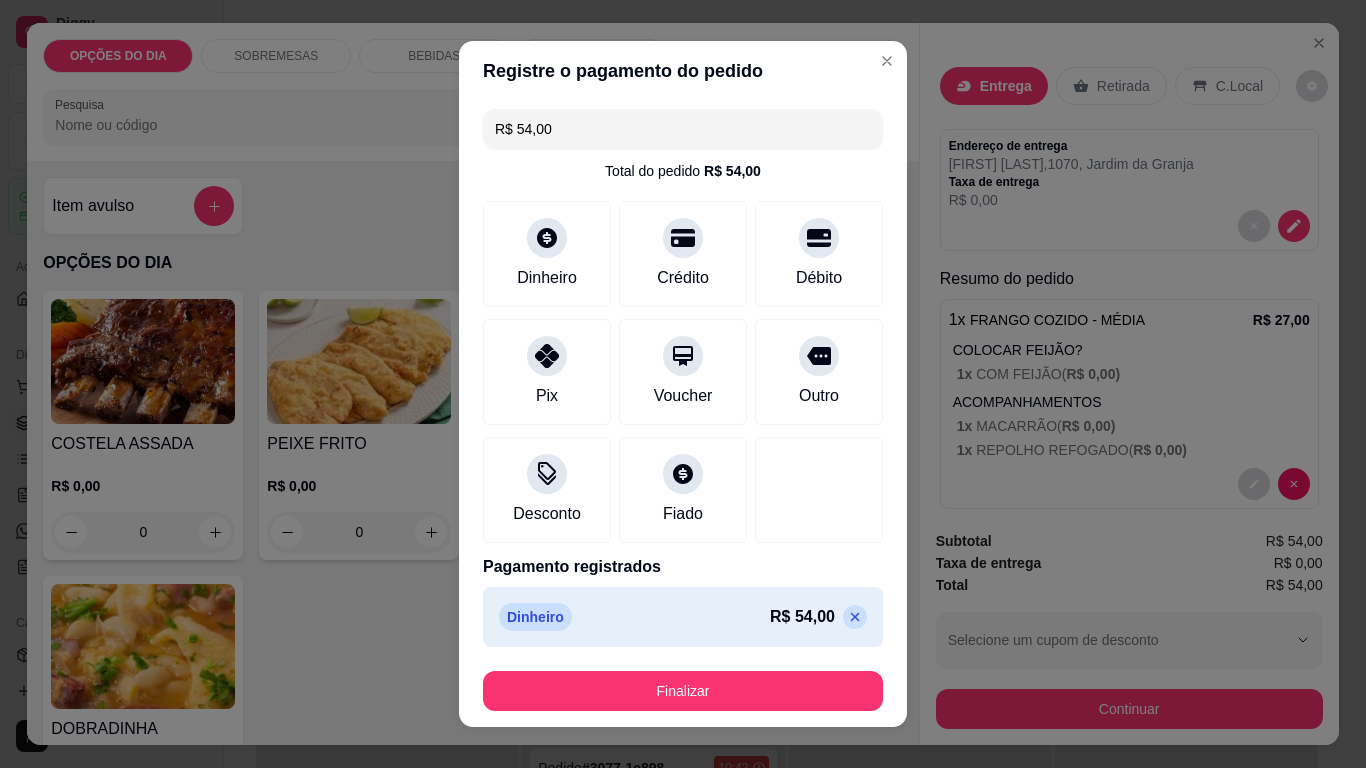 type on "R$ 0,00" 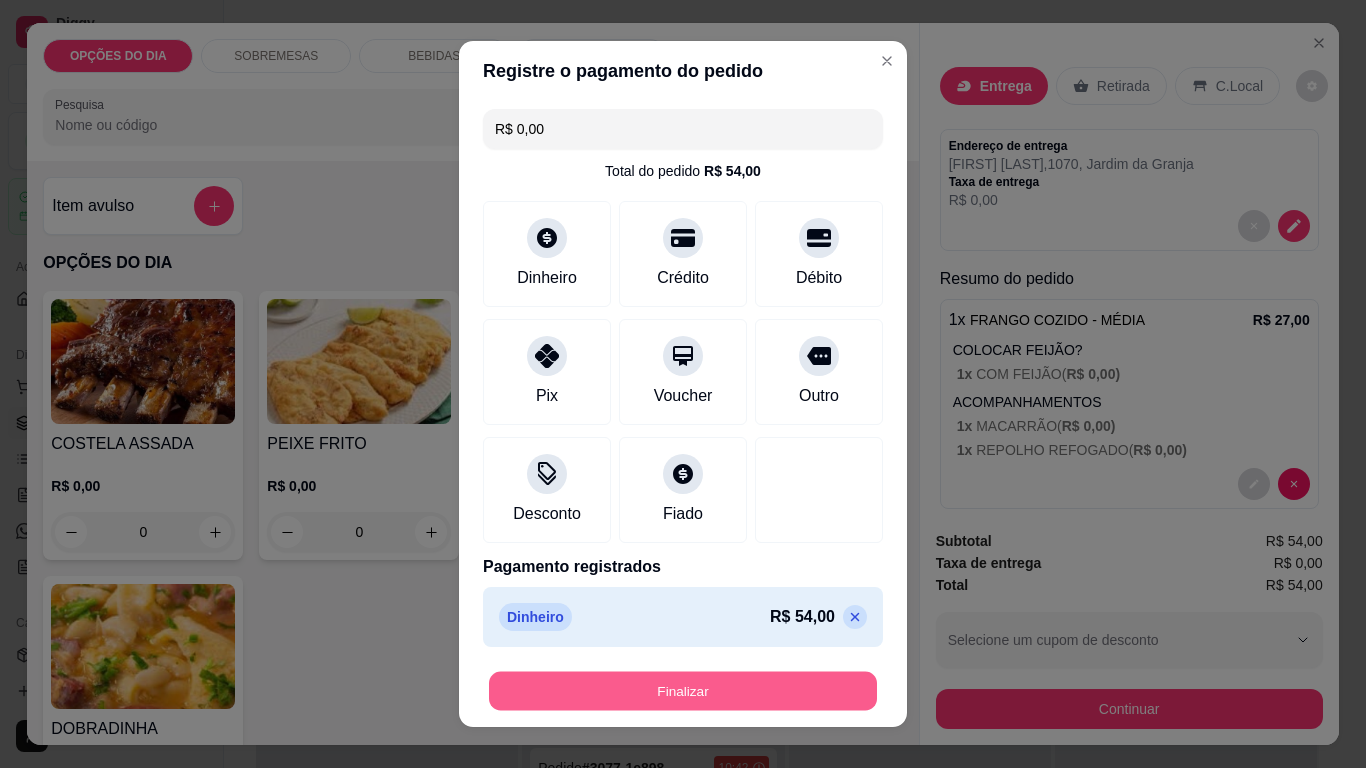 click on "Finalizar" at bounding box center [683, 691] 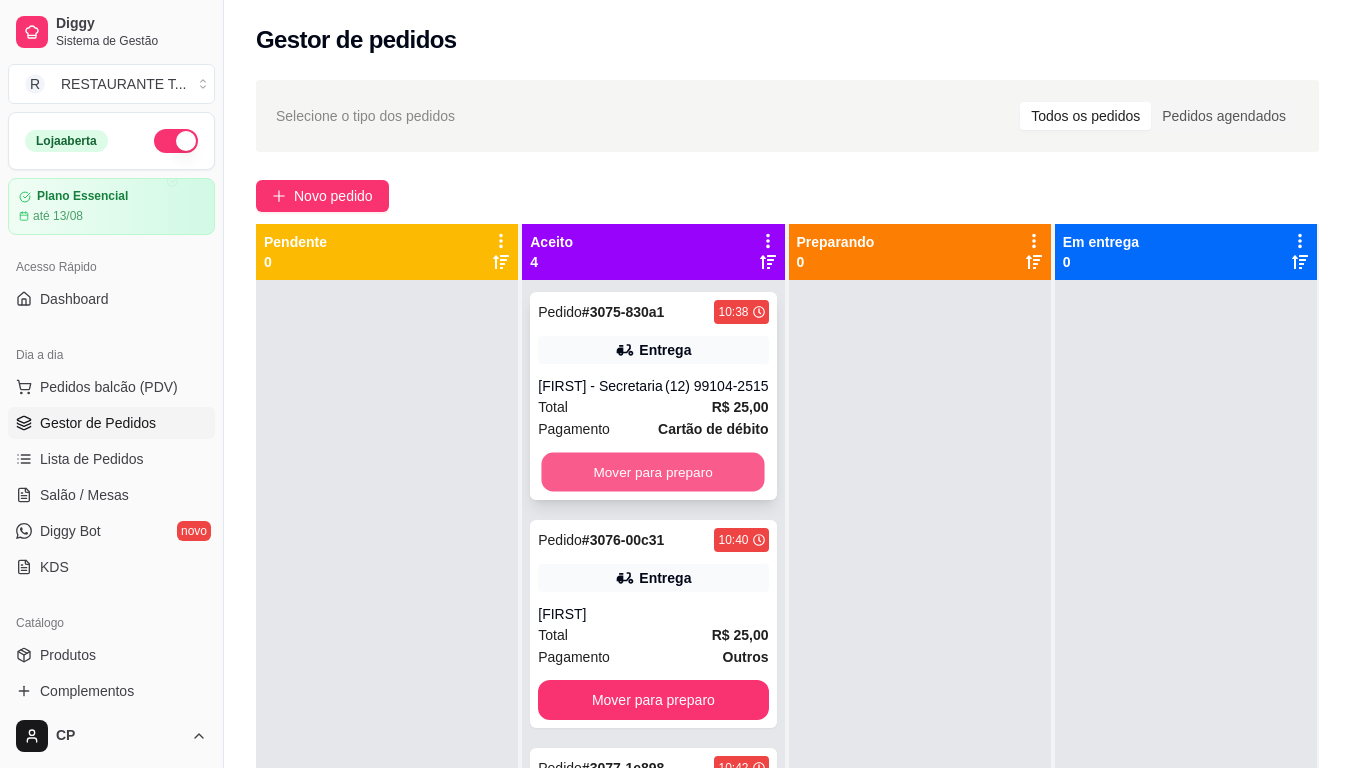 click on "Mover para preparo" at bounding box center [653, 472] 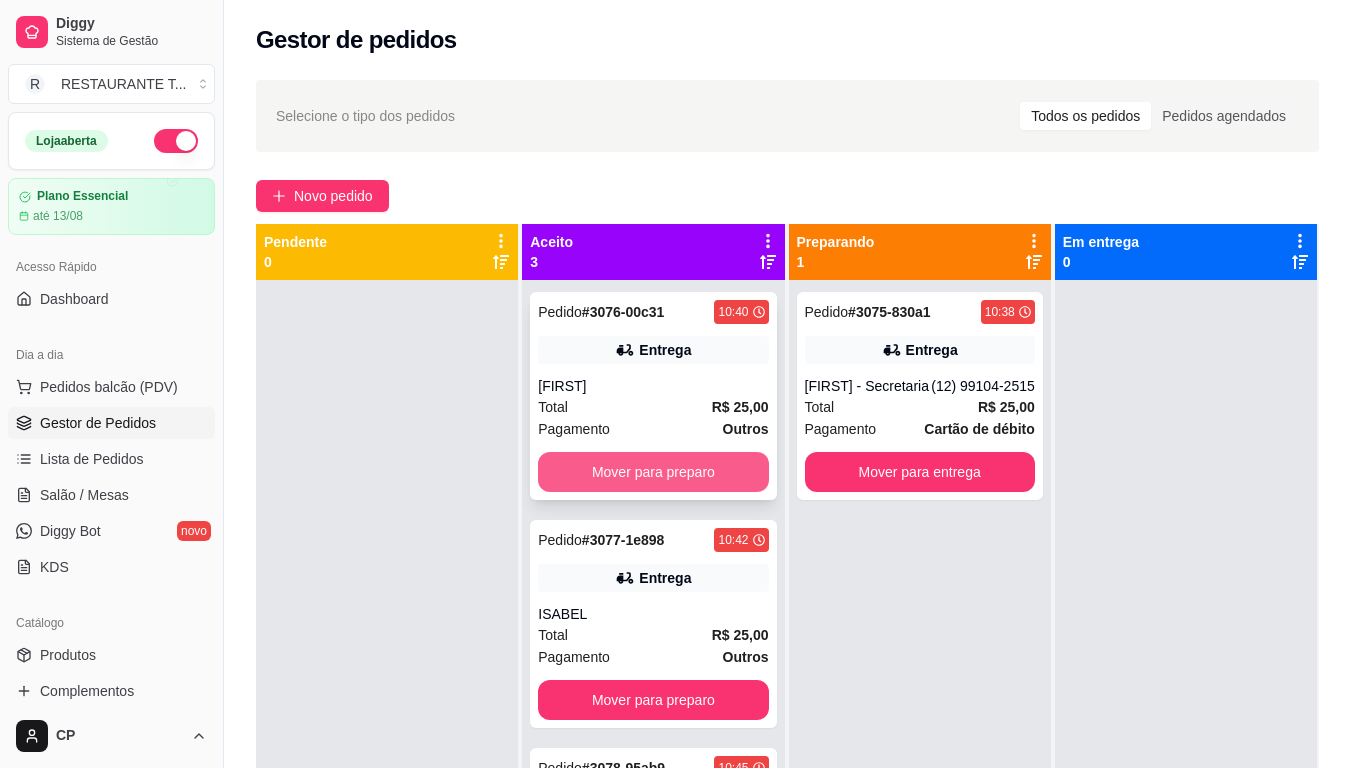 click on "Mover para preparo" at bounding box center (653, 472) 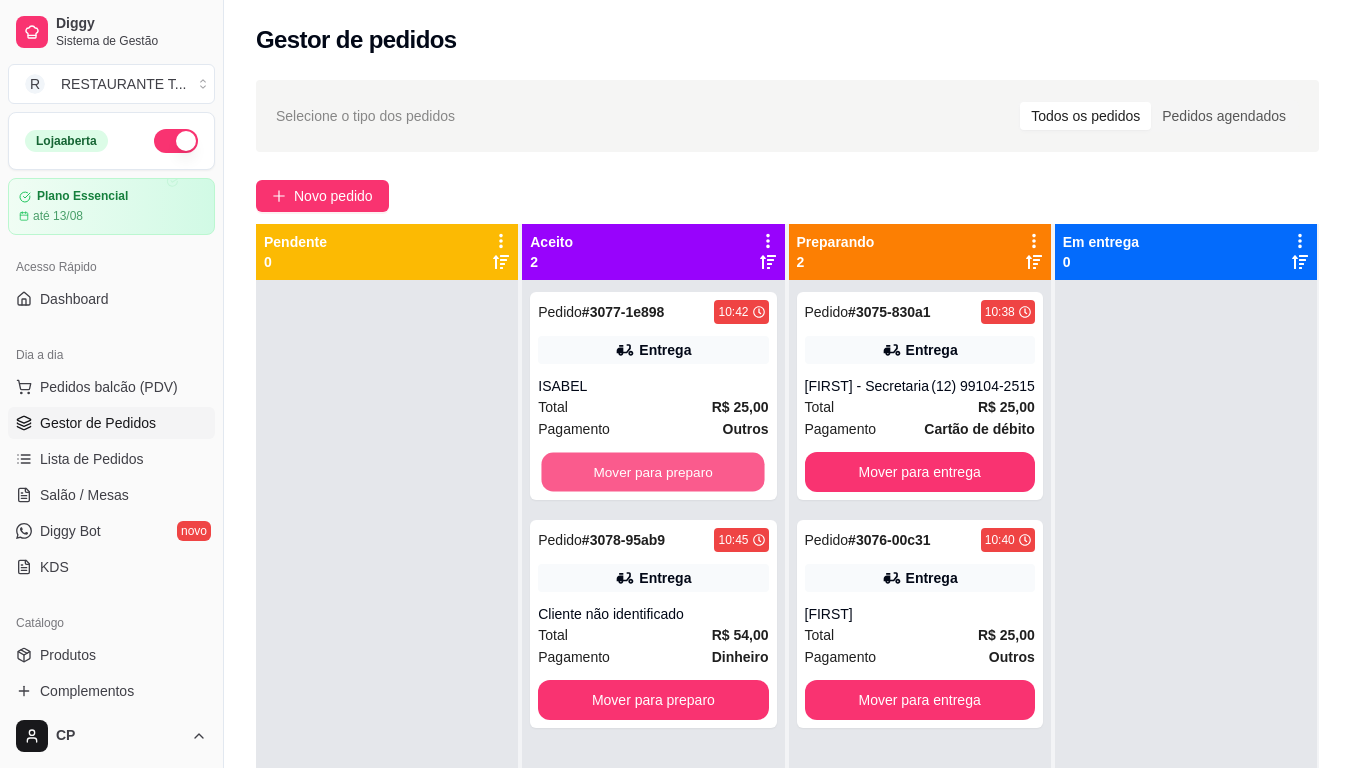 click on "Mover para preparo" at bounding box center [653, 472] 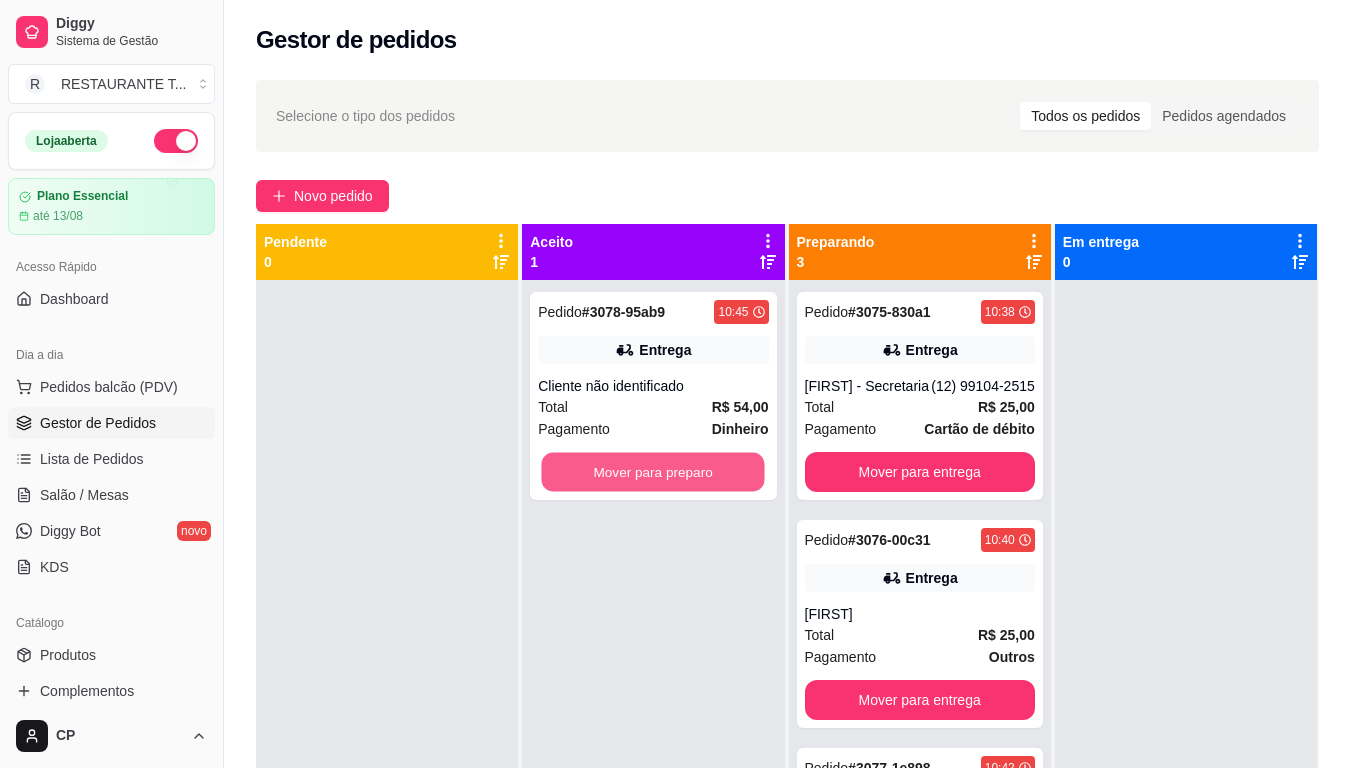 click on "Mover para preparo" at bounding box center (653, 472) 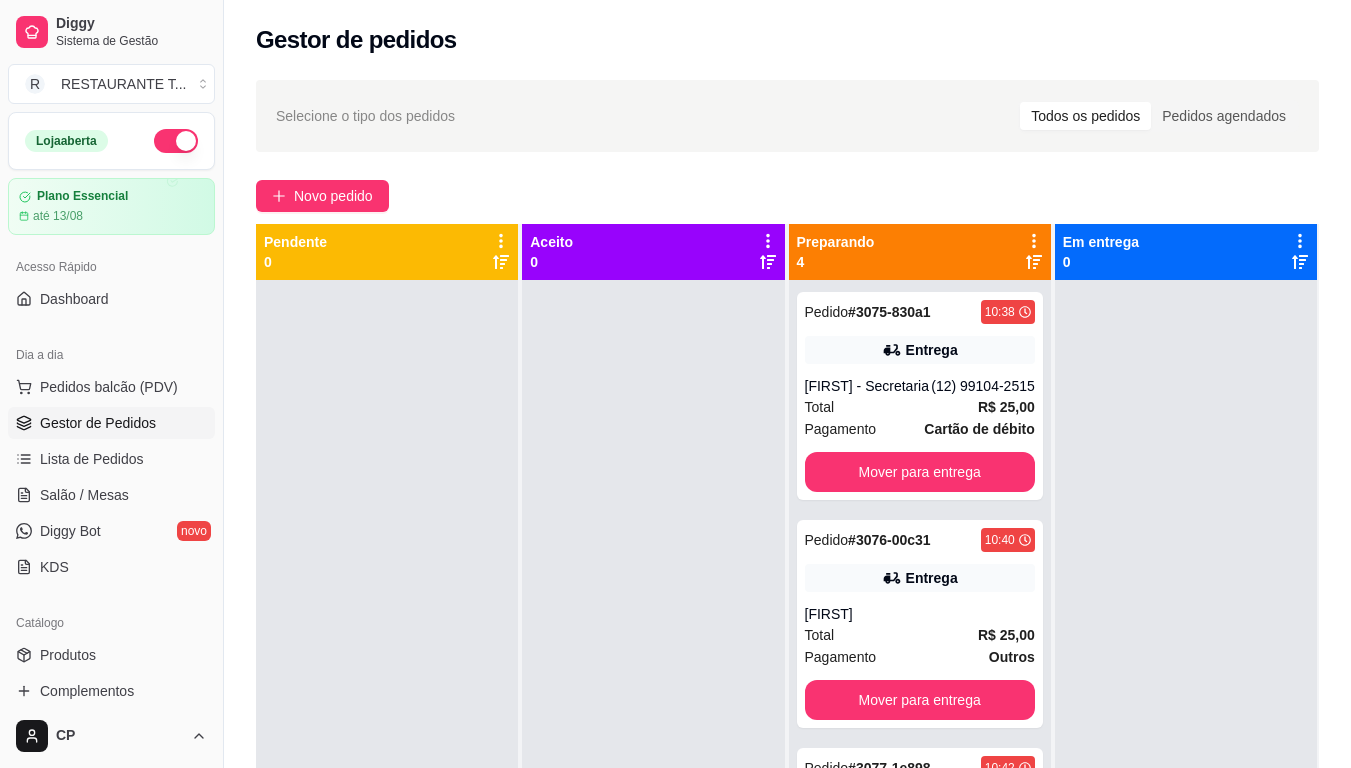 drag, startPoint x: 218, startPoint y: 414, endPoint x: 156, endPoint y: 412, distance: 62.03225 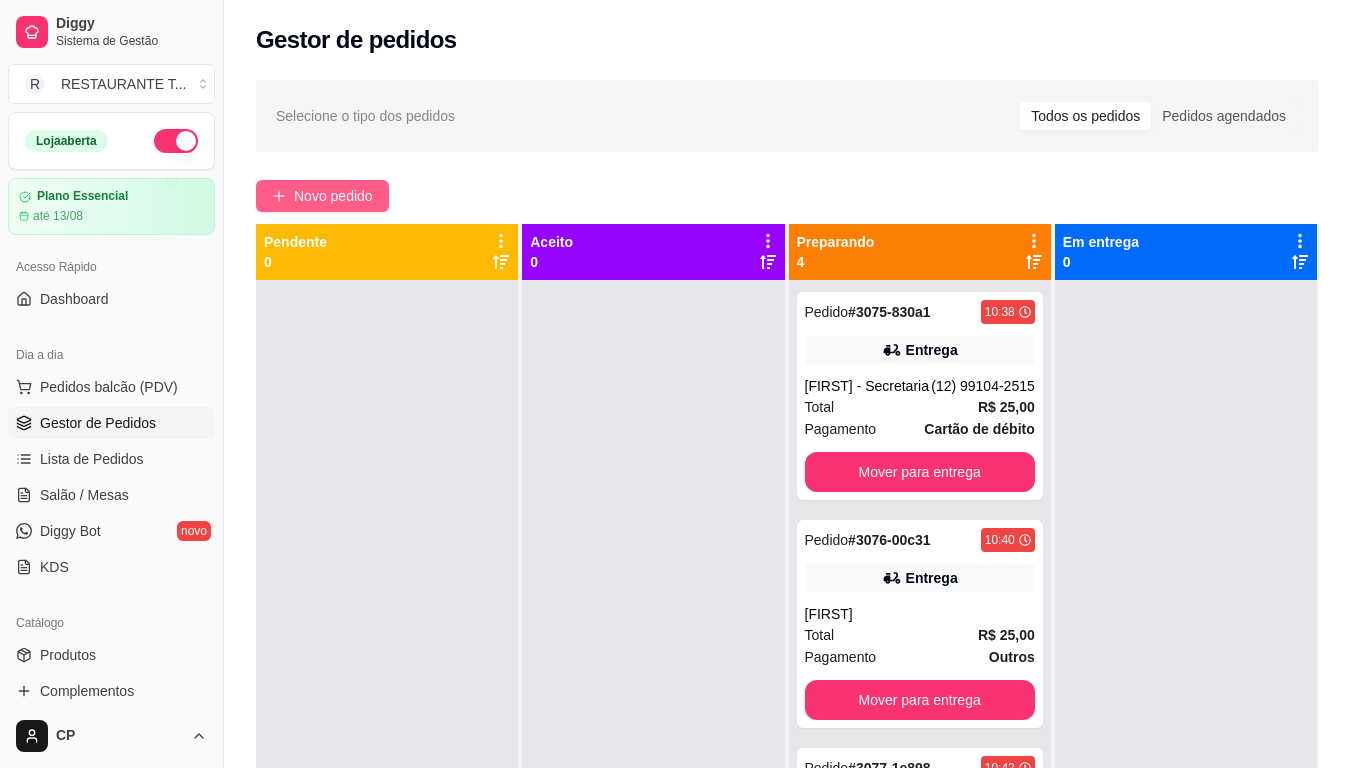 click on "Novo pedido" at bounding box center (333, 196) 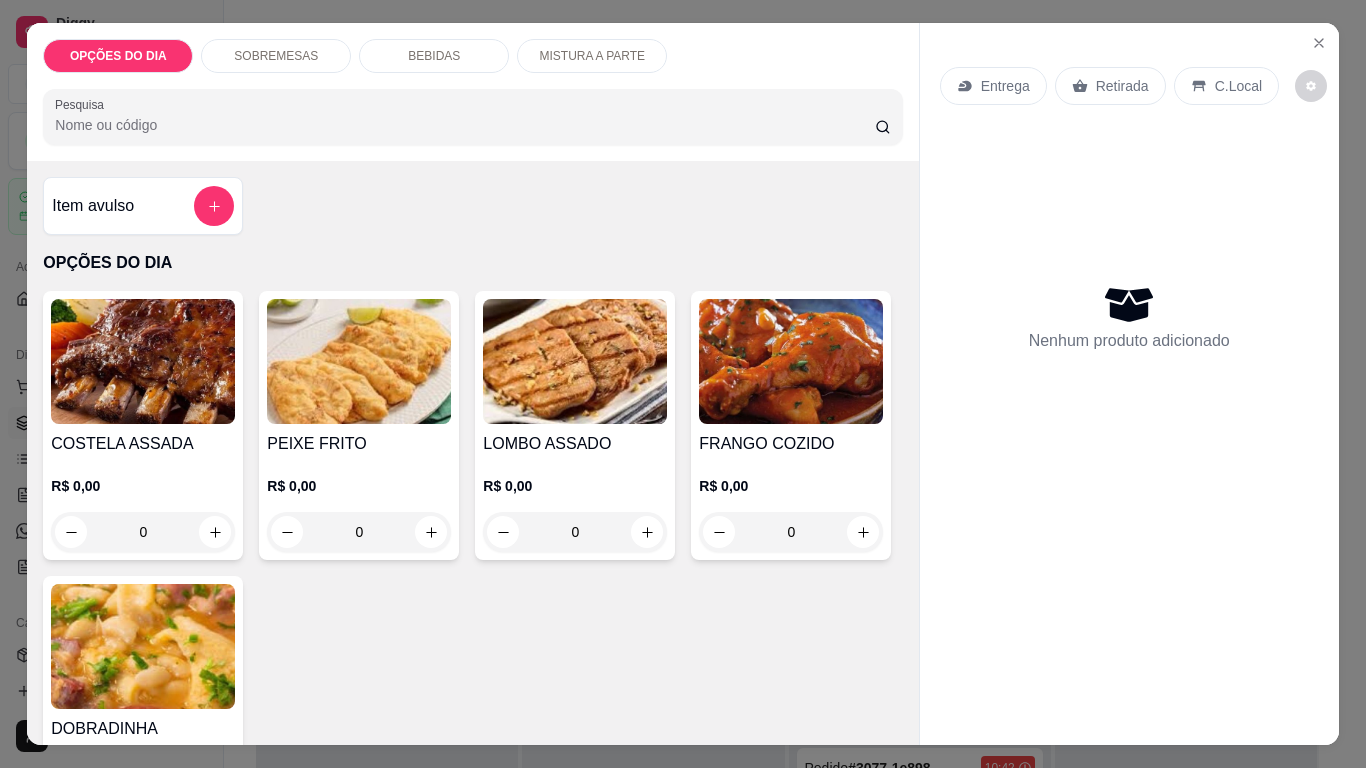 click at bounding box center [359, 361] 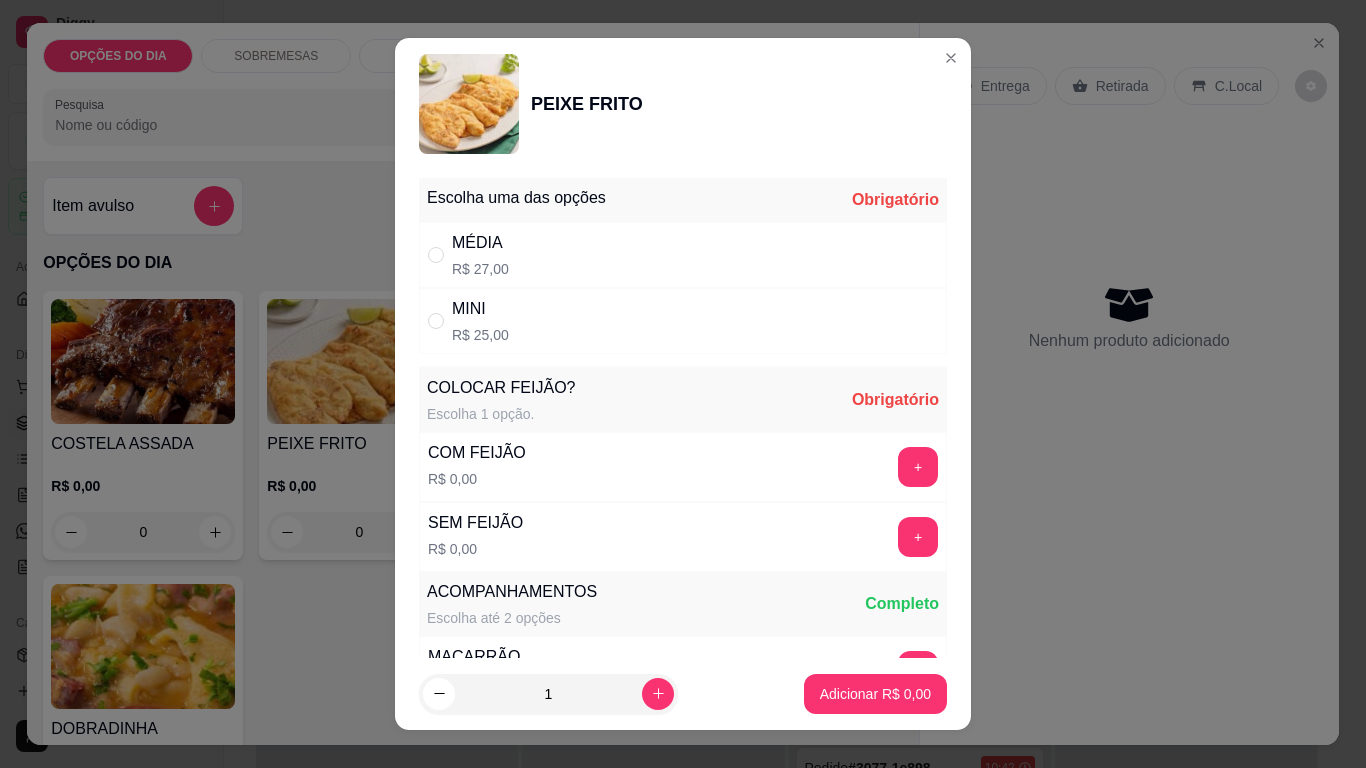 click on "MINI" at bounding box center [480, 309] 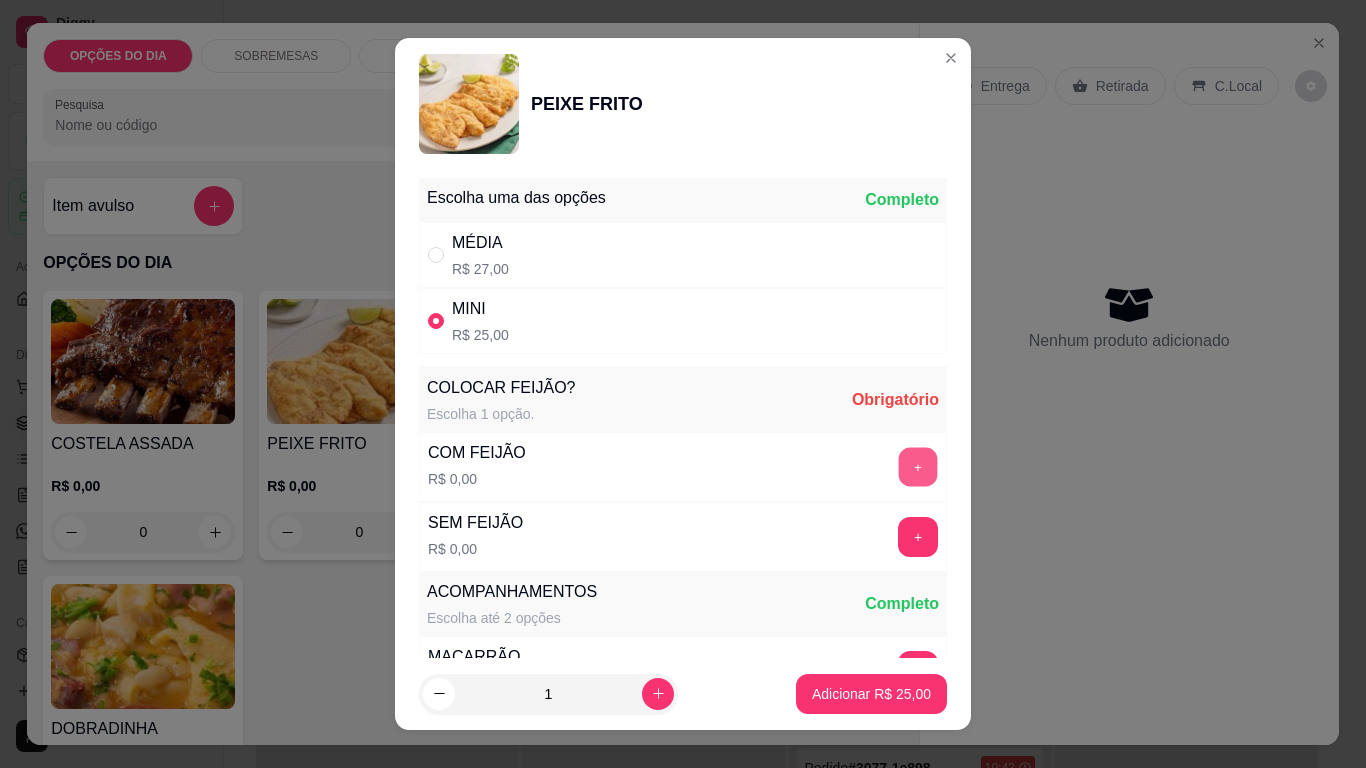 click on "+" at bounding box center (918, 467) 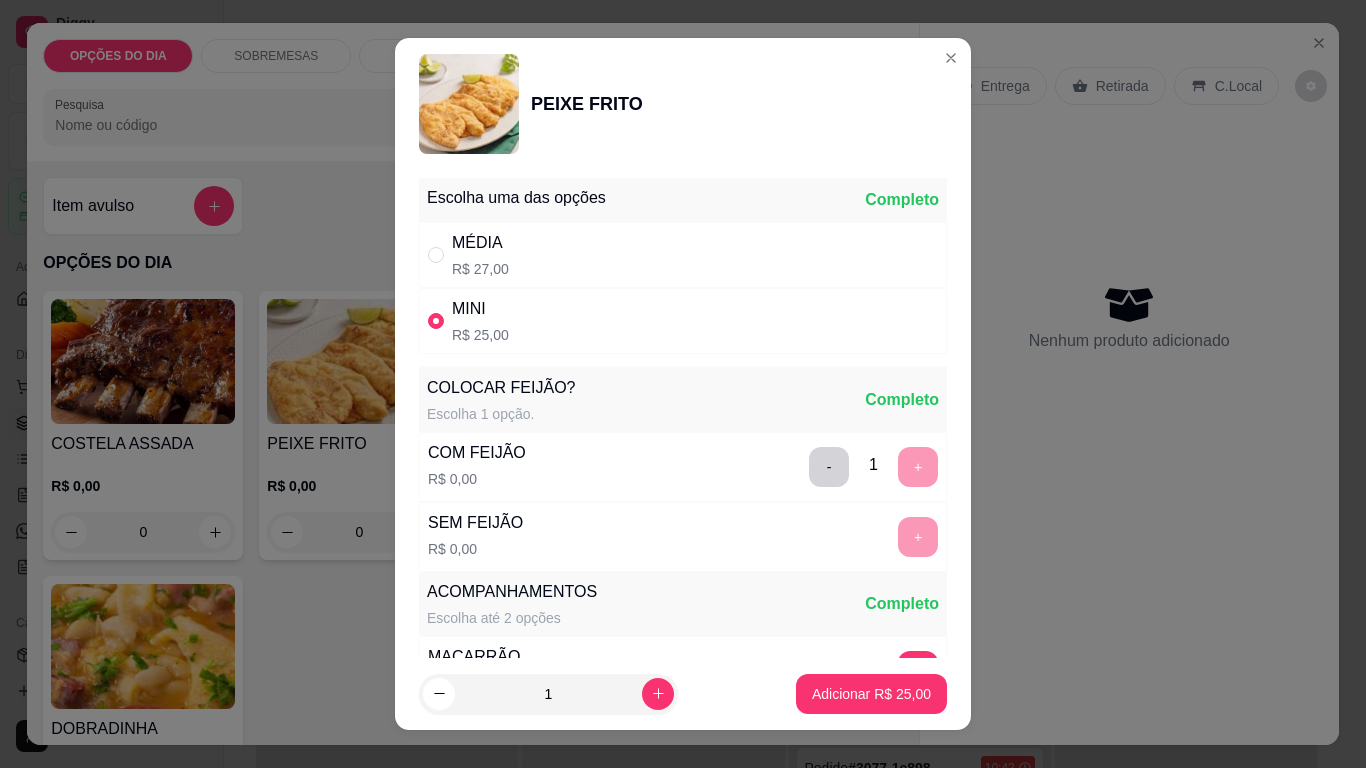 scroll, scrollTop: 26, scrollLeft: 0, axis: vertical 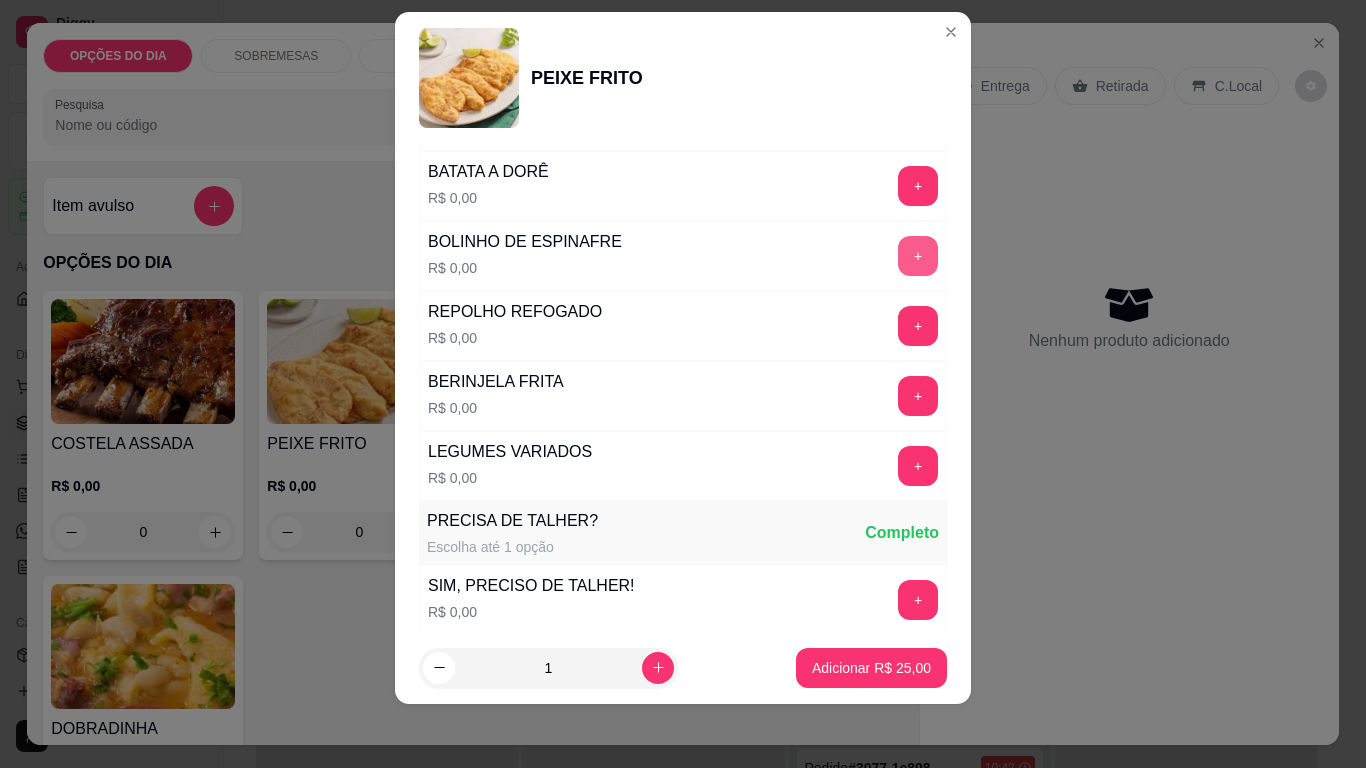 click on "+" at bounding box center [918, 256] 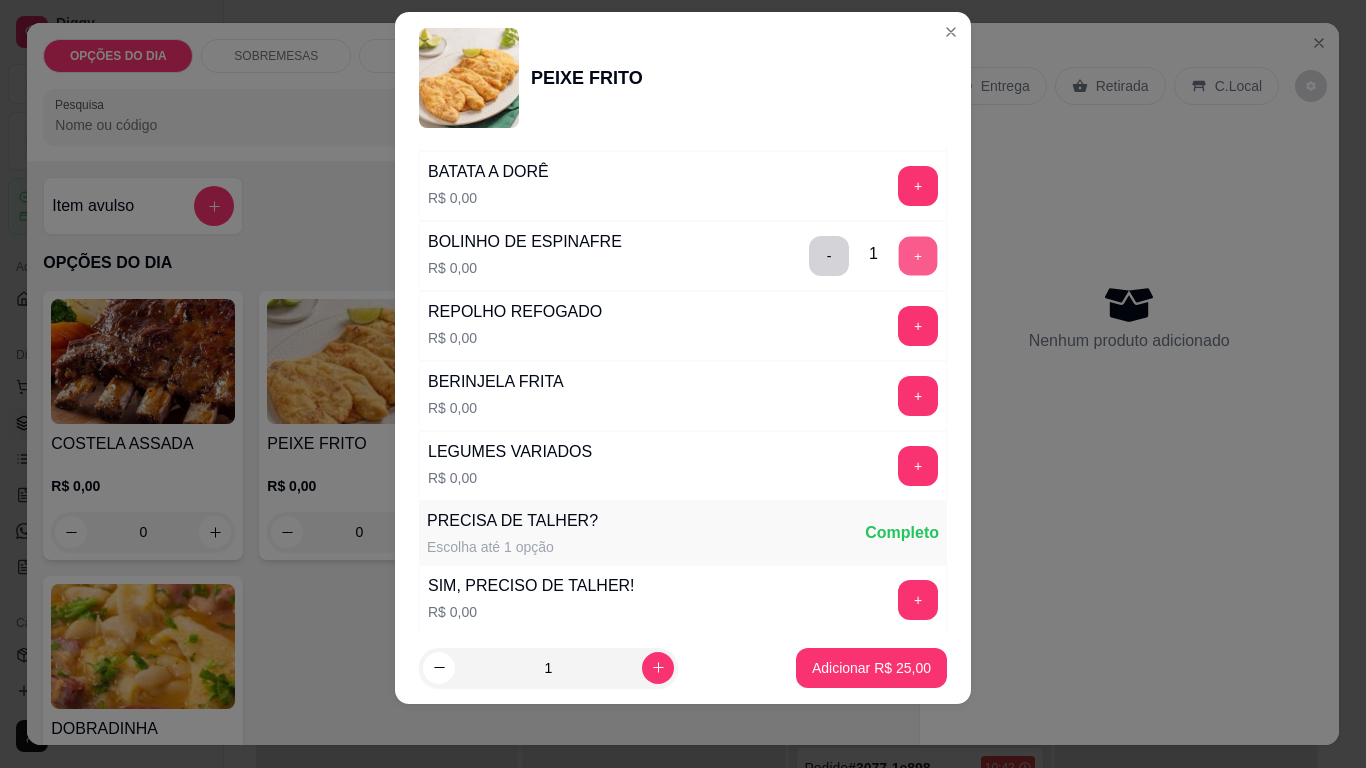 click on "+" at bounding box center (918, 256) 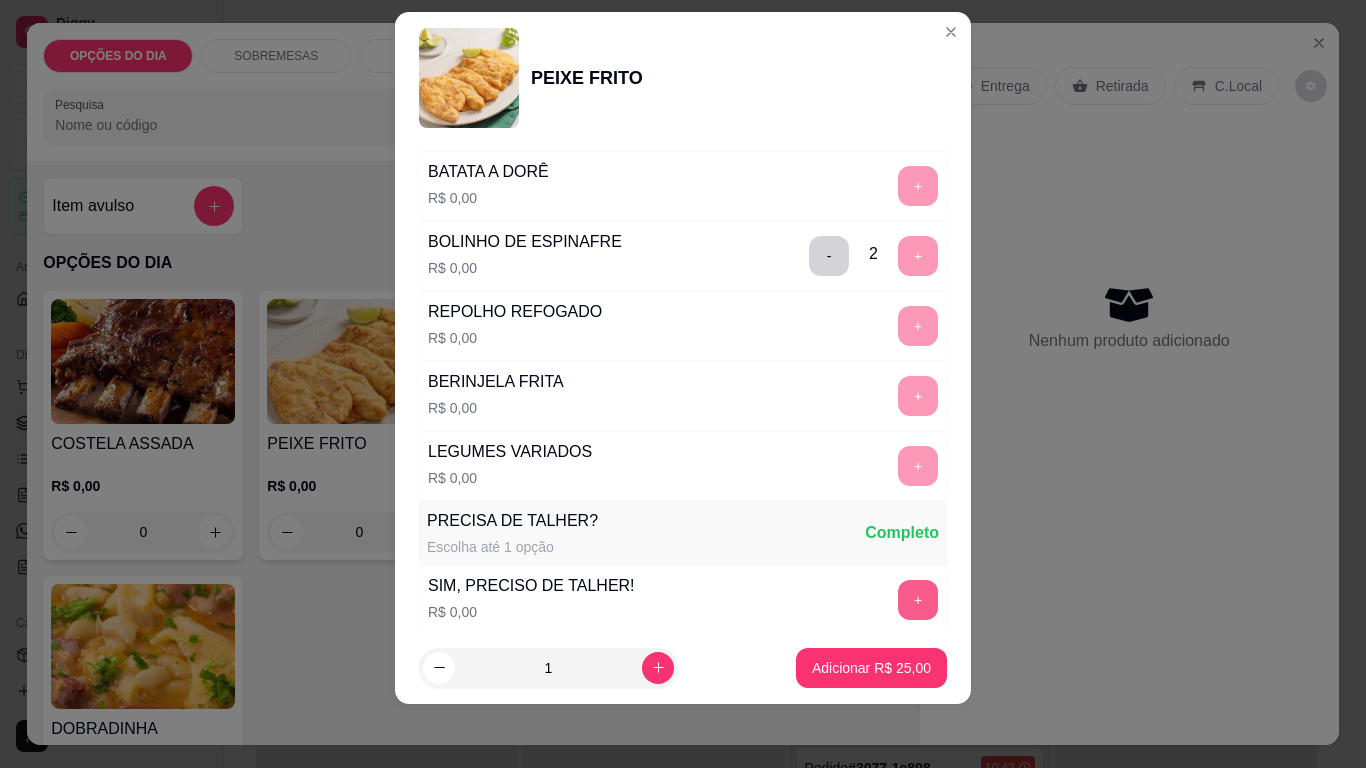 scroll, scrollTop: 1096, scrollLeft: 0, axis: vertical 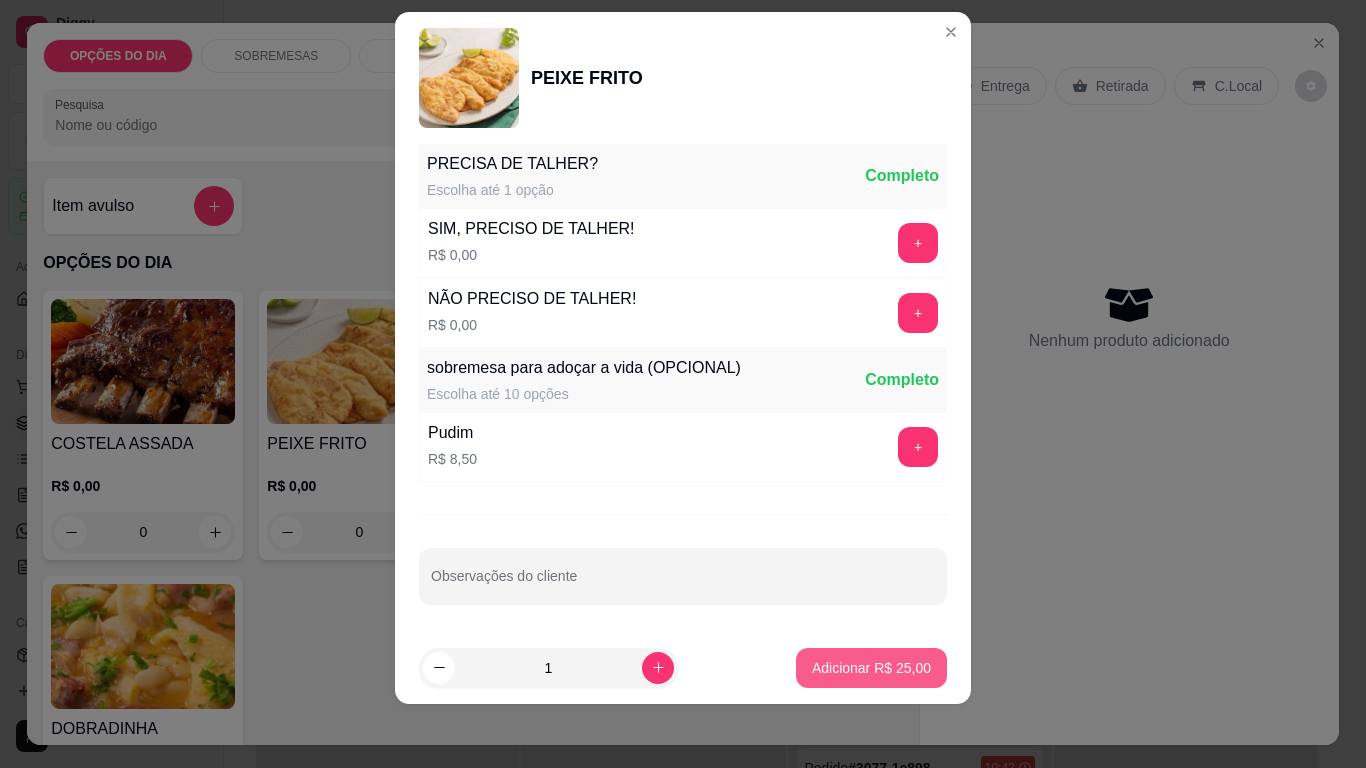 click on "Adicionar   R$ 25,00" at bounding box center (871, 668) 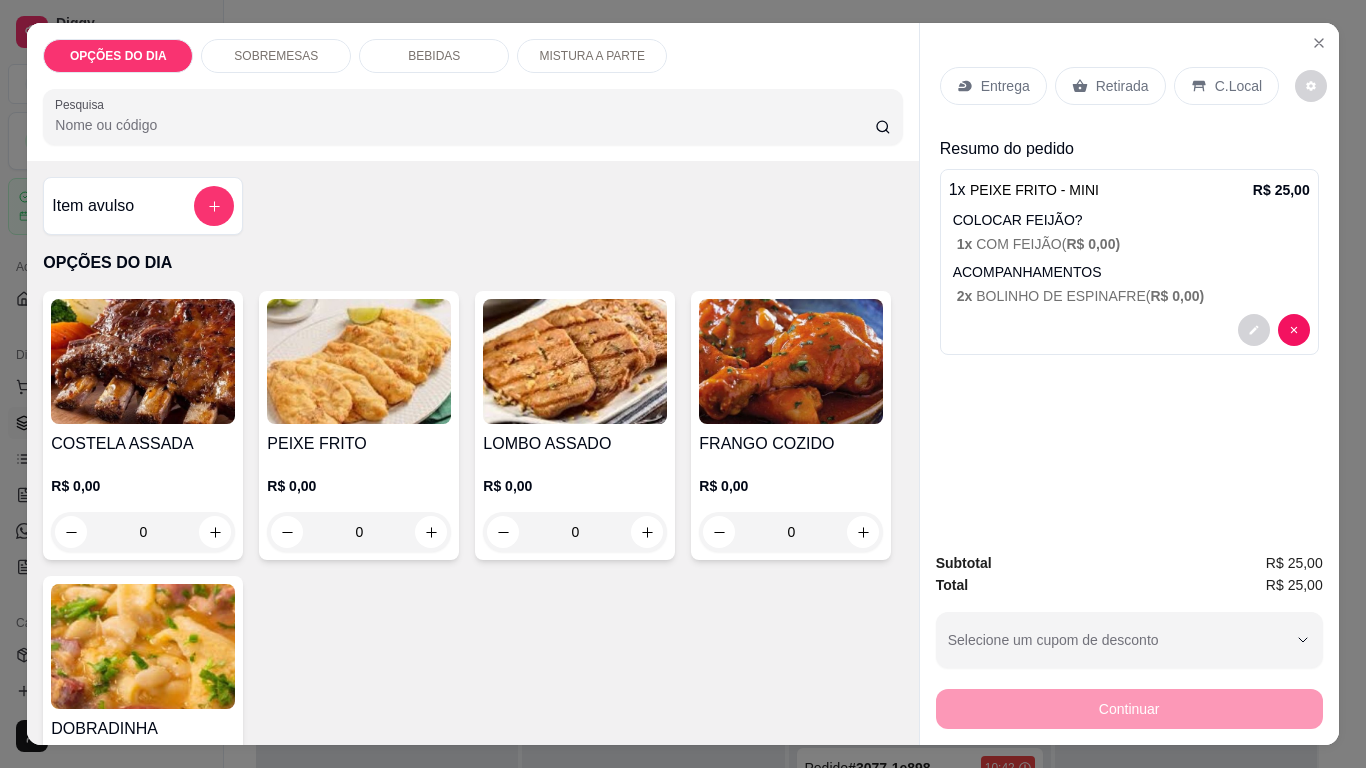 click on "Entrega" at bounding box center (993, 86) 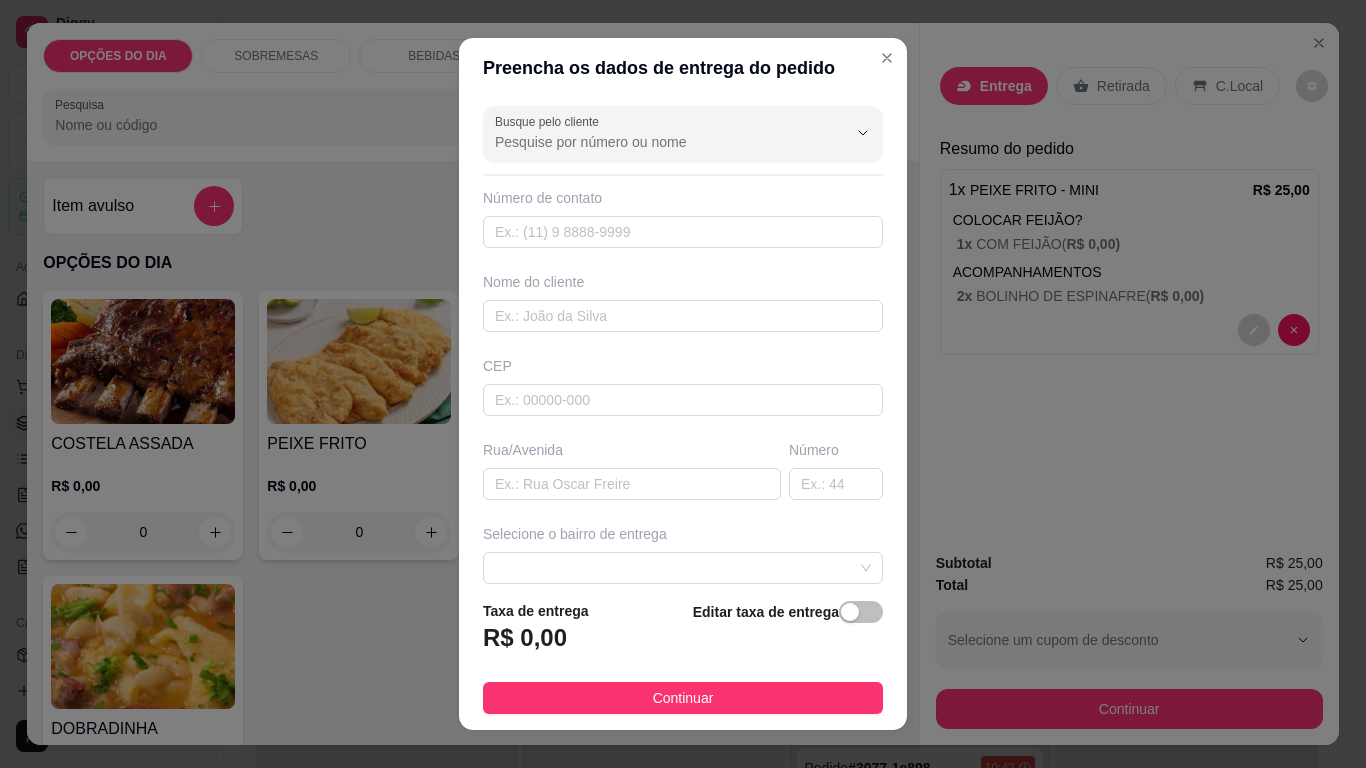 click on "Busque pelo cliente" at bounding box center (655, 142) 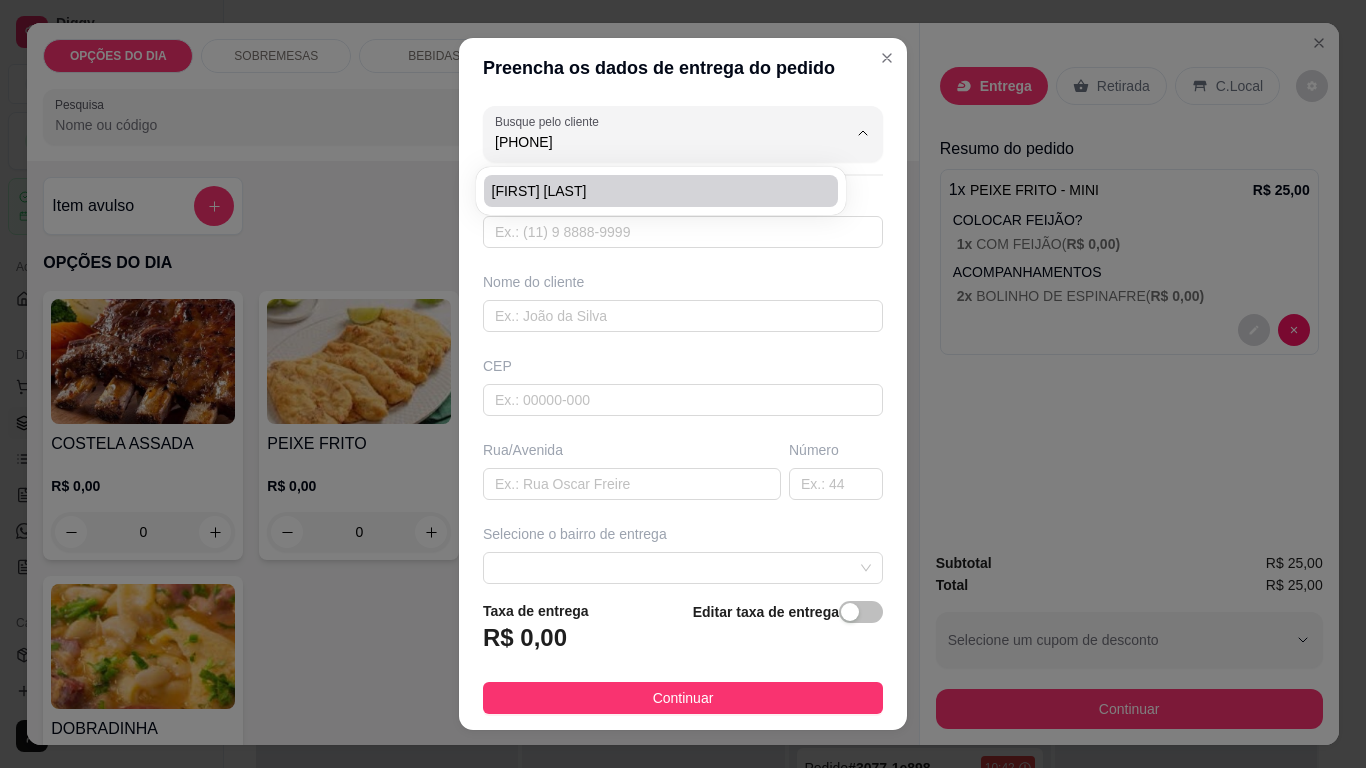 click on "[FIRST] [LAST]" at bounding box center (651, 191) 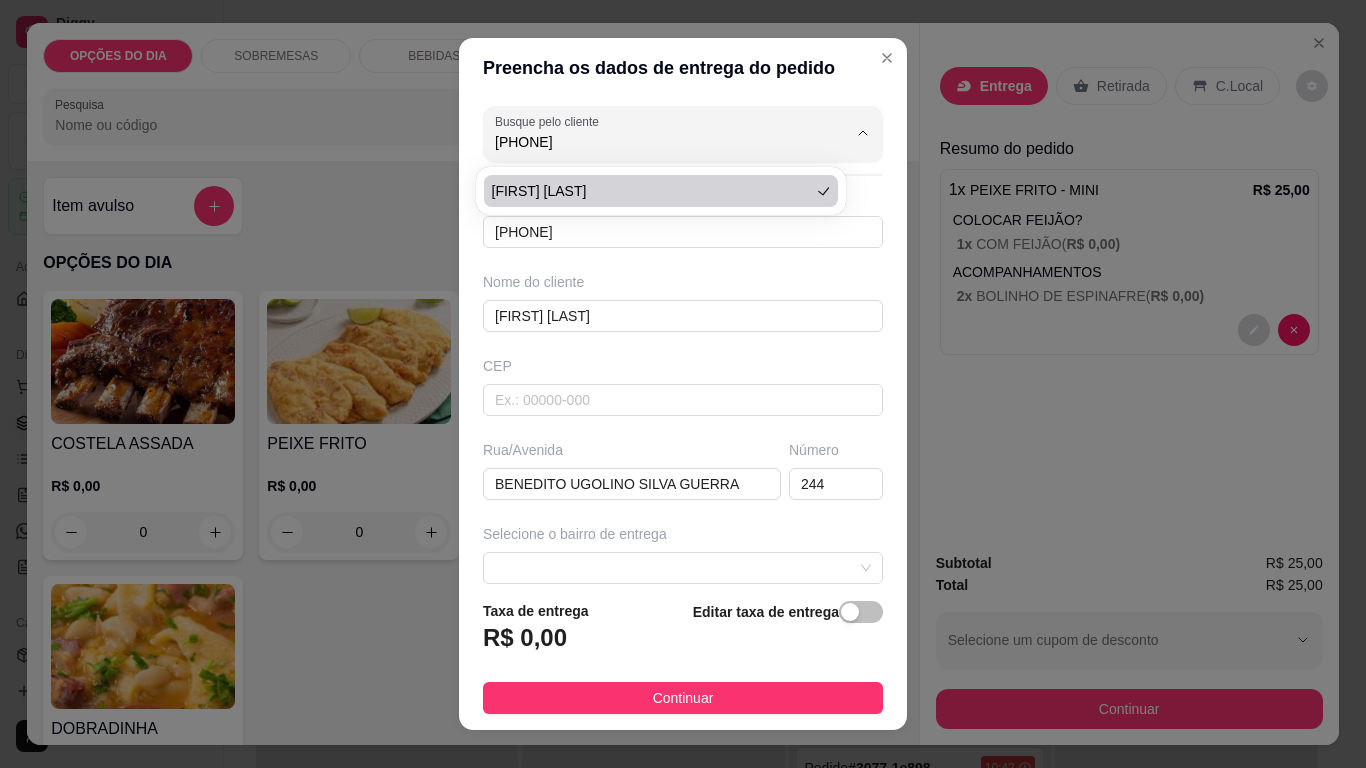 type on "[FIRST] [LAST]" 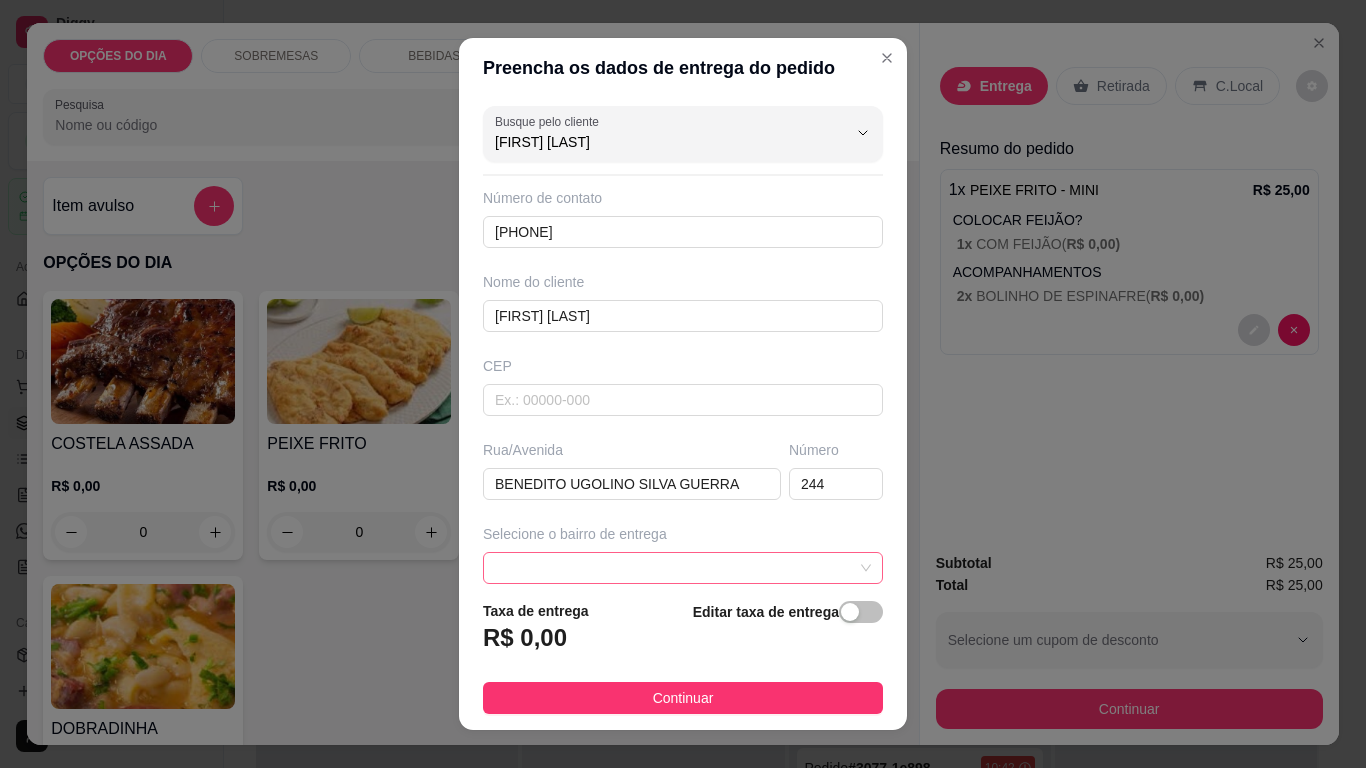 click at bounding box center [683, 568] 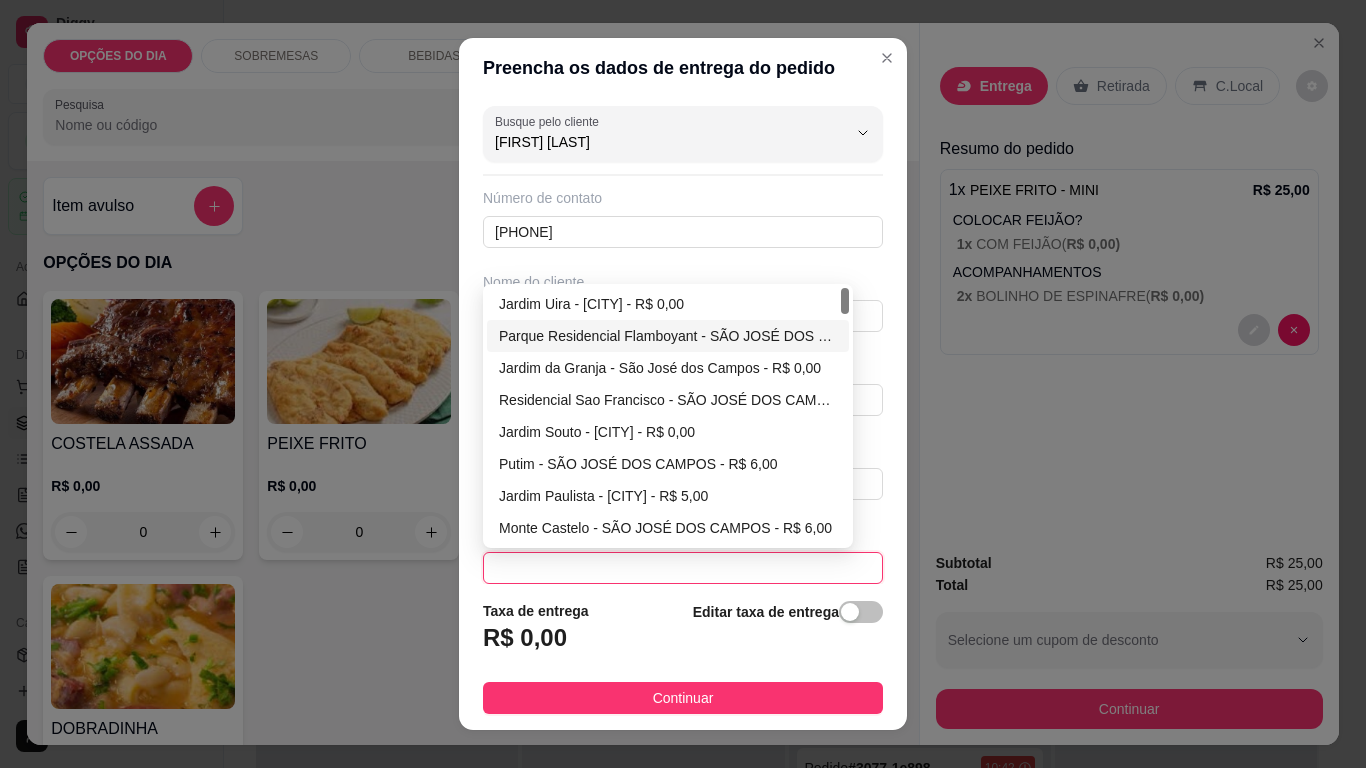 click at bounding box center [845, 416] 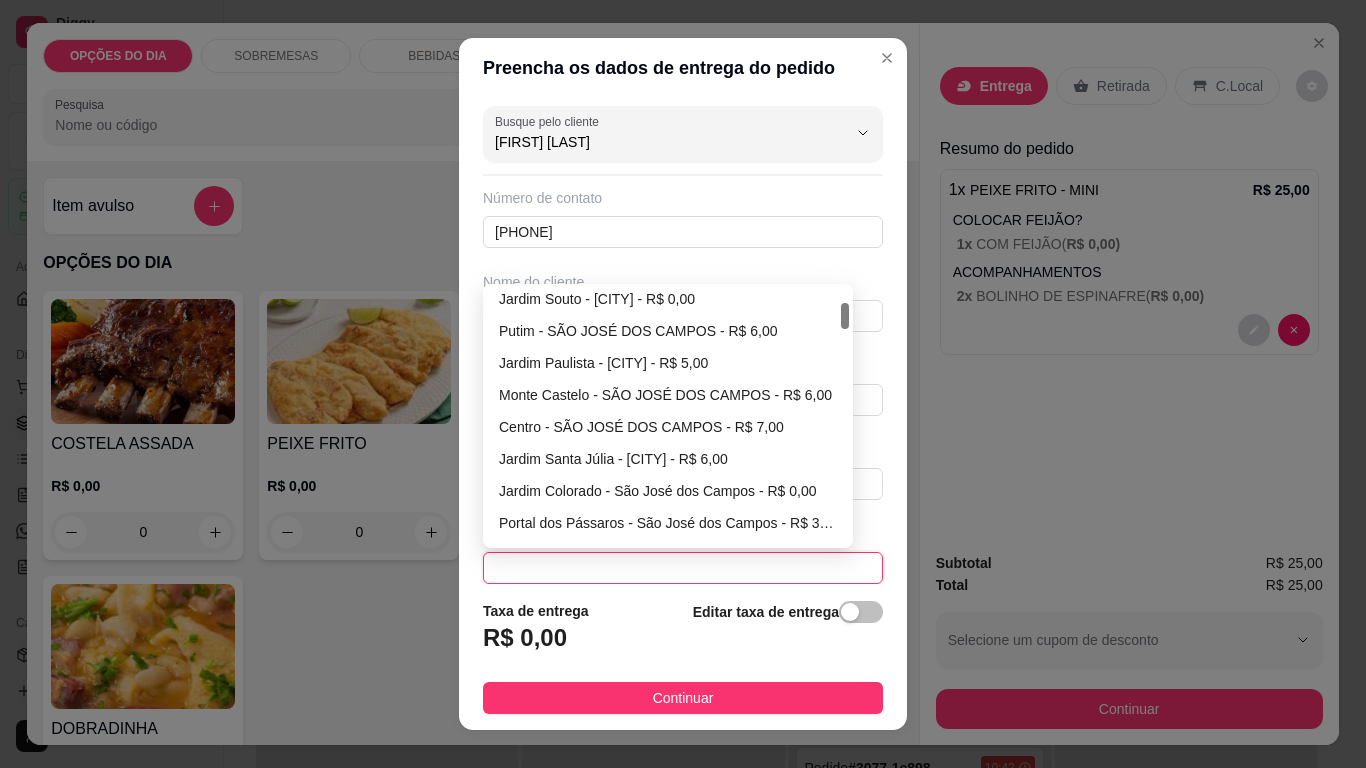 scroll, scrollTop: 152, scrollLeft: 0, axis: vertical 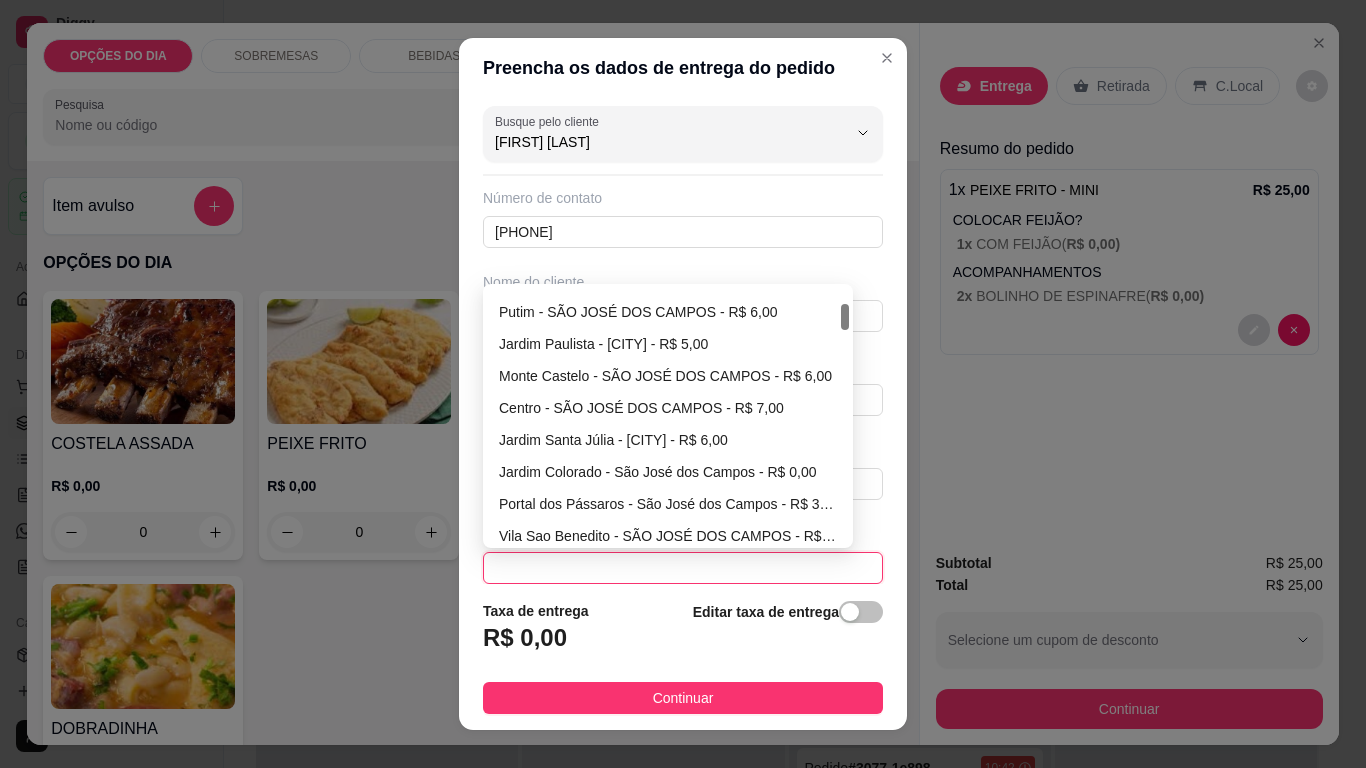 drag, startPoint x: 838, startPoint y: 300, endPoint x: 838, endPoint y: 316, distance: 16 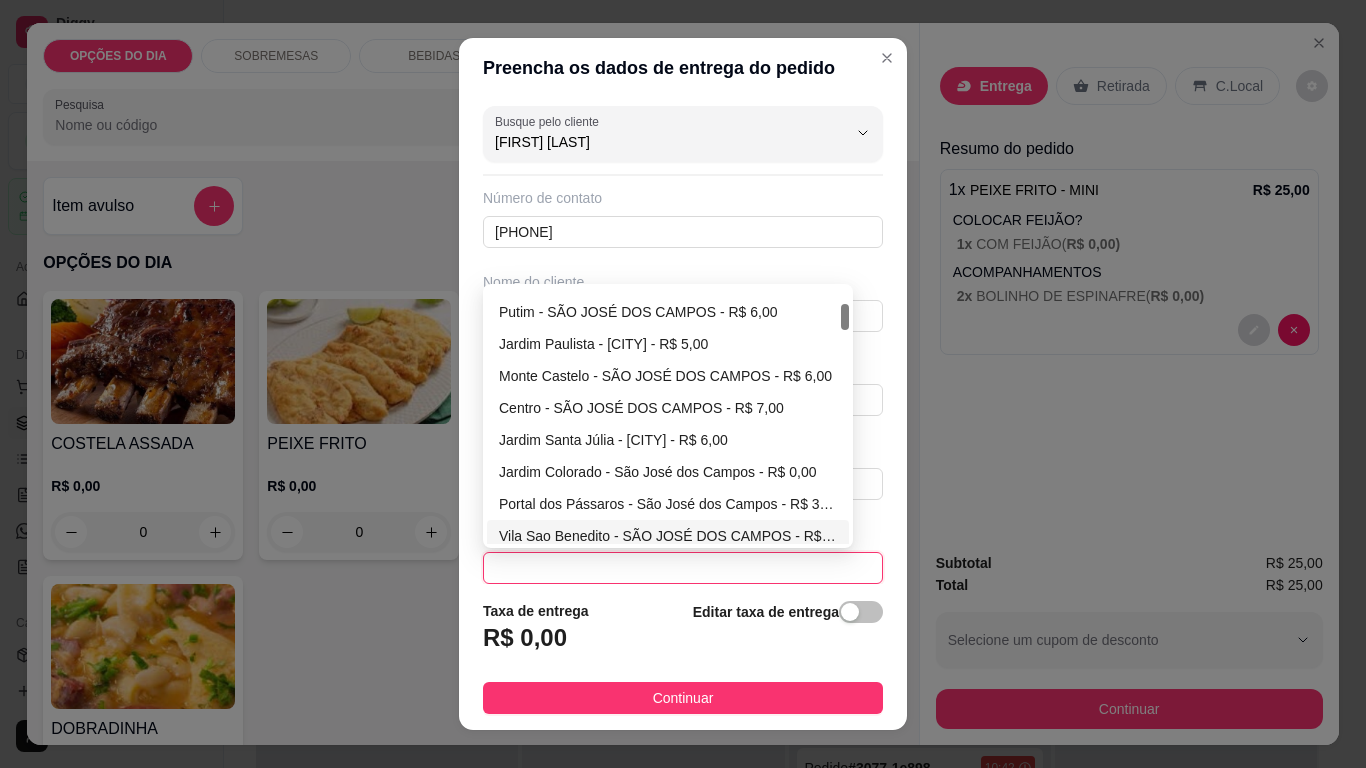 click on "Vila Sao Benedito - SÃO JOSÉ DOS CAMPOS - R$ 0,00" at bounding box center [668, 536] 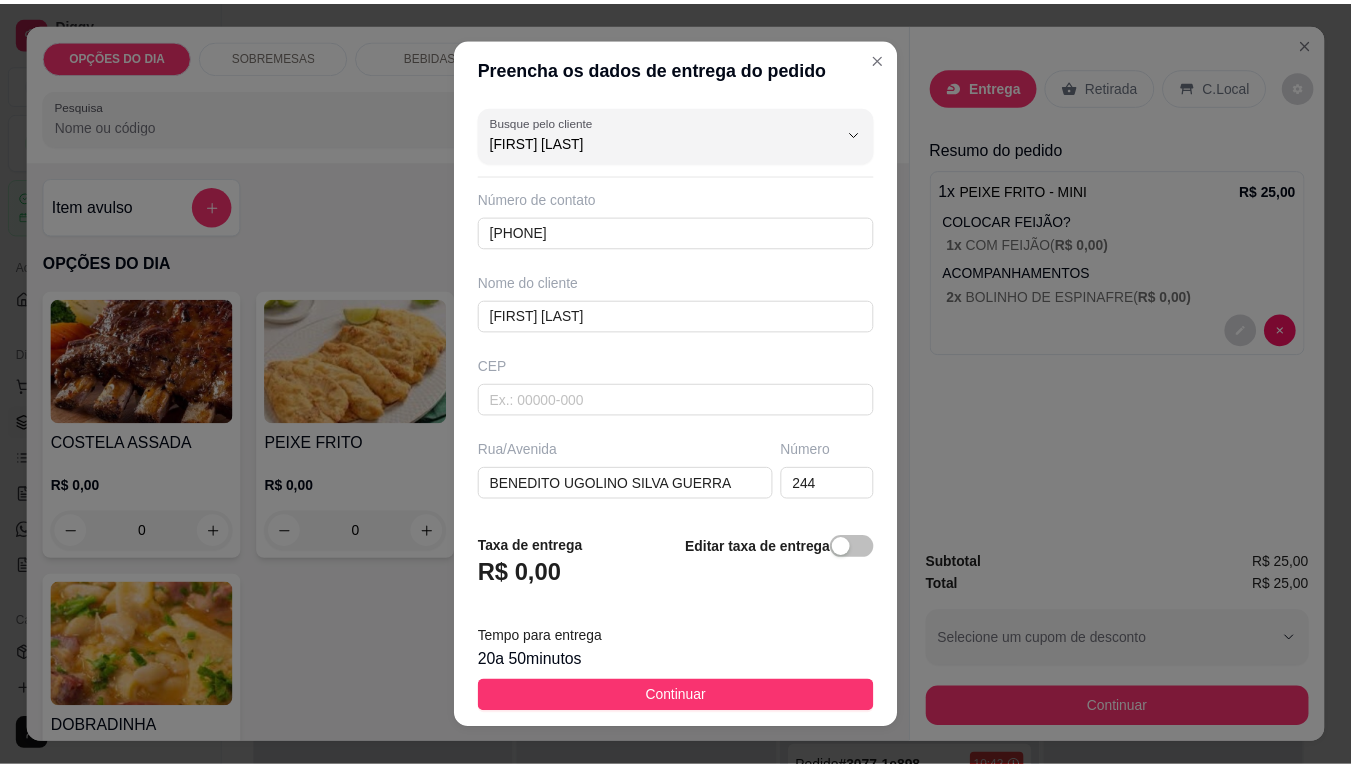 scroll, scrollTop: 252, scrollLeft: 0, axis: vertical 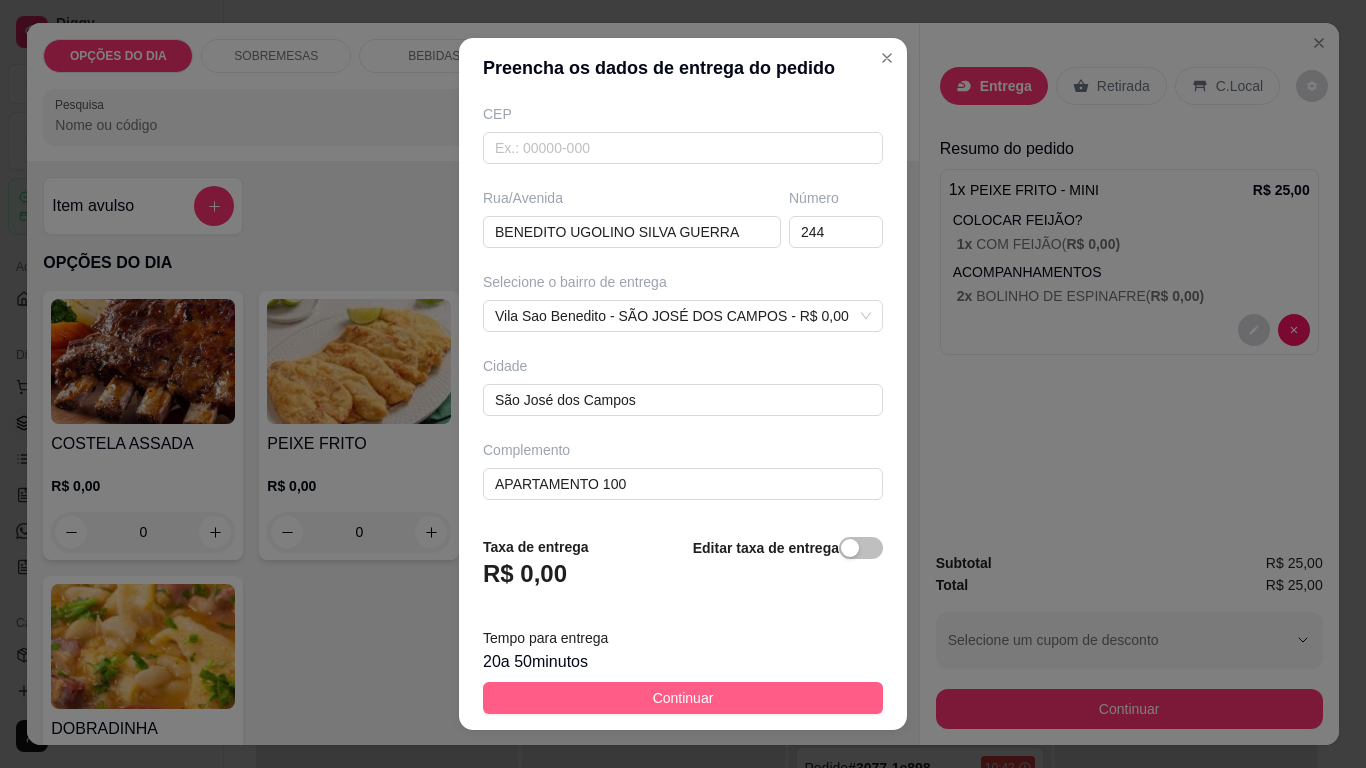 click on "Continuar" at bounding box center (683, 698) 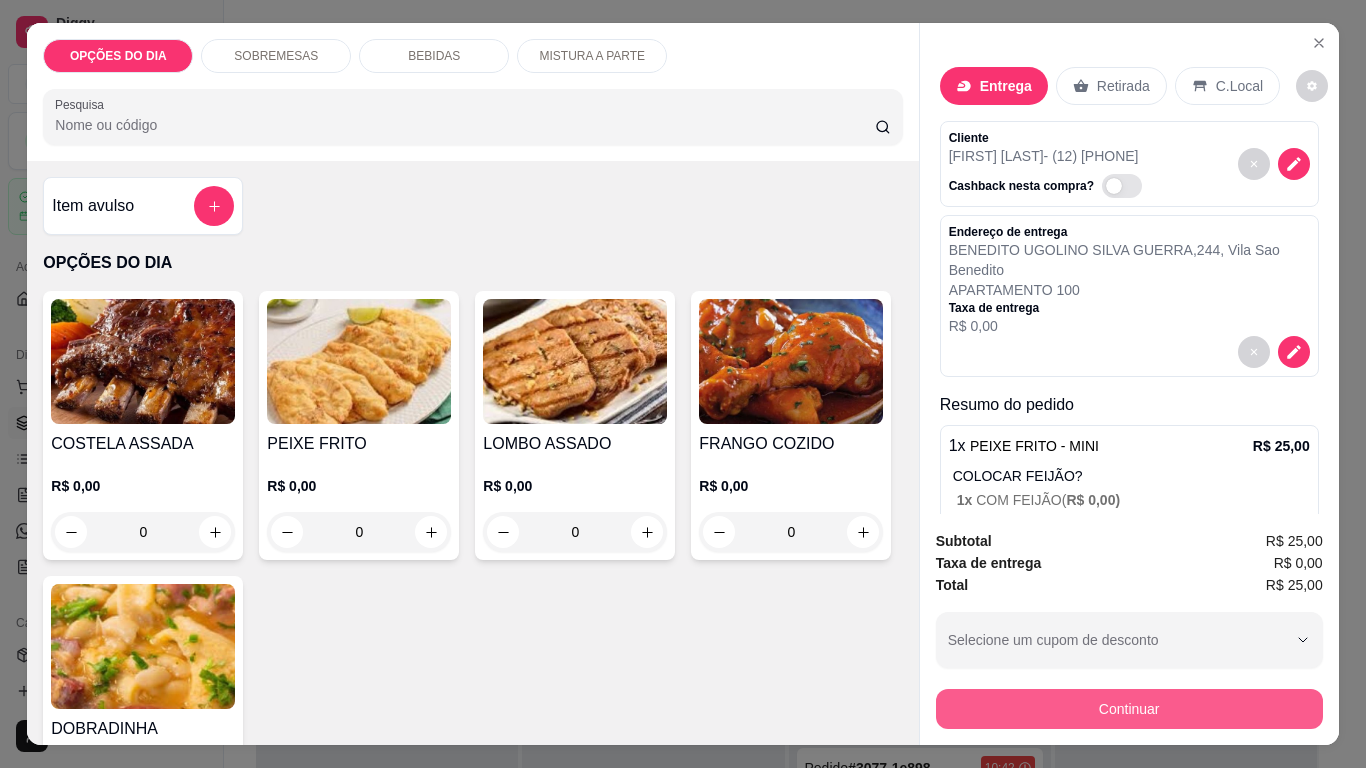 click on "Continuar" at bounding box center [1129, 709] 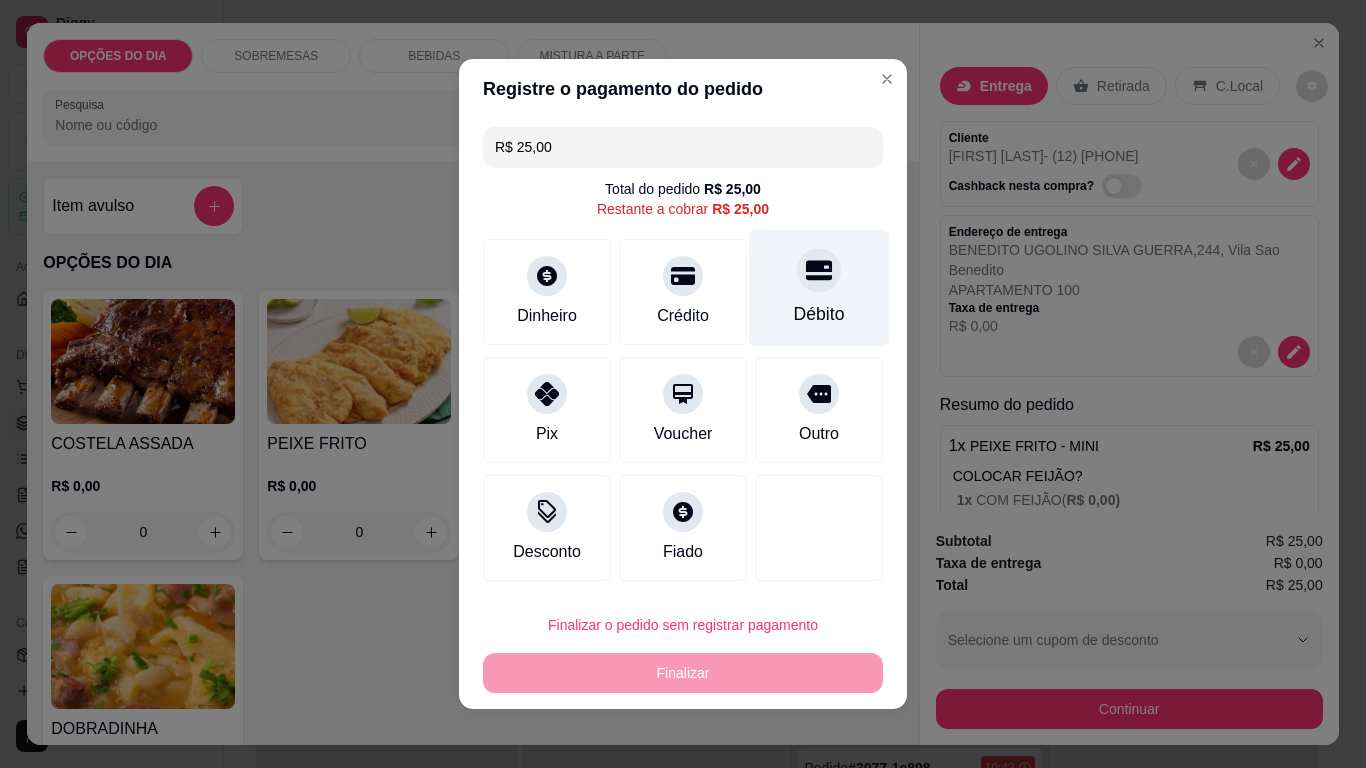 click on "Débito" at bounding box center (819, 288) 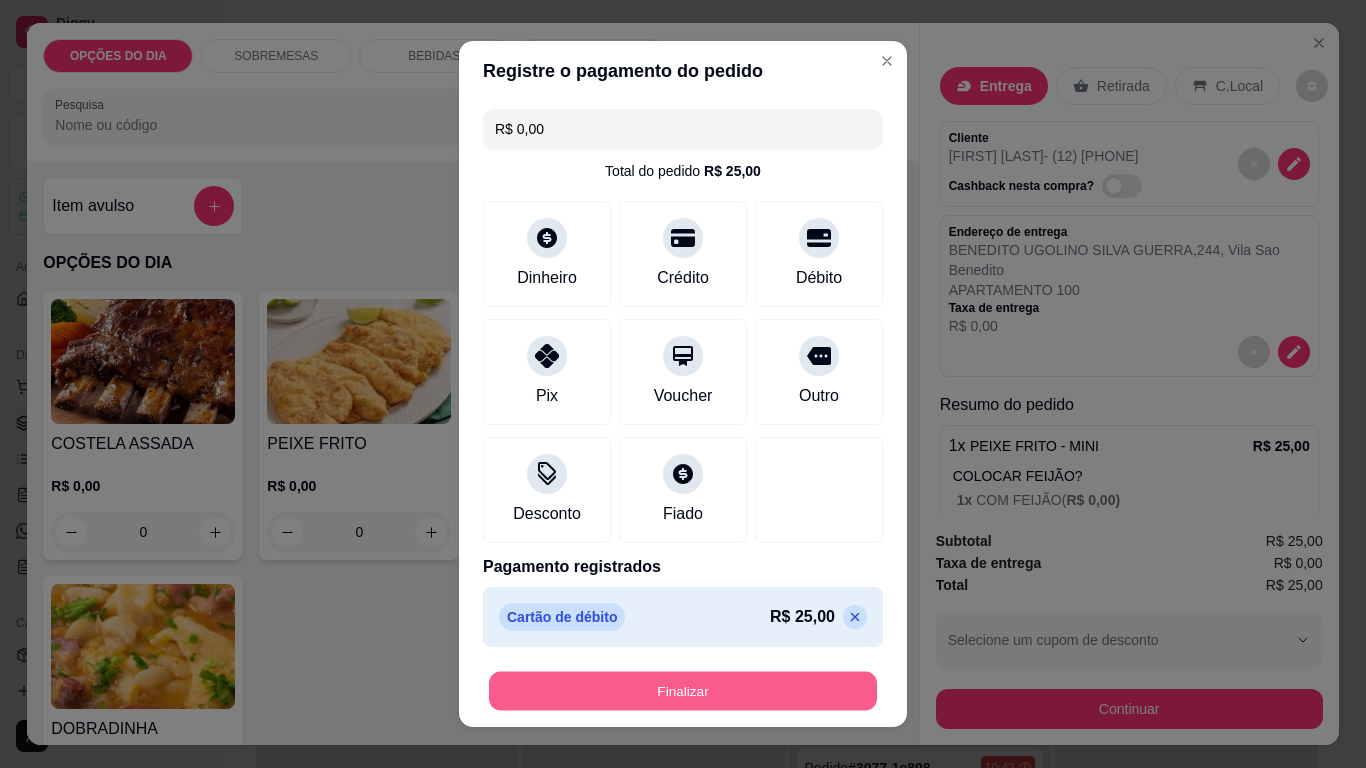 click on "Finalizar" at bounding box center [683, 691] 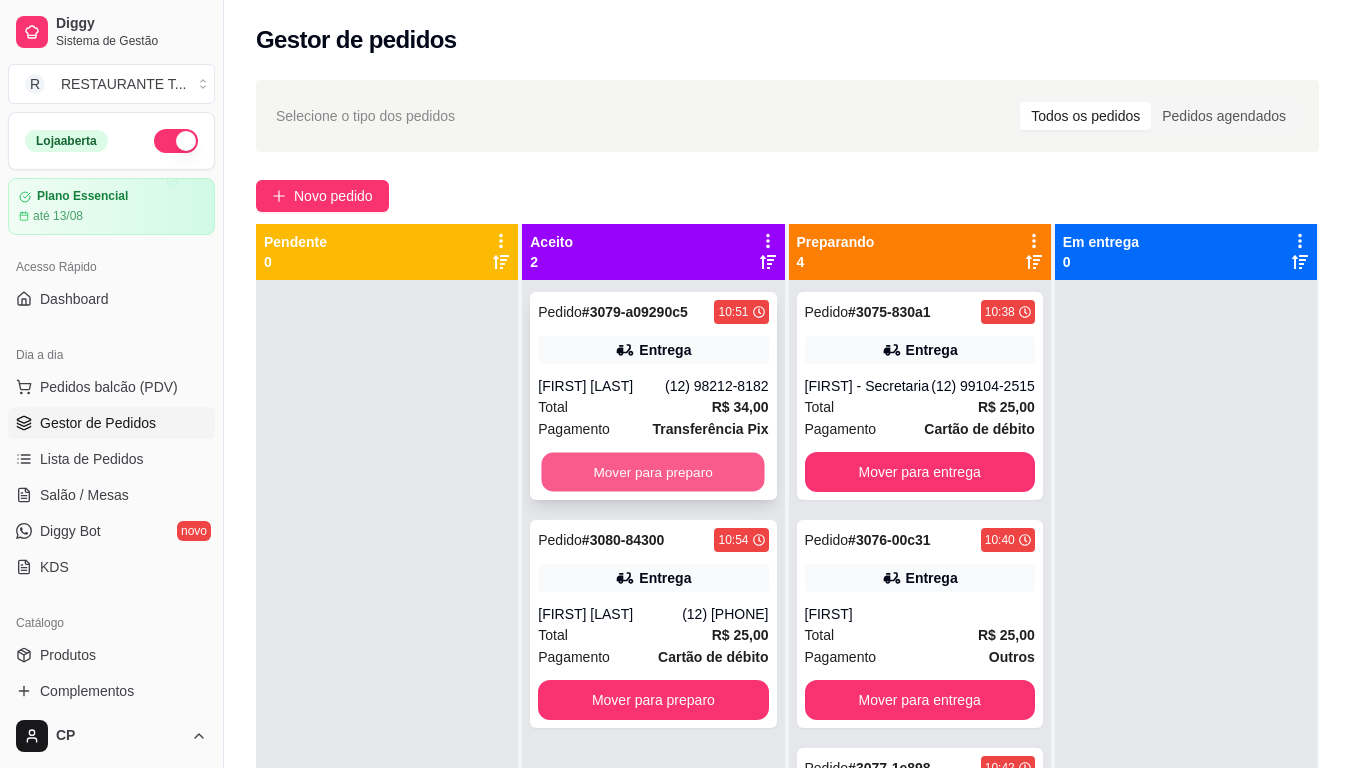 click on "Mover para preparo" at bounding box center (653, 472) 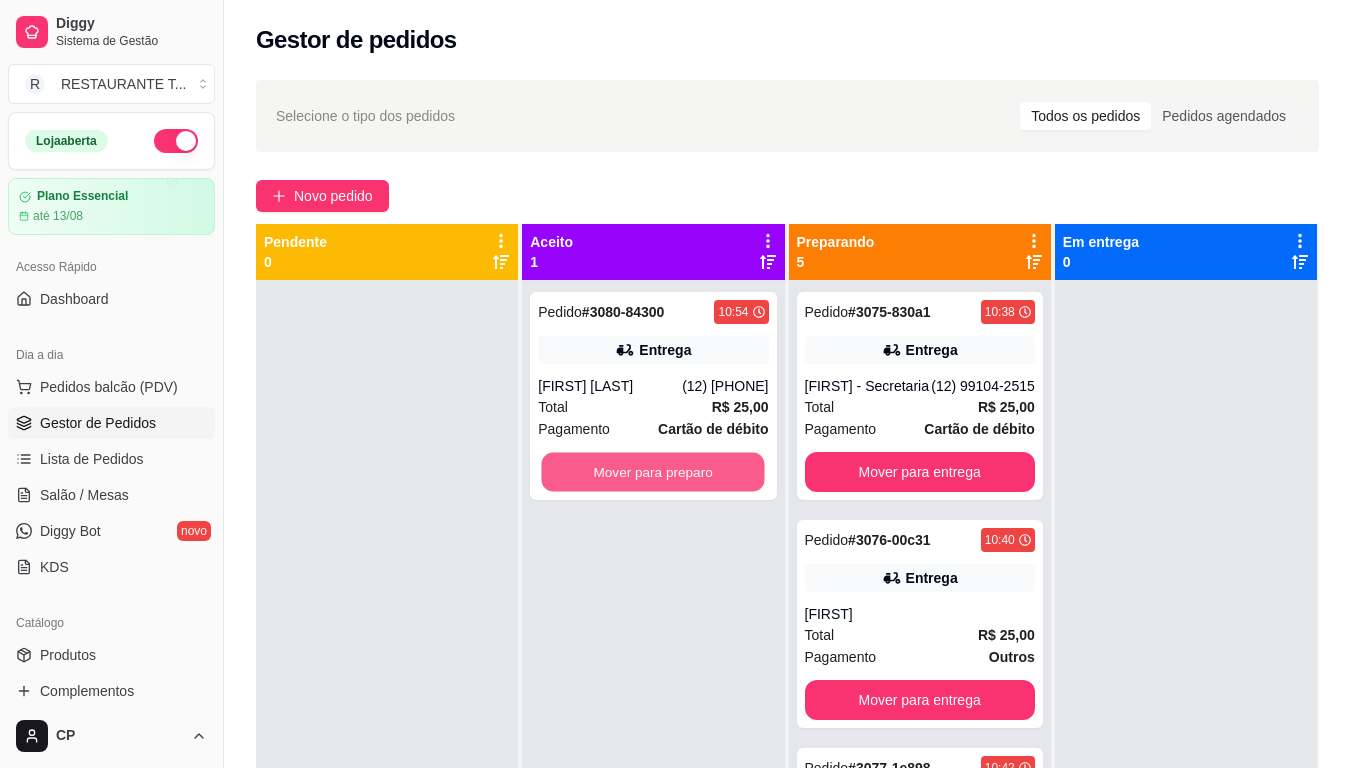 click on "Mover para preparo" at bounding box center [653, 472] 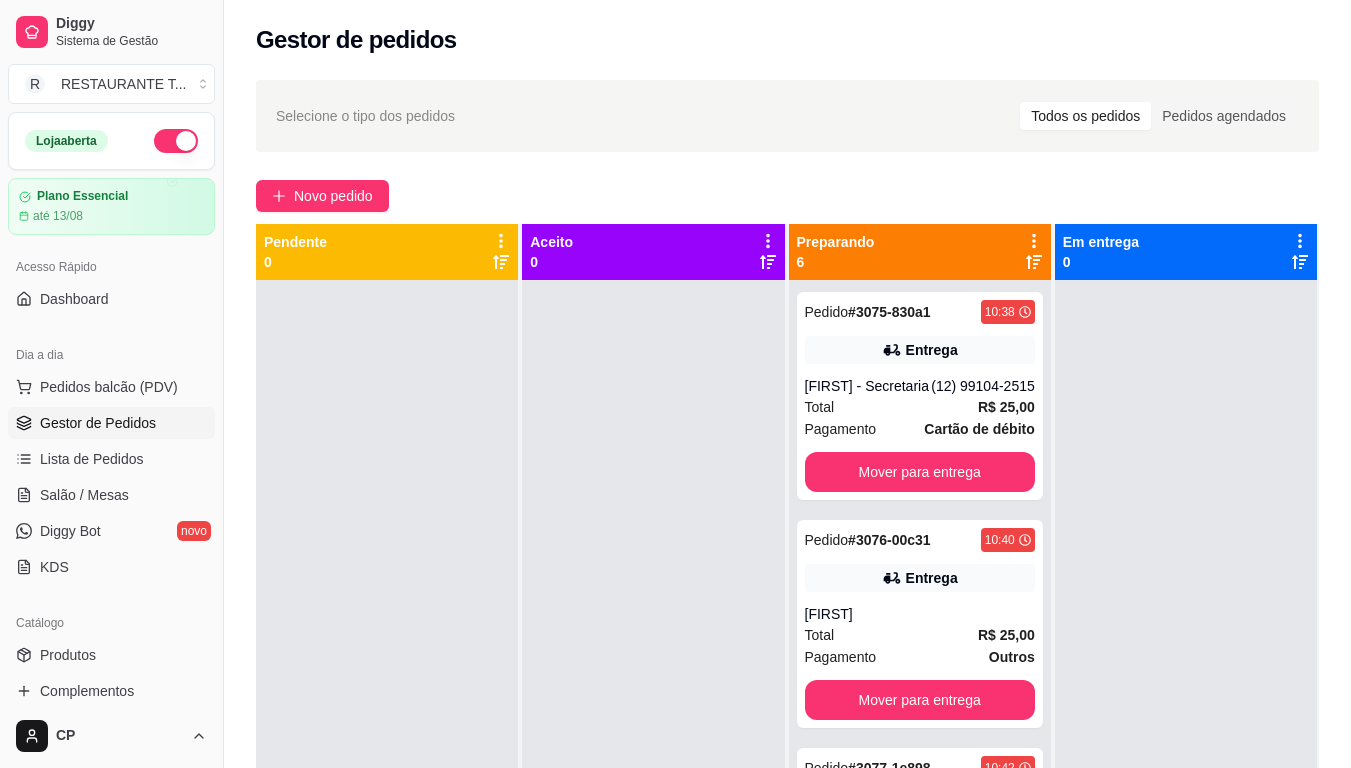 scroll, scrollTop: 518, scrollLeft: 0, axis: vertical 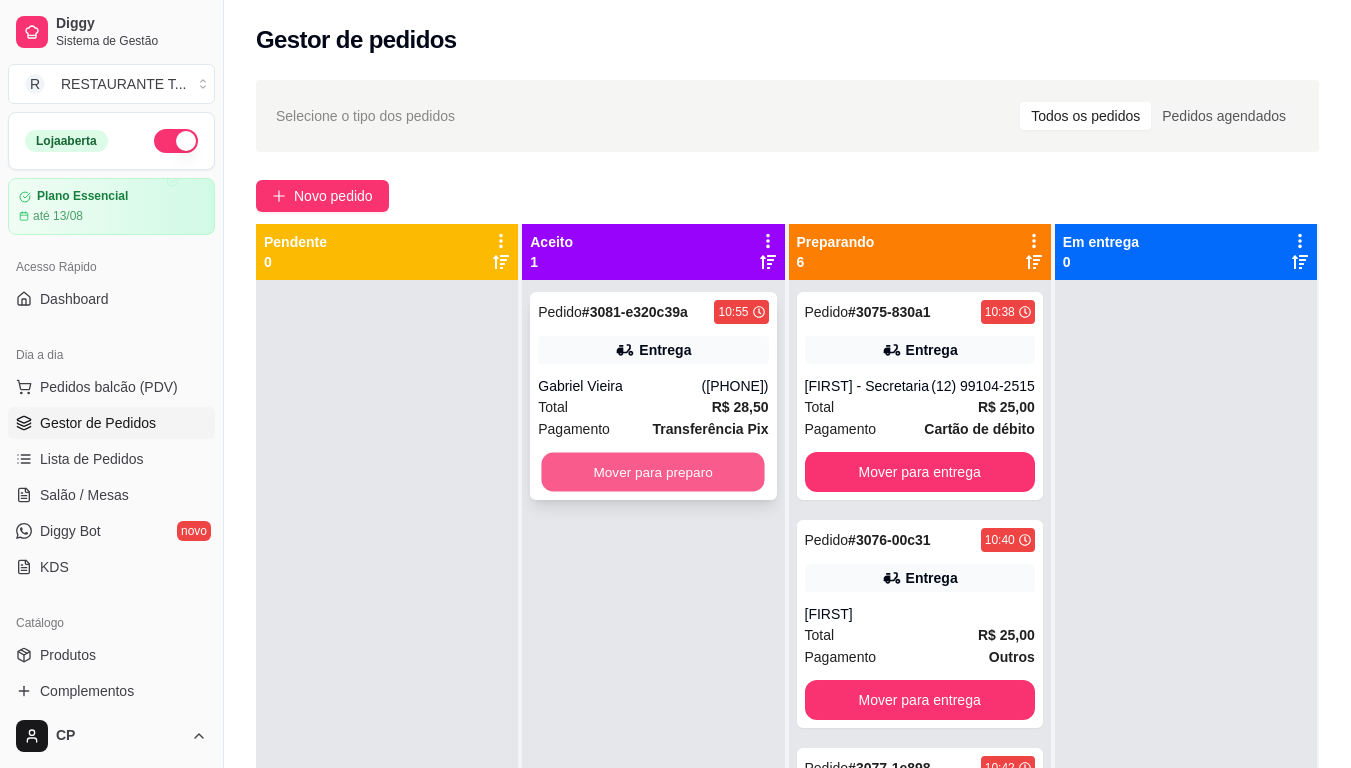 click on "Mover para preparo" at bounding box center (653, 472) 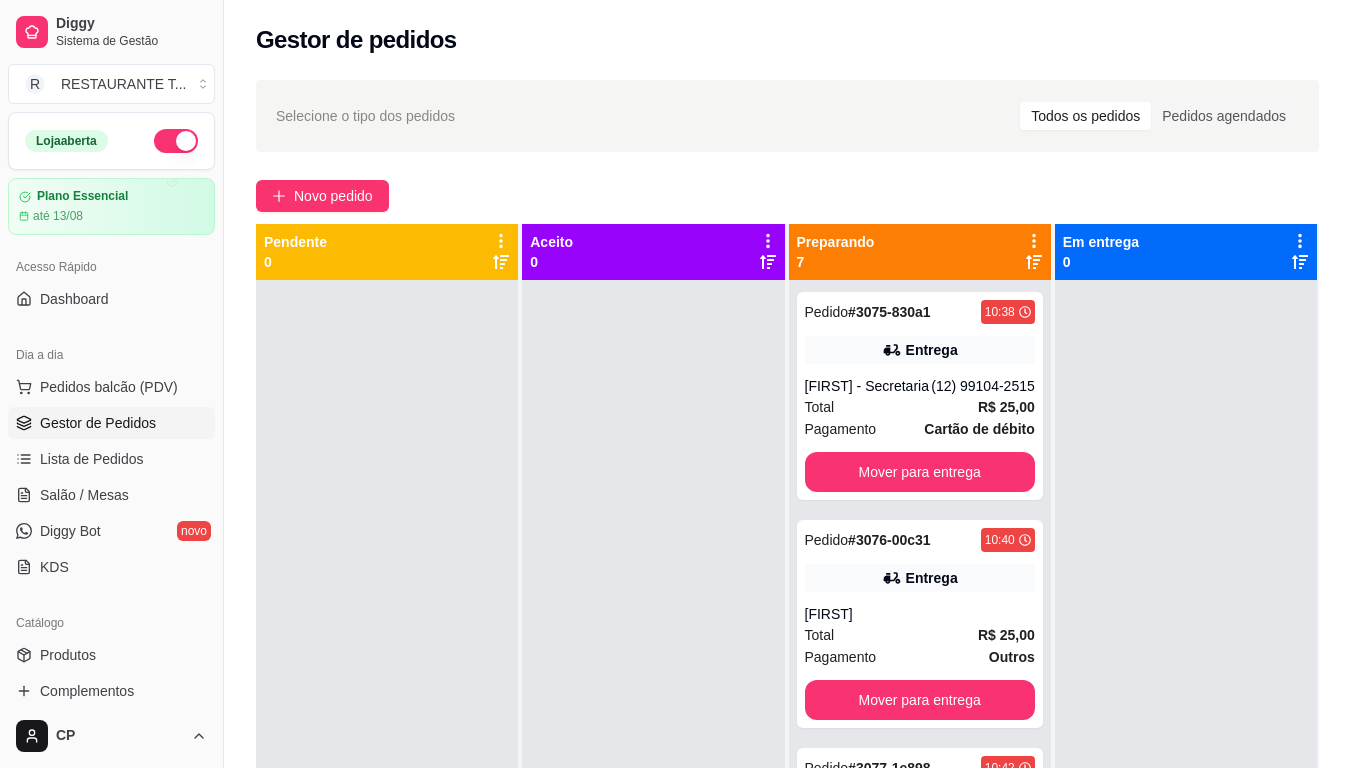scroll, scrollTop: 672, scrollLeft: 0, axis: vertical 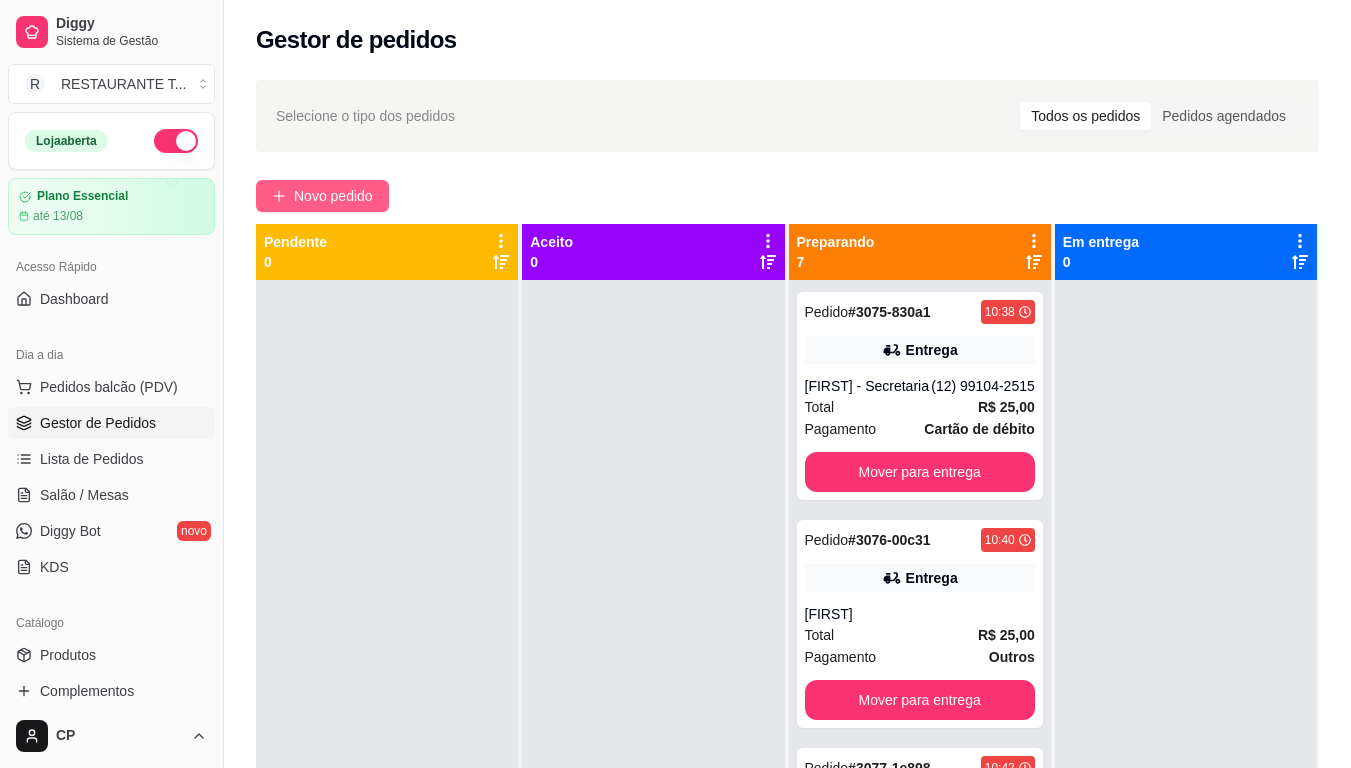 click on "Novo pedido" at bounding box center [333, 196] 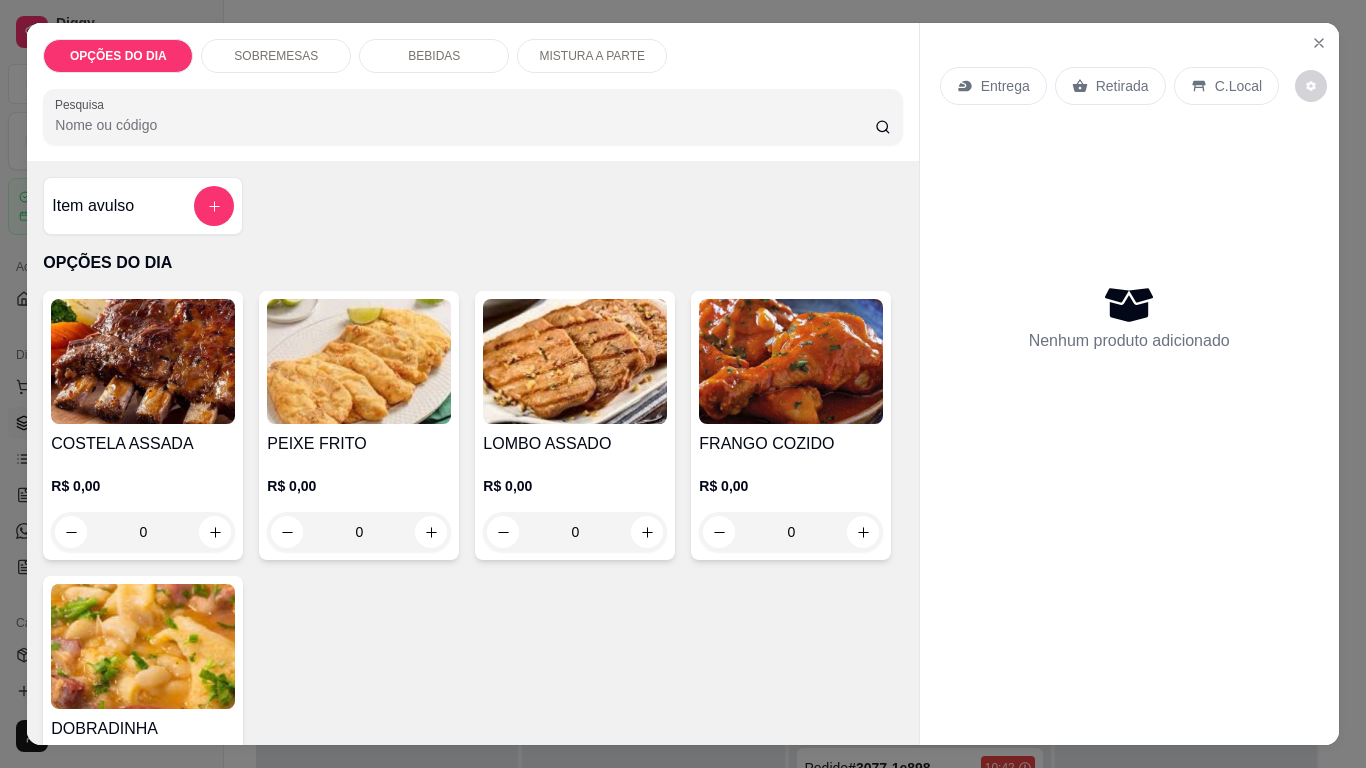 click at bounding box center (143, 361) 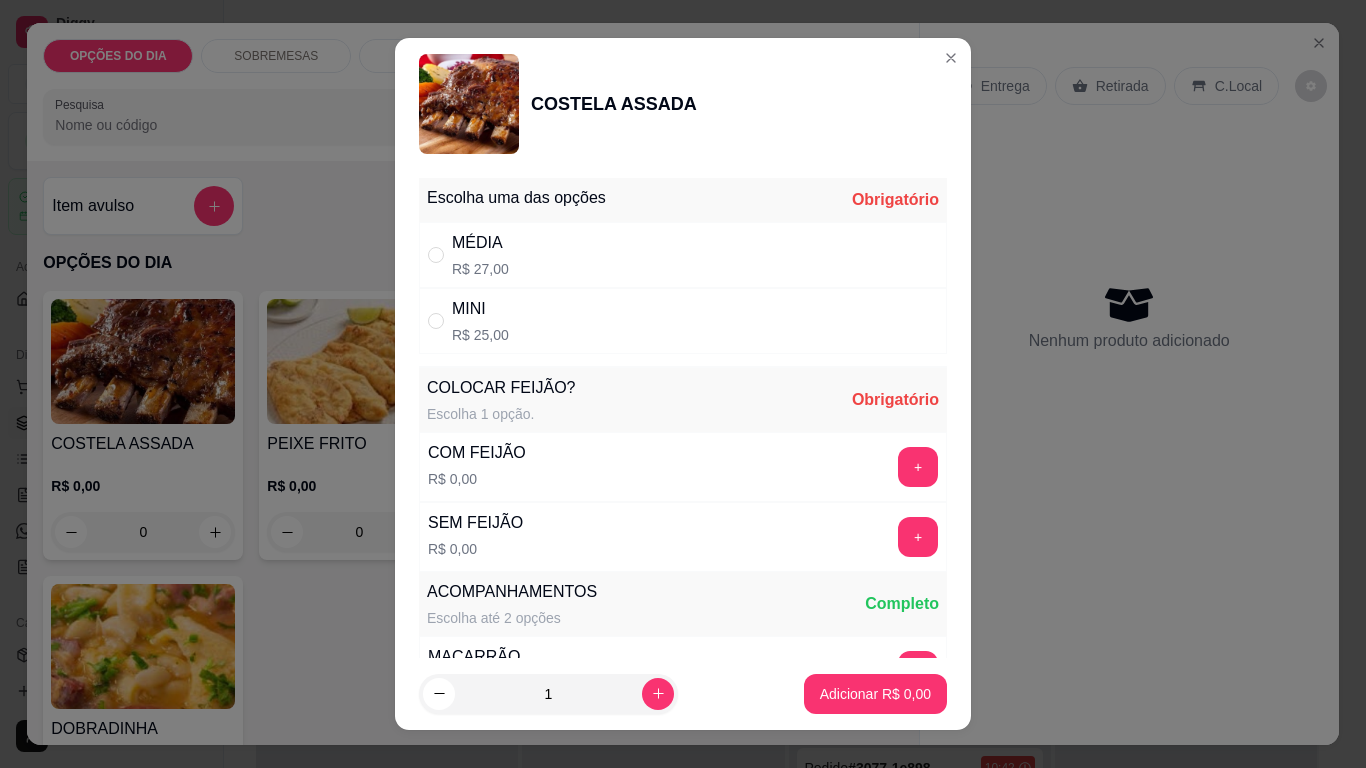 click on "MÉDIA R$ 27,00" at bounding box center [683, 255] 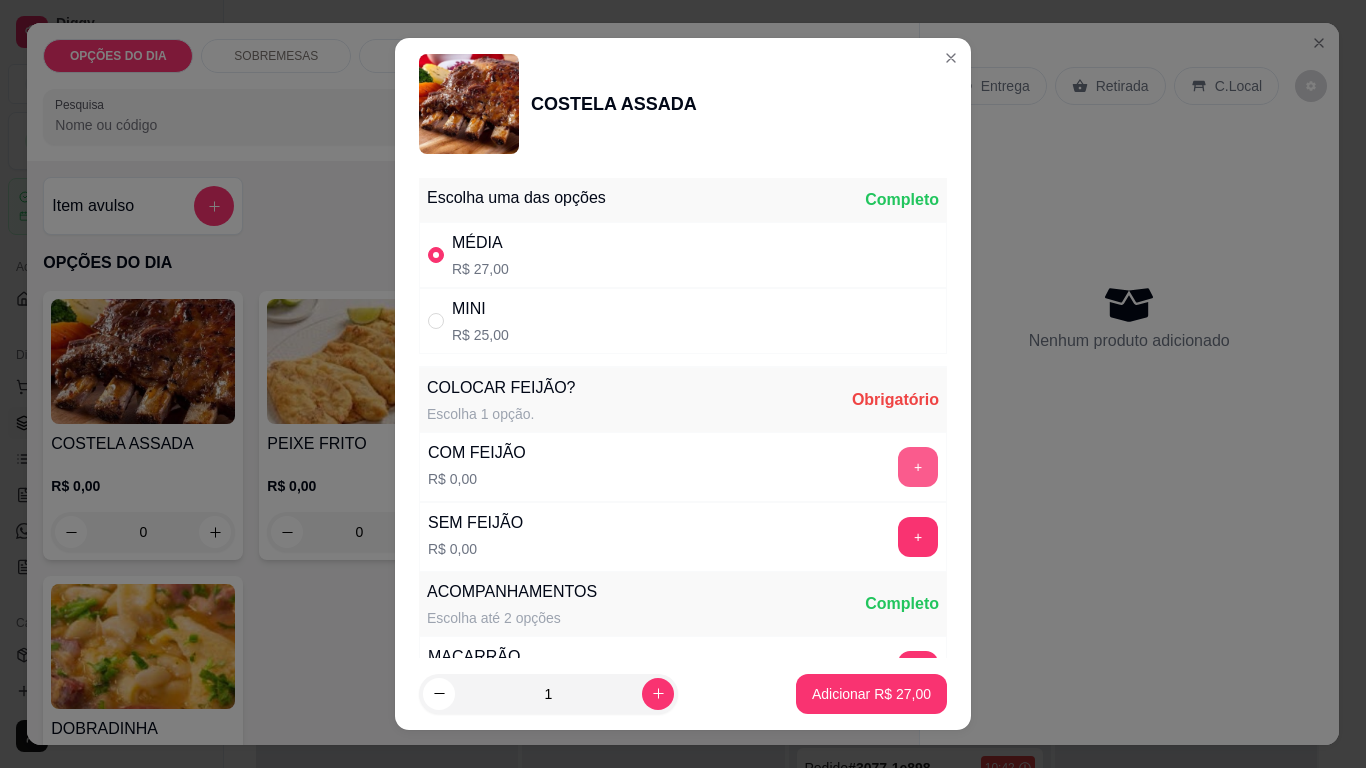 click on "+" at bounding box center [918, 467] 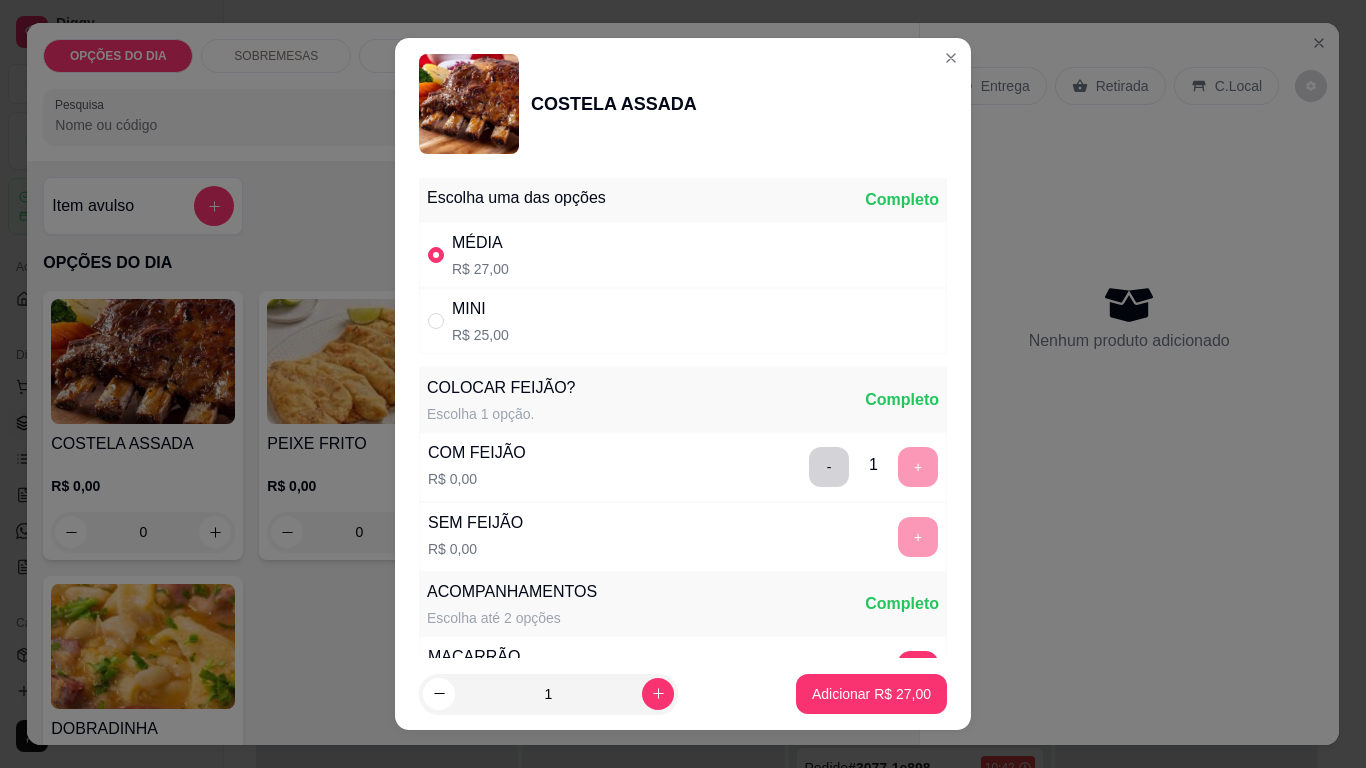 scroll, scrollTop: 26, scrollLeft: 0, axis: vertical 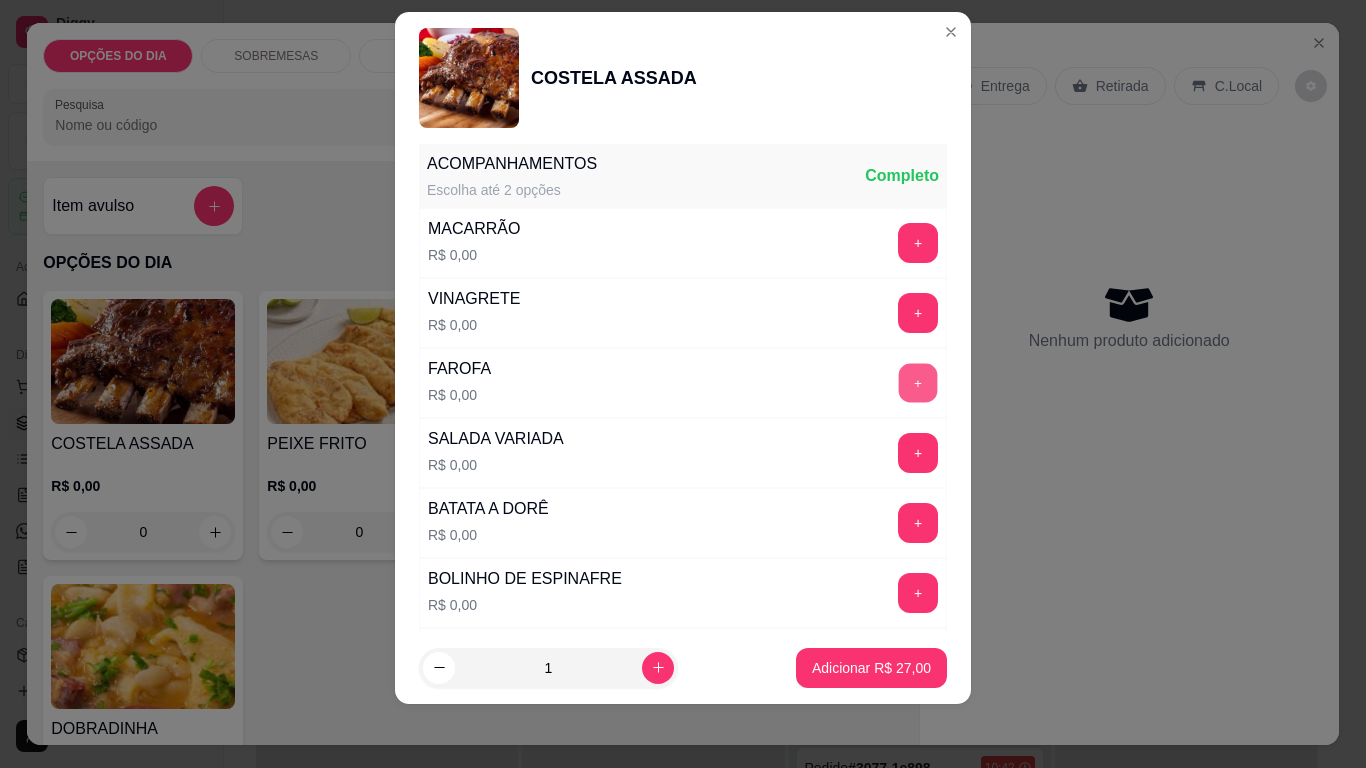 click on "+" at bounding box center [918, 383] 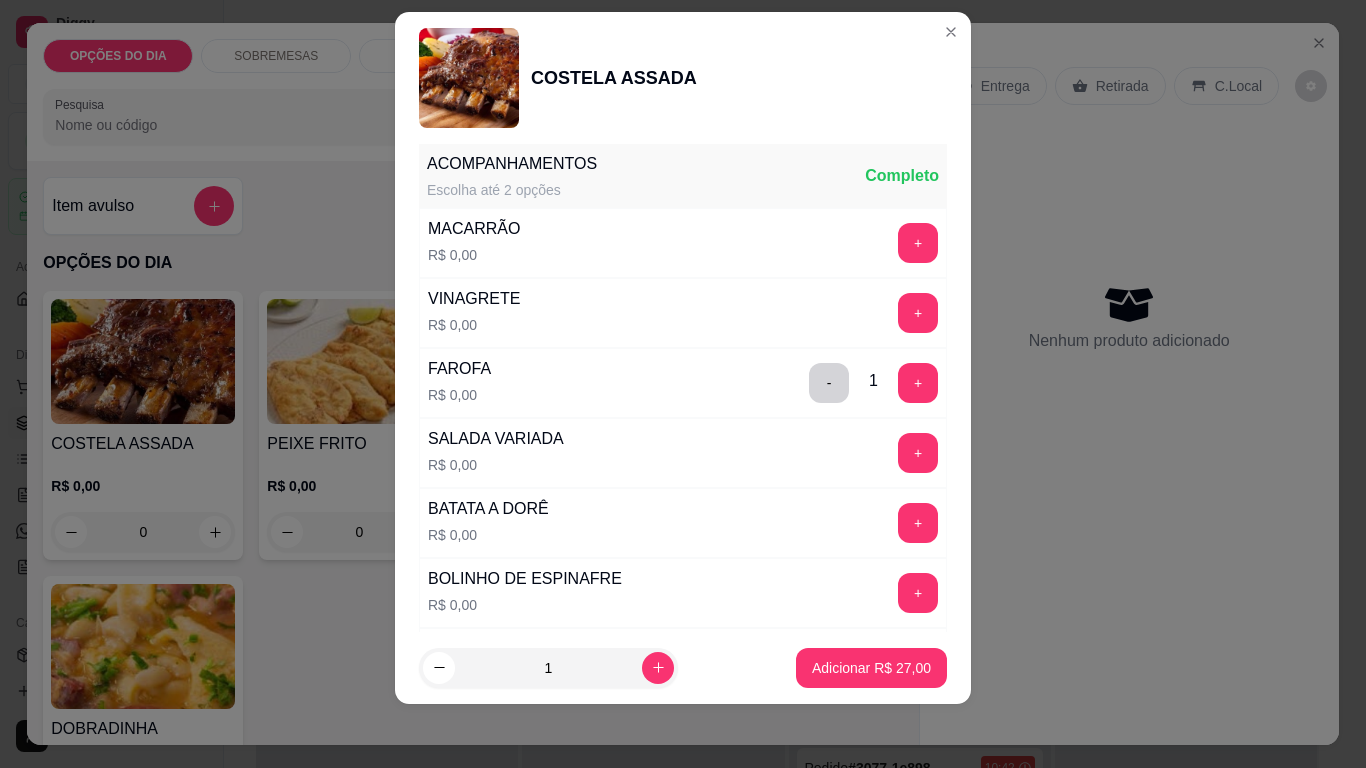scroll, scrollTop: 829, scrollLeft: 0, axis: vertical 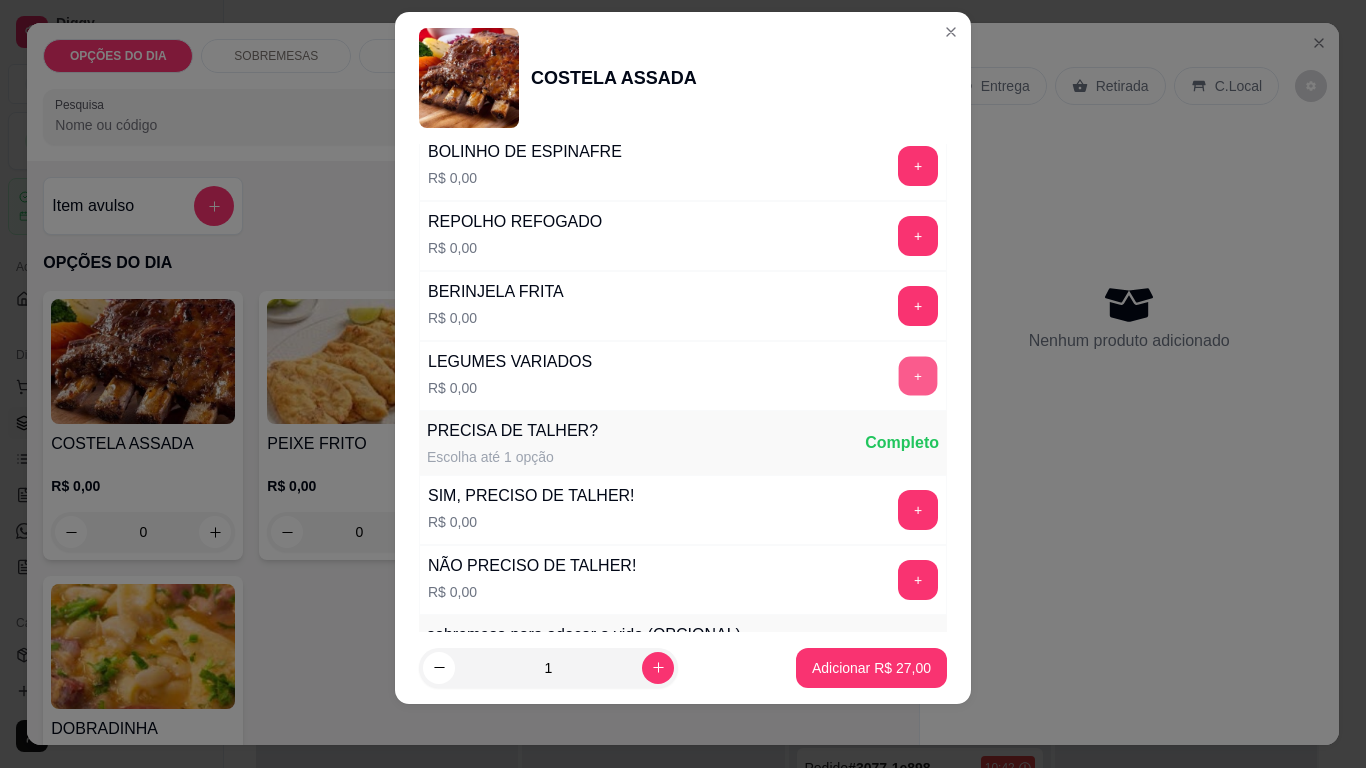 click on "+" at bounding box center (918, 376) 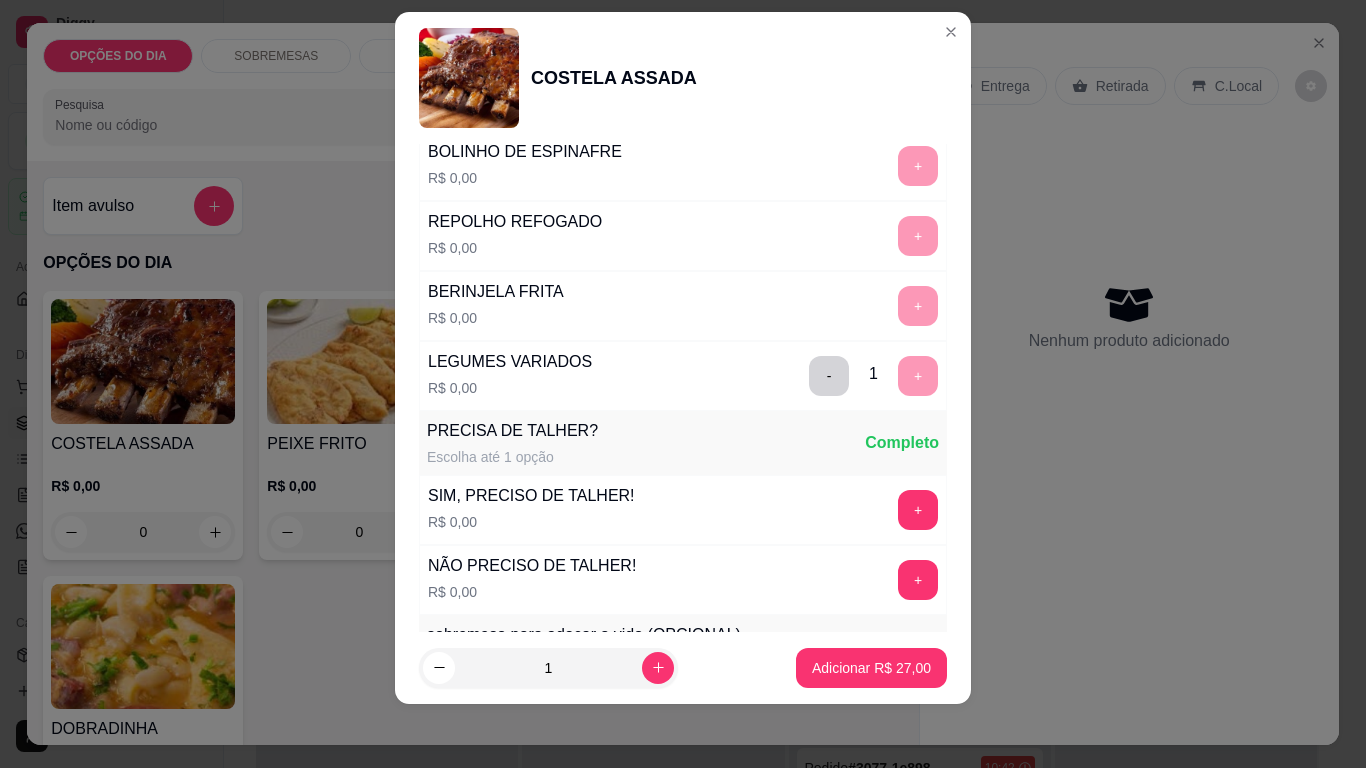 scroll, scrollTop: 1096, scrollLeft: 0, axis: vertical 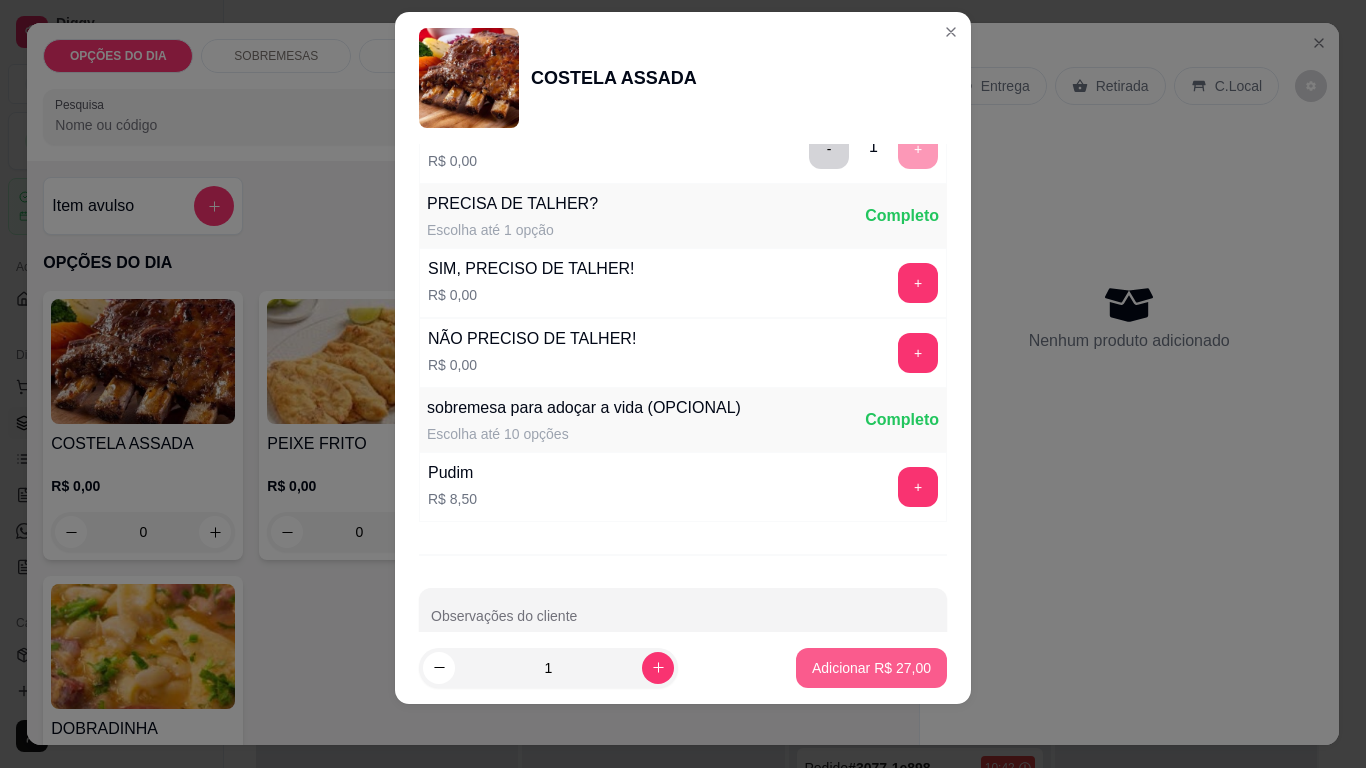 click on "Adicionar   R$ 27,00" at bounding box center [871, 668] 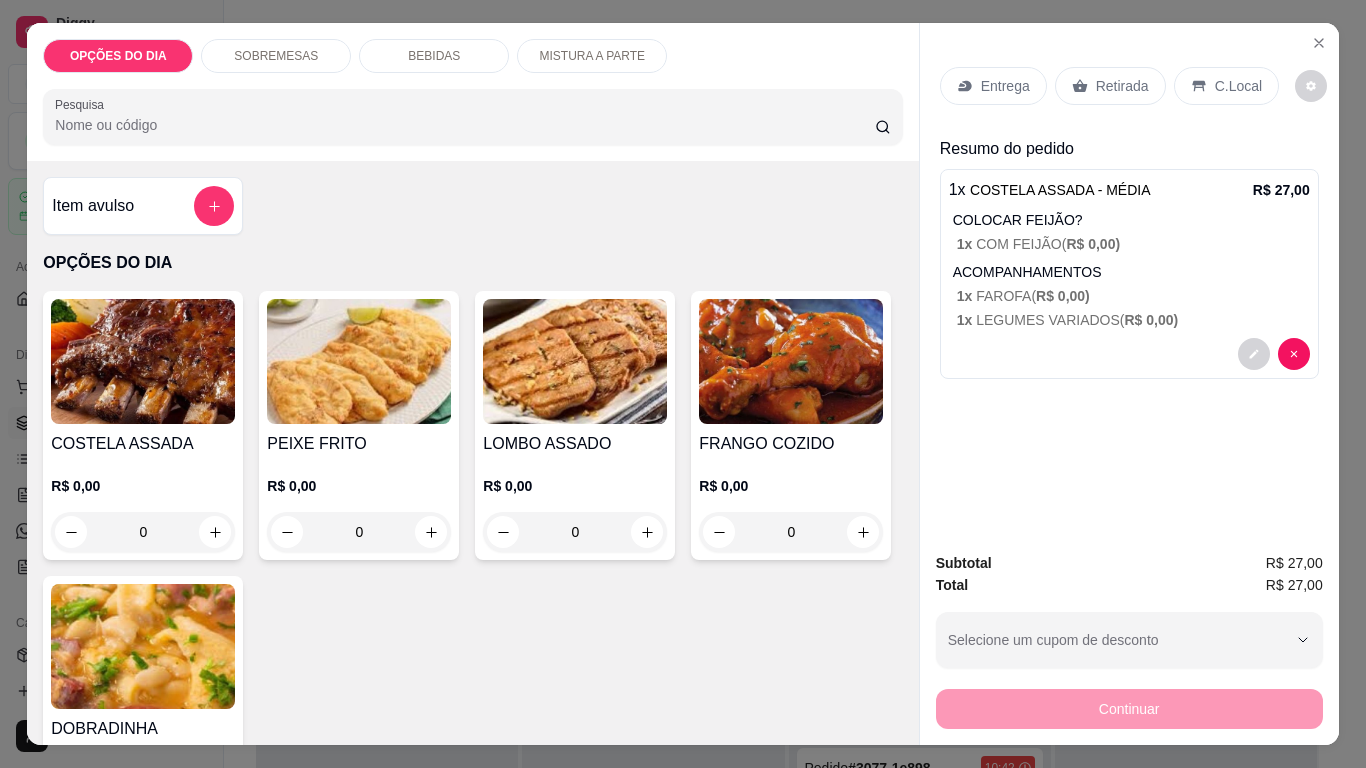 click at bounding box center [143, 361] 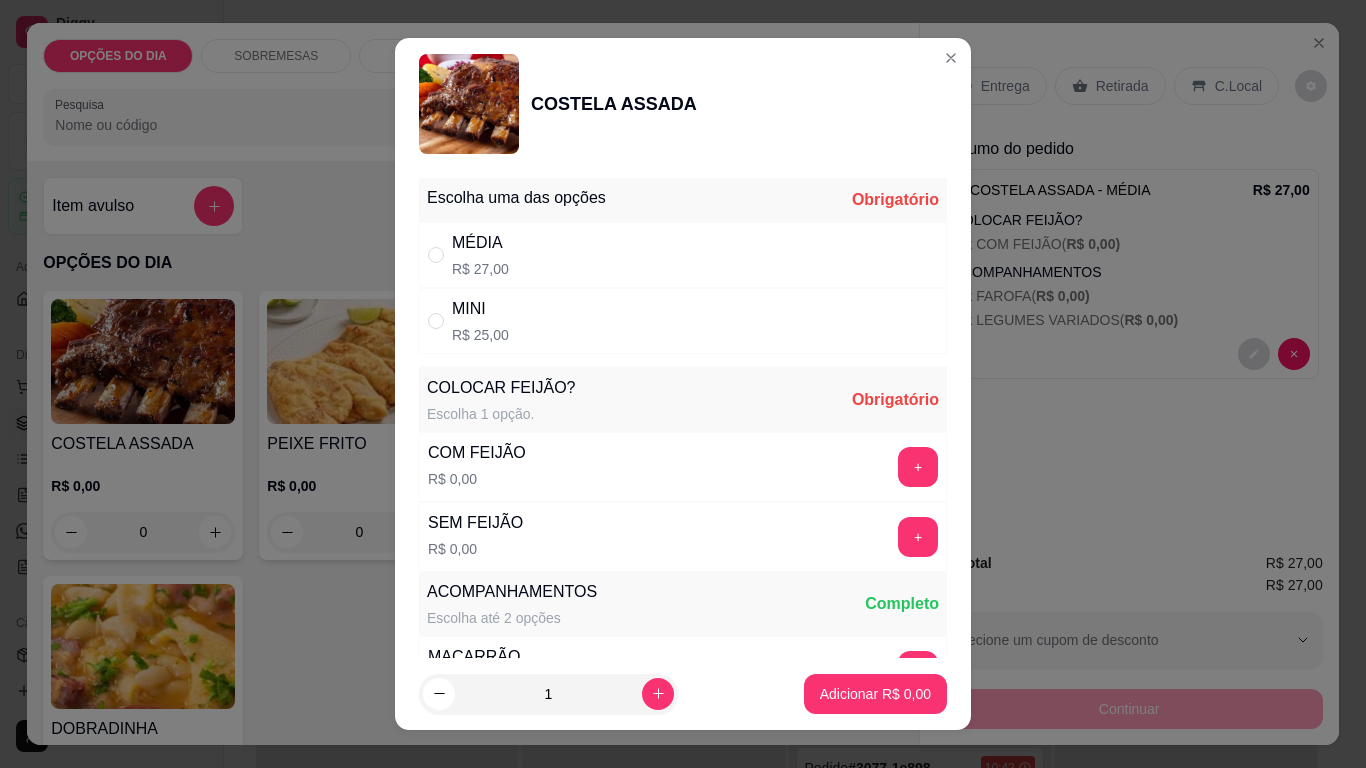 click on "MINI R$ 25,00" at bounding box center [683, 321] 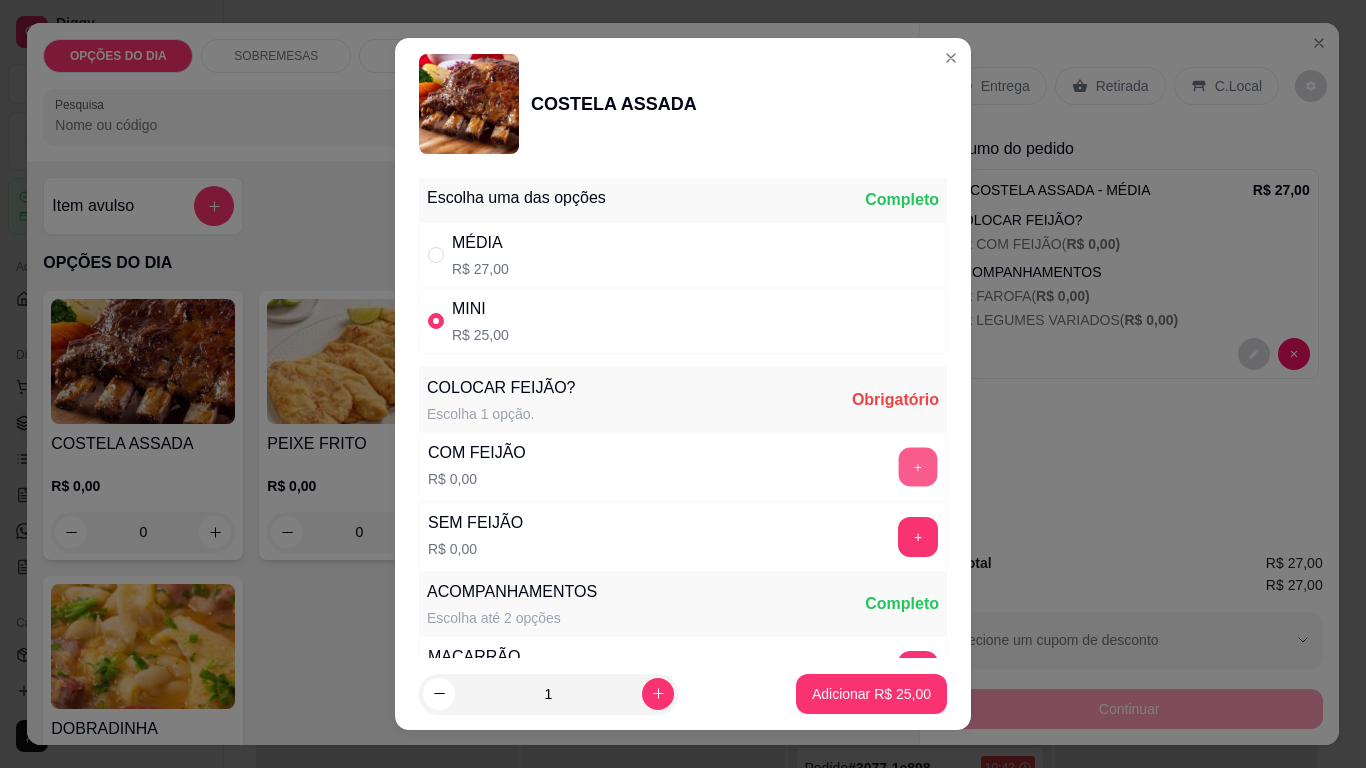 click on "+" at bounding box center (918, 467) 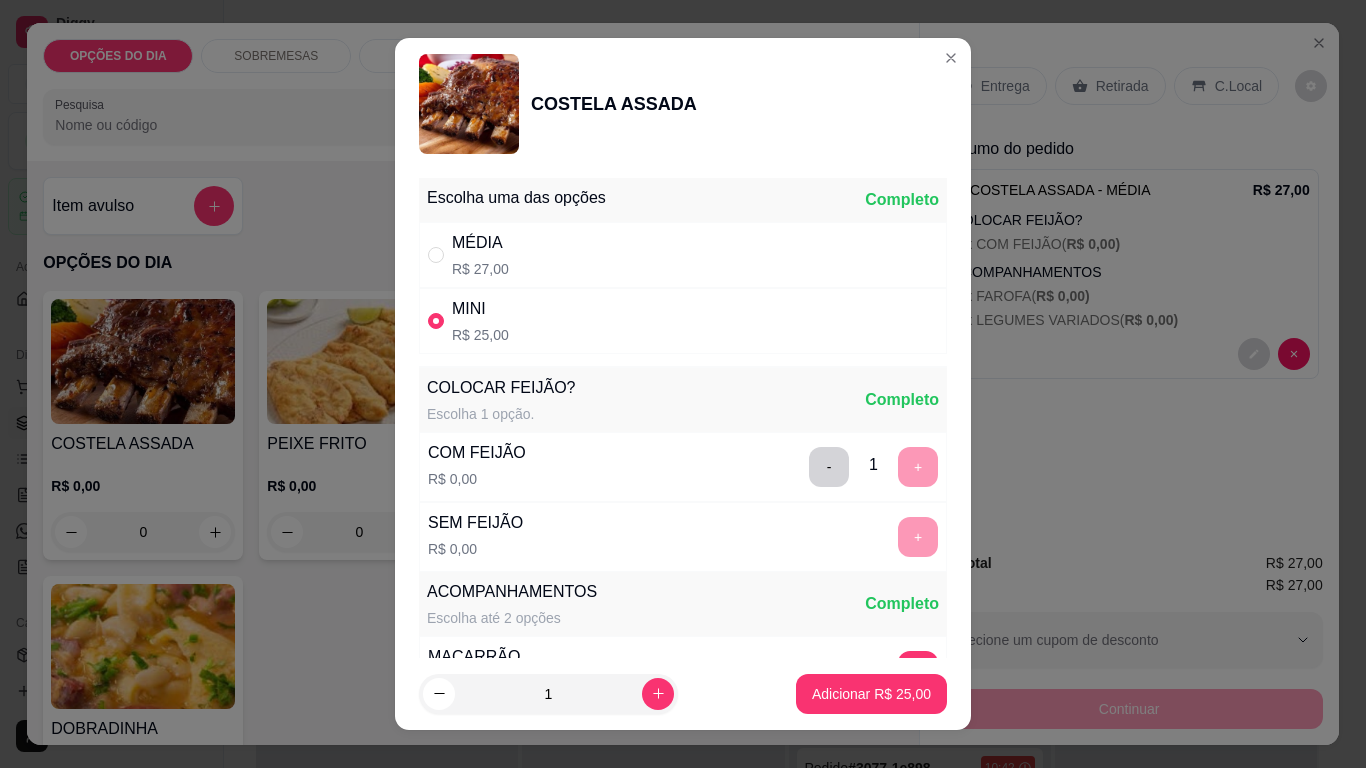 scroll, scrollTop: 26, scrollLeft: 0, axis: vertical 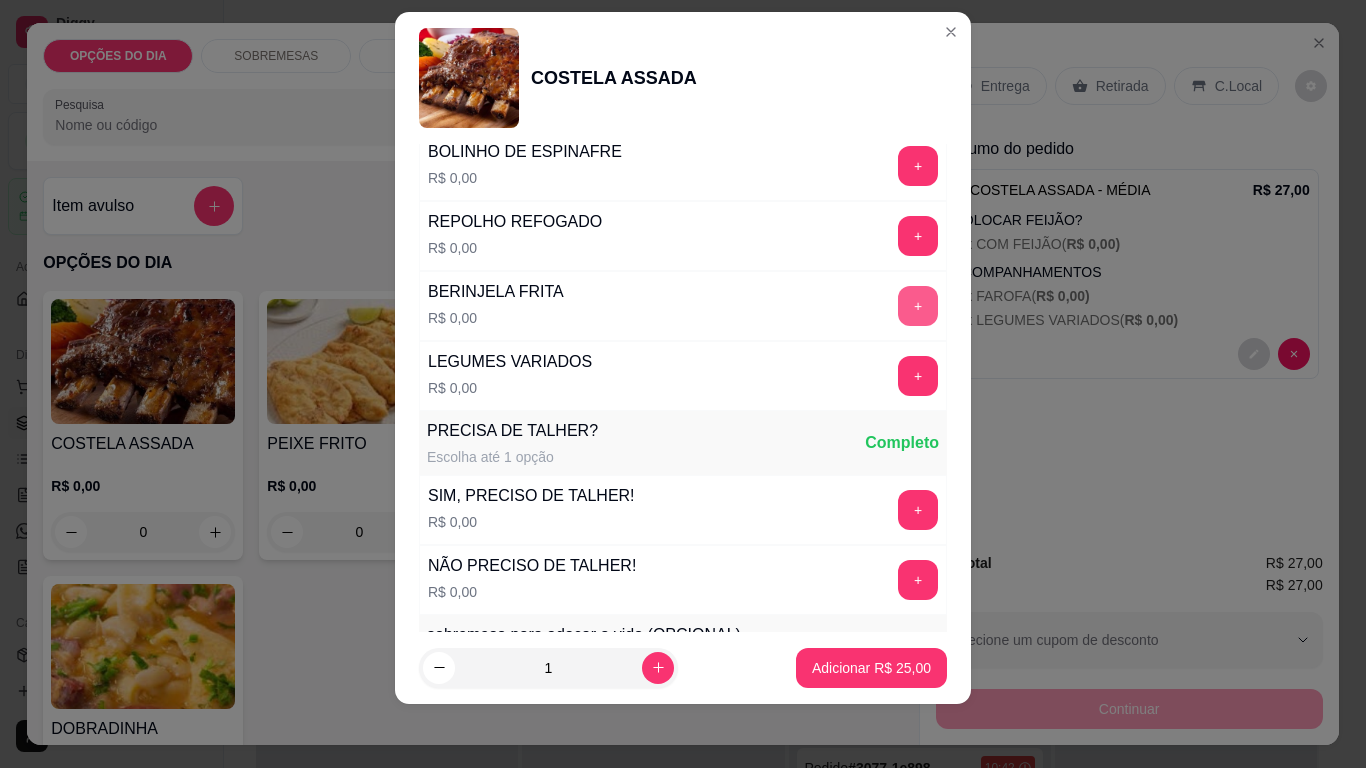 click on "+" at bounding box center [918, 306] 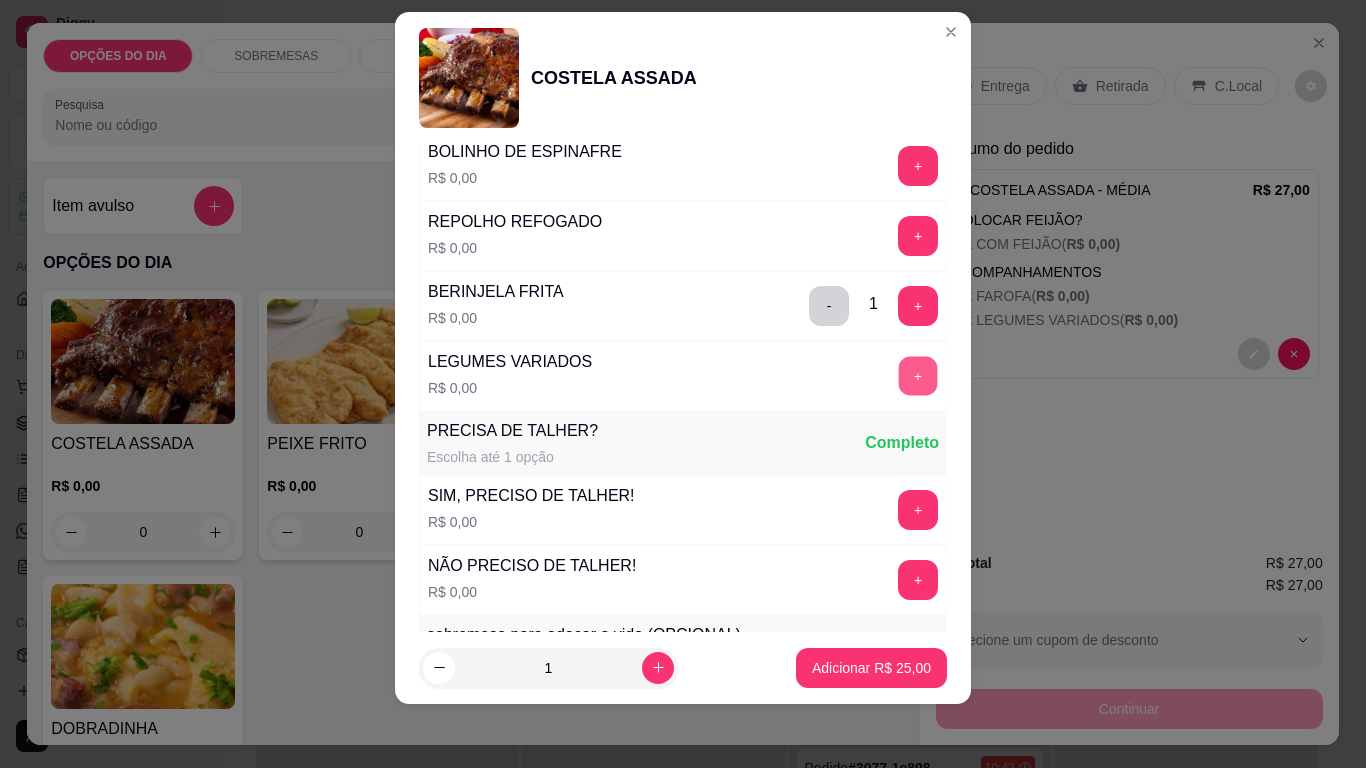 click on "+" at bounding box center [918, 376] 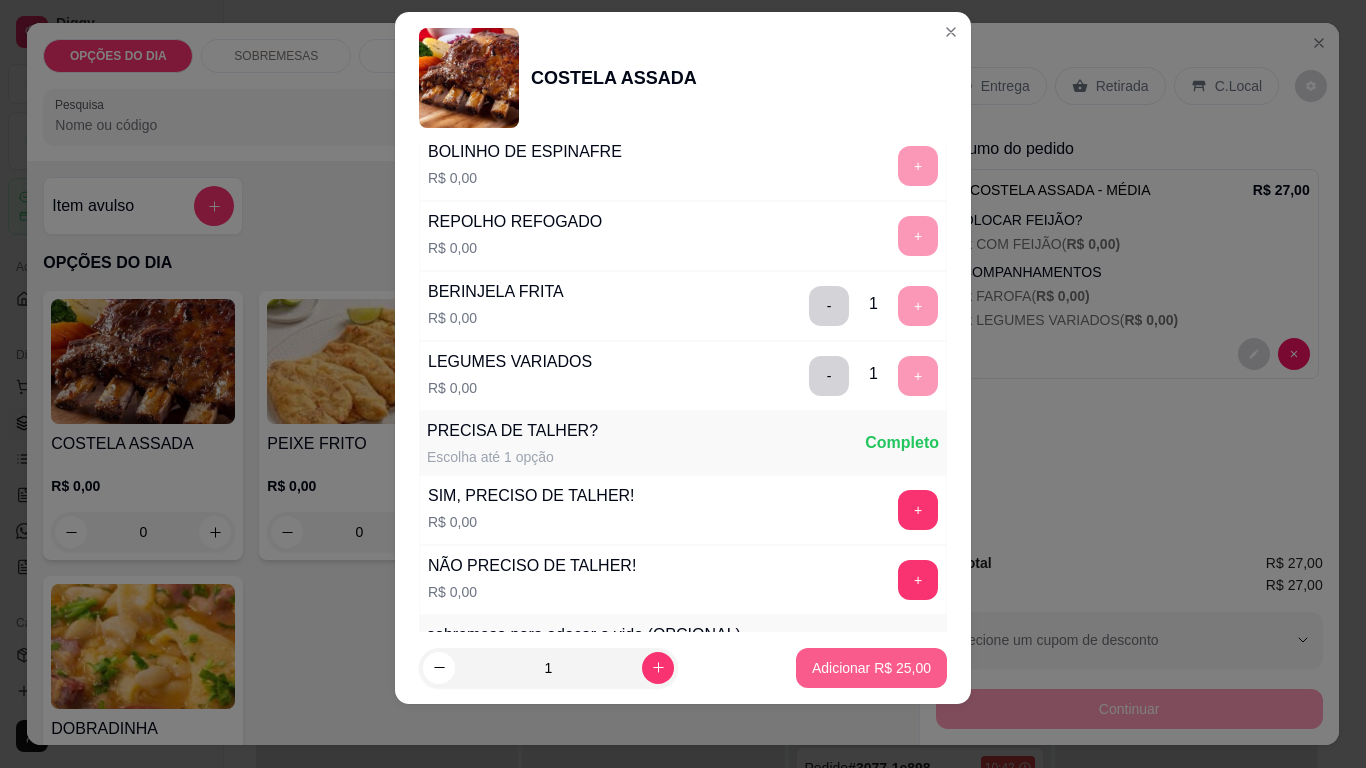 scroll, scrollTop: 1096, scrollLeft: 0, axis: vertical 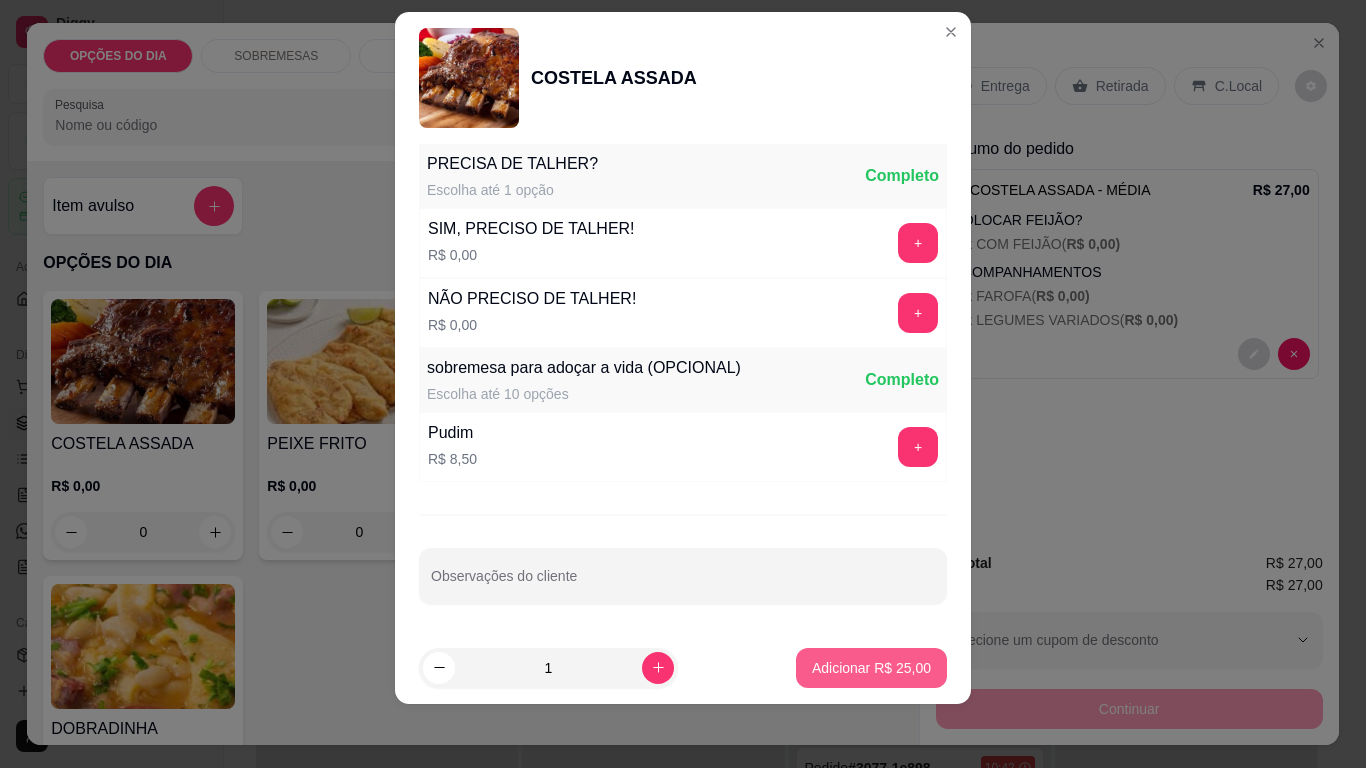 click on "Adicionar   R$ 25,00" at bounding box center [871, 668] 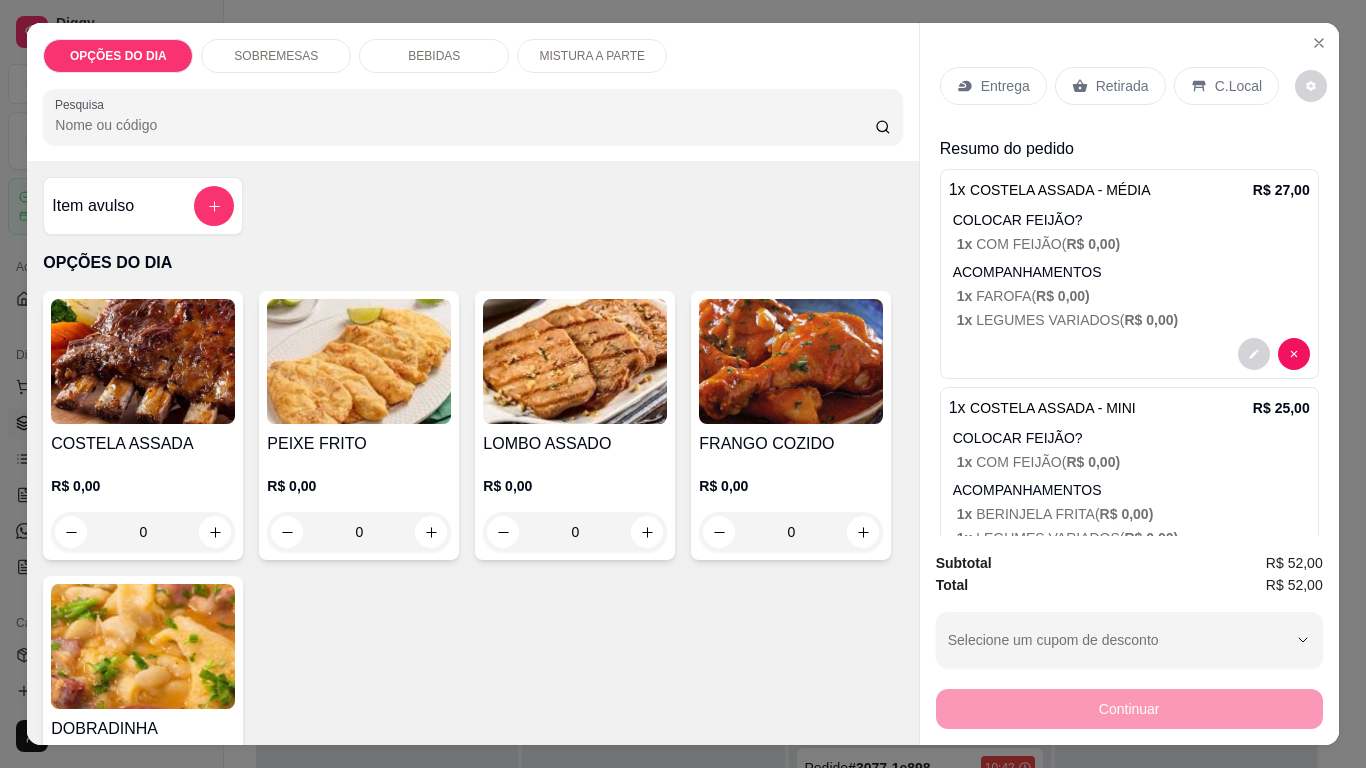 click on "Entrega" at bounding box center (1005, 86) 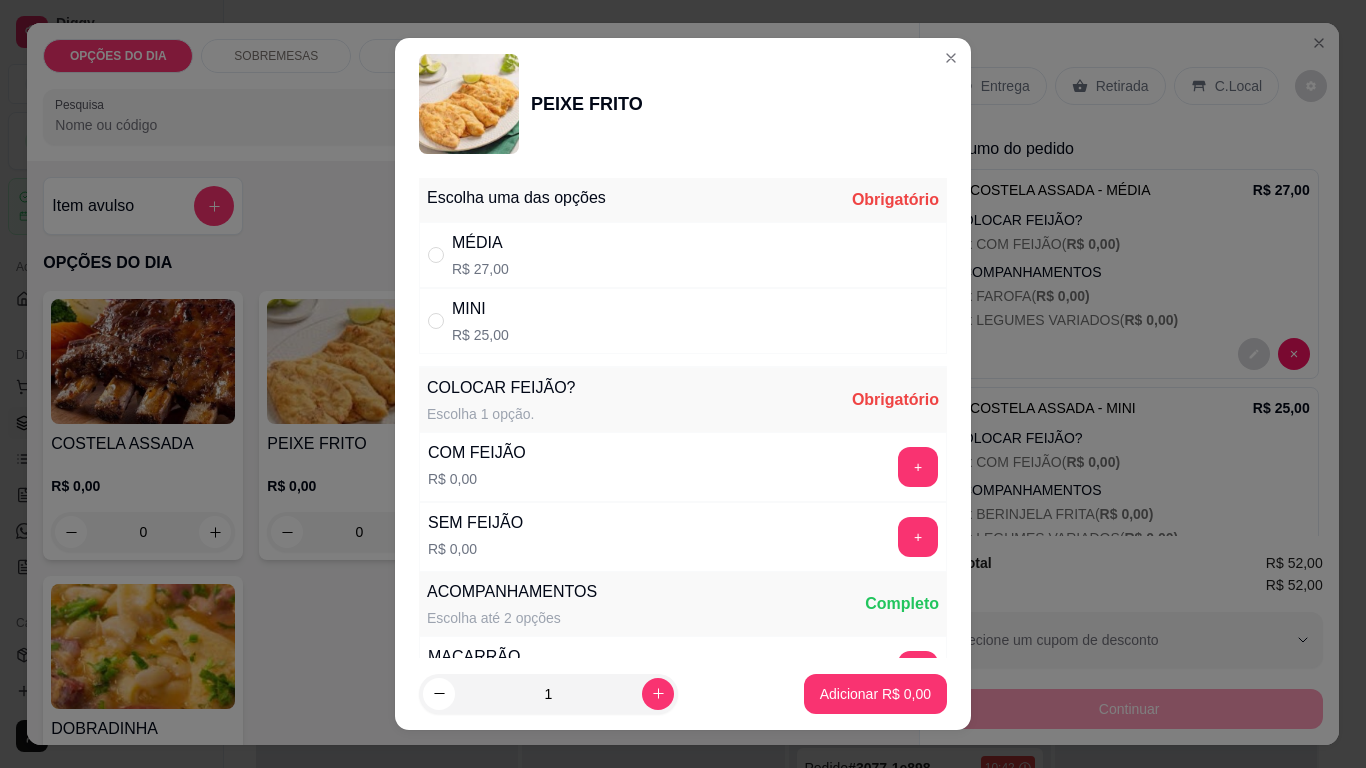 click on "R$ 25,00" at bounding box center (480, 335) 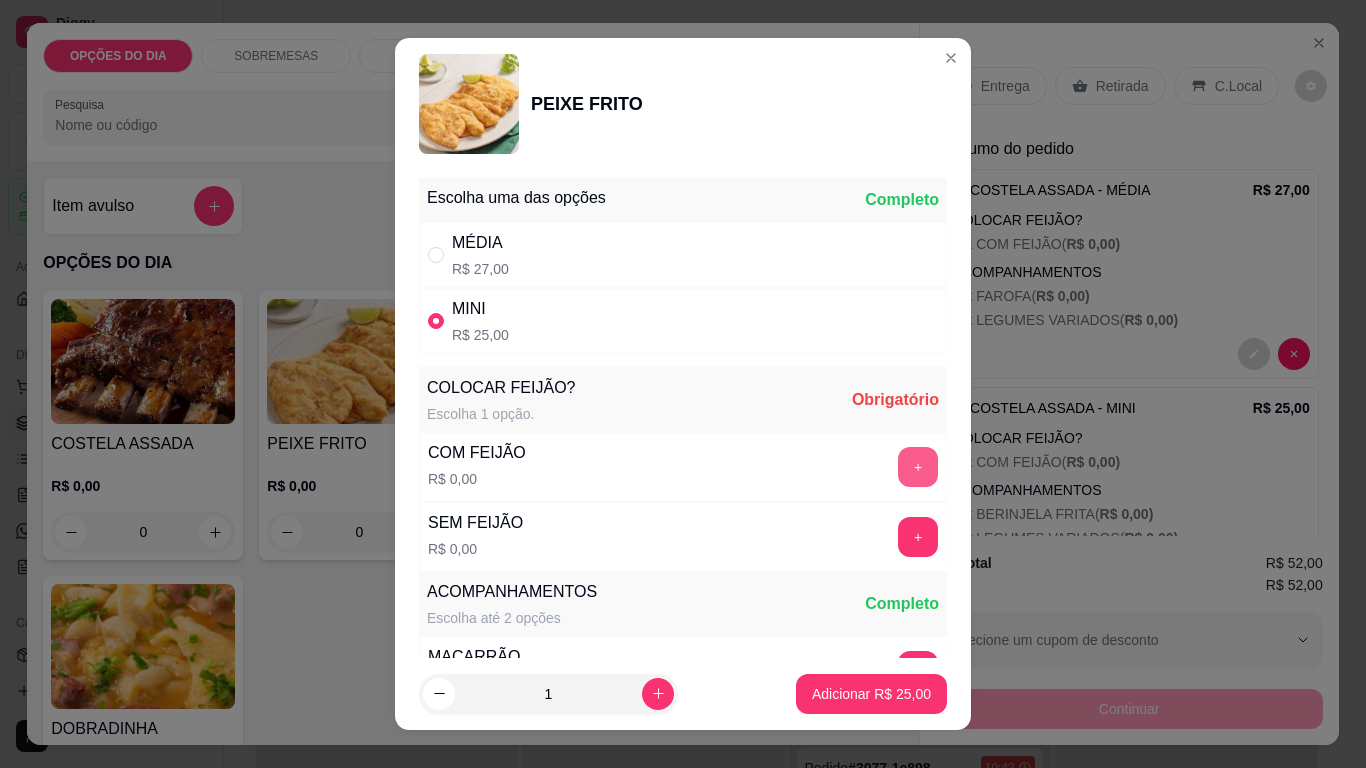 click on "+" at bounding box center [918, 467] 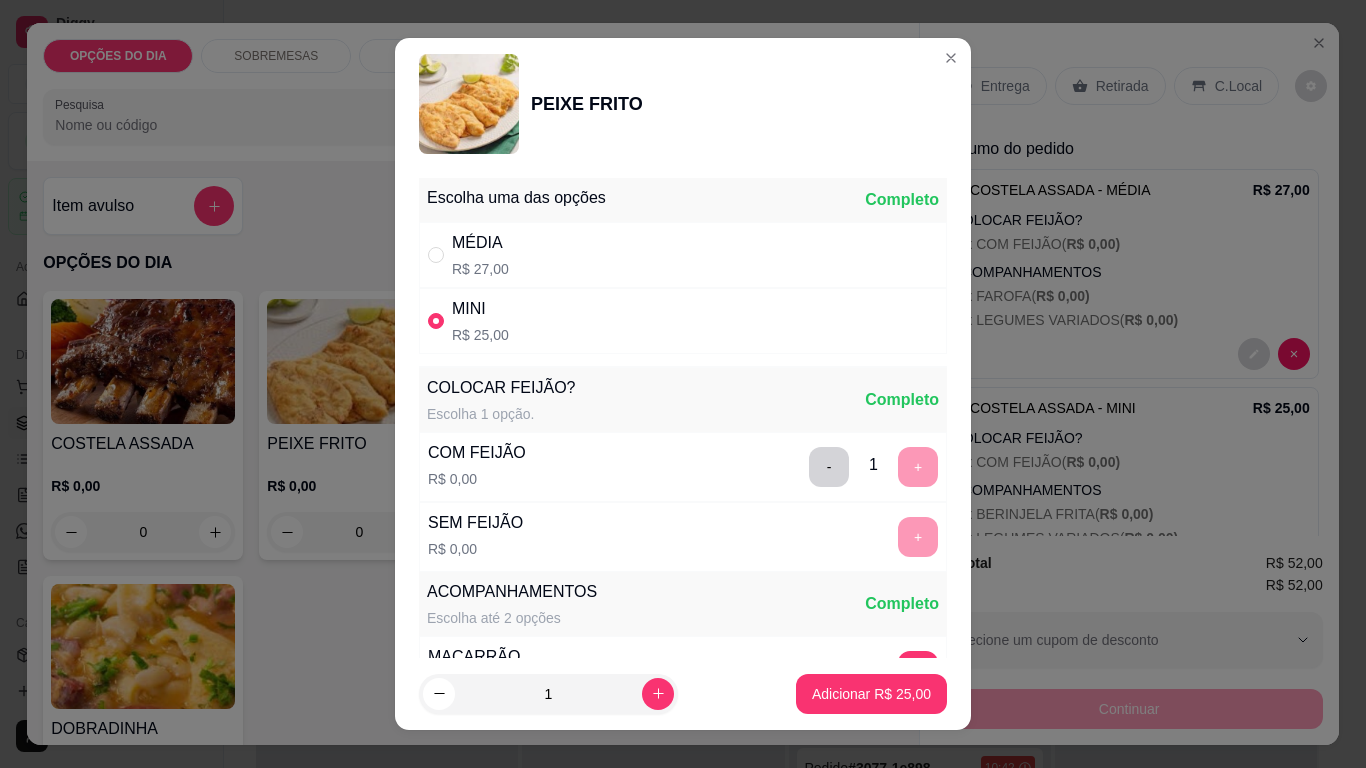 scroll, scrollTop: 26, scrollLeft: 0, axis: vertical 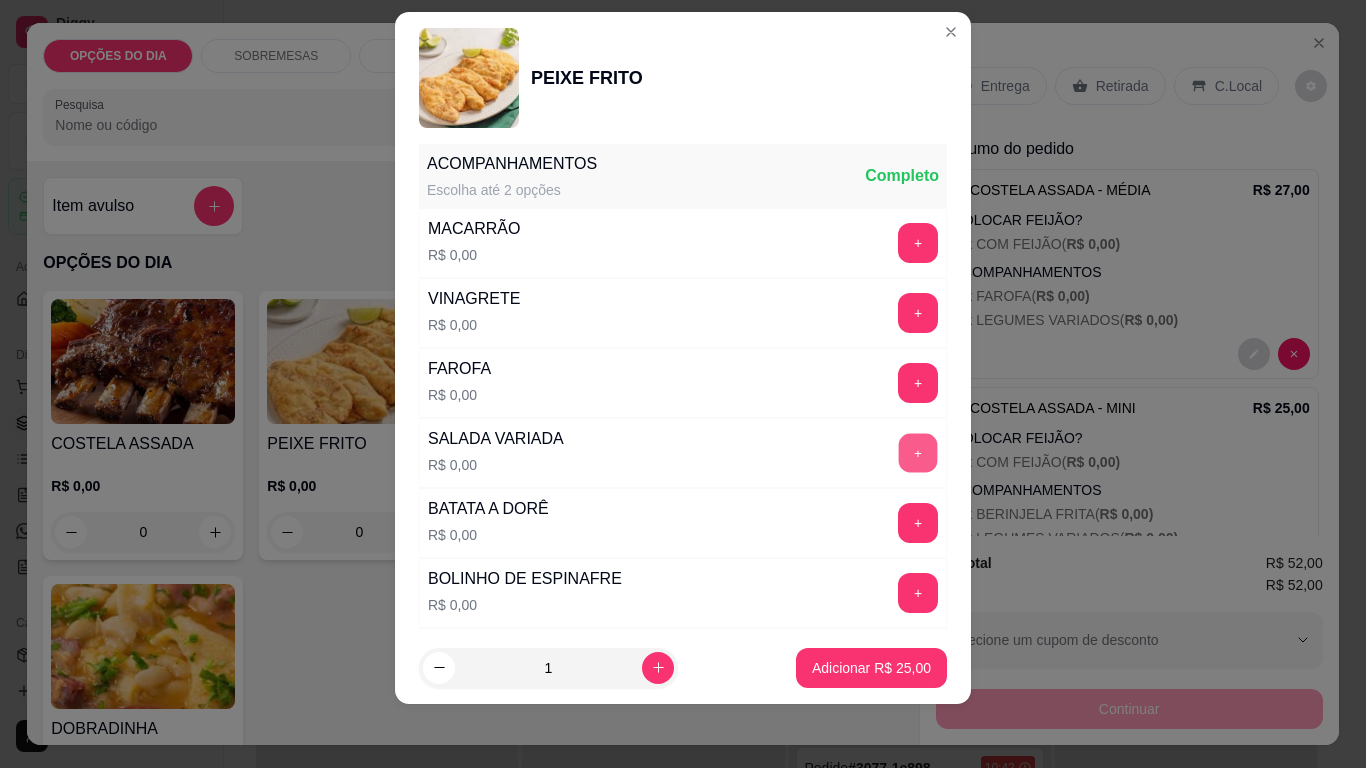 click on "+" at bounding box center (918, 453) 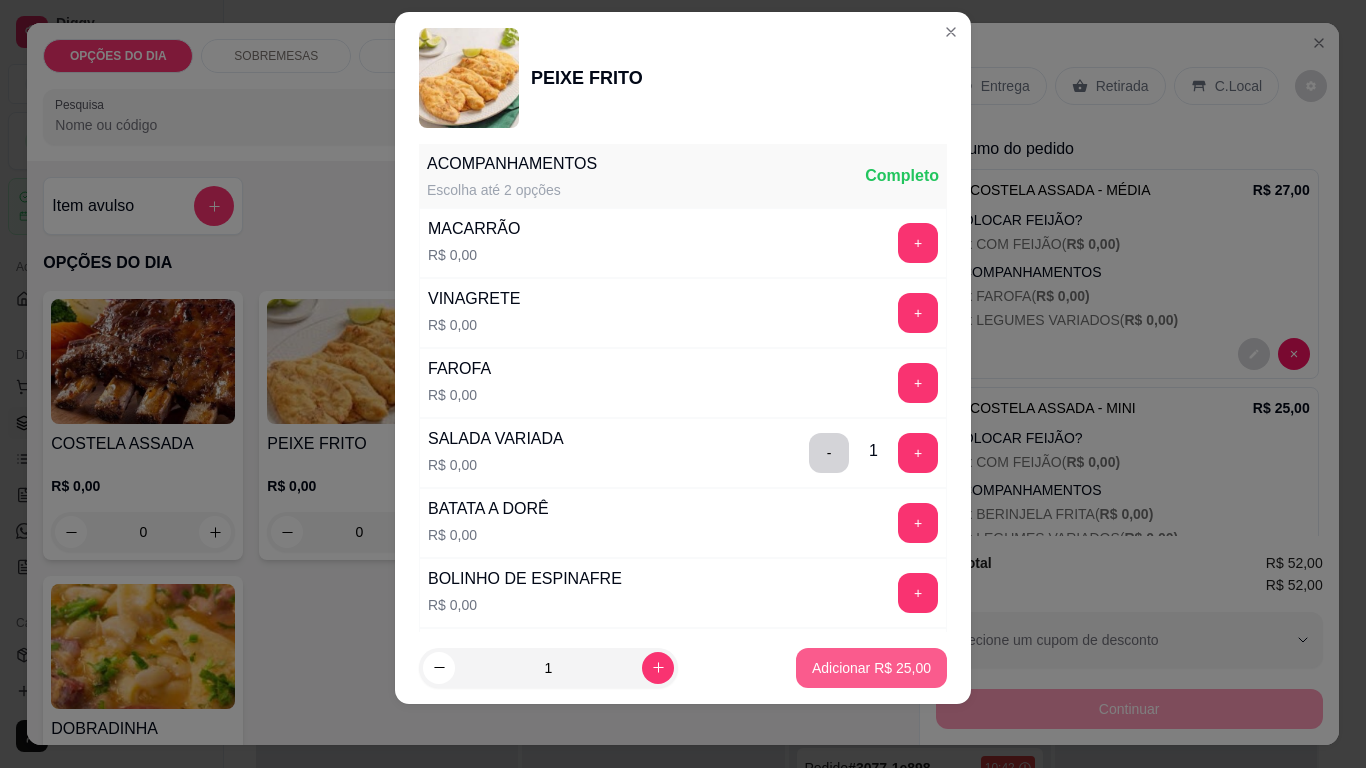 click on "Adicionar   R$ 25,00" at bounding box center (871, 668) 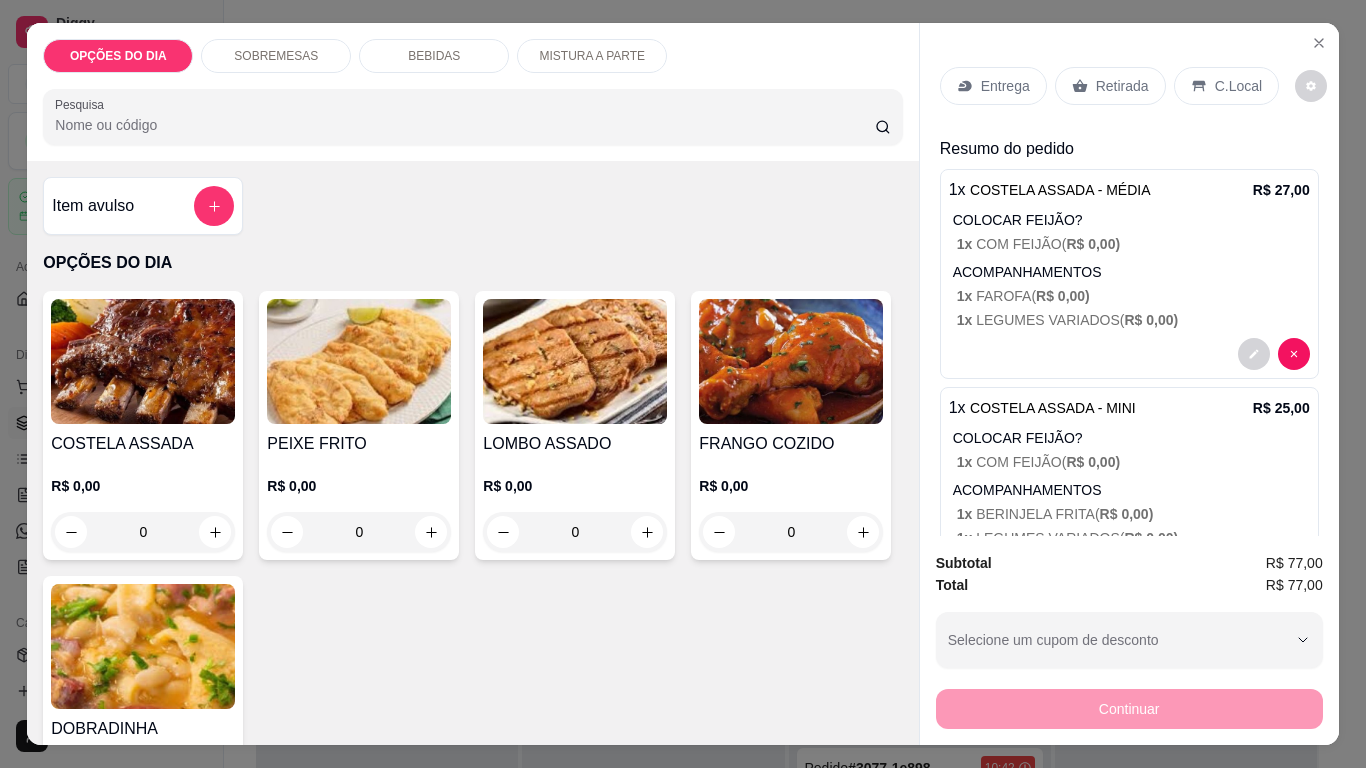 click on "Entrega" at bounding box center (1005, 86) 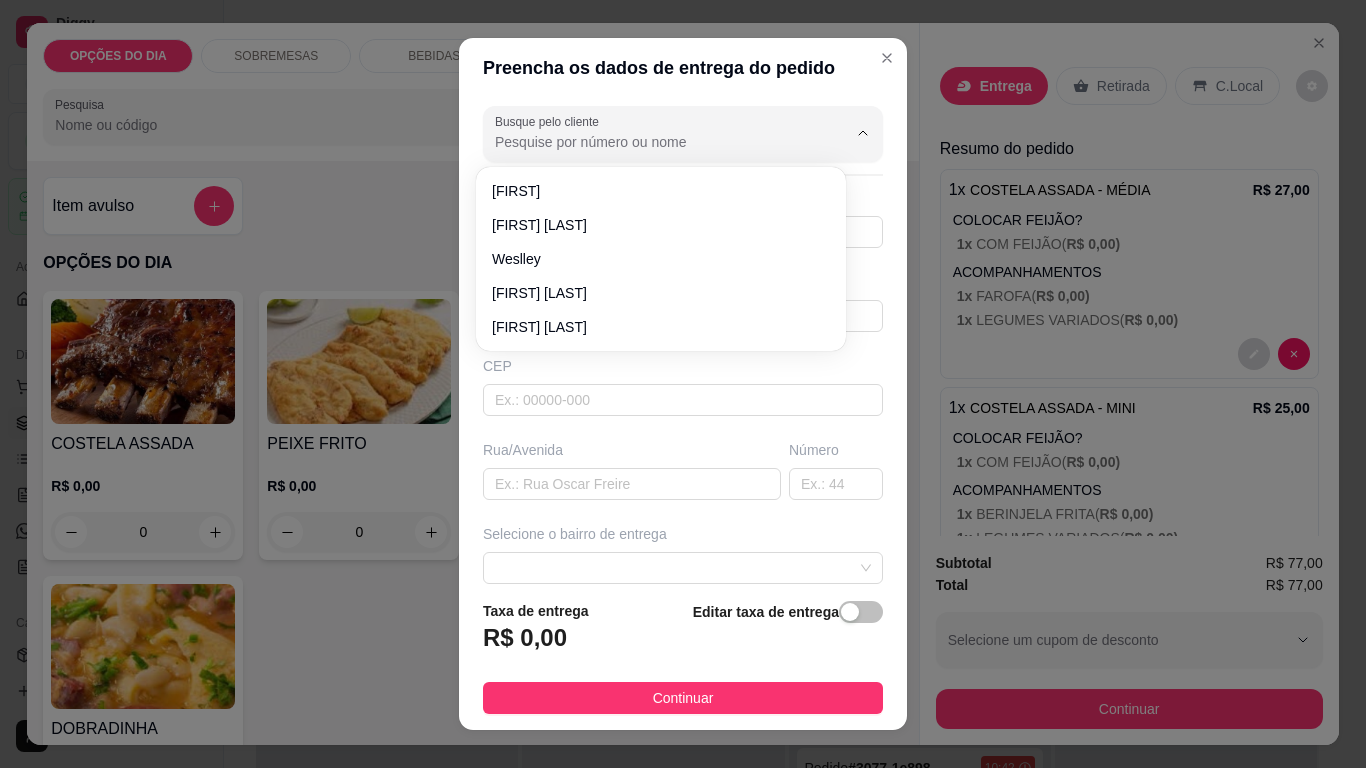 click on "Busque pelo cliente" at bounding box center [655, 142] 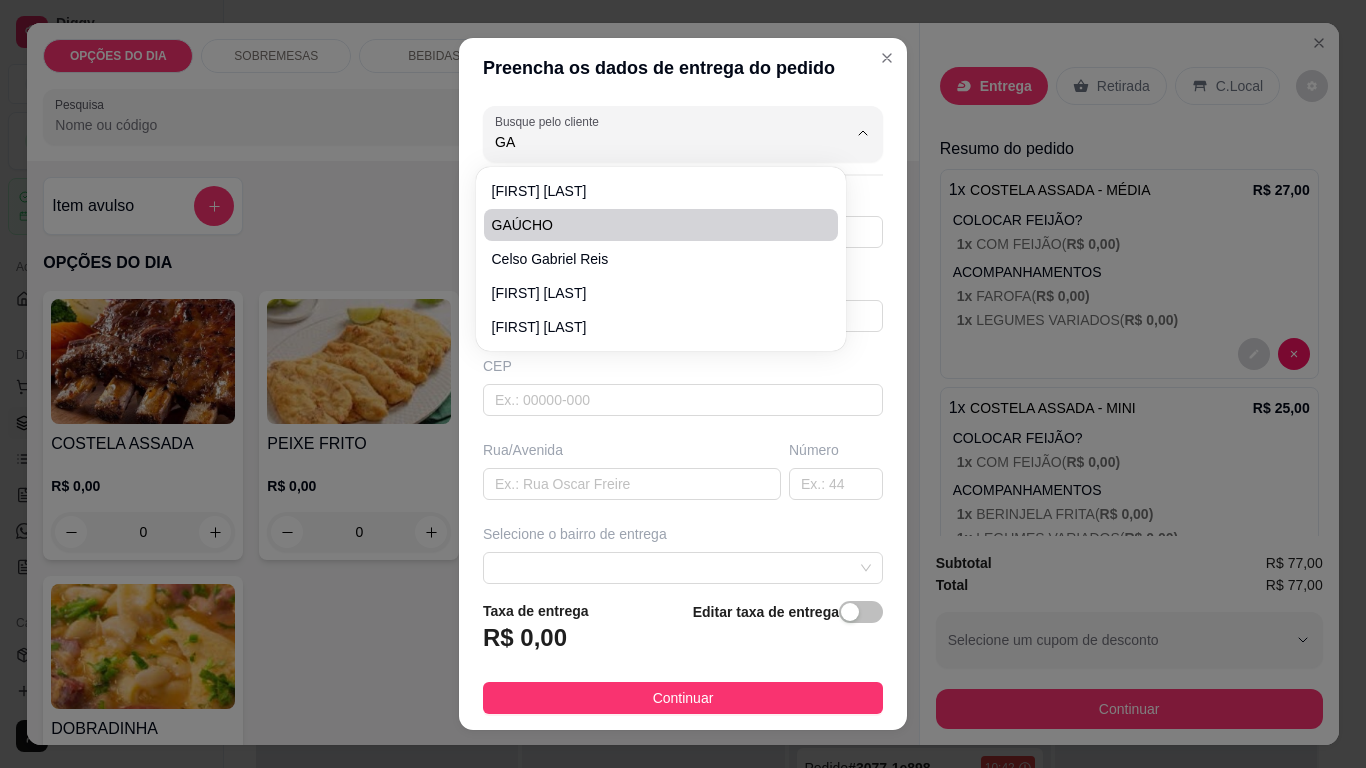 click on "GAÚCHO" at bounding box center [651, 225] 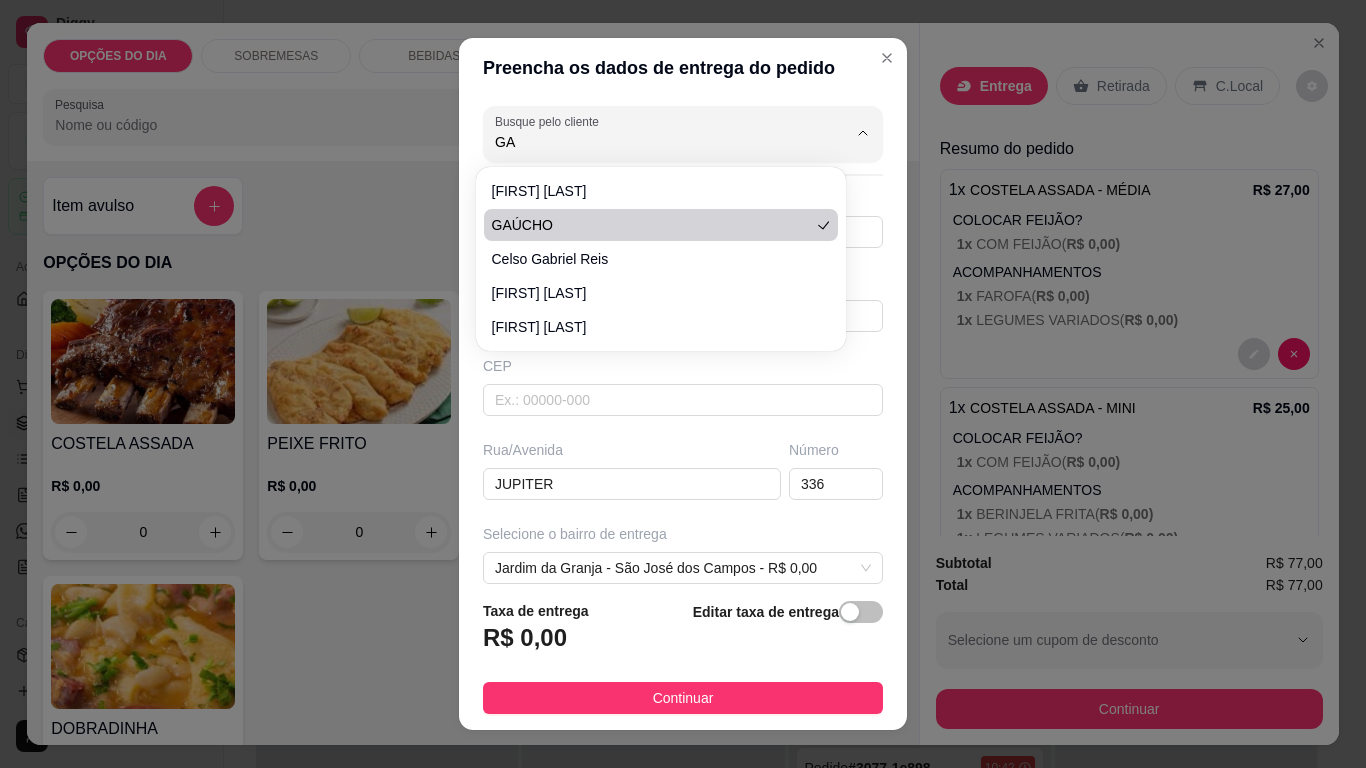 type on "GAÚCHO" 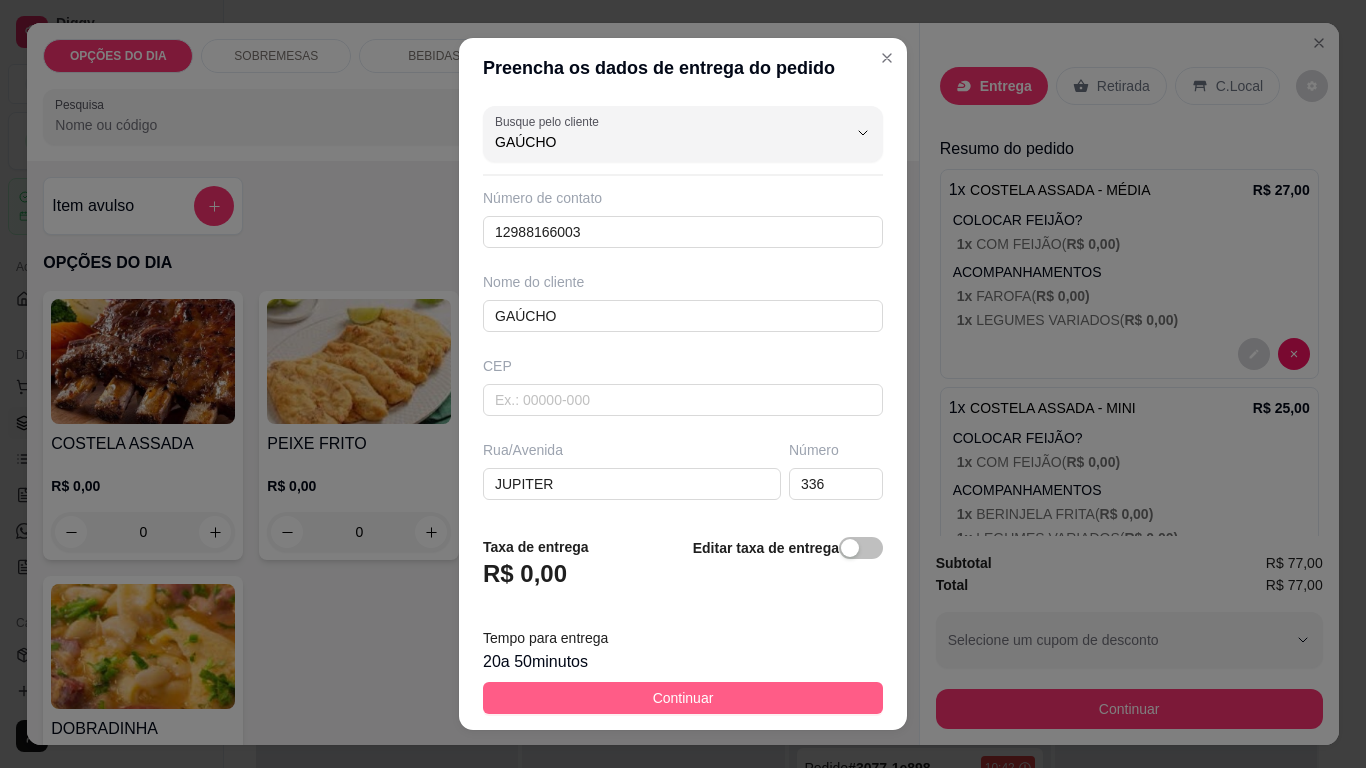 click on "Continuar" at bounding box center (683, 698) 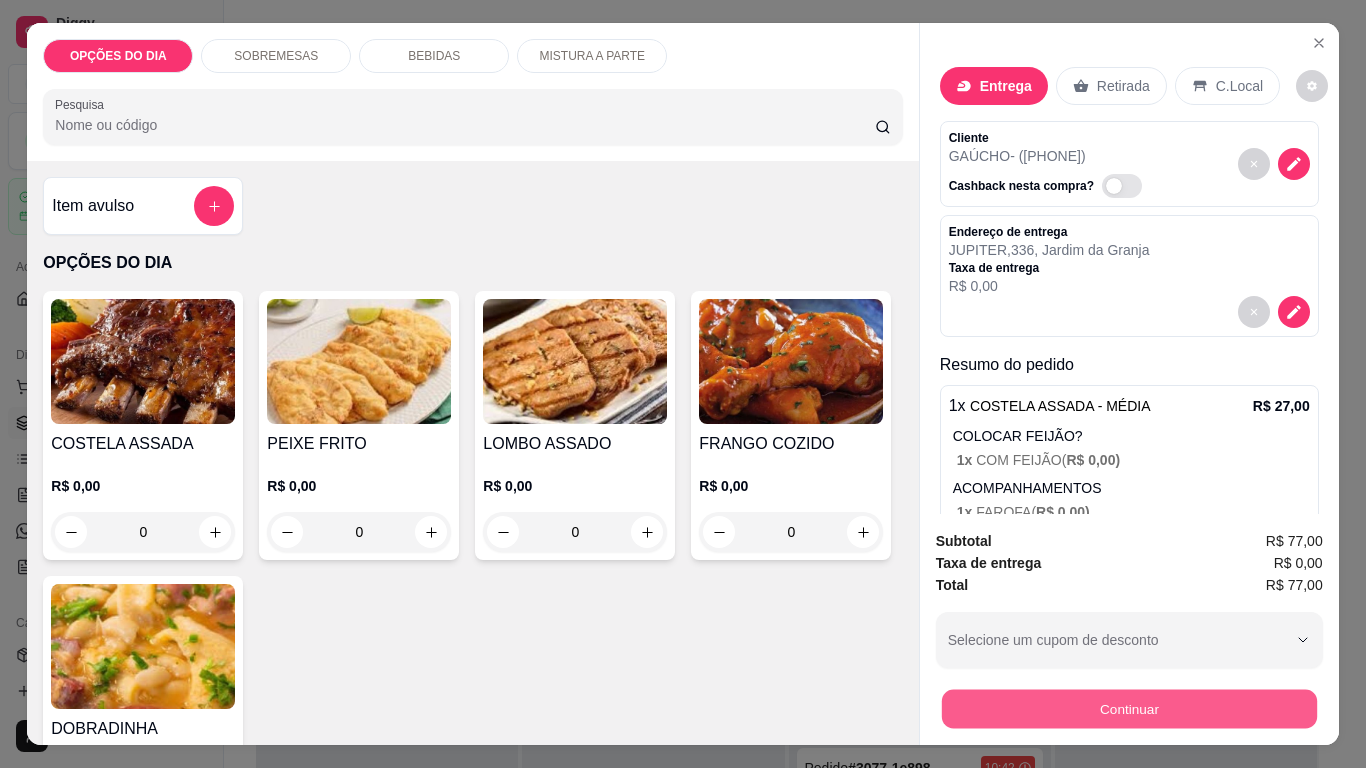 click on "Continuar" at bounding box center [1128, 709] 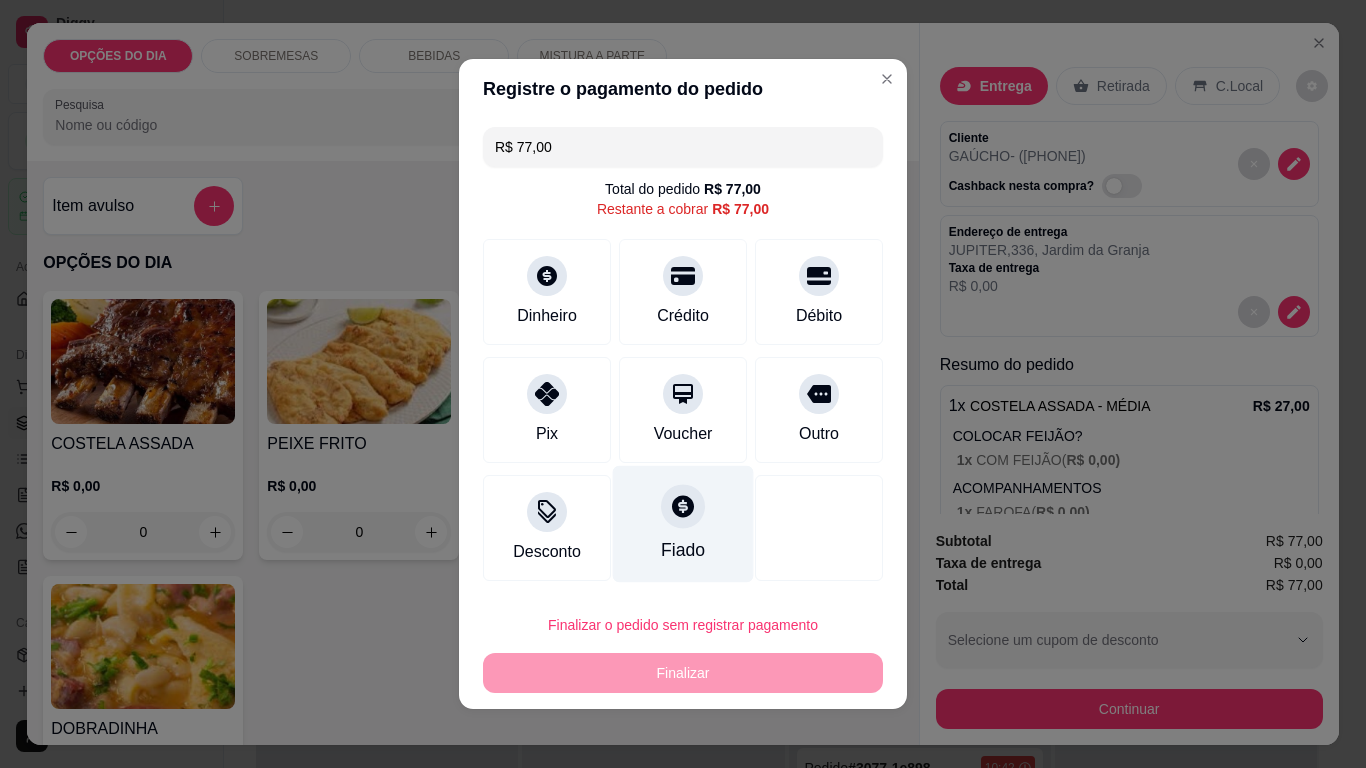 click on "Fiado" at bounding box center (683, 550) 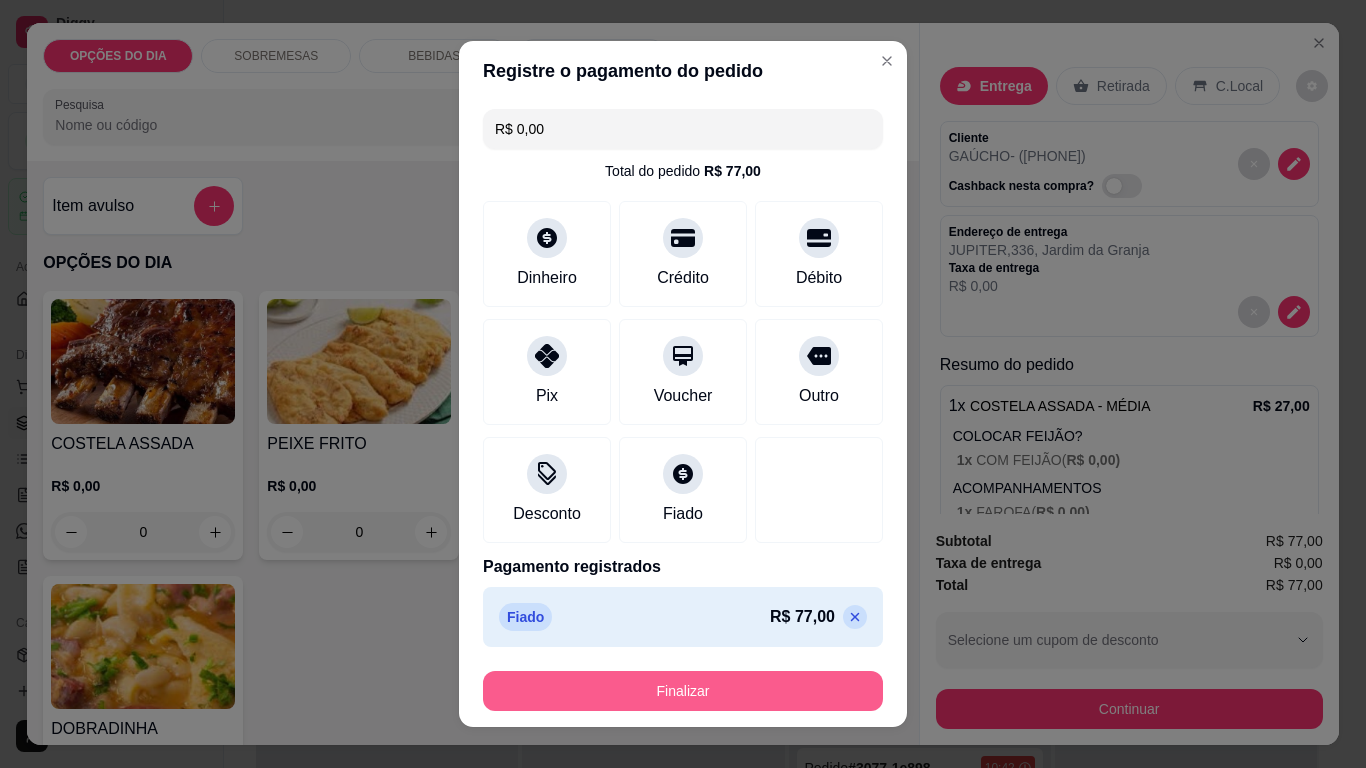 click on "Finalizar" at bounding box center (683, 691) 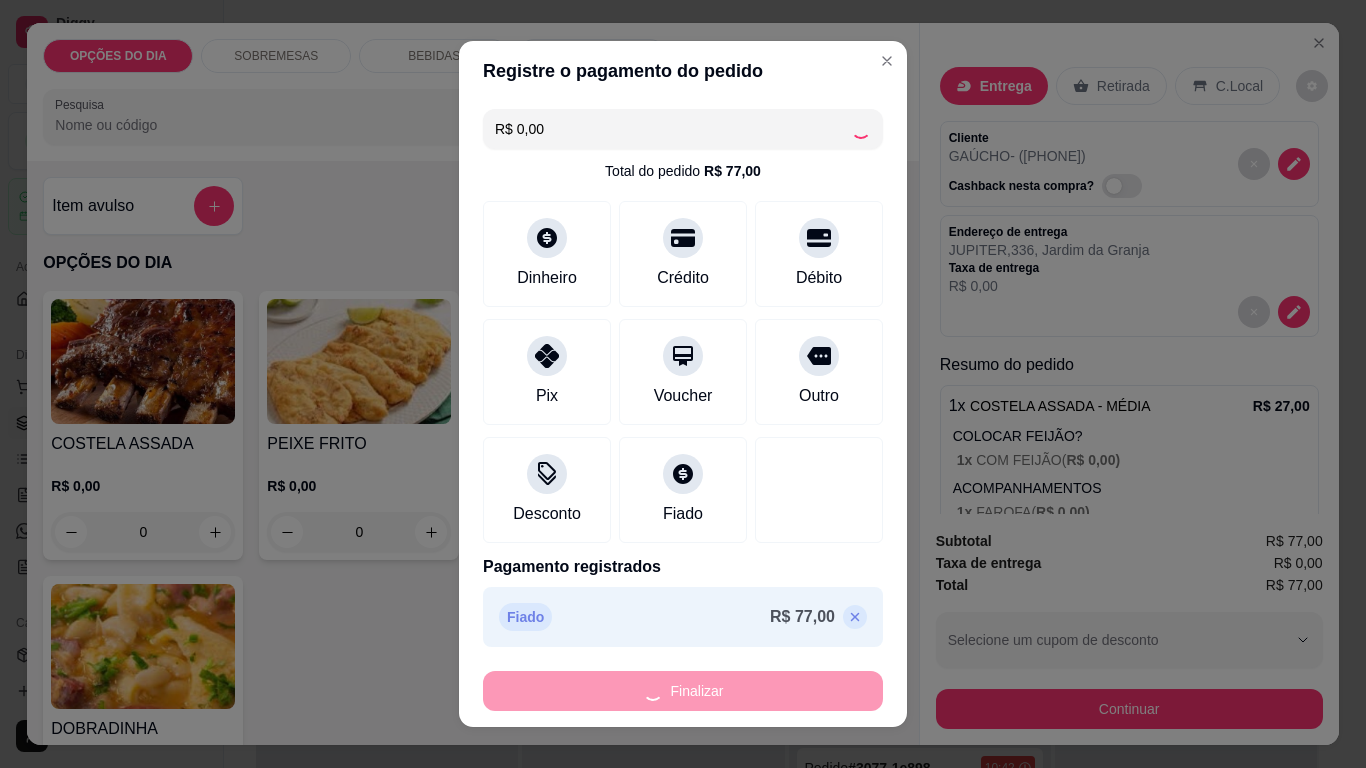 type on "-R$ 77,00" 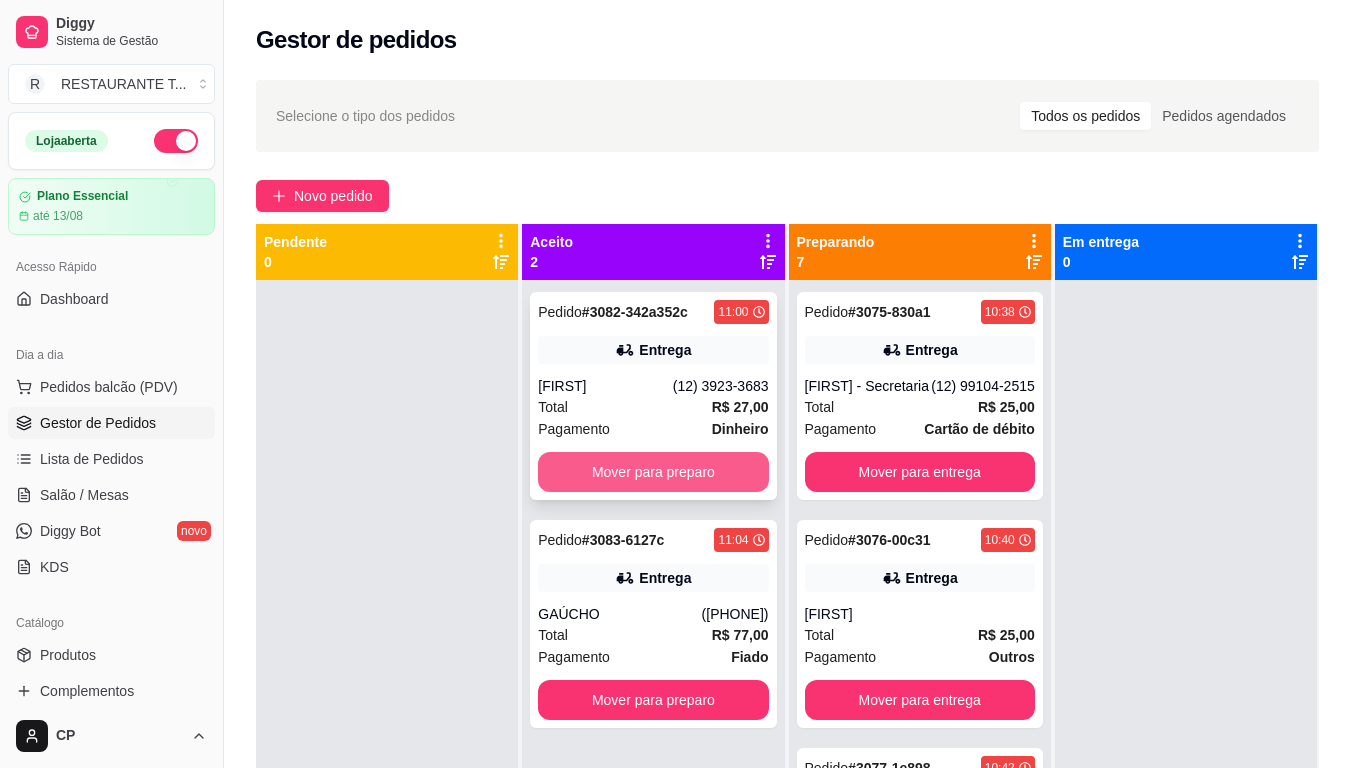 click on "Mover para preparo" at bounding box center [653, 472] 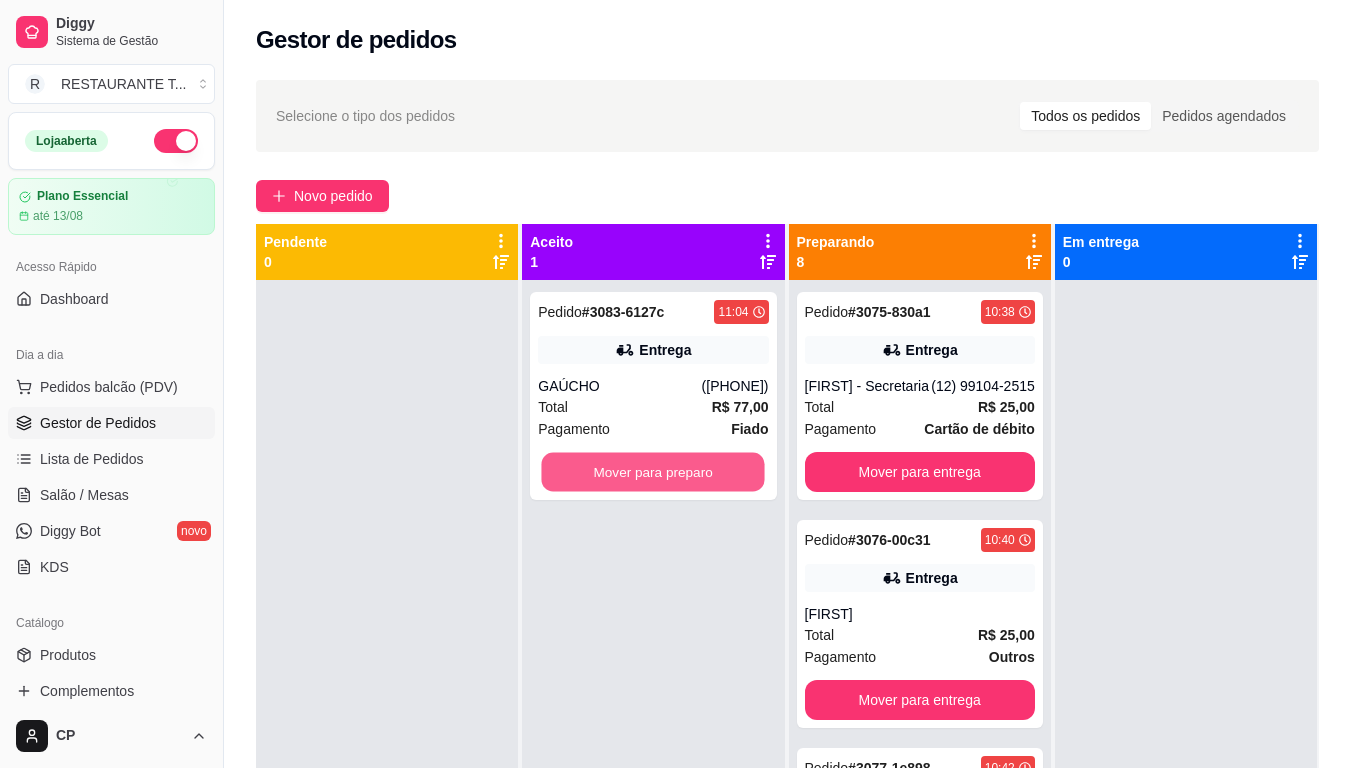 click on "Mover para preparo" at bounding box center [653, 472] 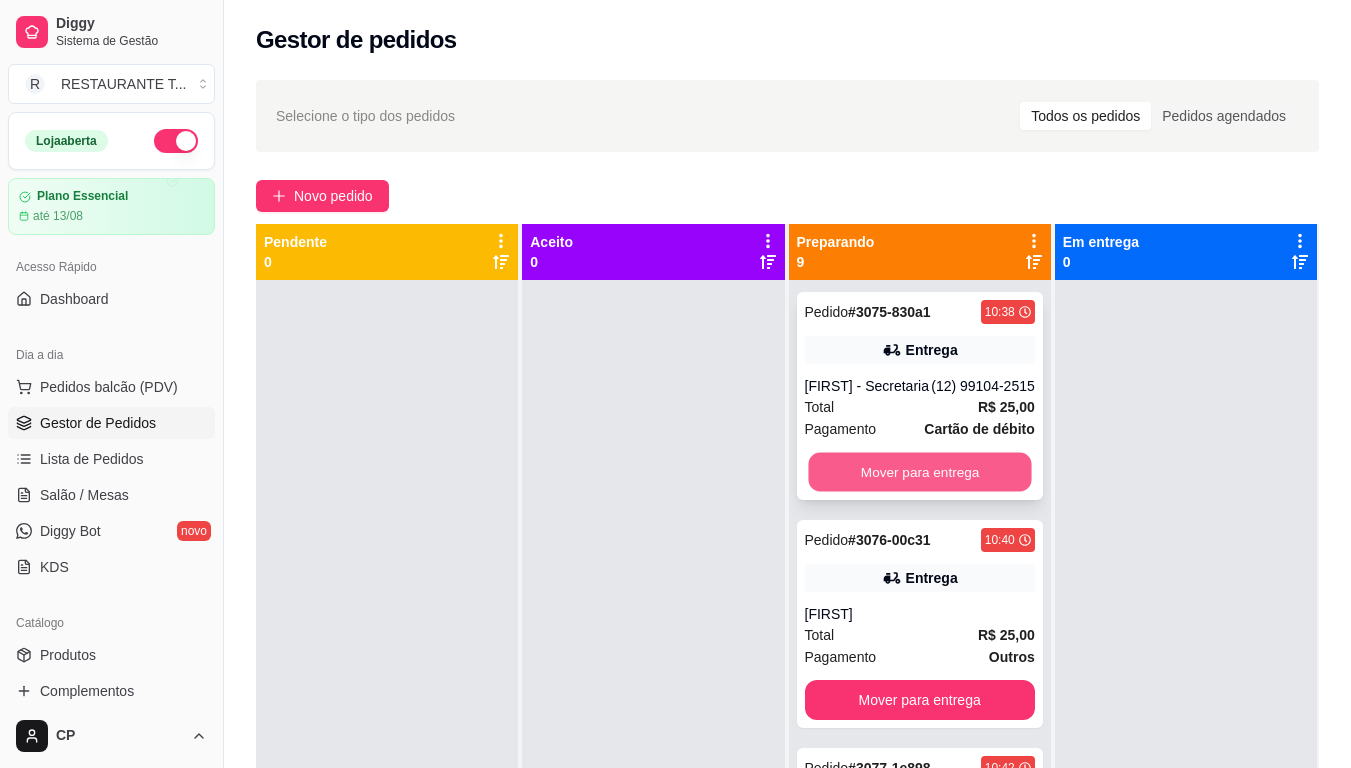 click on "Mover para entrega" at bounding box center [919, 472] 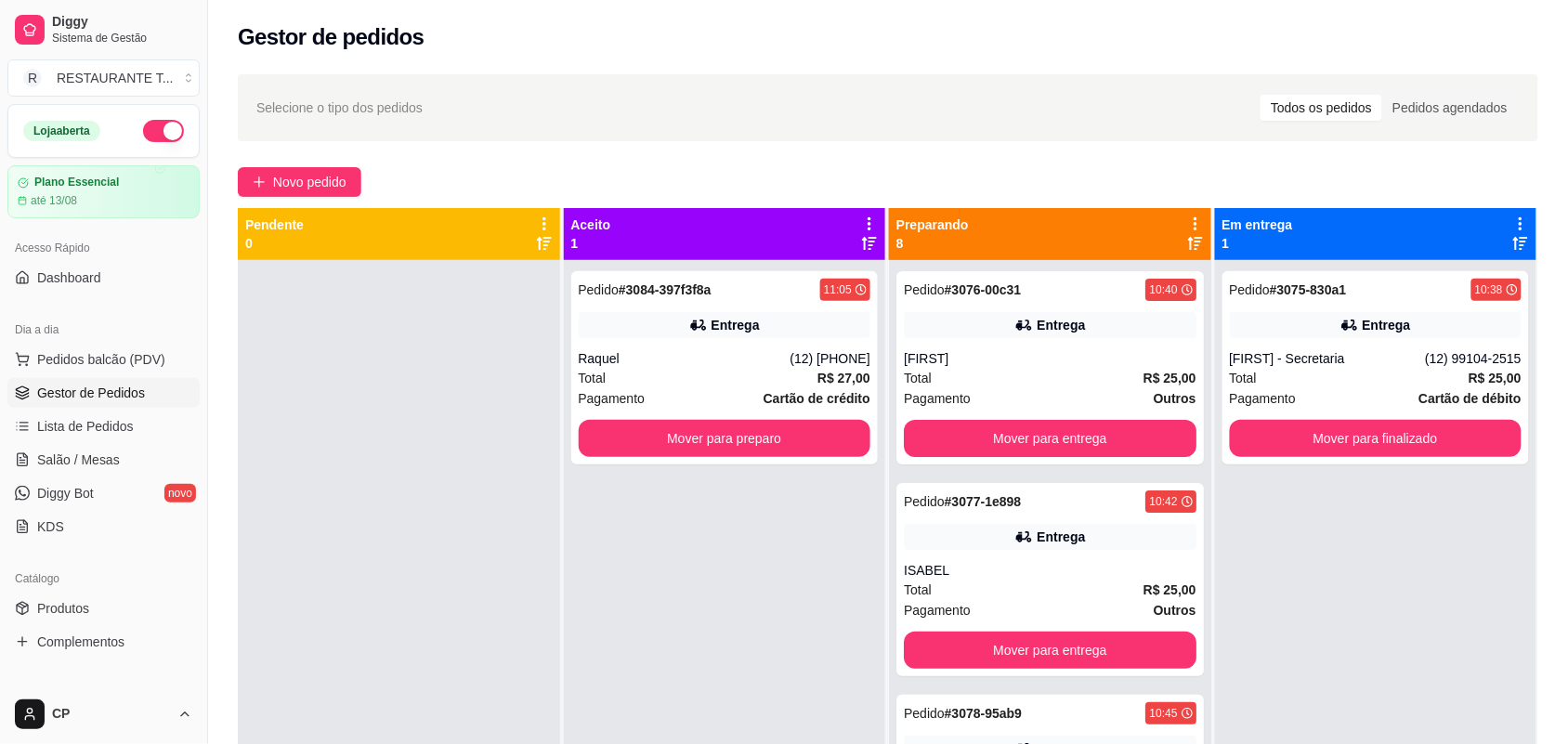 drag, startPoint x: 891, startPoint y: 7, endPoint x: 1003, endPoint y: 45, distance: 118.27088 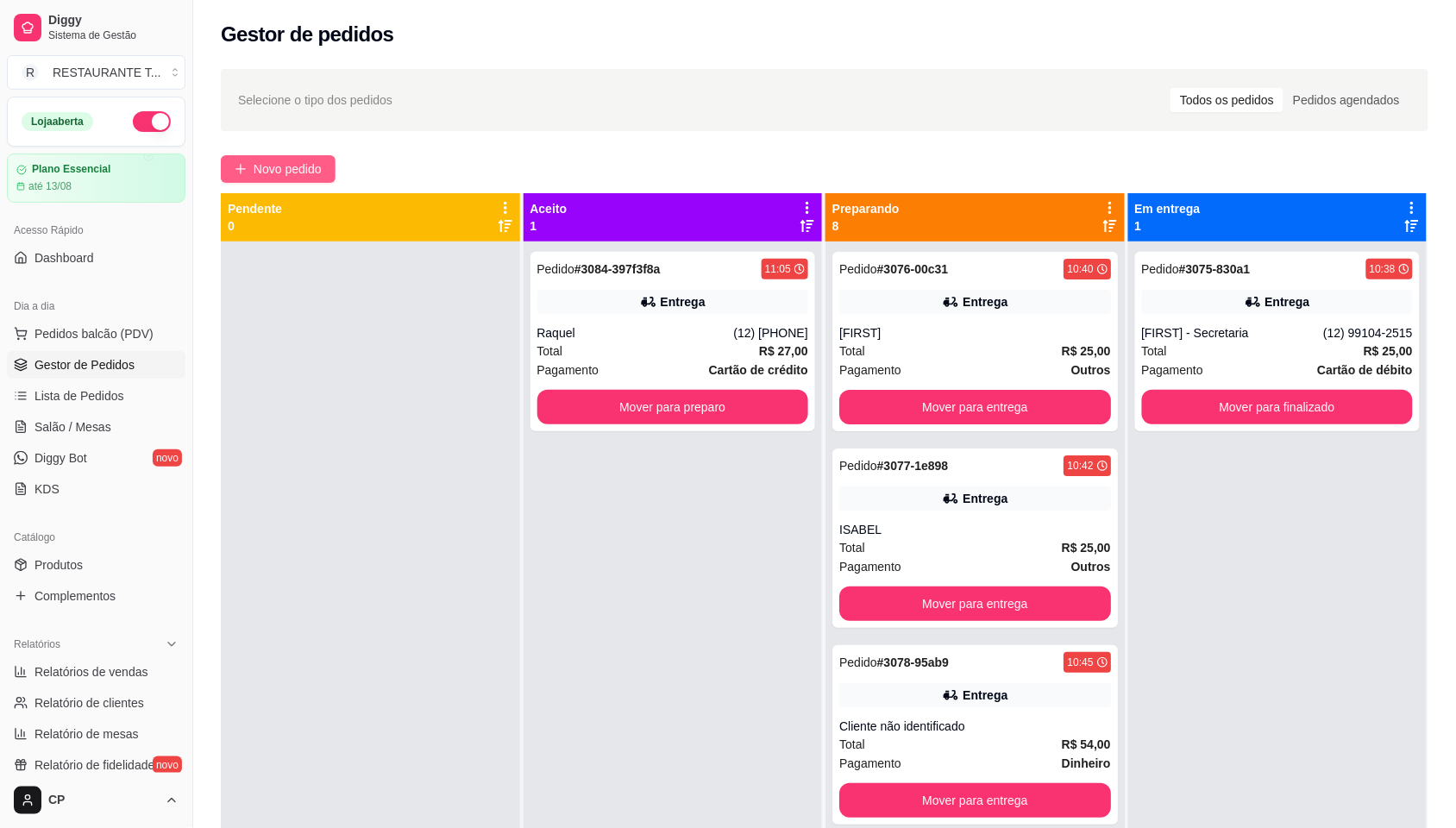 click on "Novo pedido" at bounding box center [287, 169] 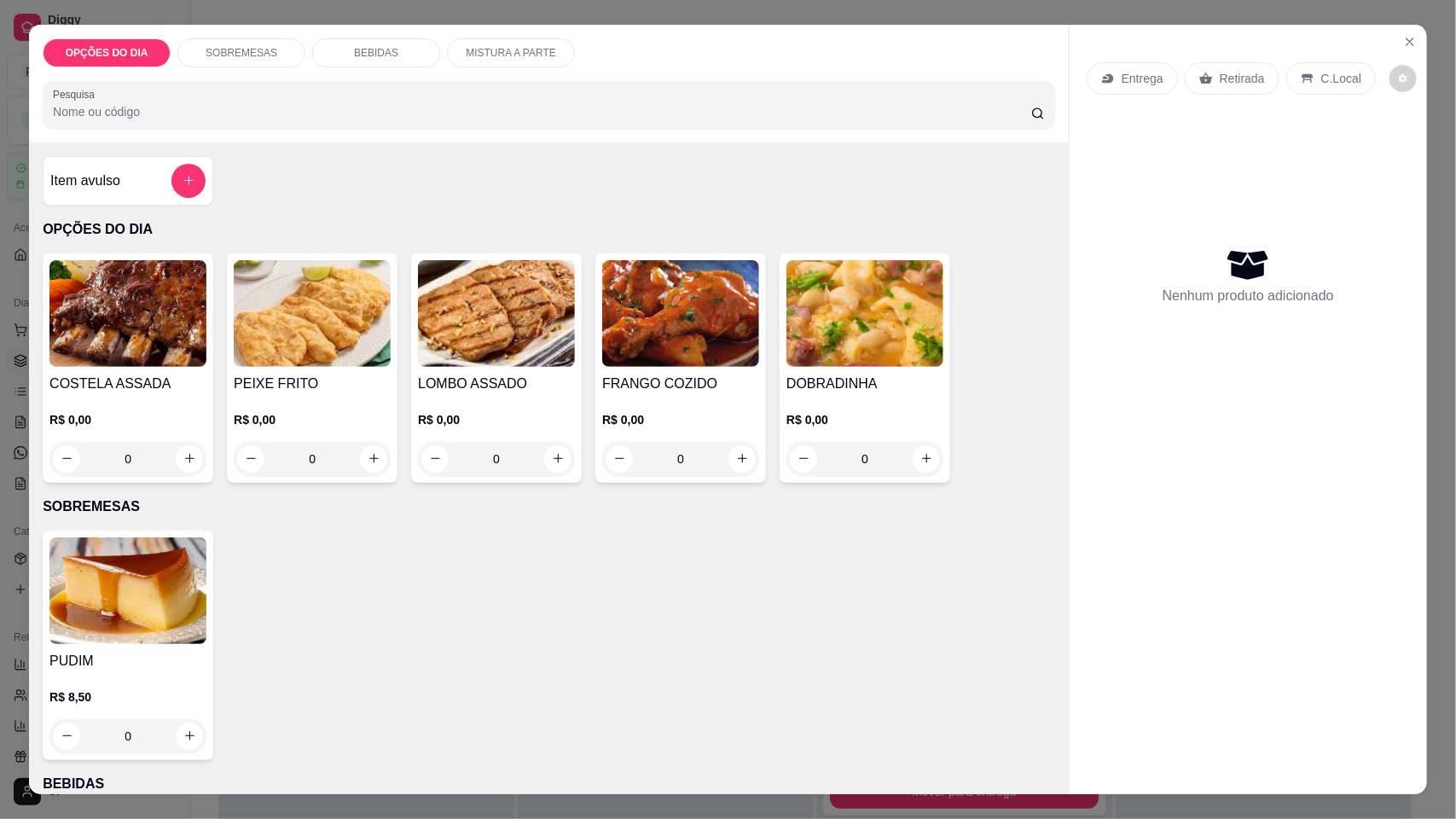 click on "0" at bounding box center [865, 459] 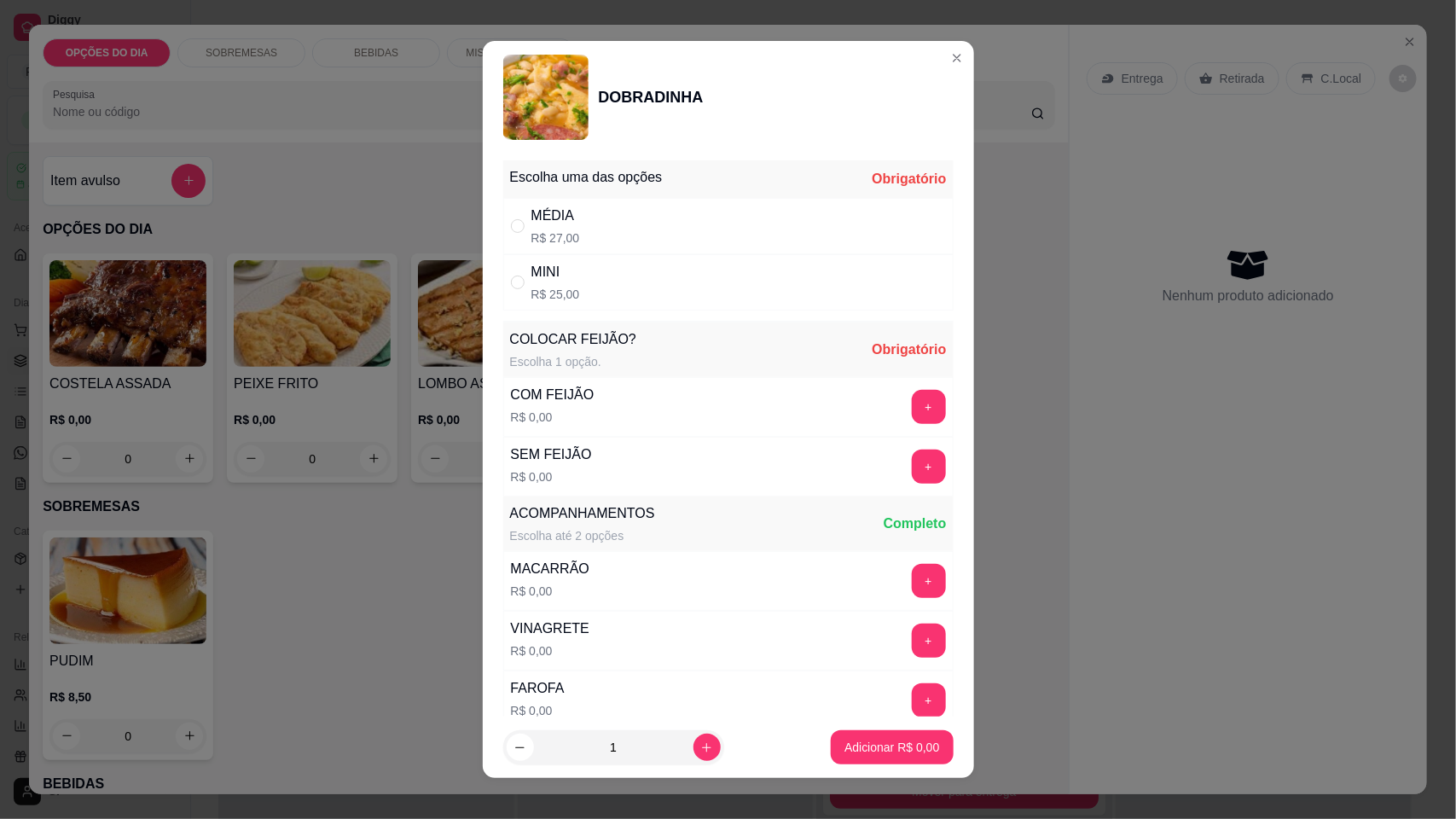 click on "MÉDIA R$ 27,00" at bounding box center (728, 226) 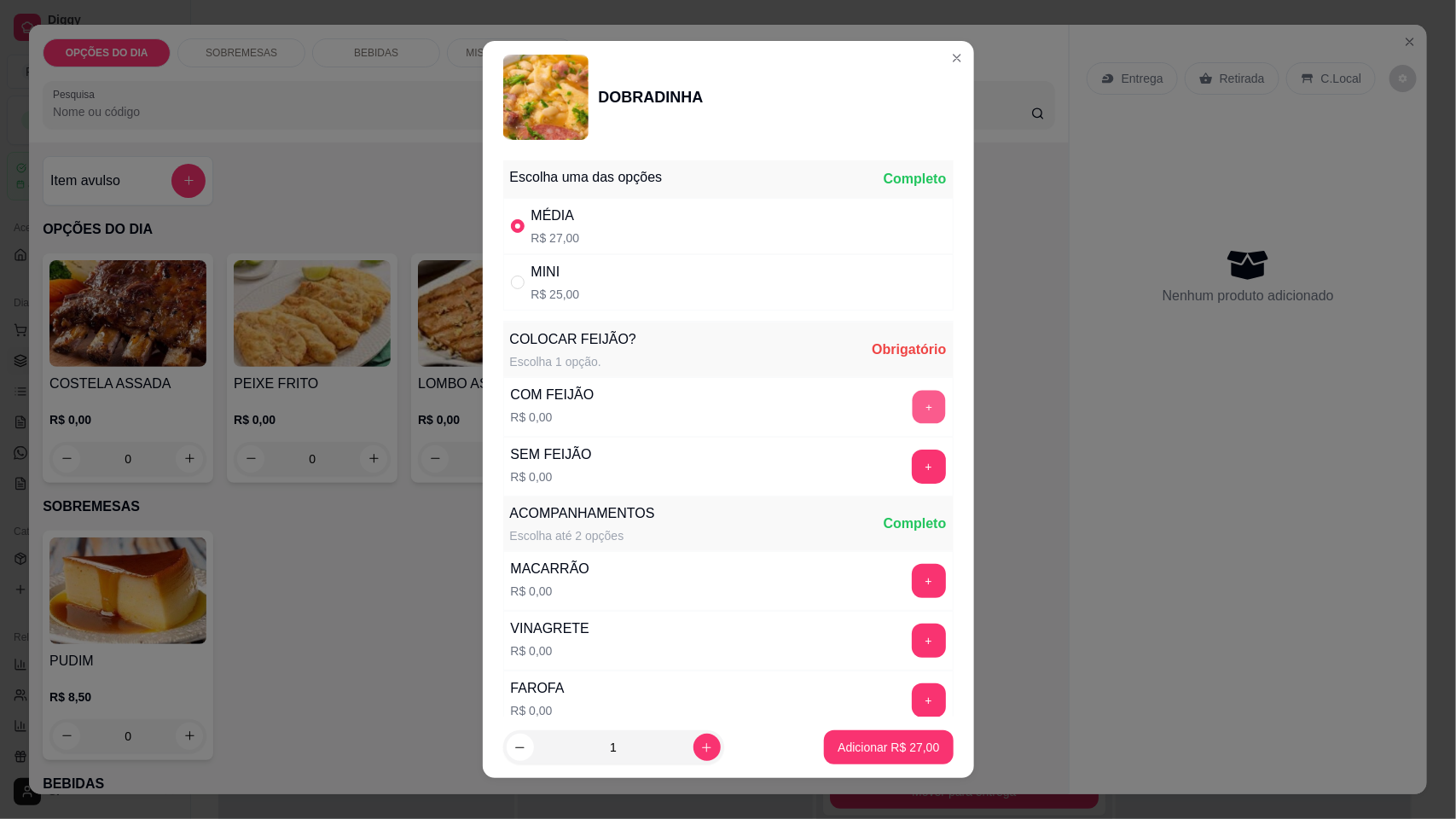 click on "+" at bounding box center [928, 407] 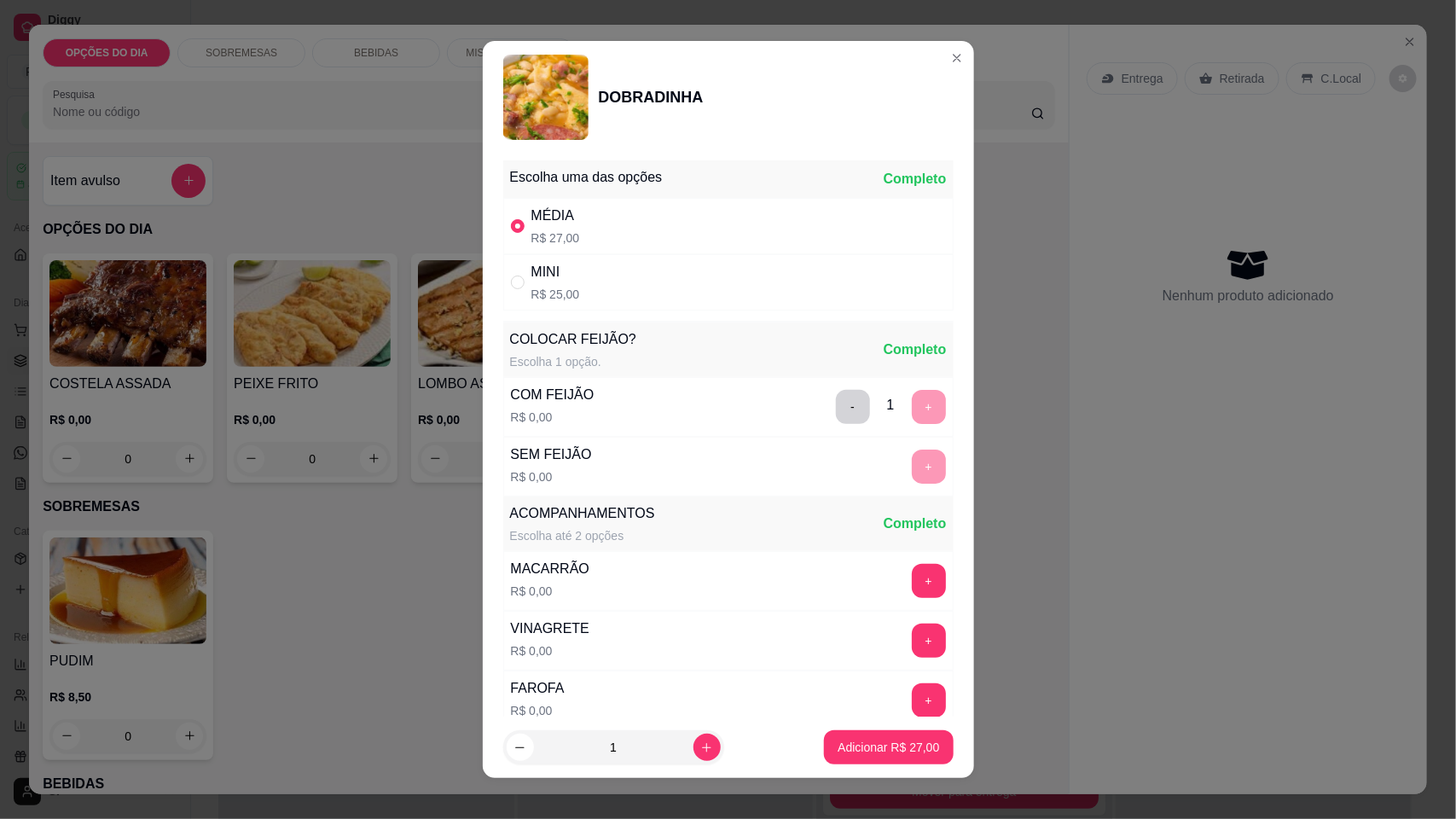 scroll, scrollTop: 14, scrollLeft: 0, axis: vertical 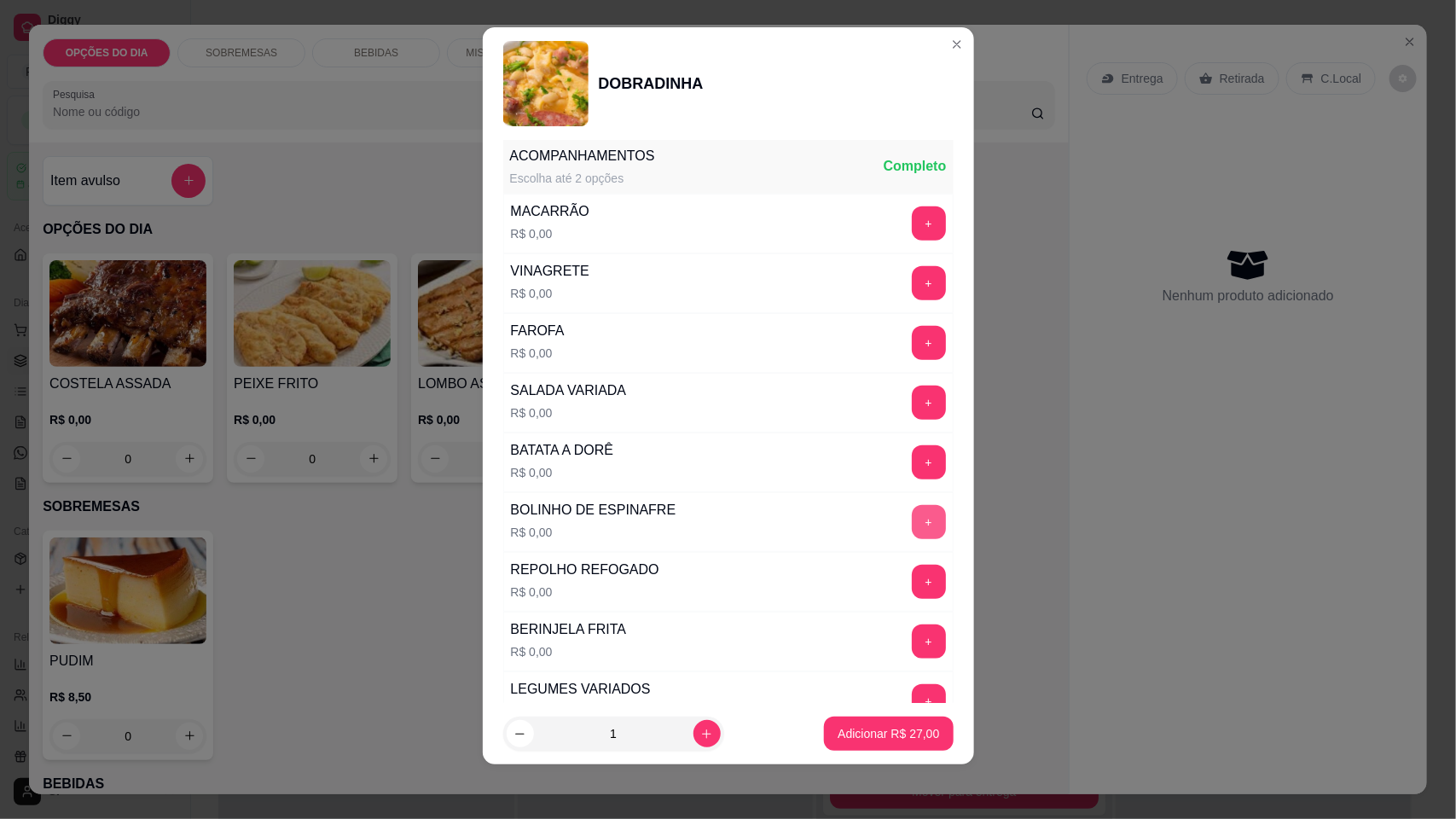 click on "+" at bounding box center [929, 522] 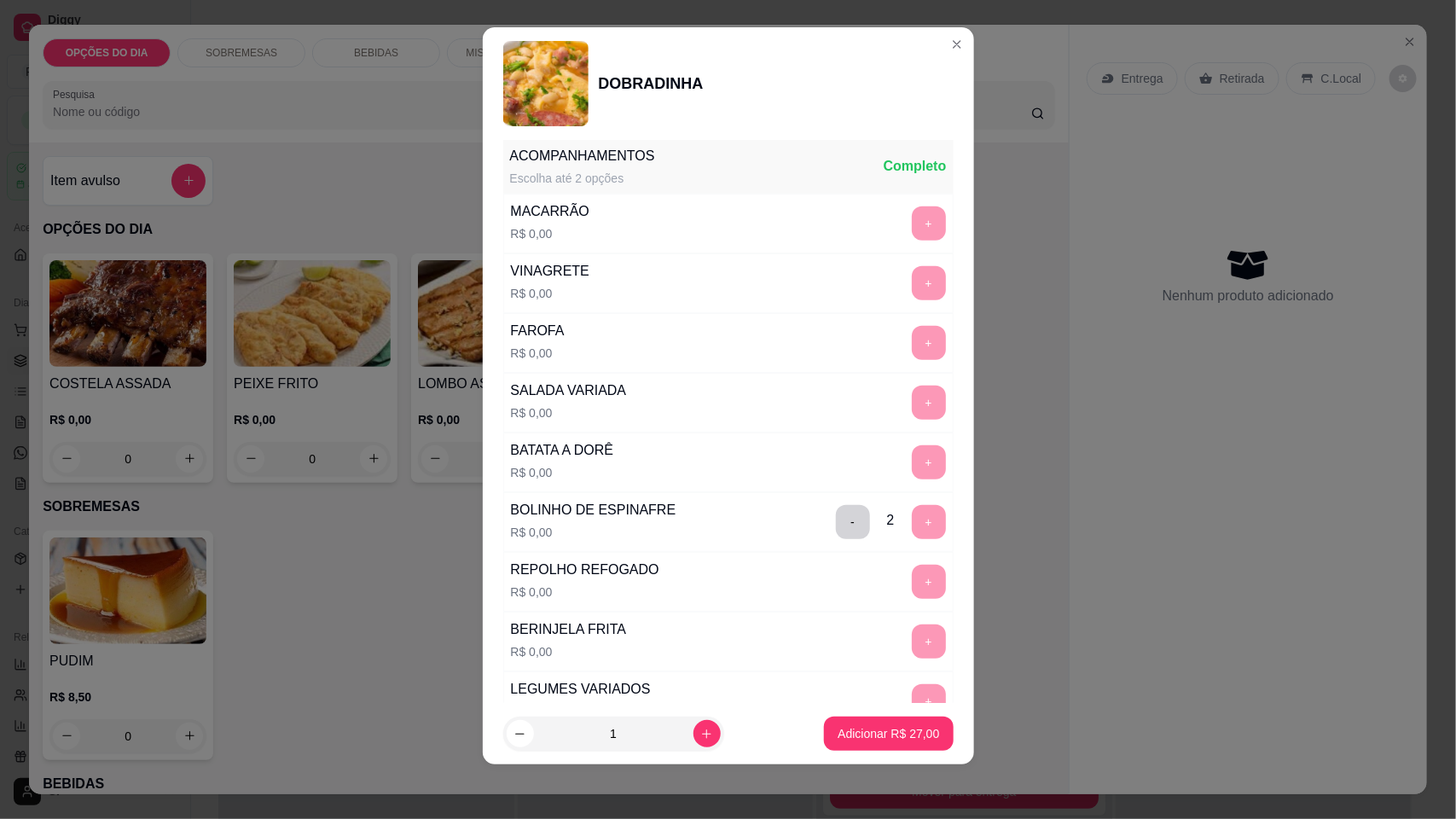 scroll, scrollTop: 794, scrollLeft: 0, axis: vertical 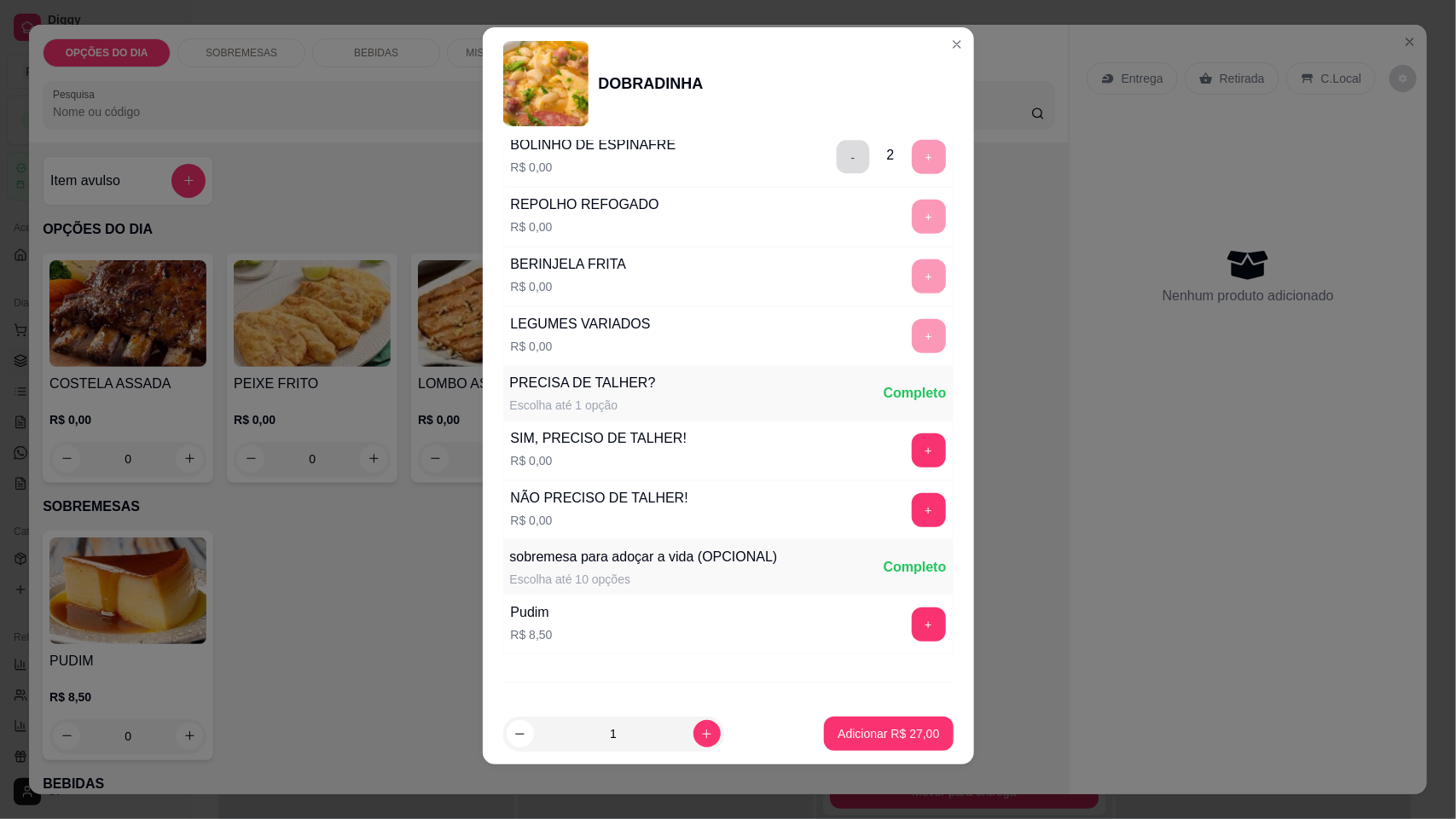 click on "-" at bounding box center (852, 157) 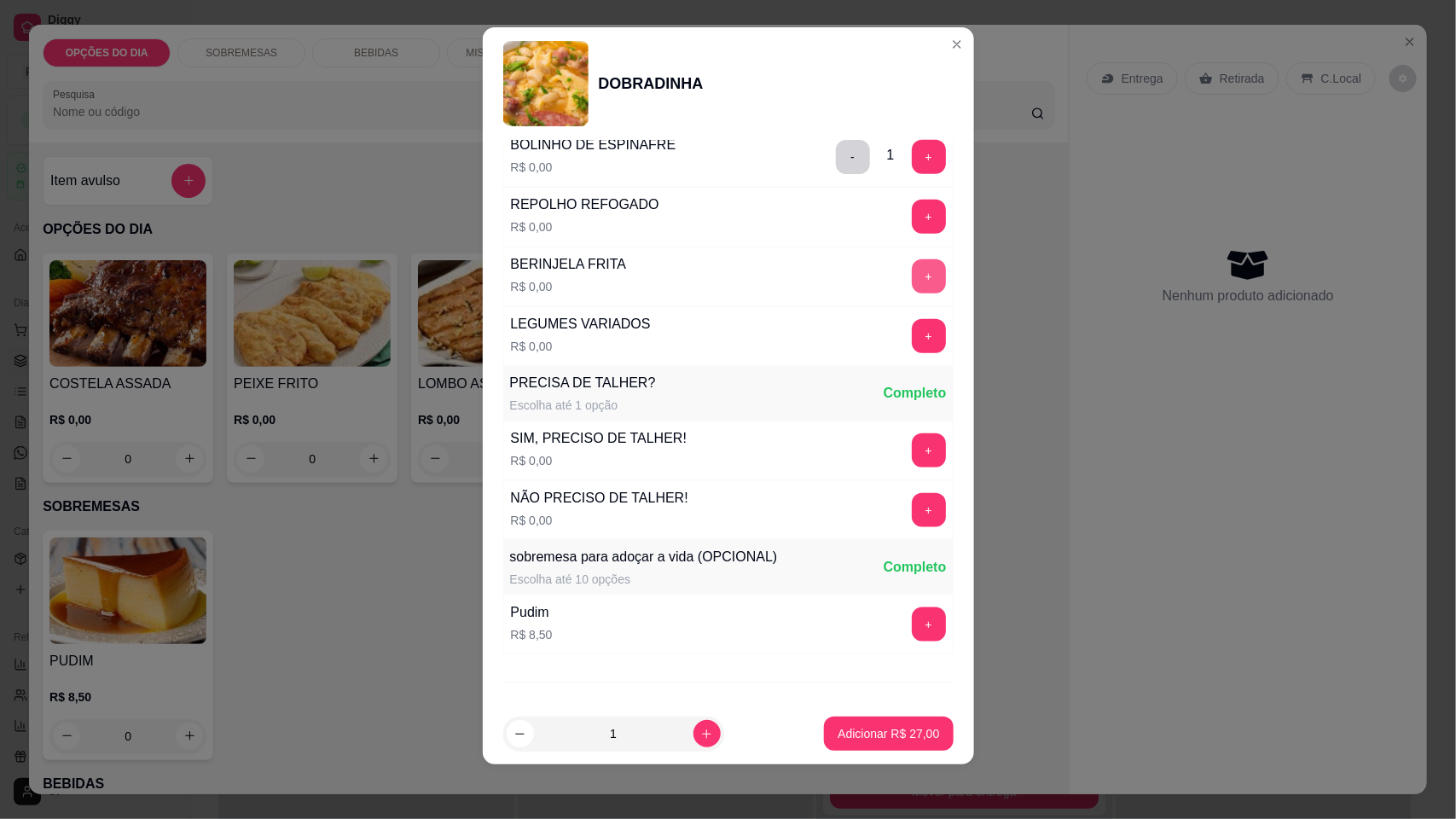 click on "+" at bounding box center [929, 276] 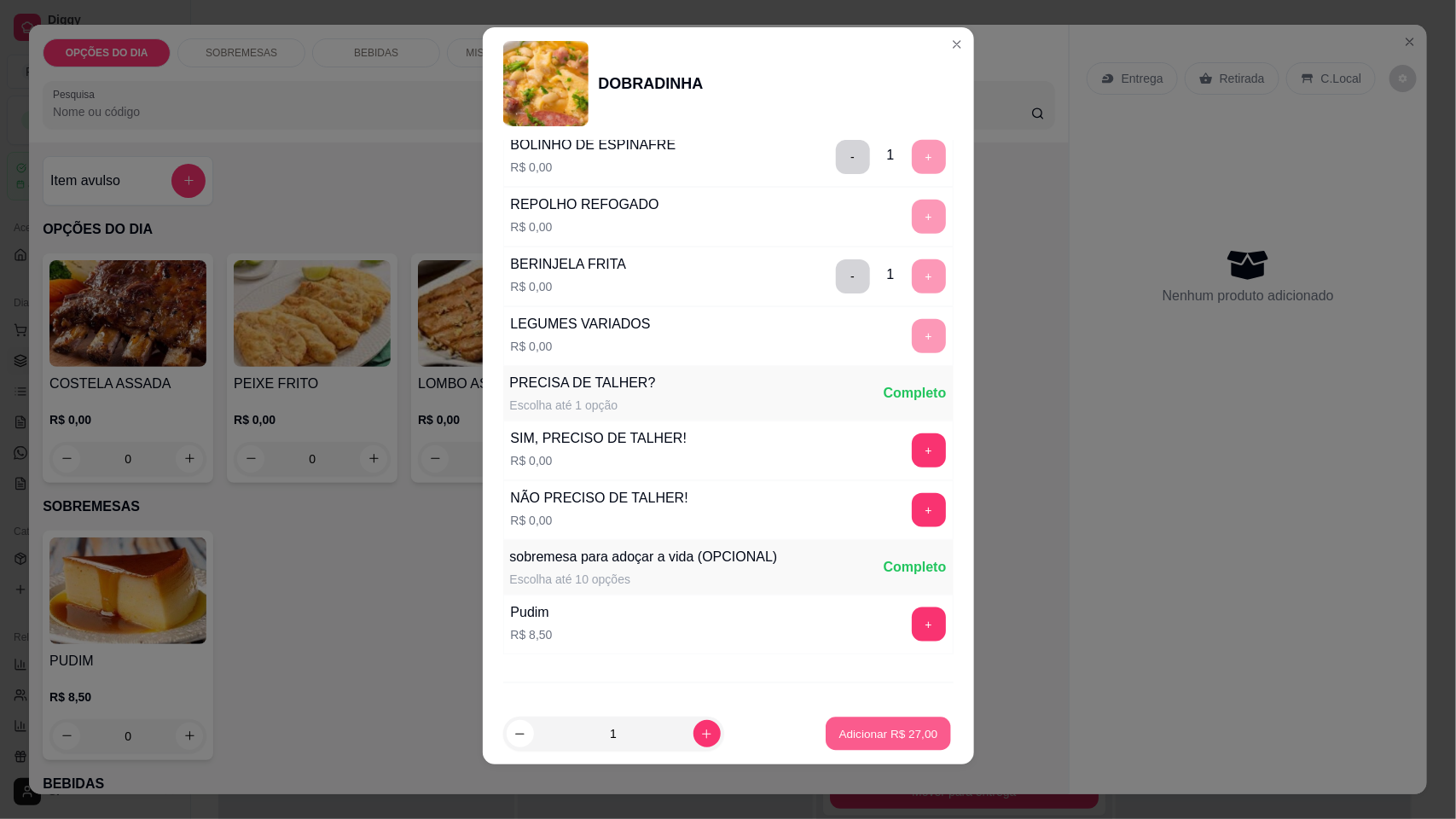 click on "Adicionar   R$ 27,00" at bounding box center [889, 733] 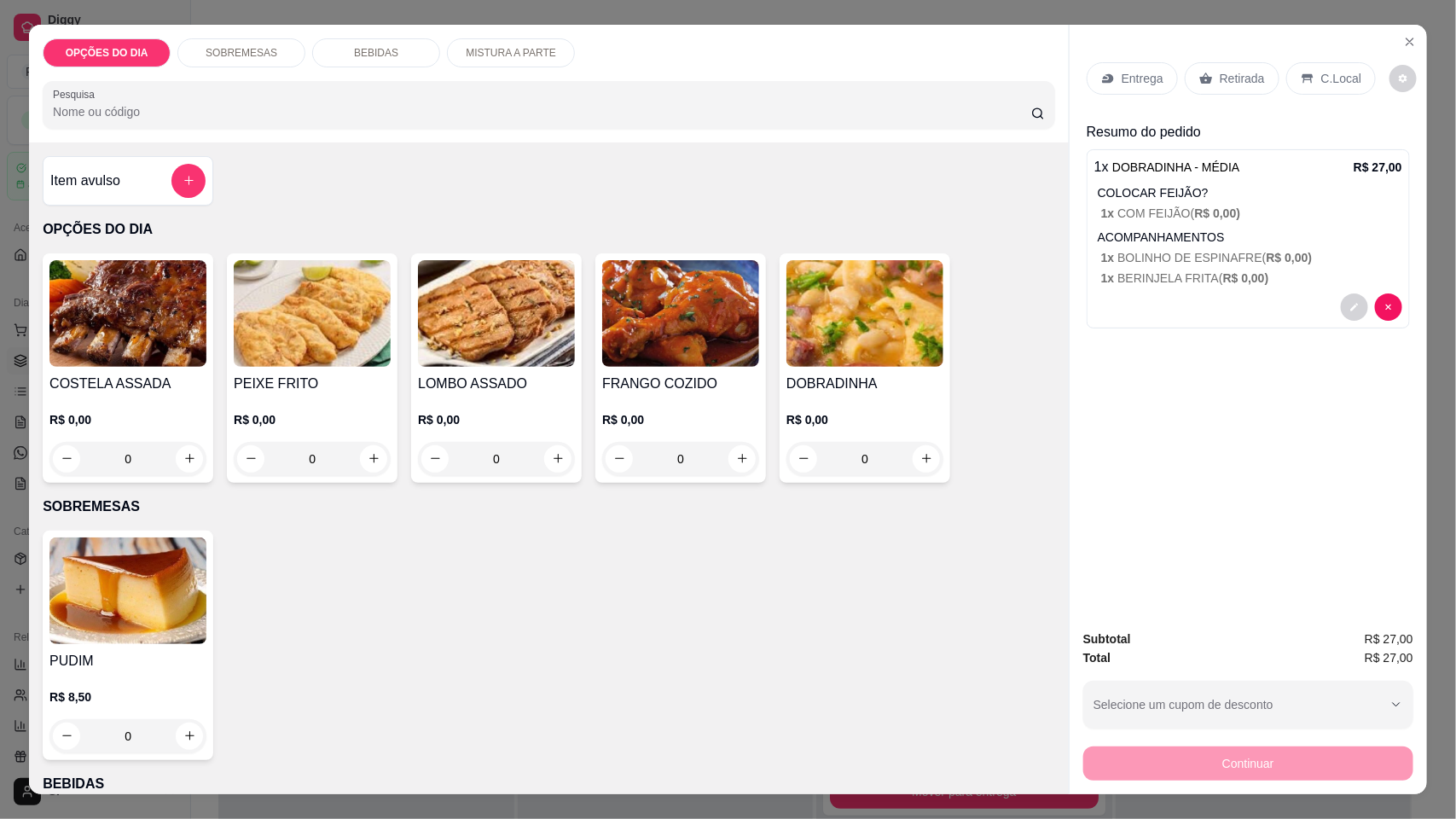 click on "Entrega" at bounding box center [1142, 78] 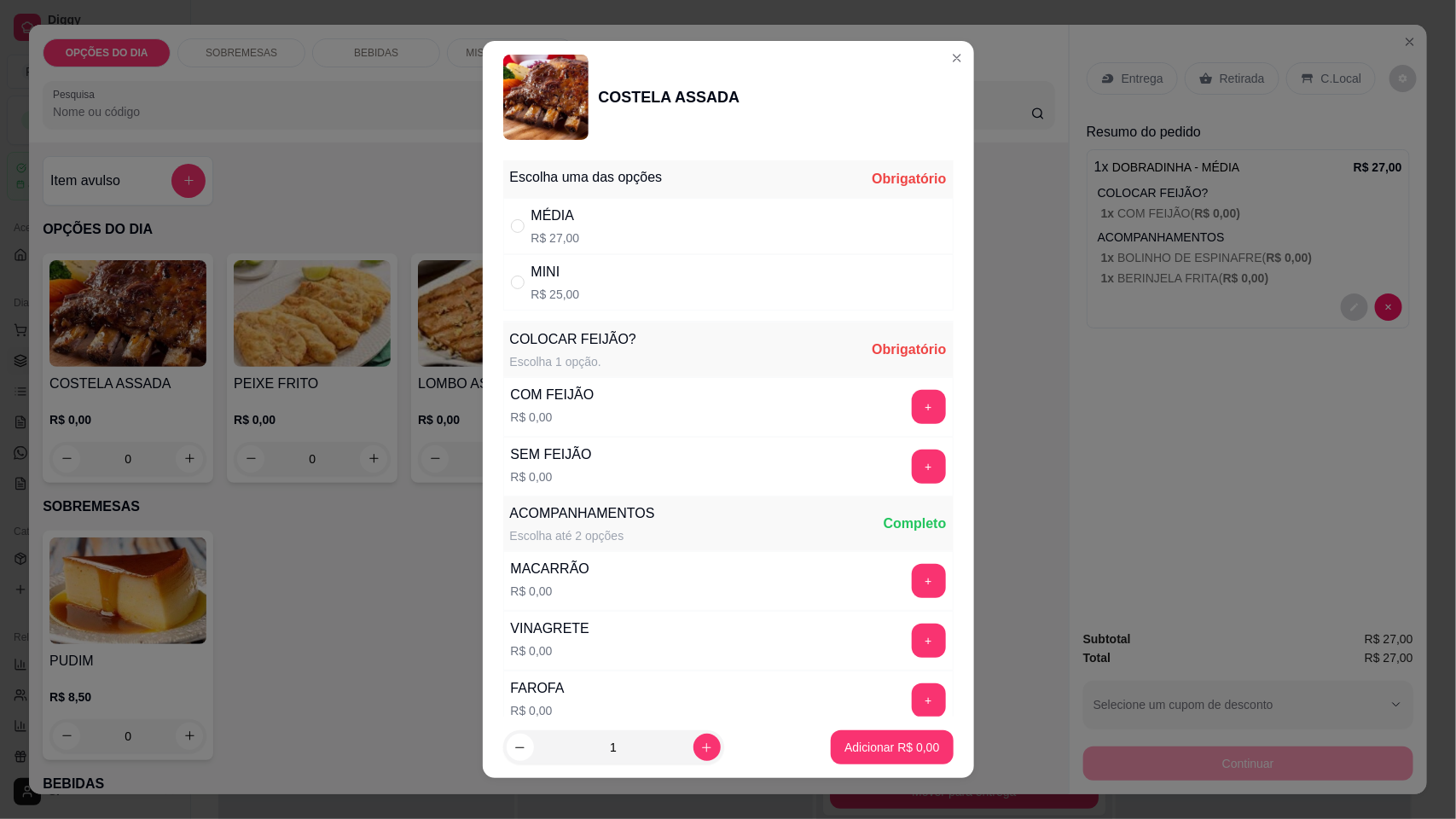 click on "MÉDIA R$ 27,00" at bounding box center (728, 226) 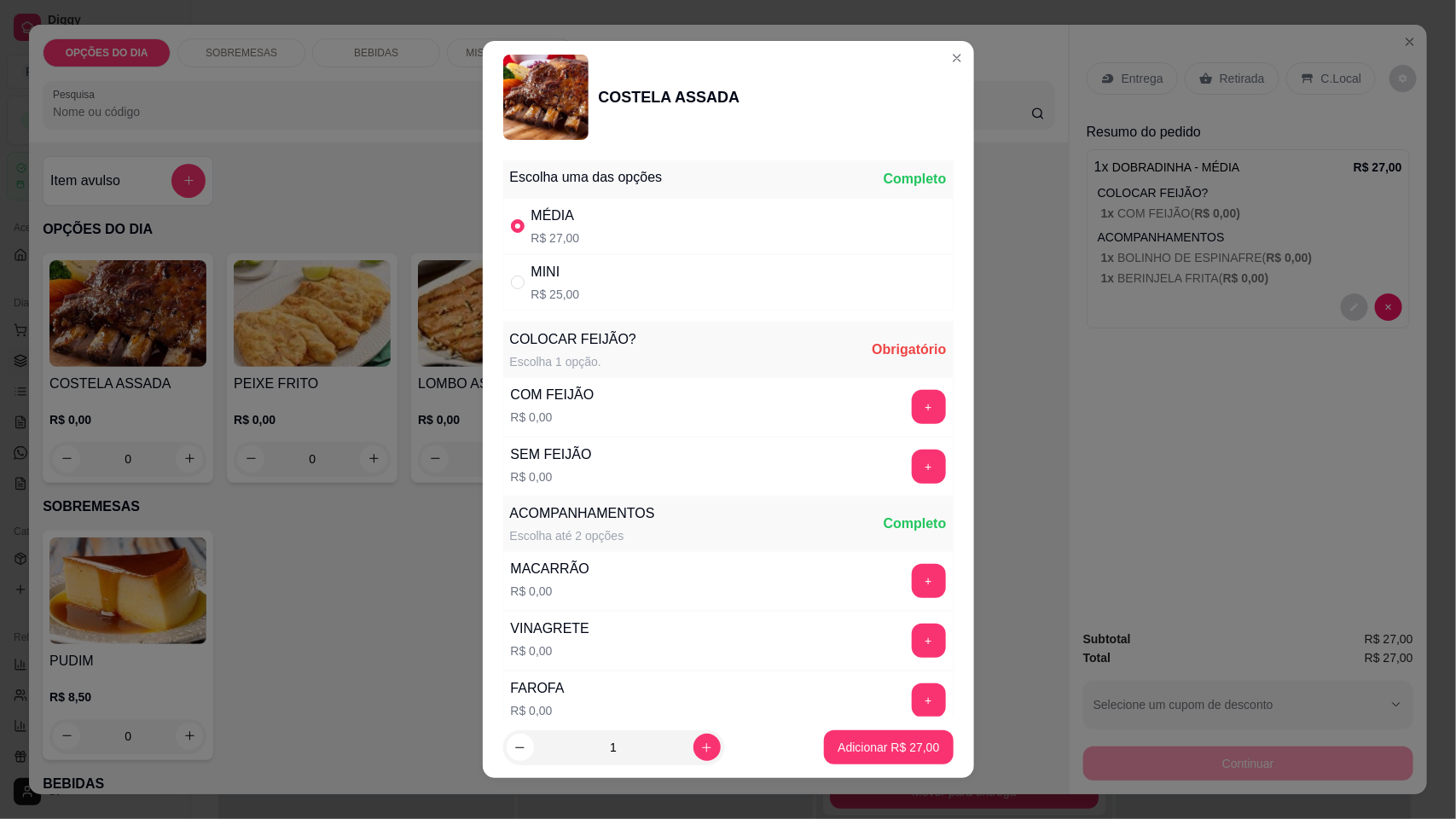 click on "+" at bounding box center [929, 407] 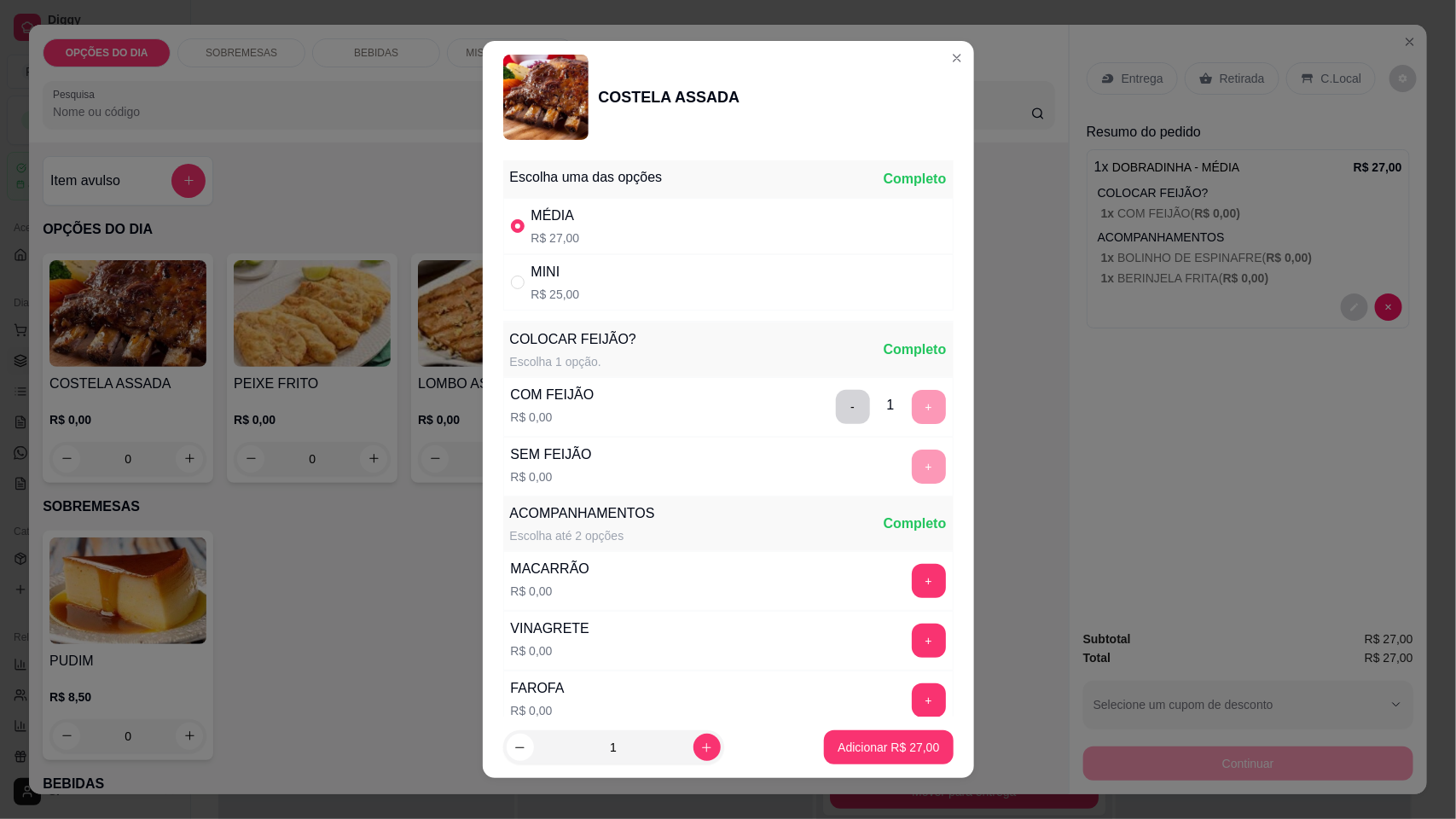 scroll, scrollTop: 14, scrollLeft: 0, axis: vertical 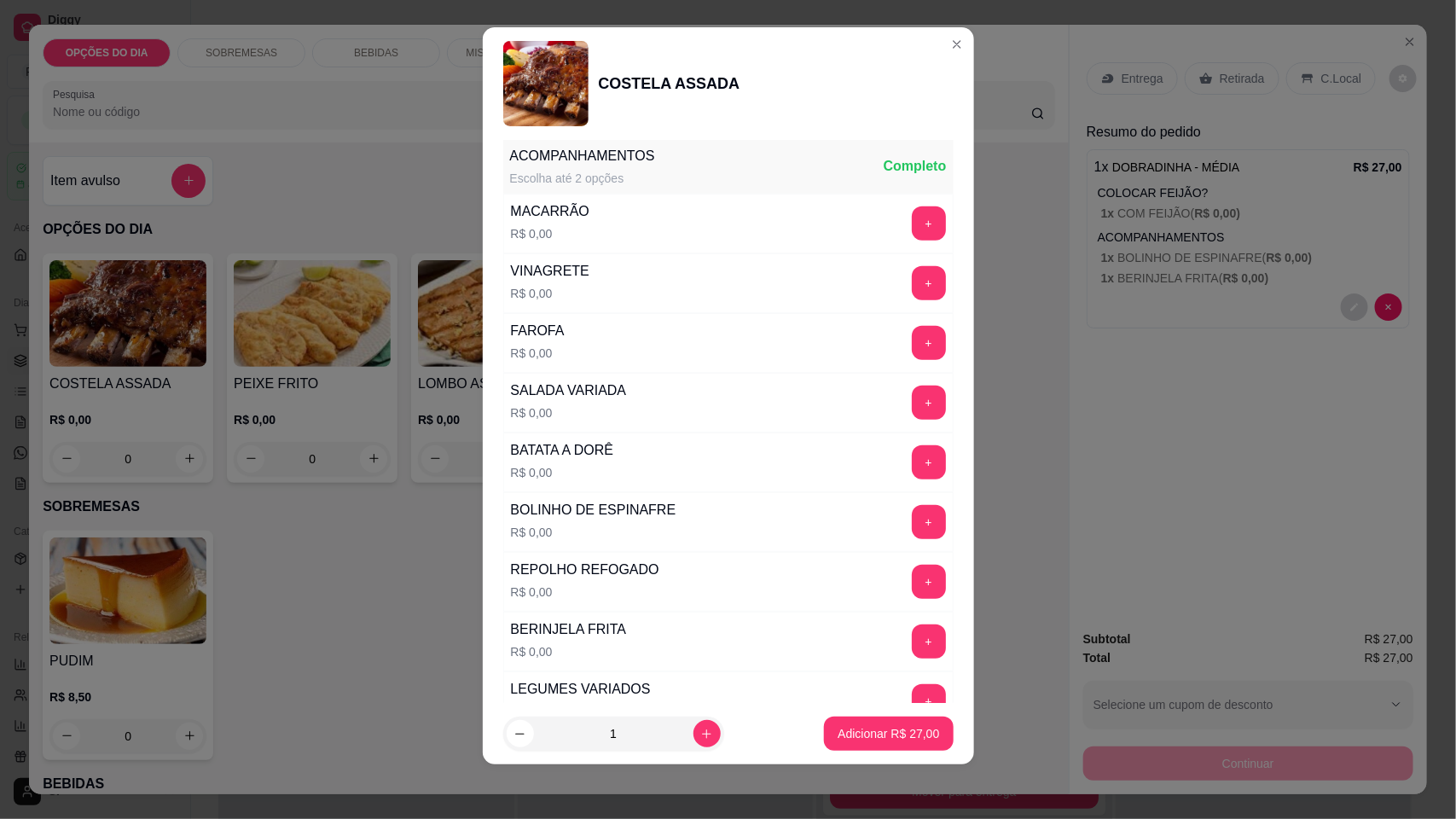 click on "+" at bounding box center [929, 224] 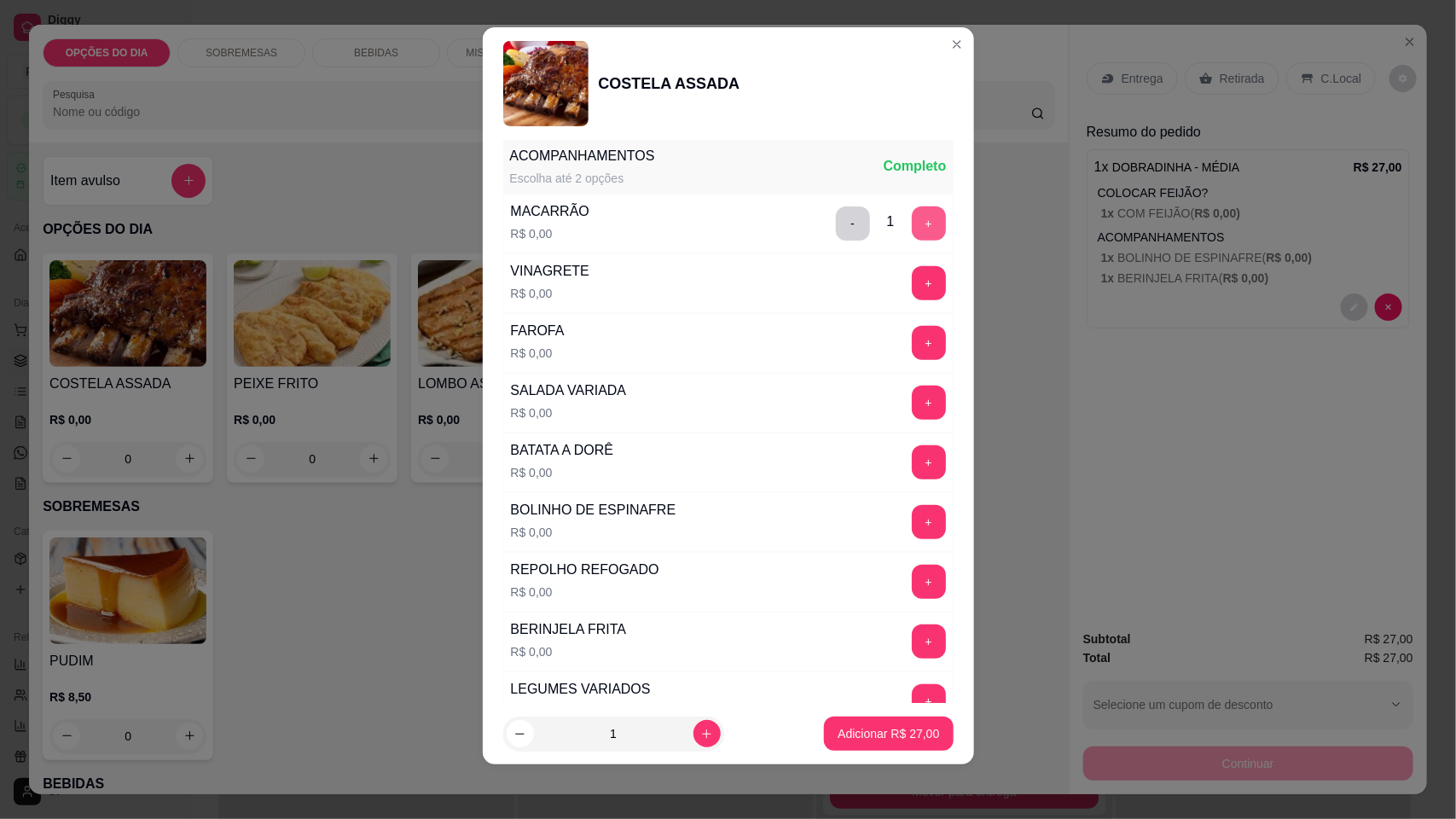 click on "+" at bounding box center [929, 224] 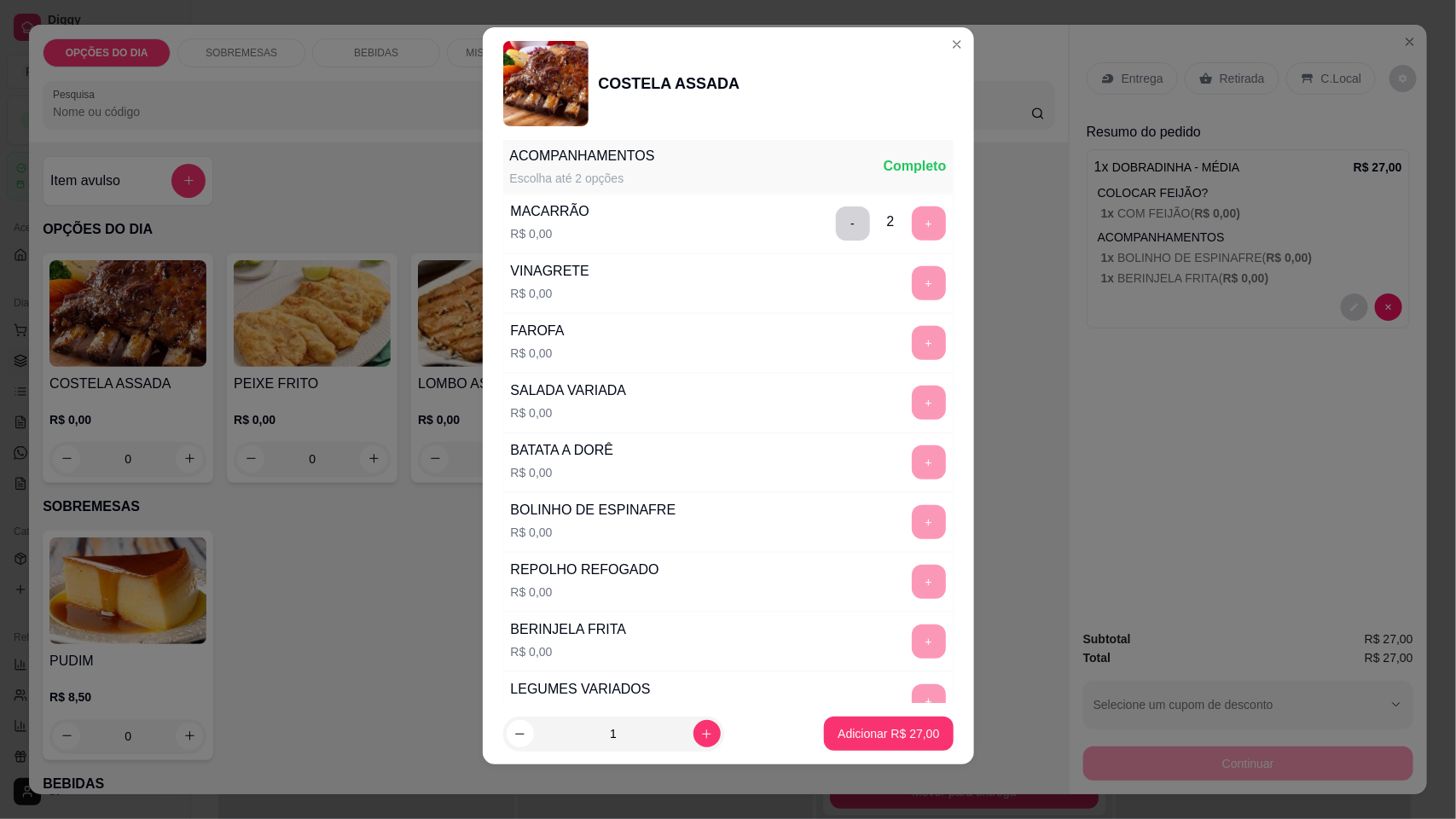 scroll, scrollTop: 794, scrollLeft: 0, axis: vertical 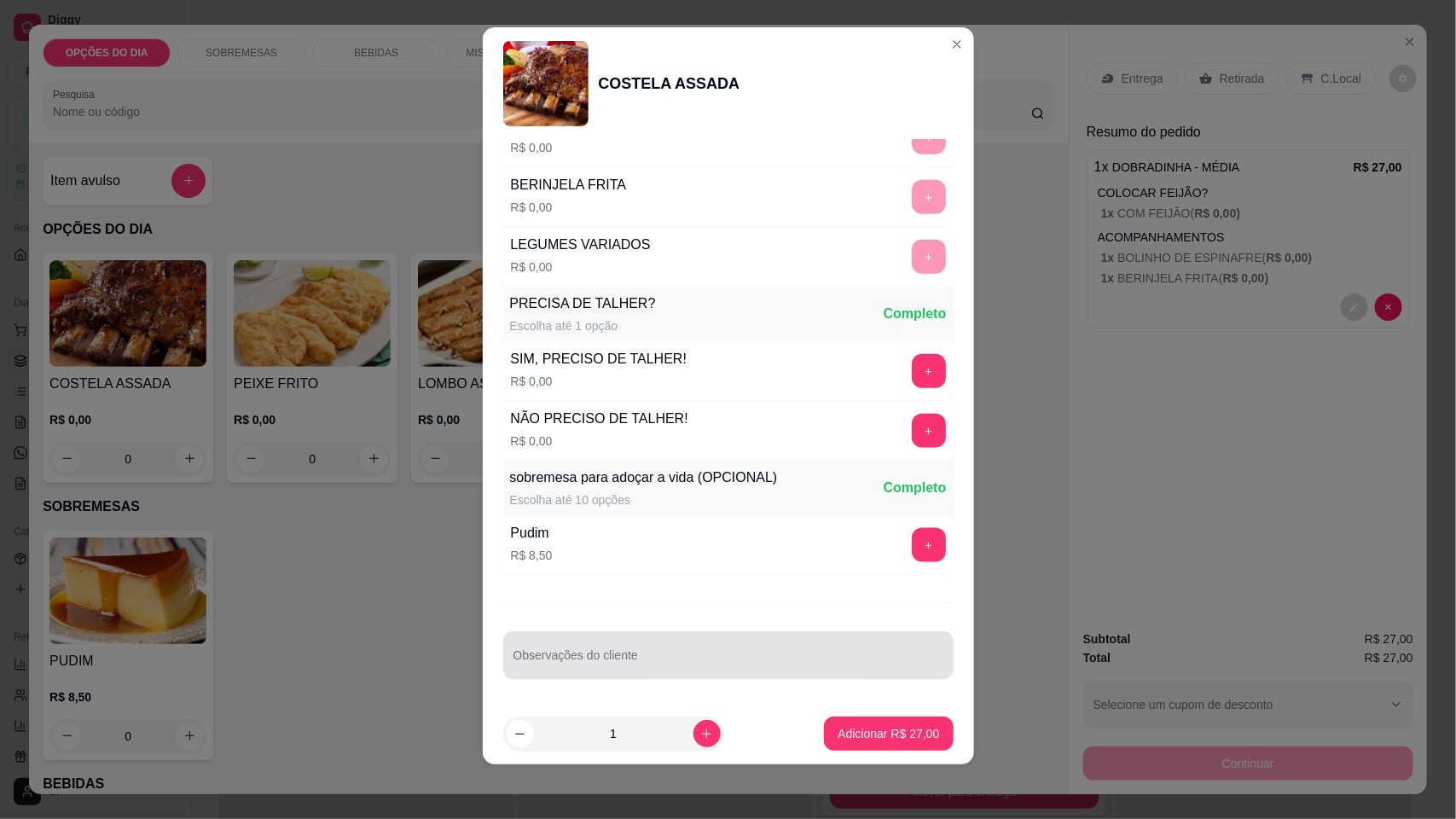 click at bounding box center (728, 655) 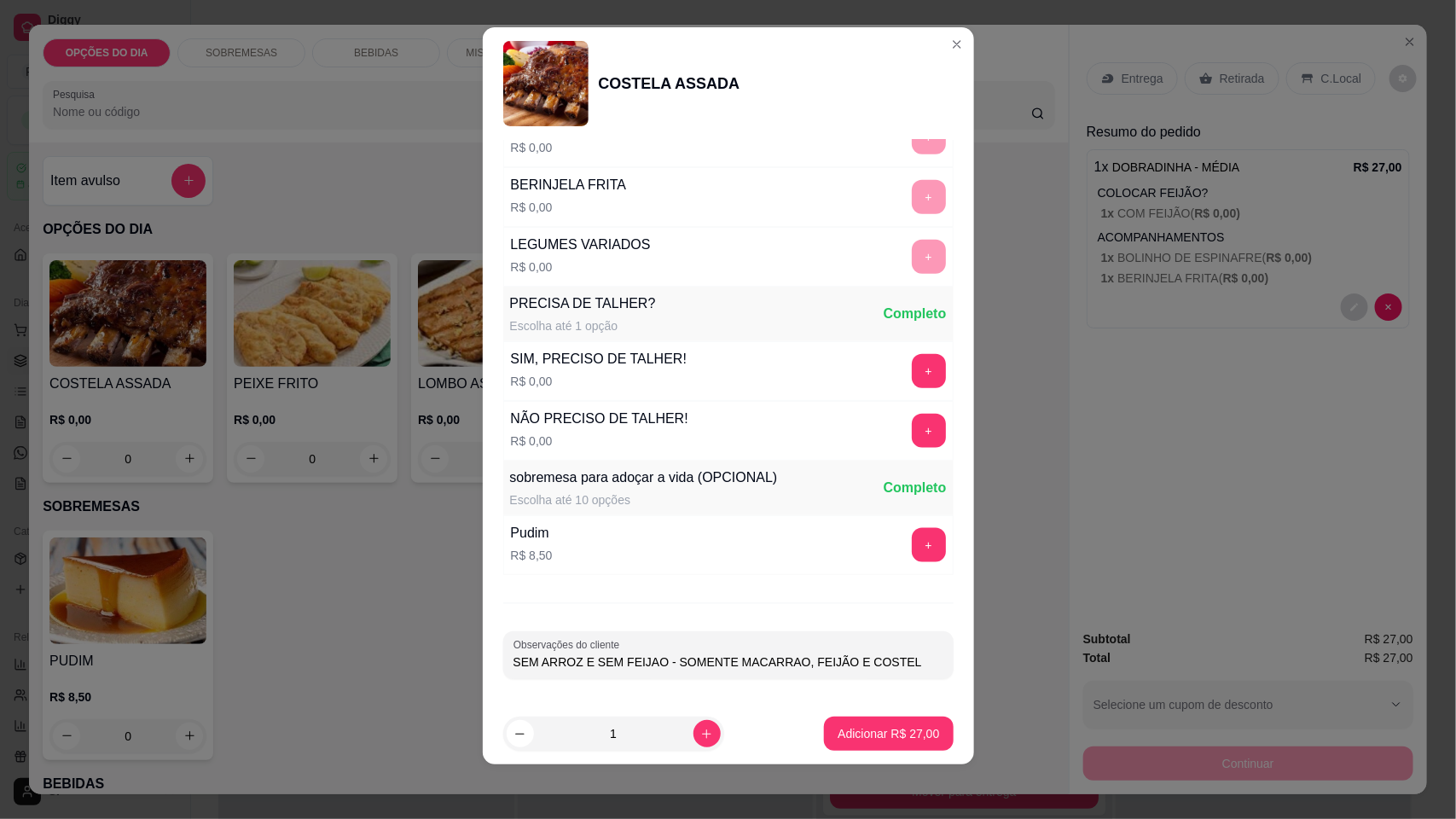 type on "SEM ARROZ E SEM FEIJAO - SOMENTE MACARRAO, FEIJÃO E COSTELA" 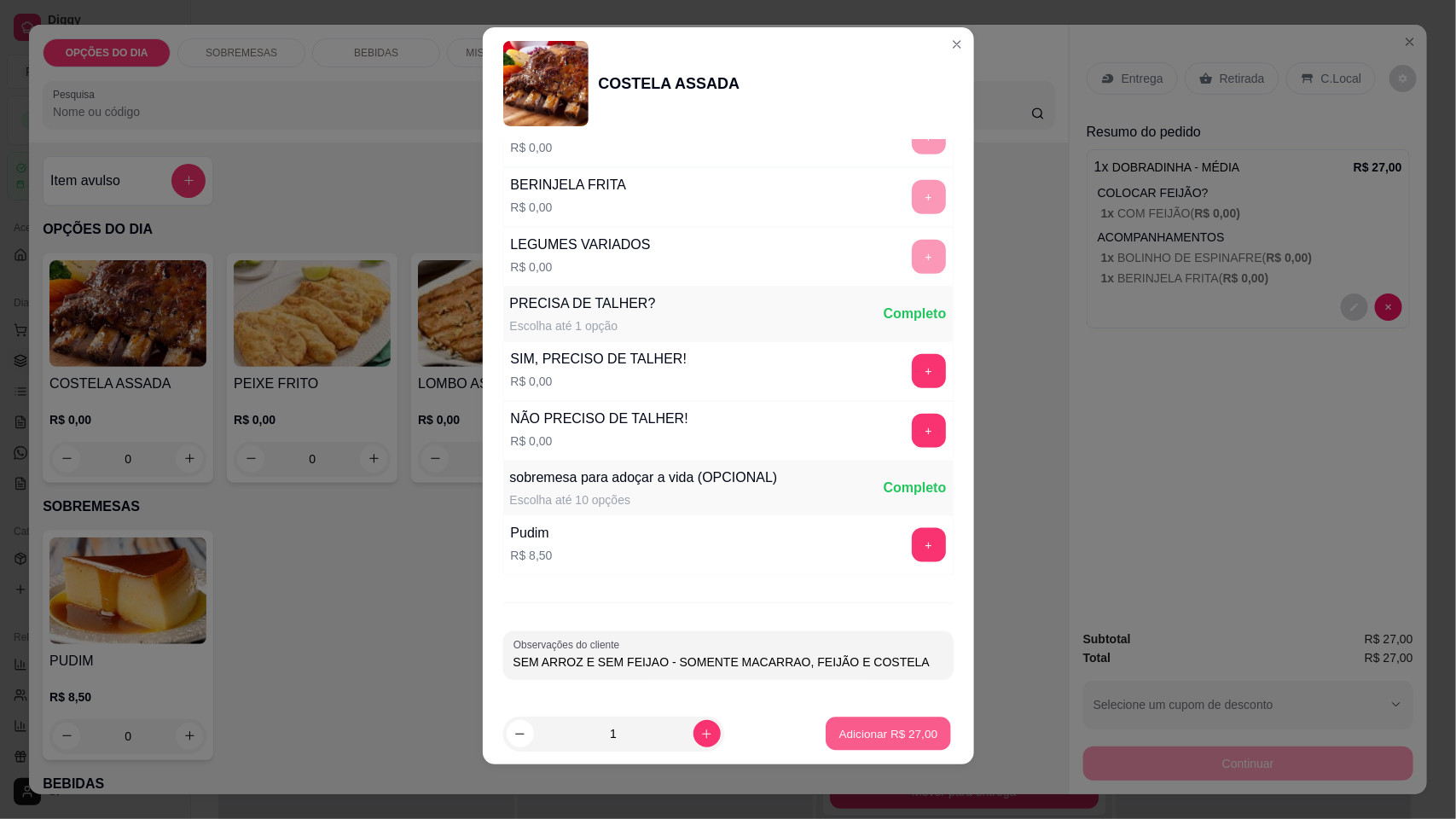 click on "Adicionar   R$ 27,00" at bounding box center [889, 733] 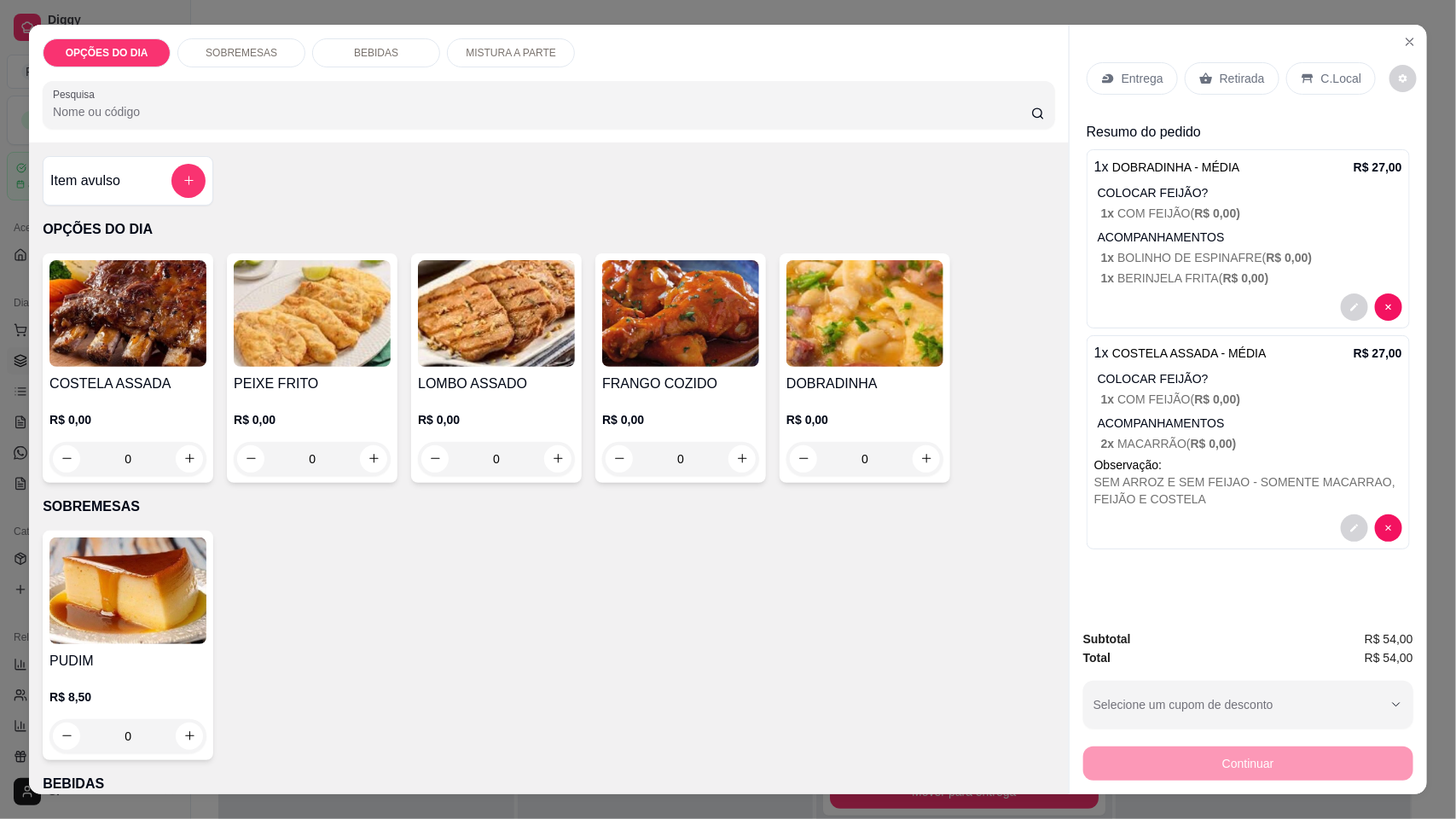 click on "Entrega" at bounding box center (1142, 78) 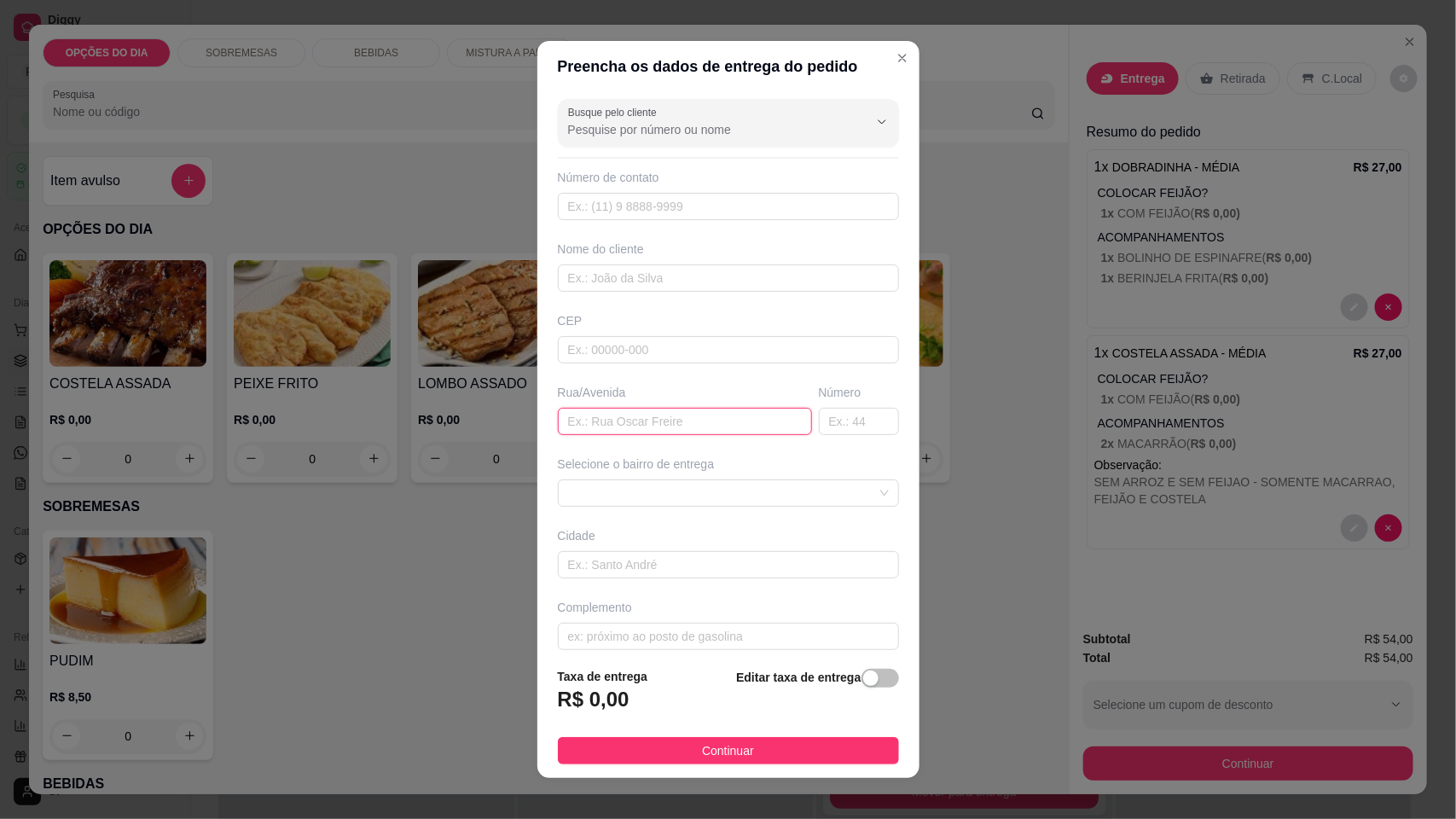 click at bounding box center [685, 421] 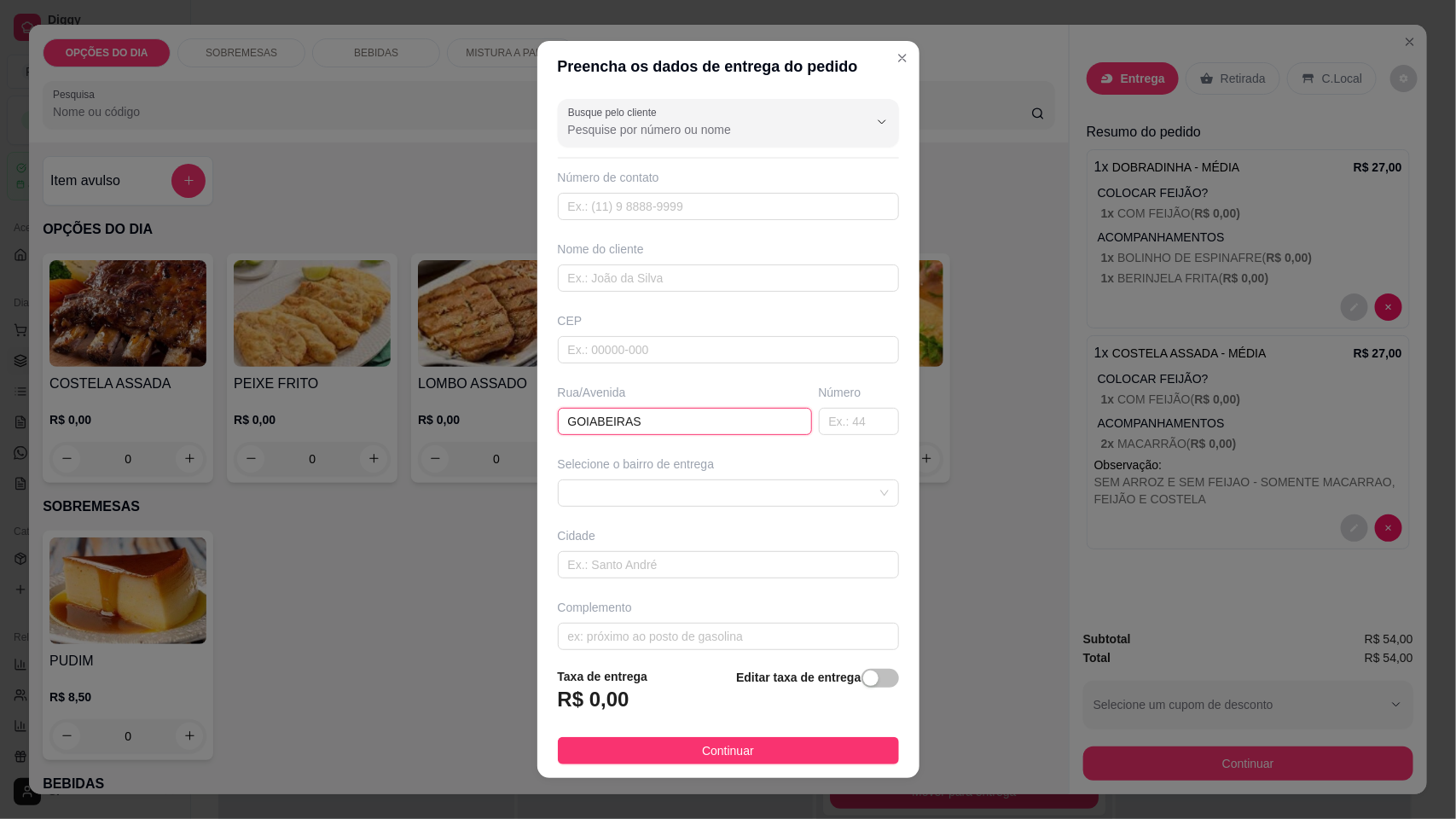 type on "GOIABEIRAS" 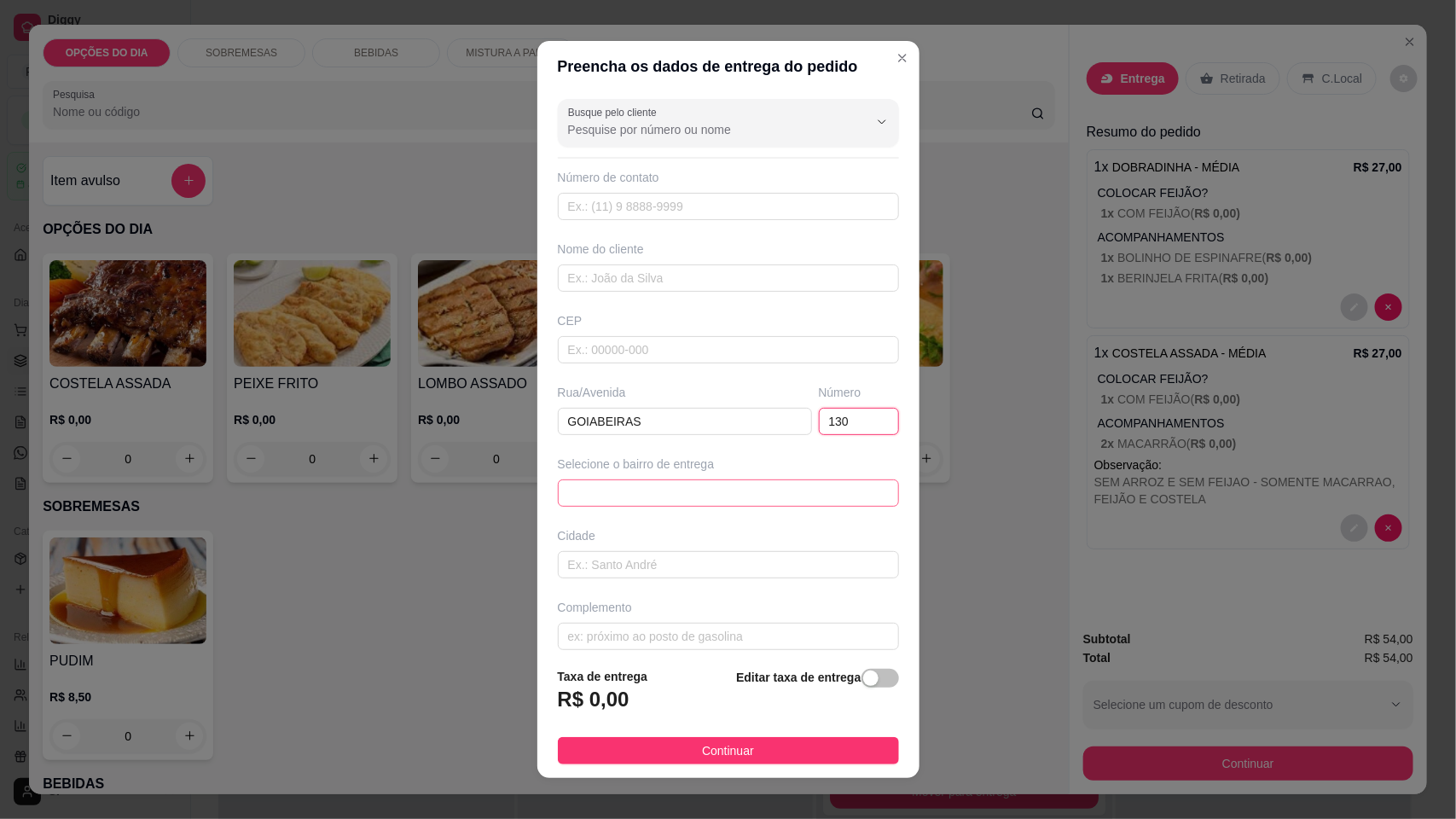 click at bounding box center (728, 493) 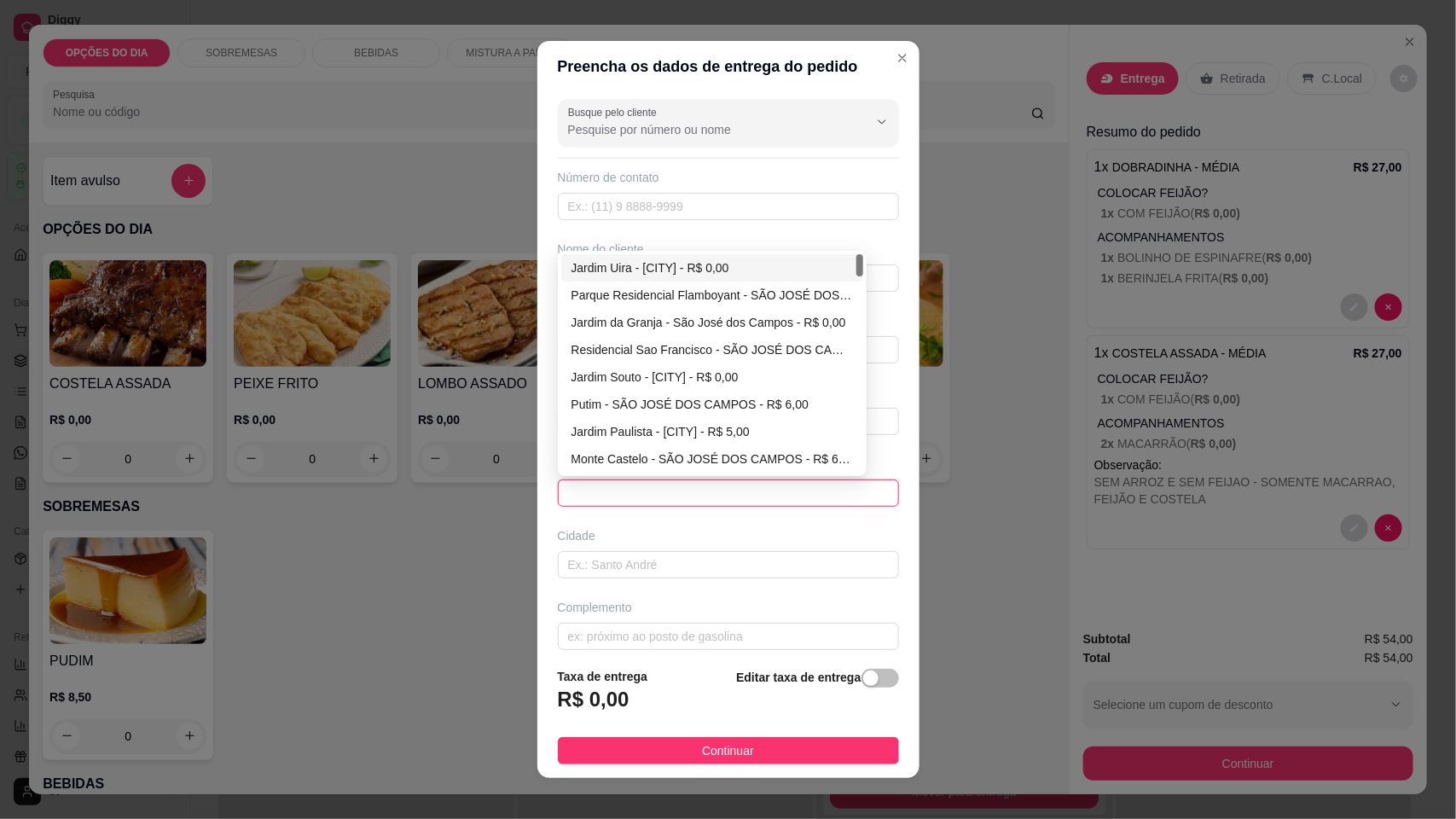 click on "Jardim Uira - [CITY] -  R$ 0,00" at bounding box center (712, 268) 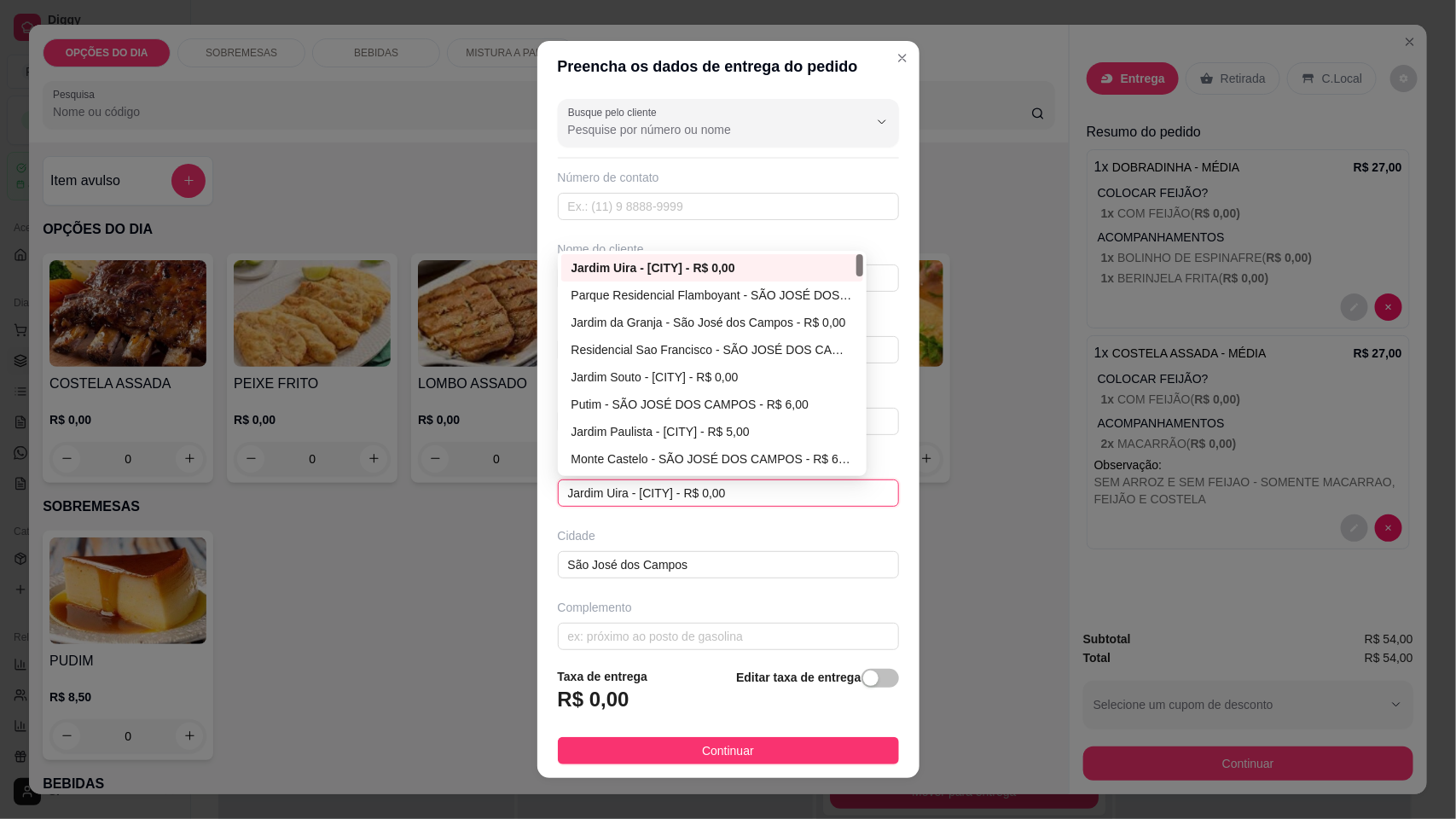 type on "São José dos Campos" 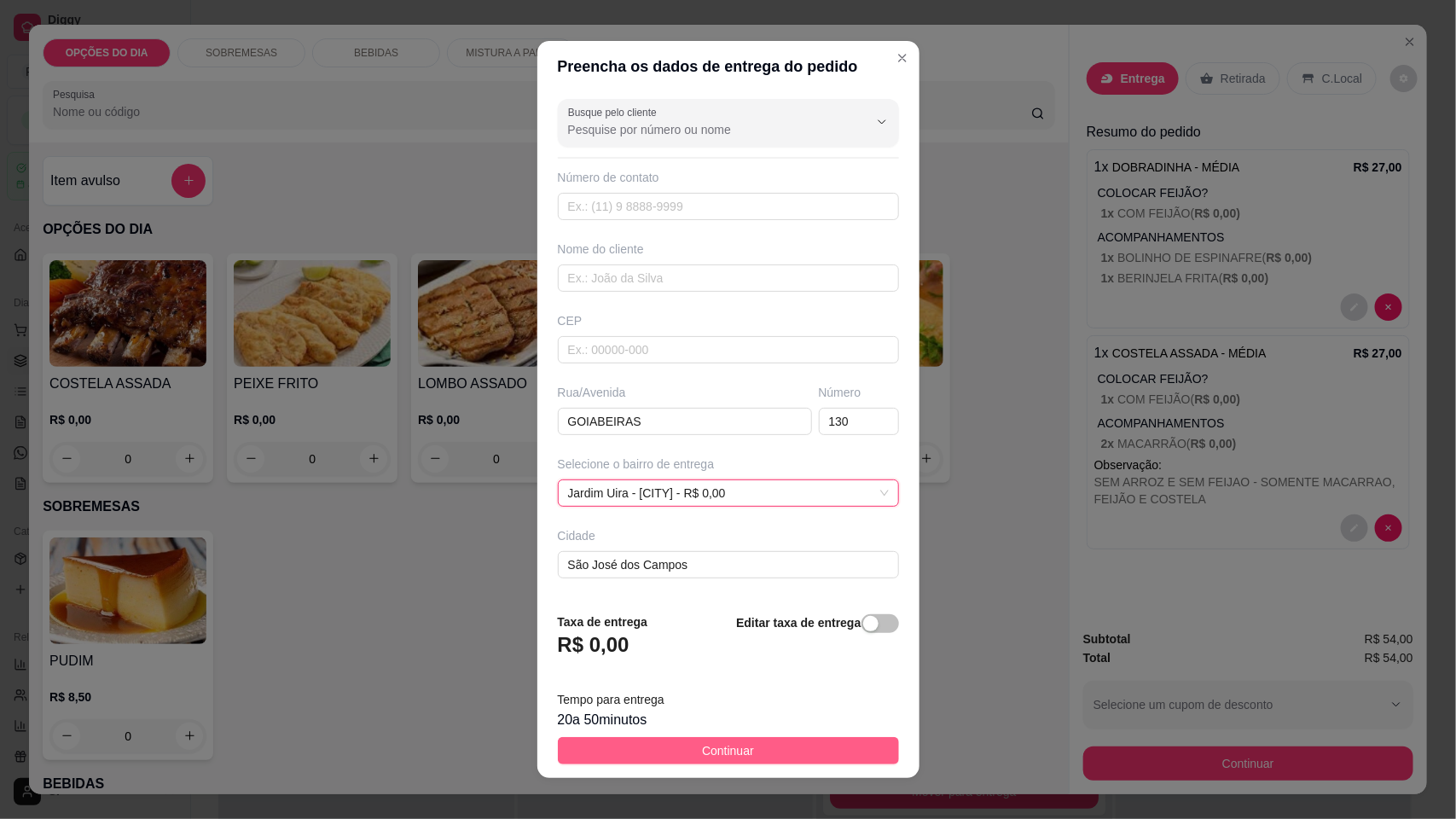 click on "Continuar" at bounding box center (728, 751) 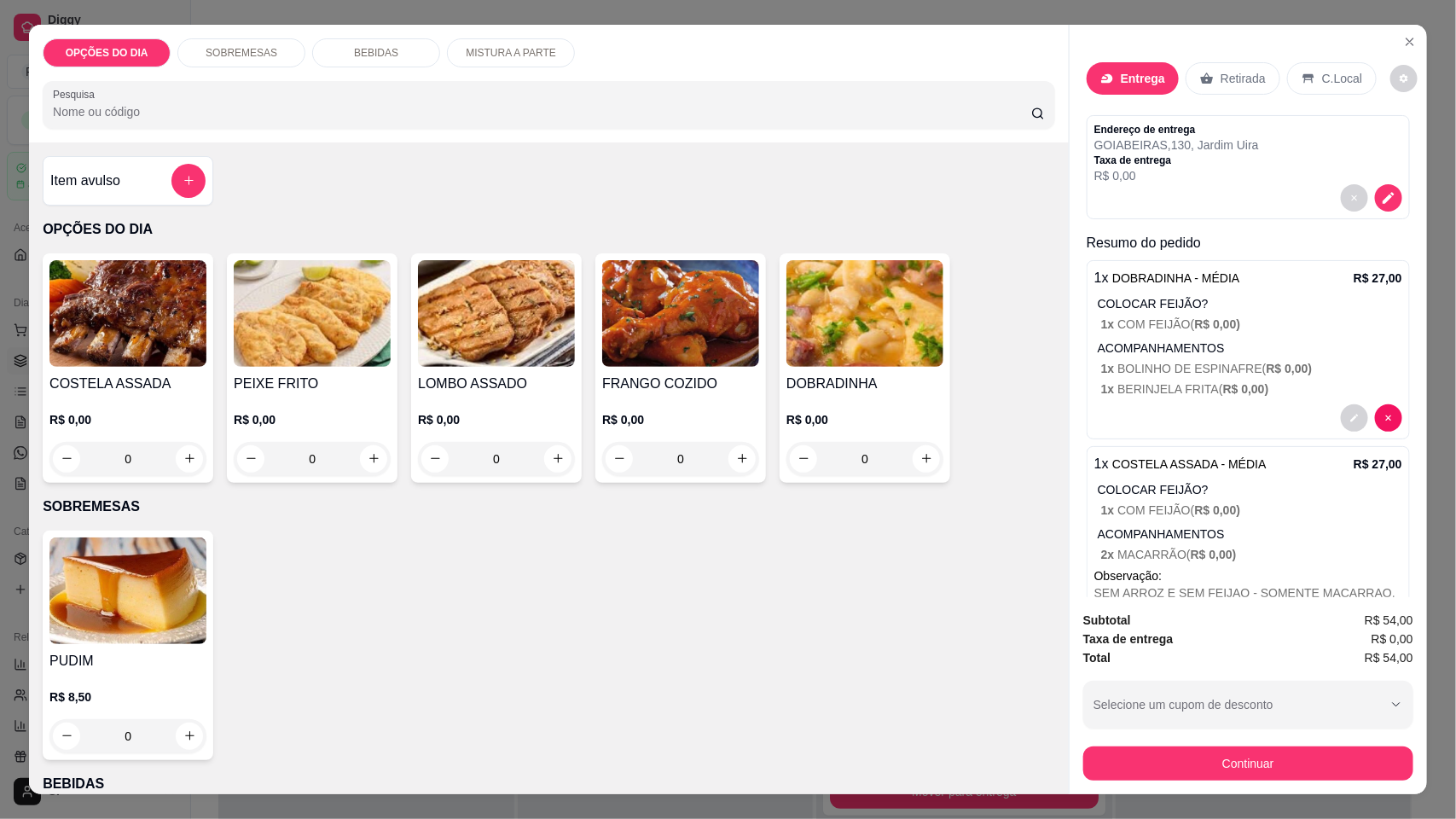 scroll, scrollTop: 43, scrollLeft: 0, axis: vertical 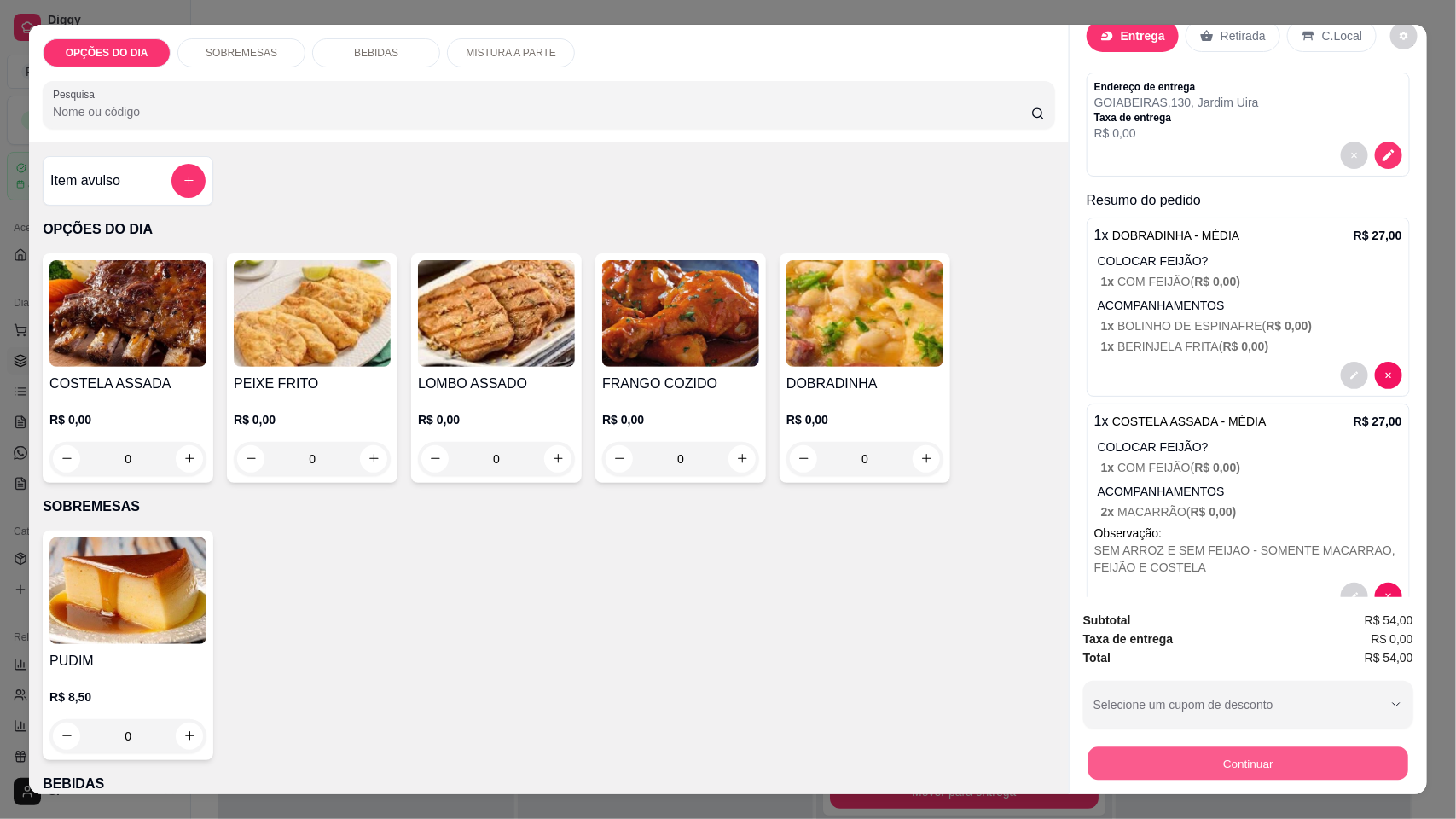 click on "Continuar" at bounding box center [1248, 764] 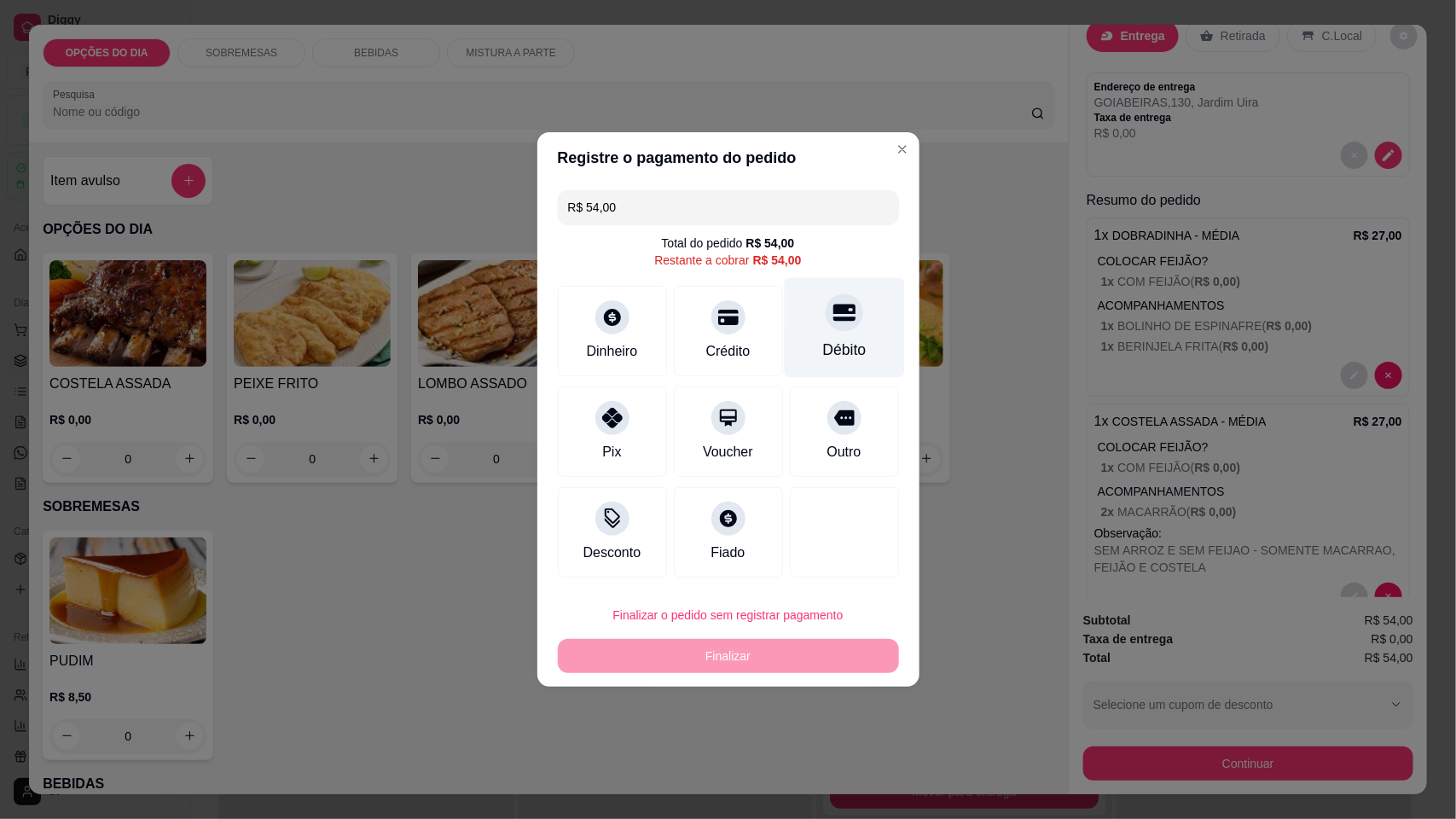 click on "Débito" at bounding box center (844, 328) 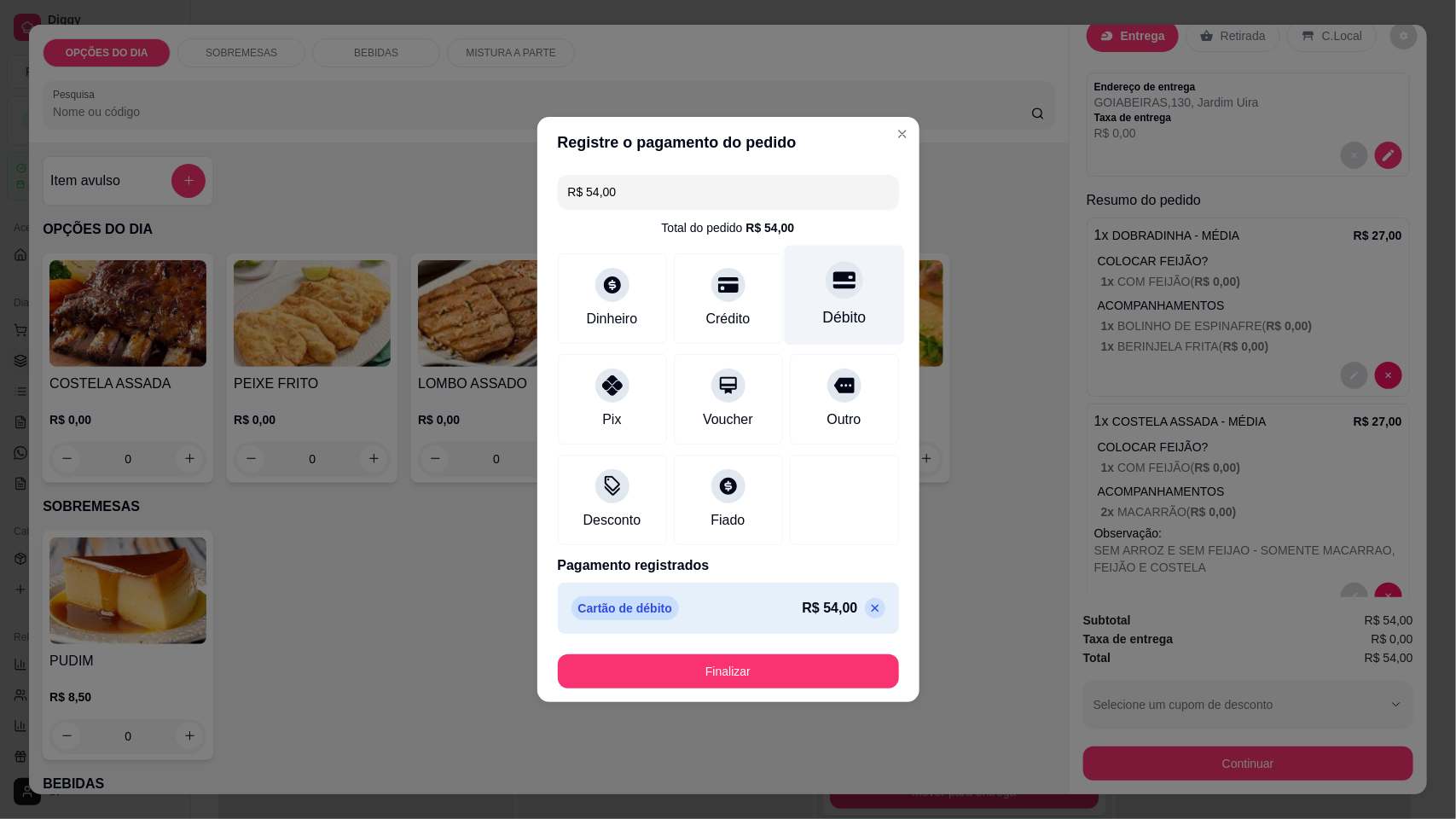 type on "R$ 0,00" 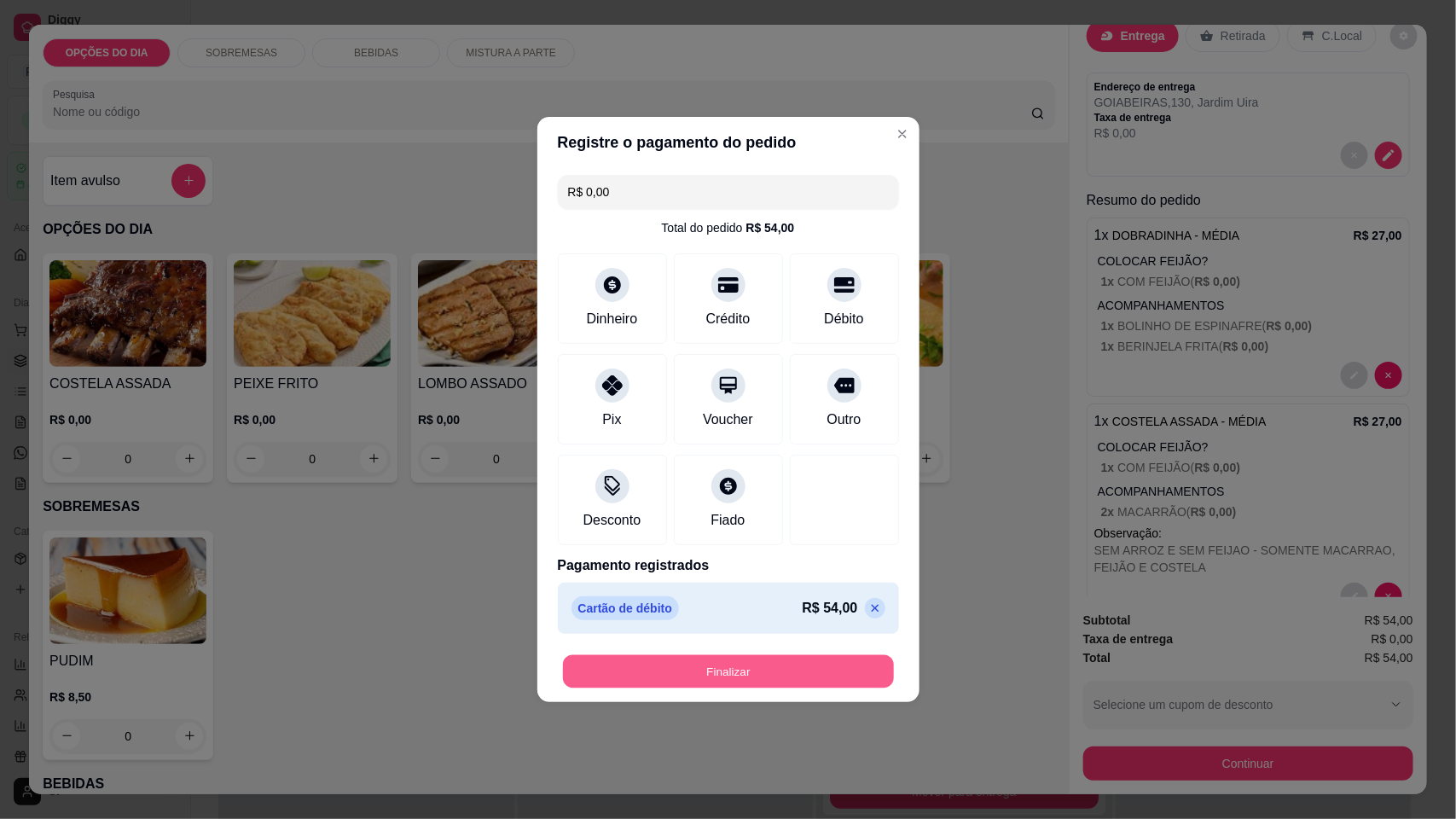 click on "Finalizar" at bounding box center [728, 671] 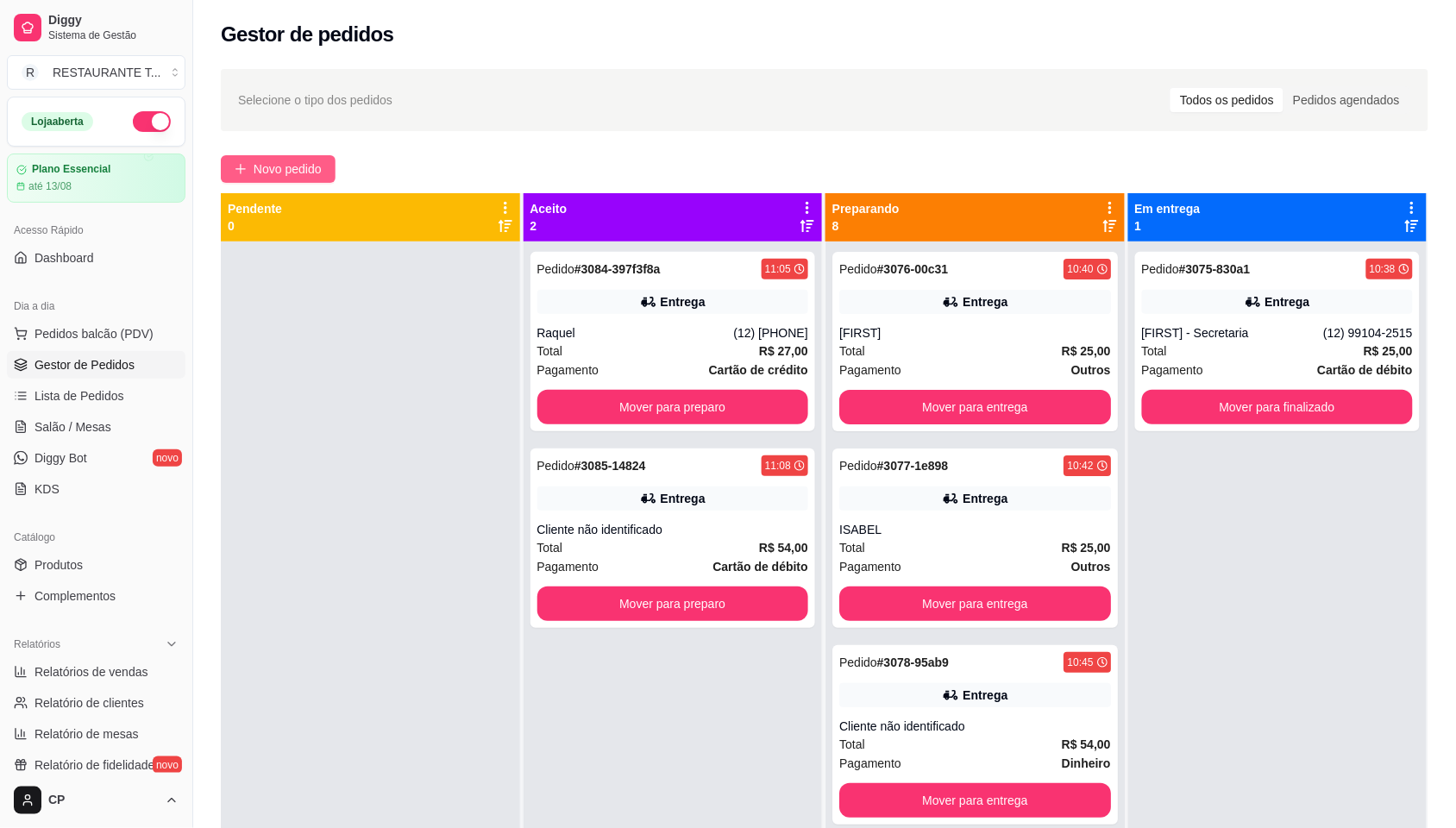 click on "Novo pedido" at bounding box center (278, 169) 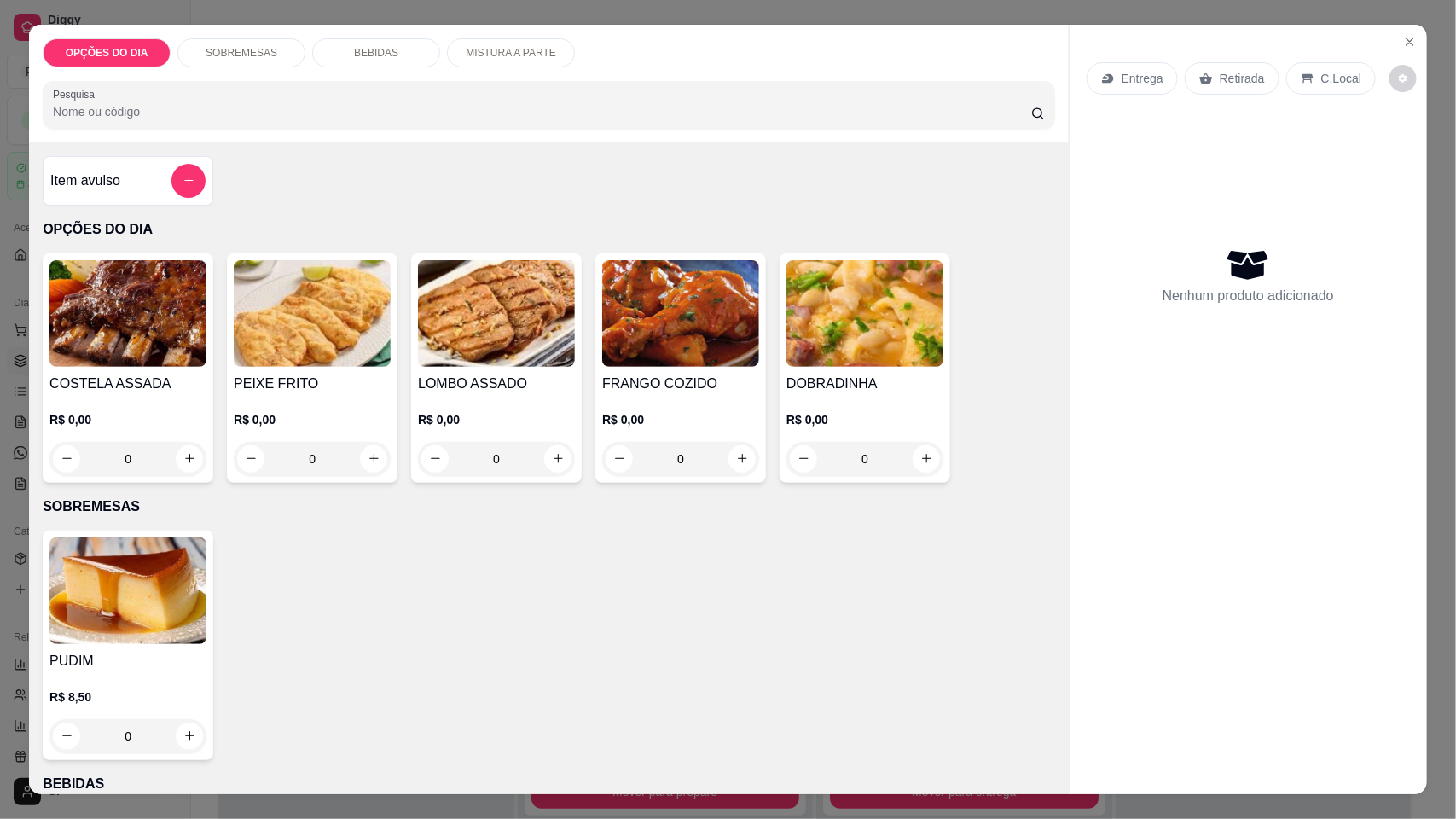 click at bounding box center [496, 313] 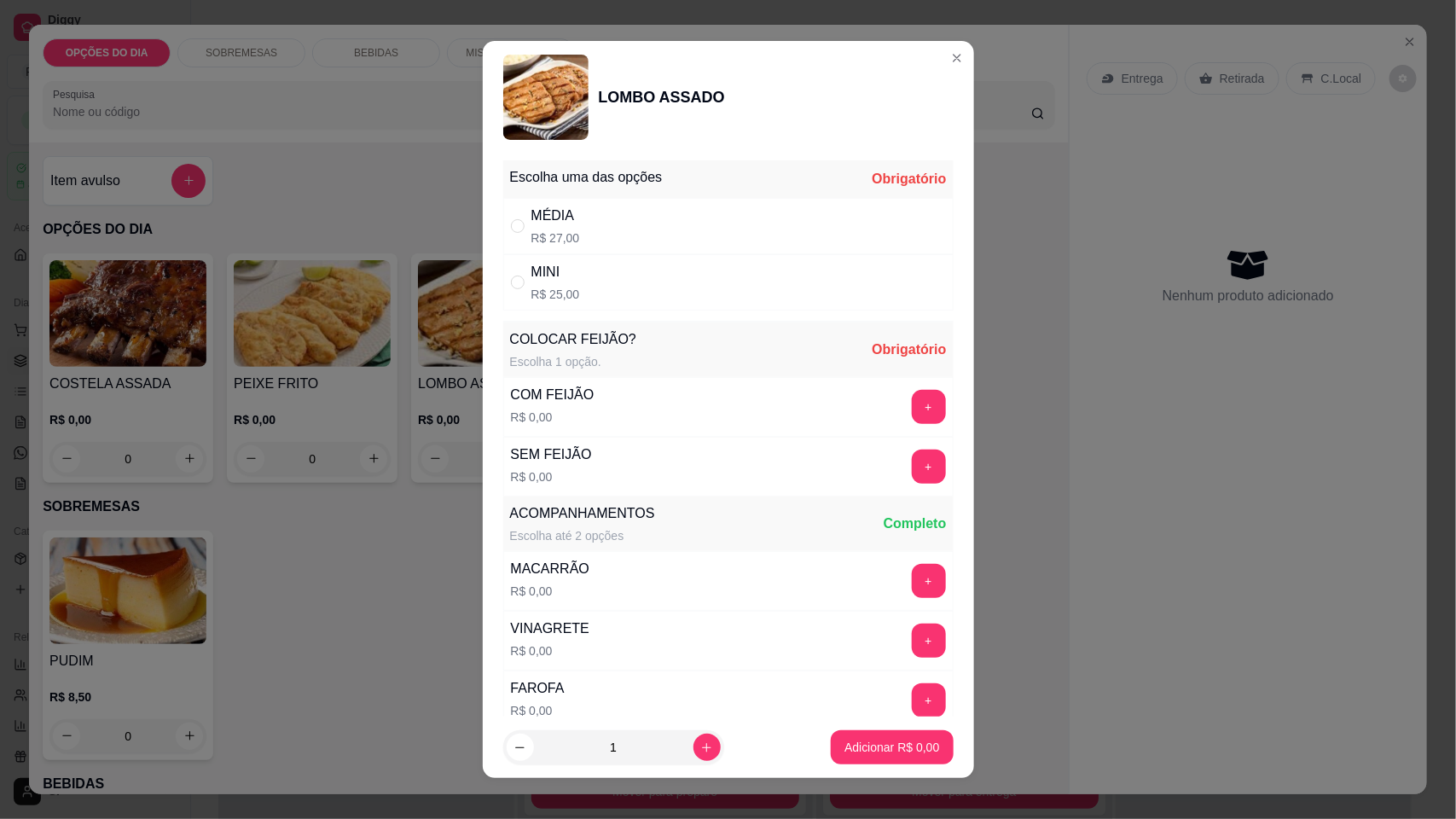 click on "MÉDIA" at bounding box center (555, 216) 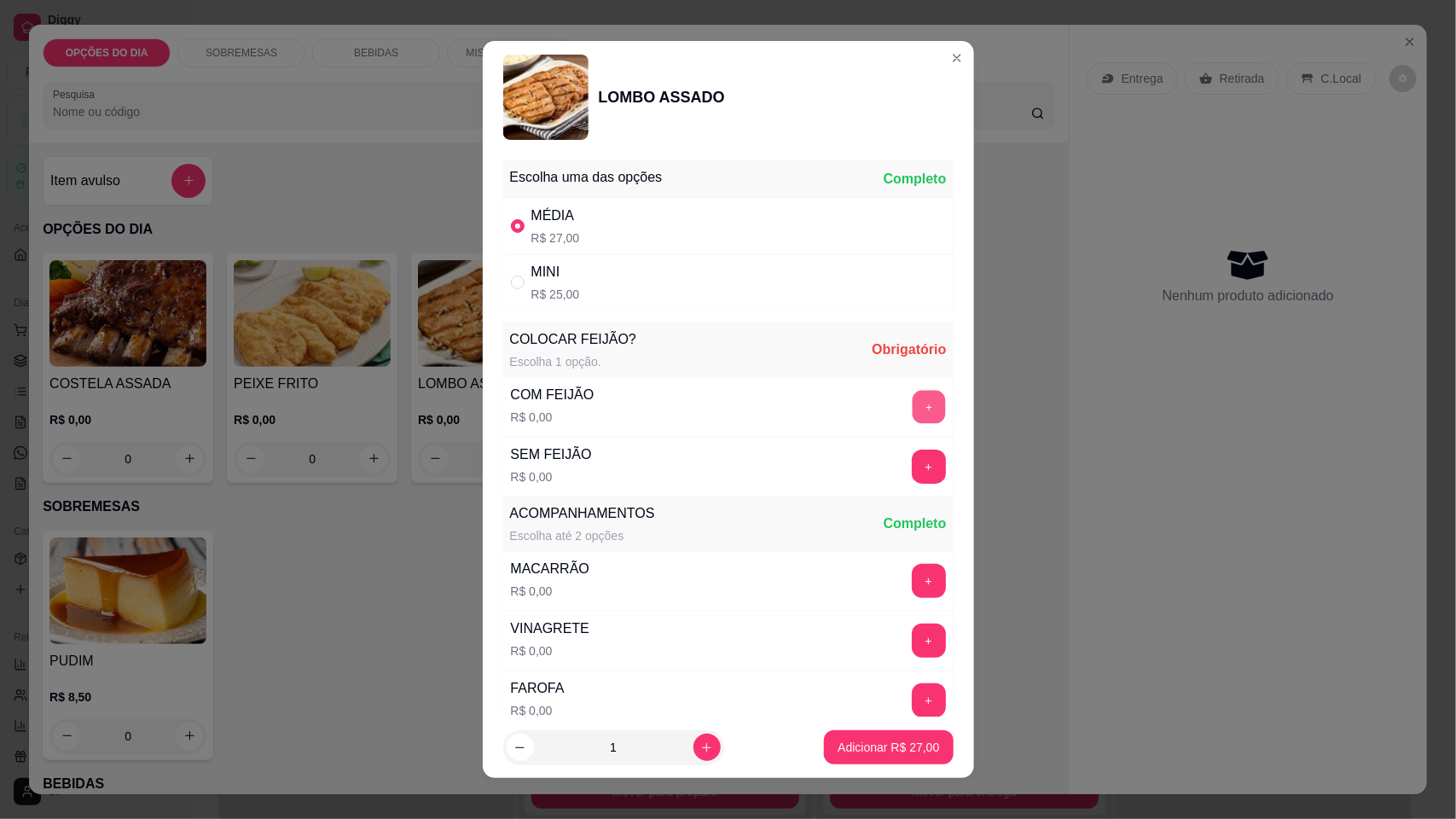 click on "+" at bounding box center [928, 407] 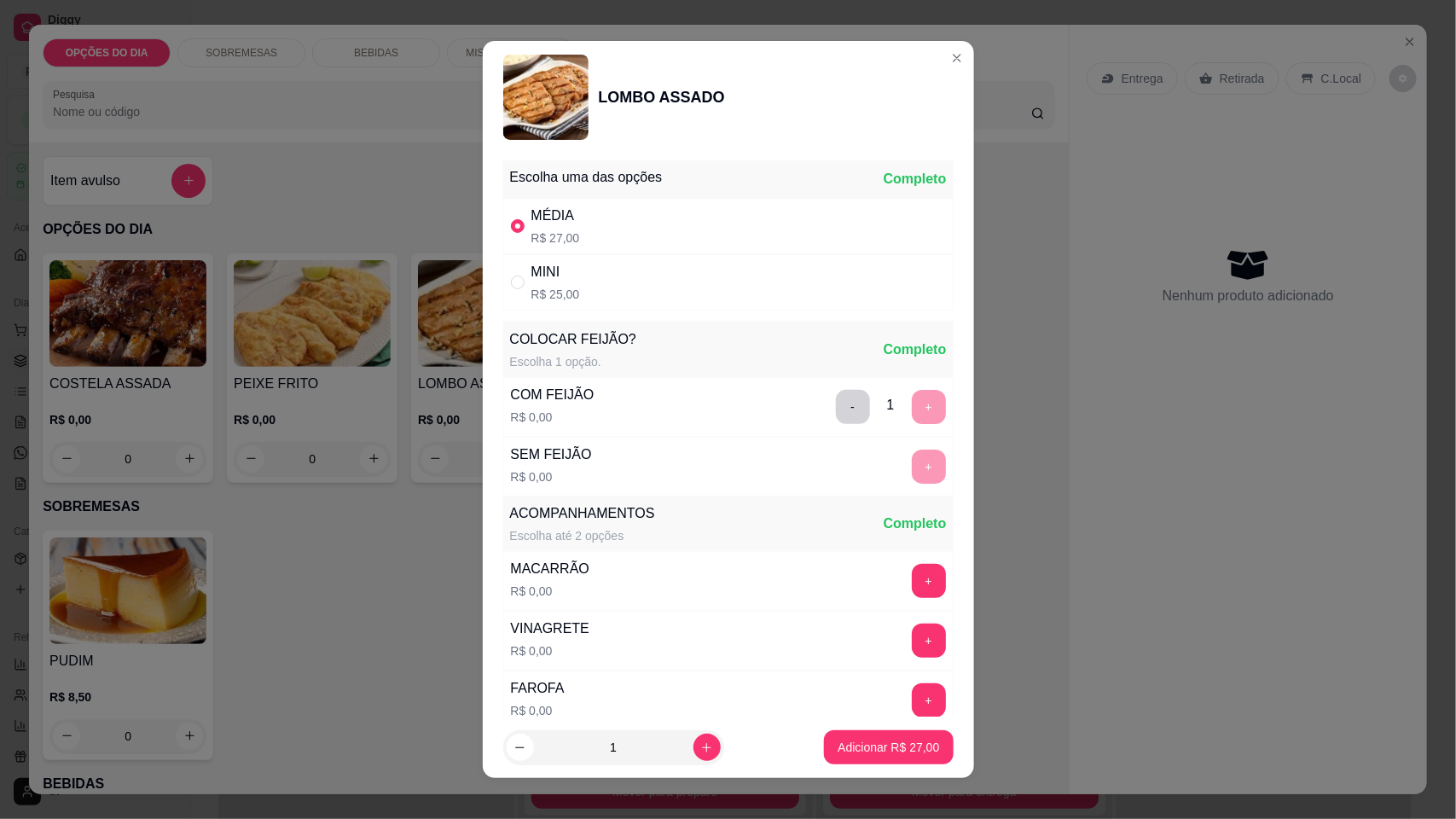 scroll, scrollTop: 14, scrollLeft: 0, axis: vertical 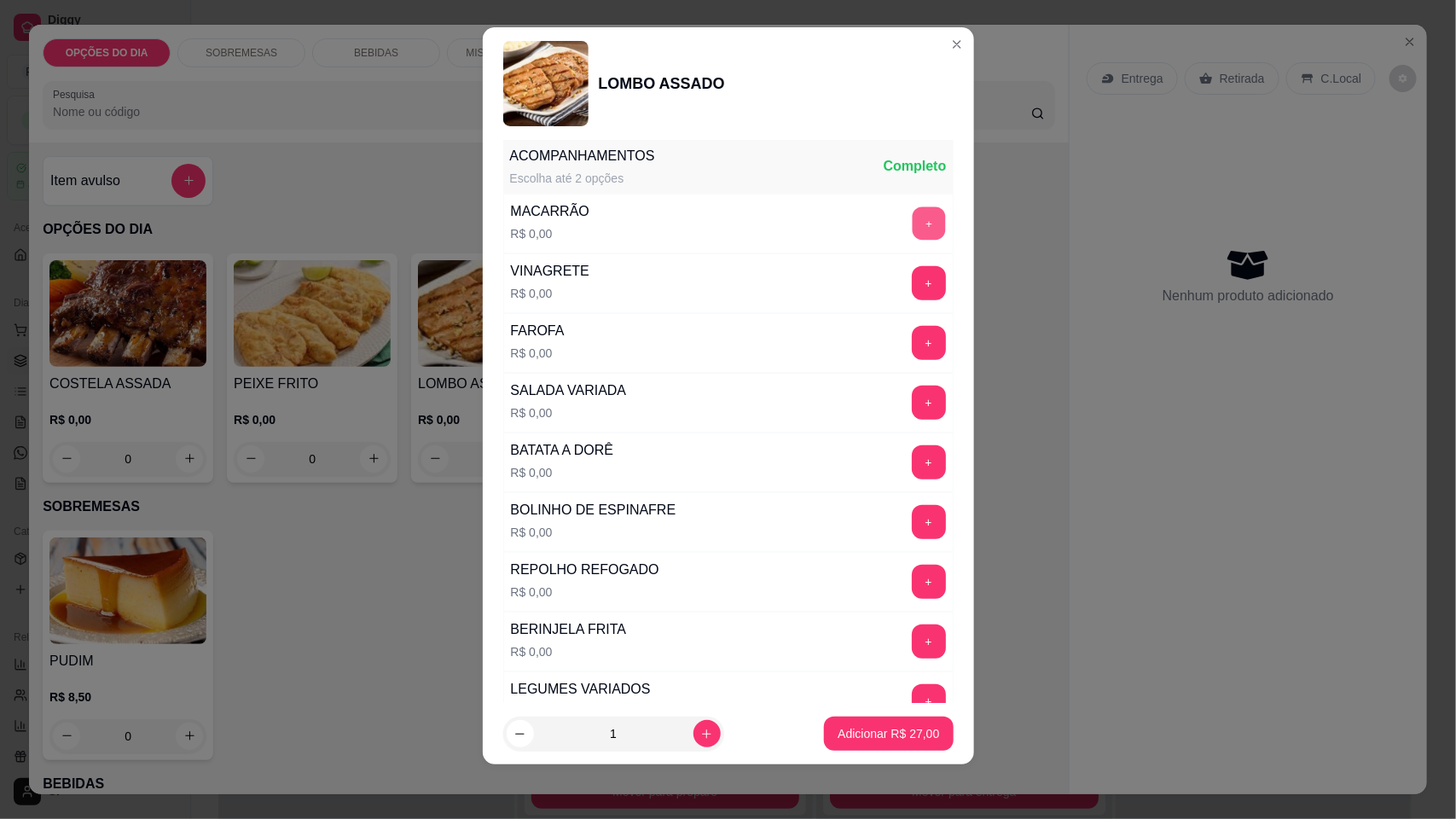 click on "+" at bounding box center (928, 224) 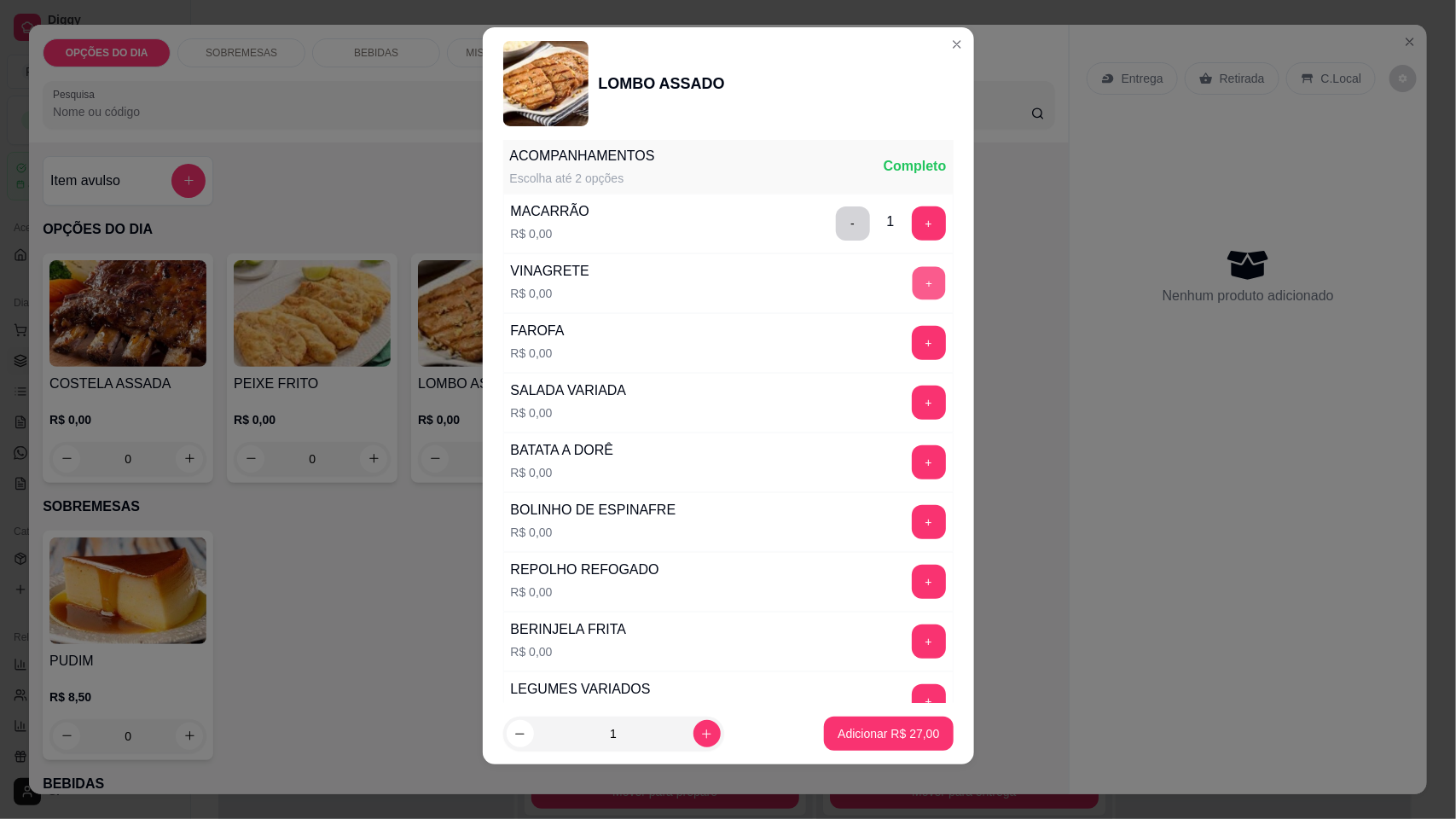 click on "+" at bounding box center [928, 283] 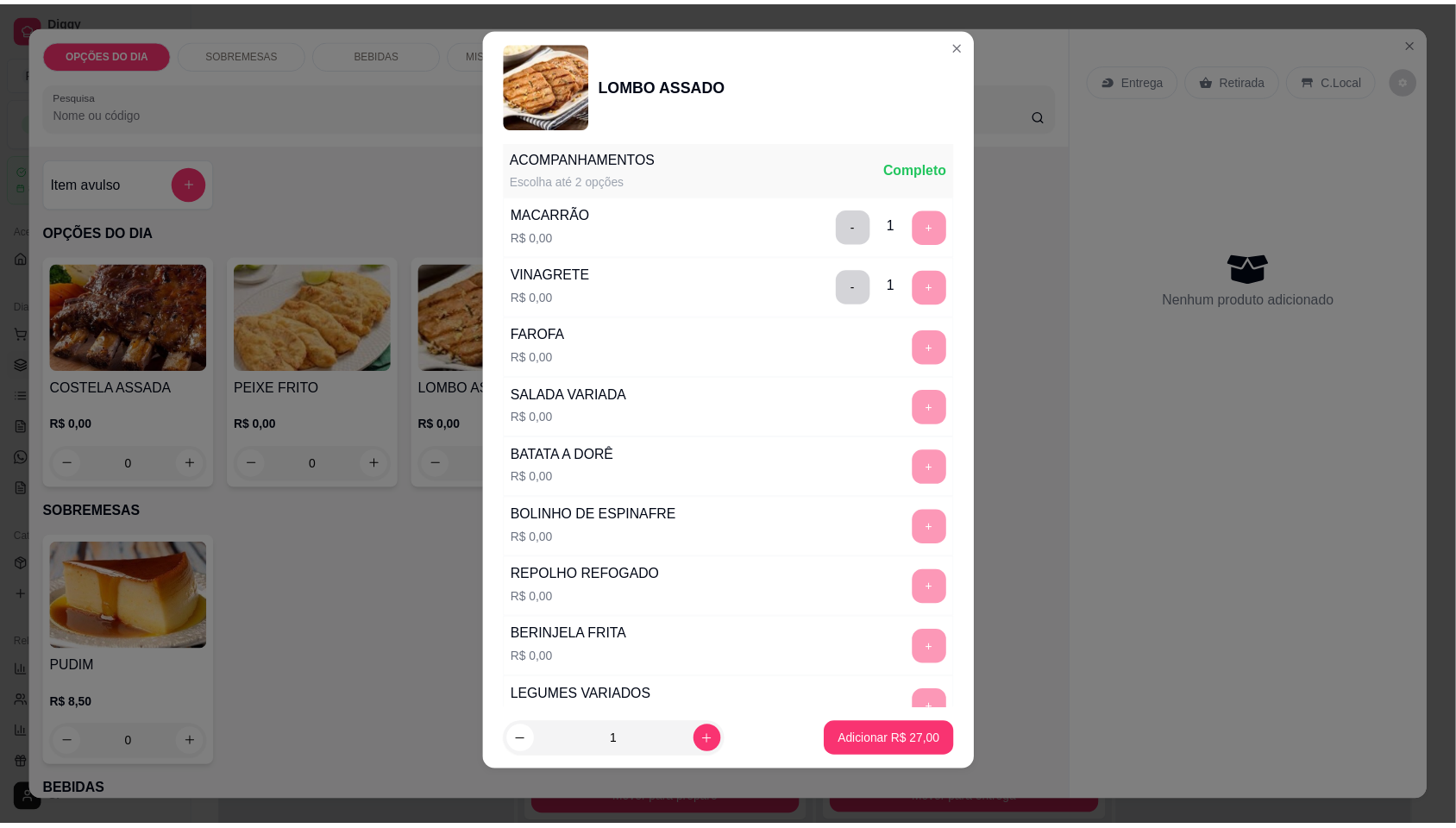 scroll, scrollTop: 803, scrollLeft: 0, axis: vertical 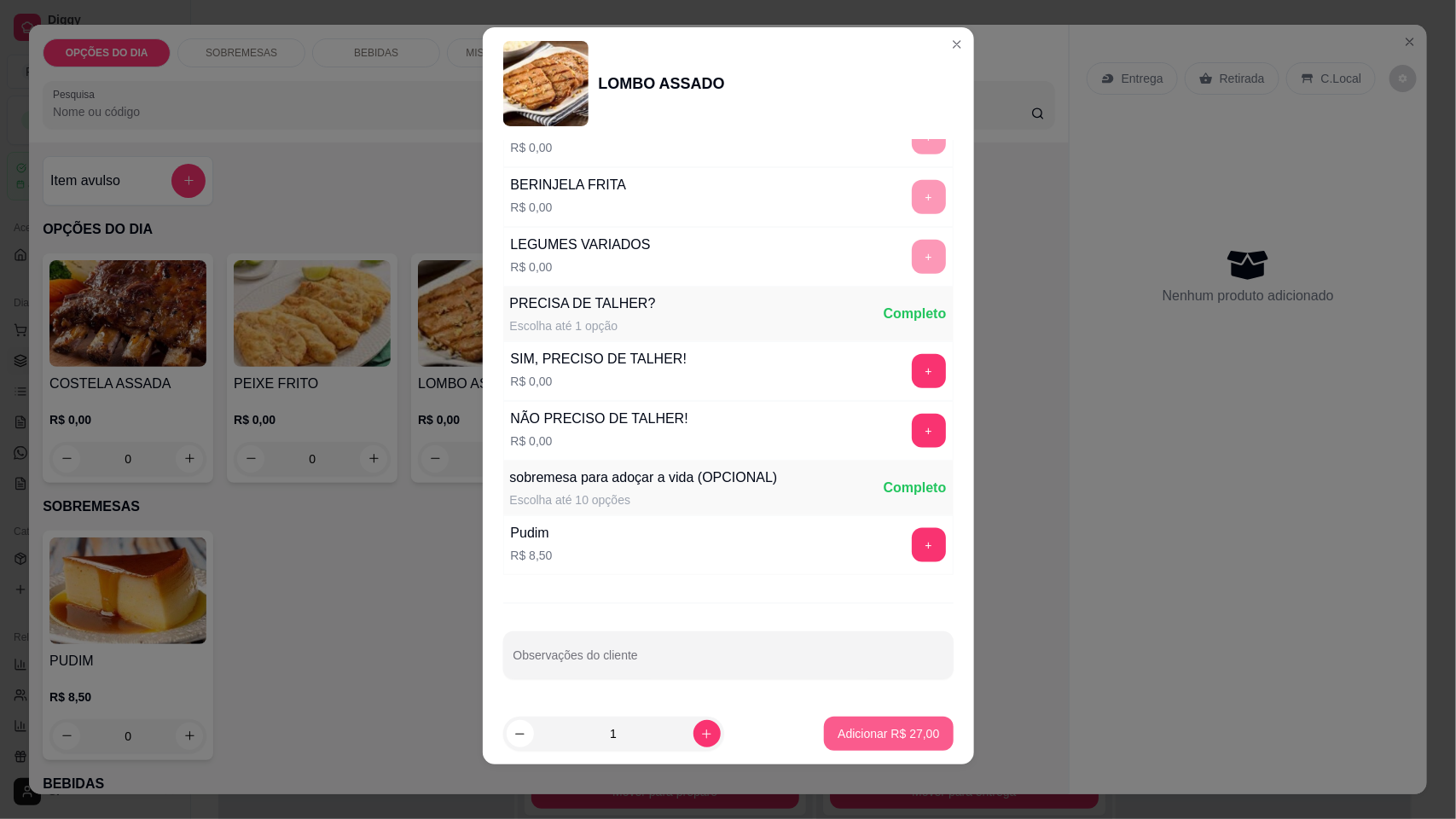 click on "Adicionar   R$ 27,00" at bounding box center (888, 734) 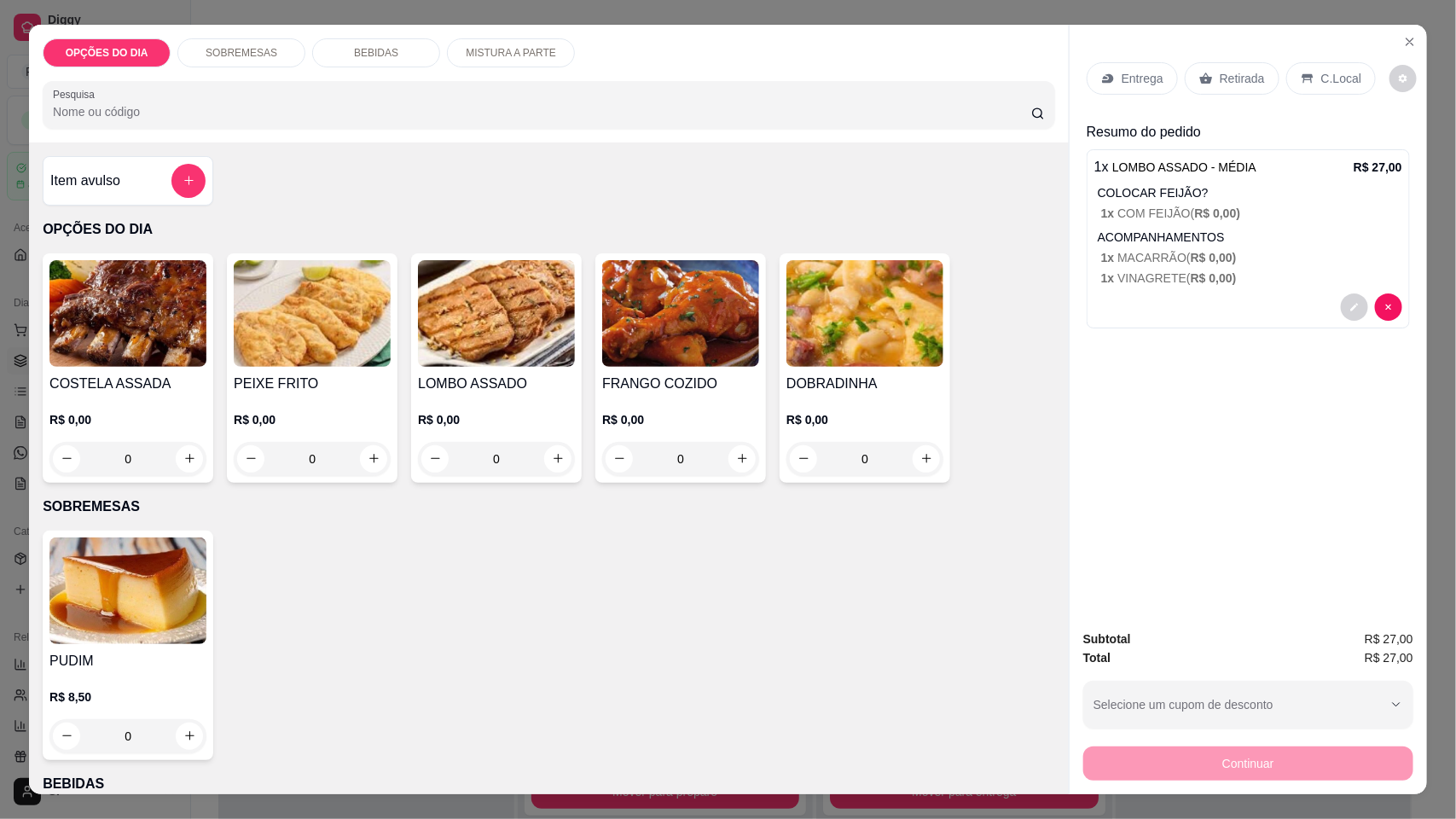 click on "Entrega" at bounding box center [1142, 78] 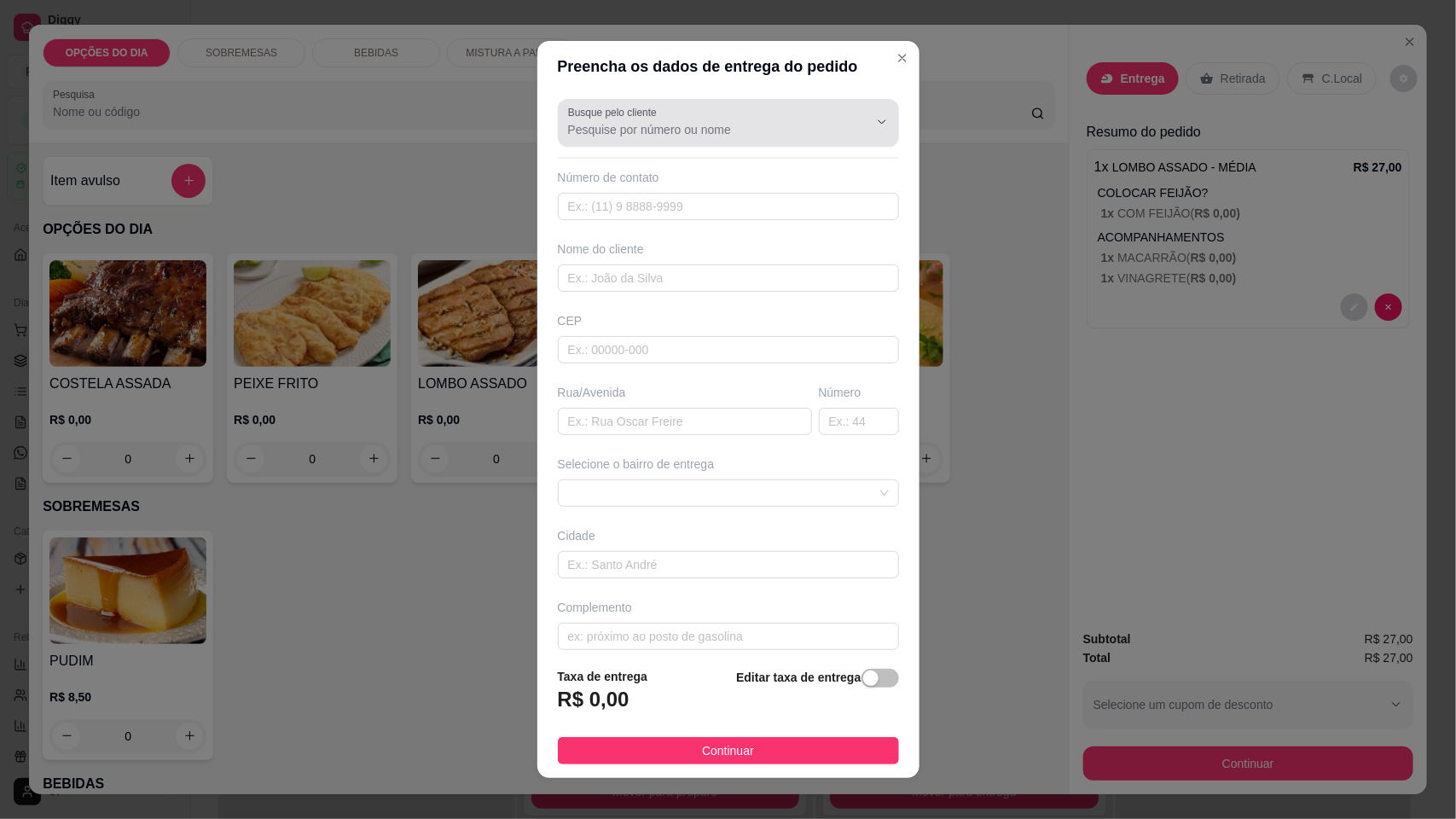 click at bounding box center (728, 123) 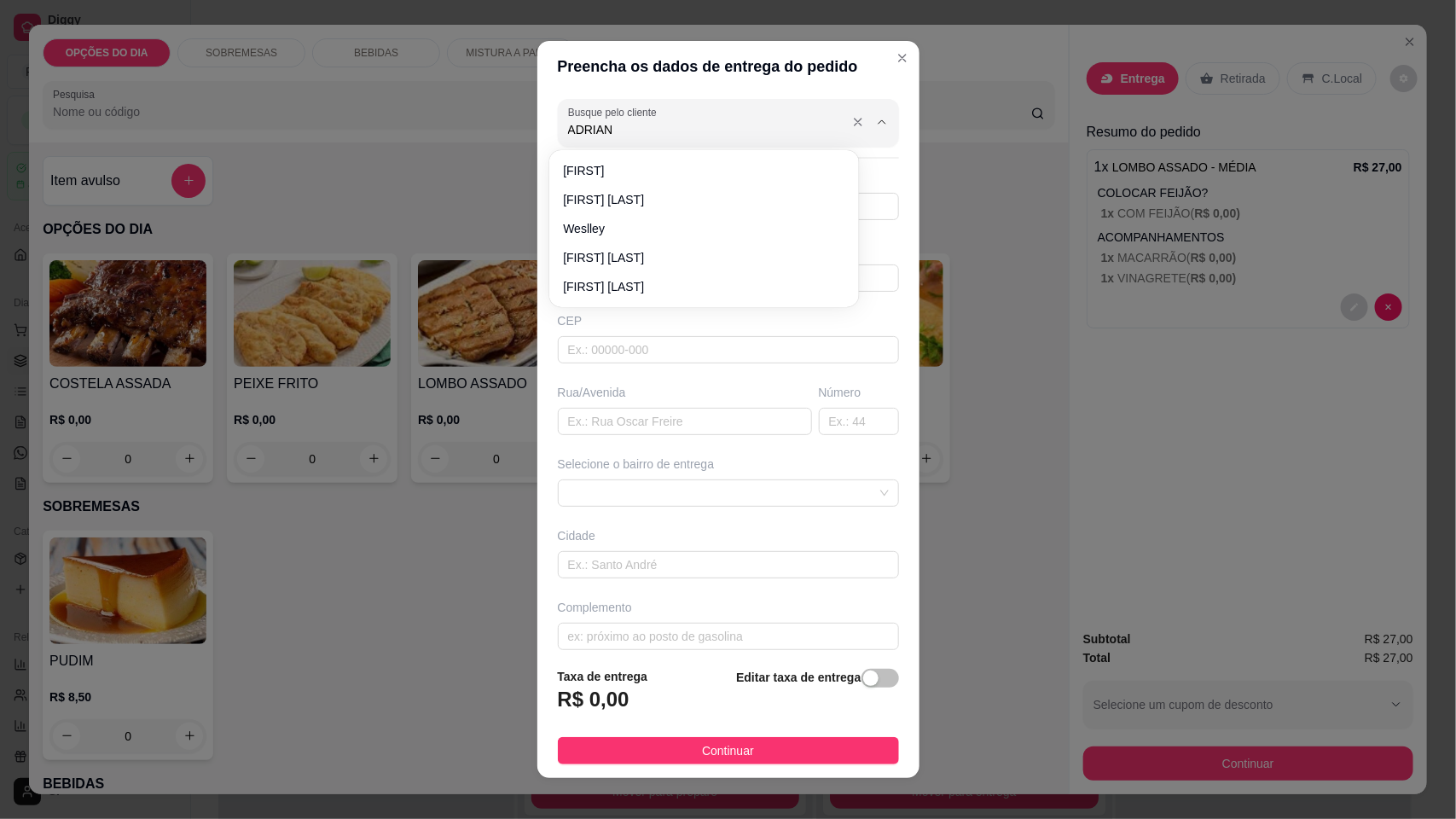 type on "ADRIANO" 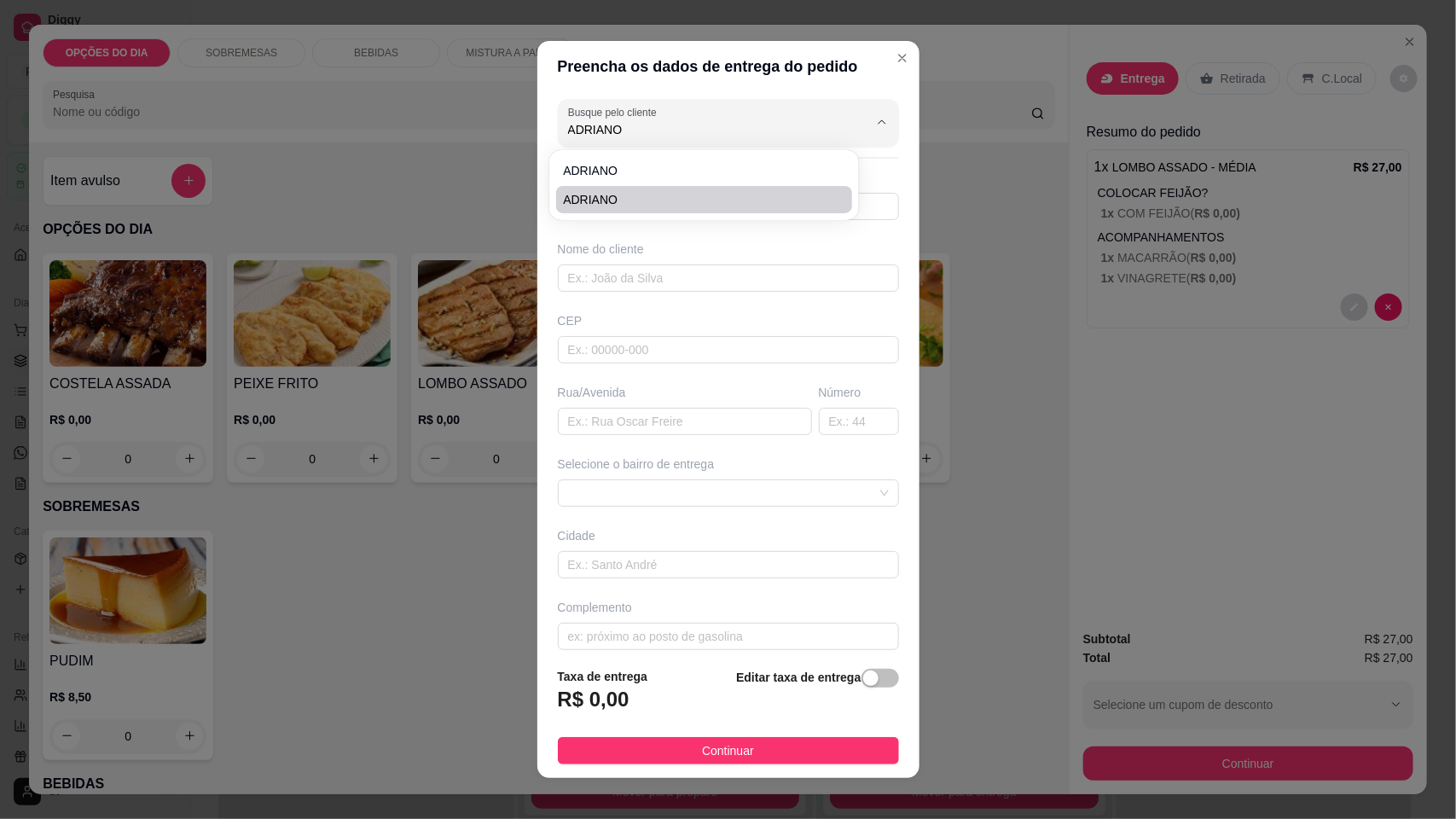 click on "ADRIANO" at bounding box center (695, 200) 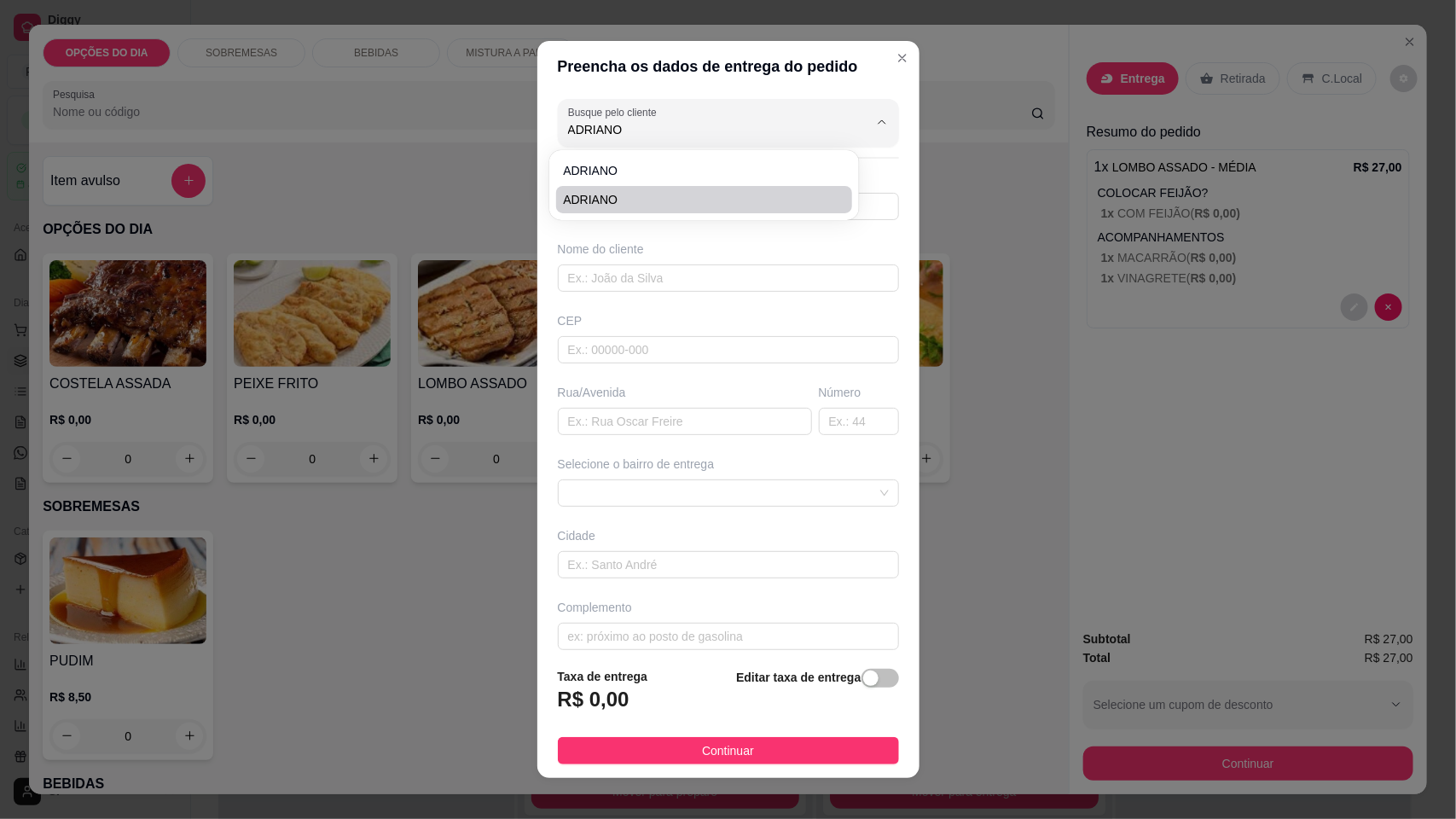 type on "12997343716" 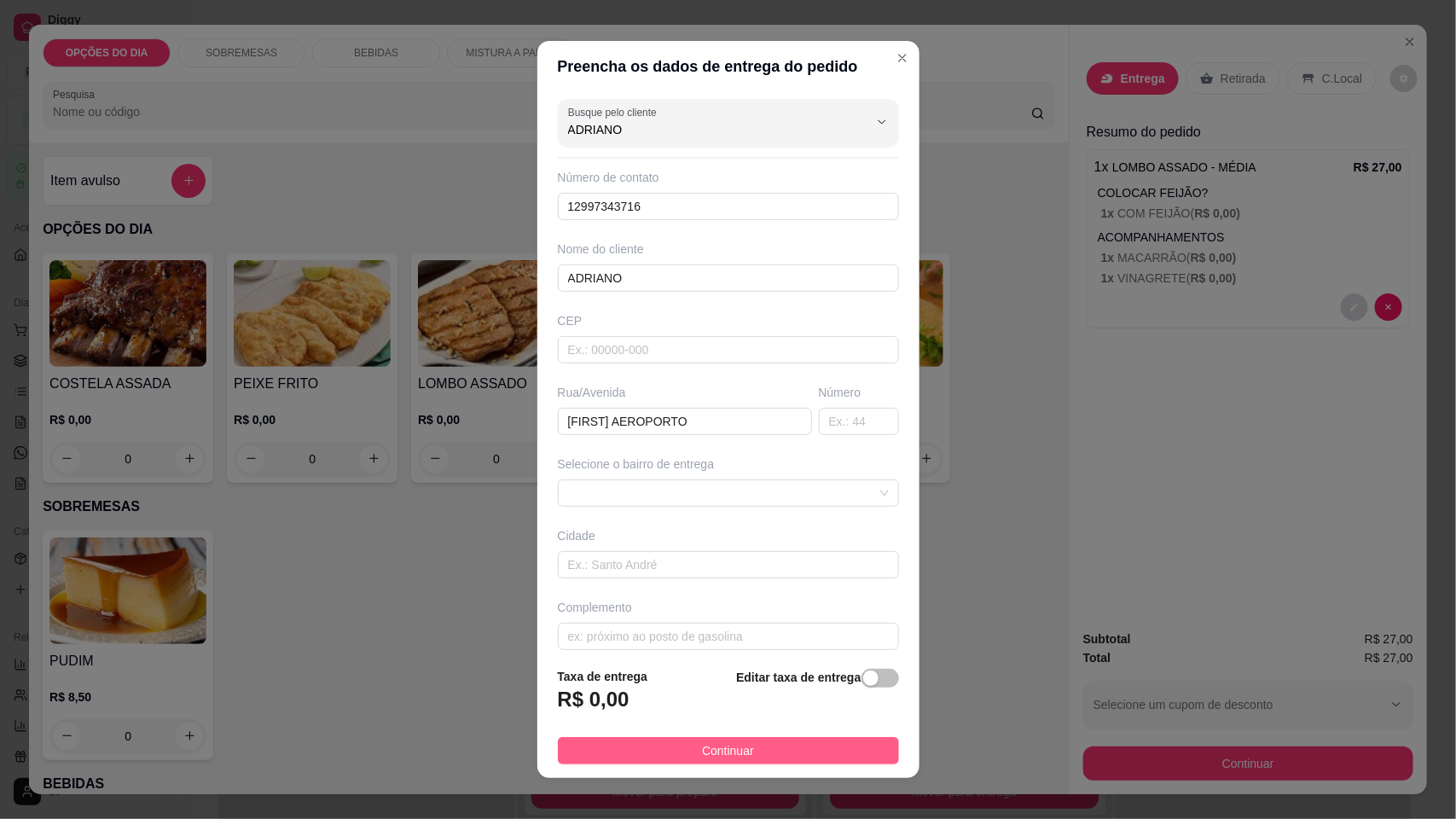 click on "Continuar" at bounding box center [728, 751] 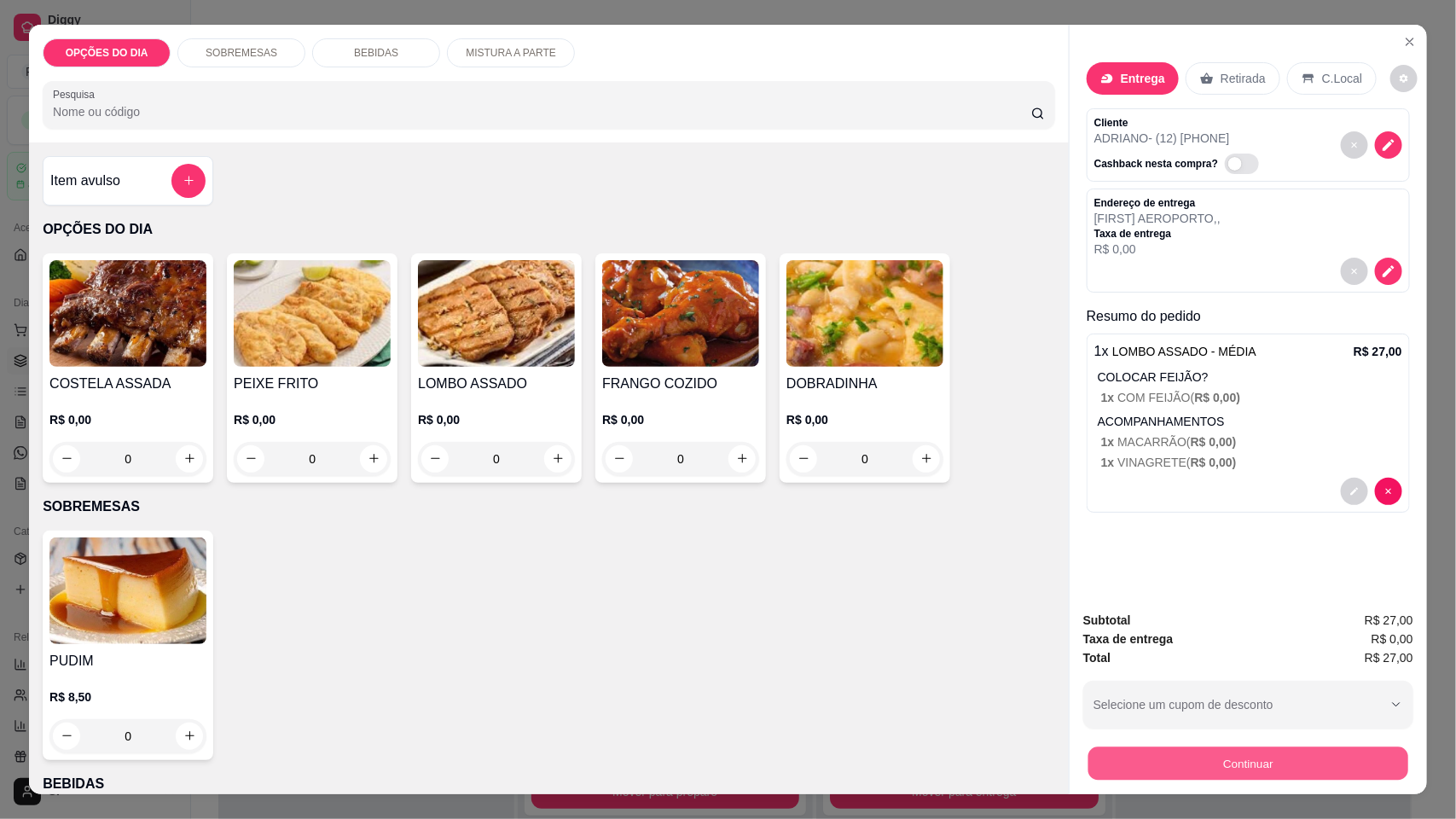 click on "Continuar" at bounding box center [1248, 764] 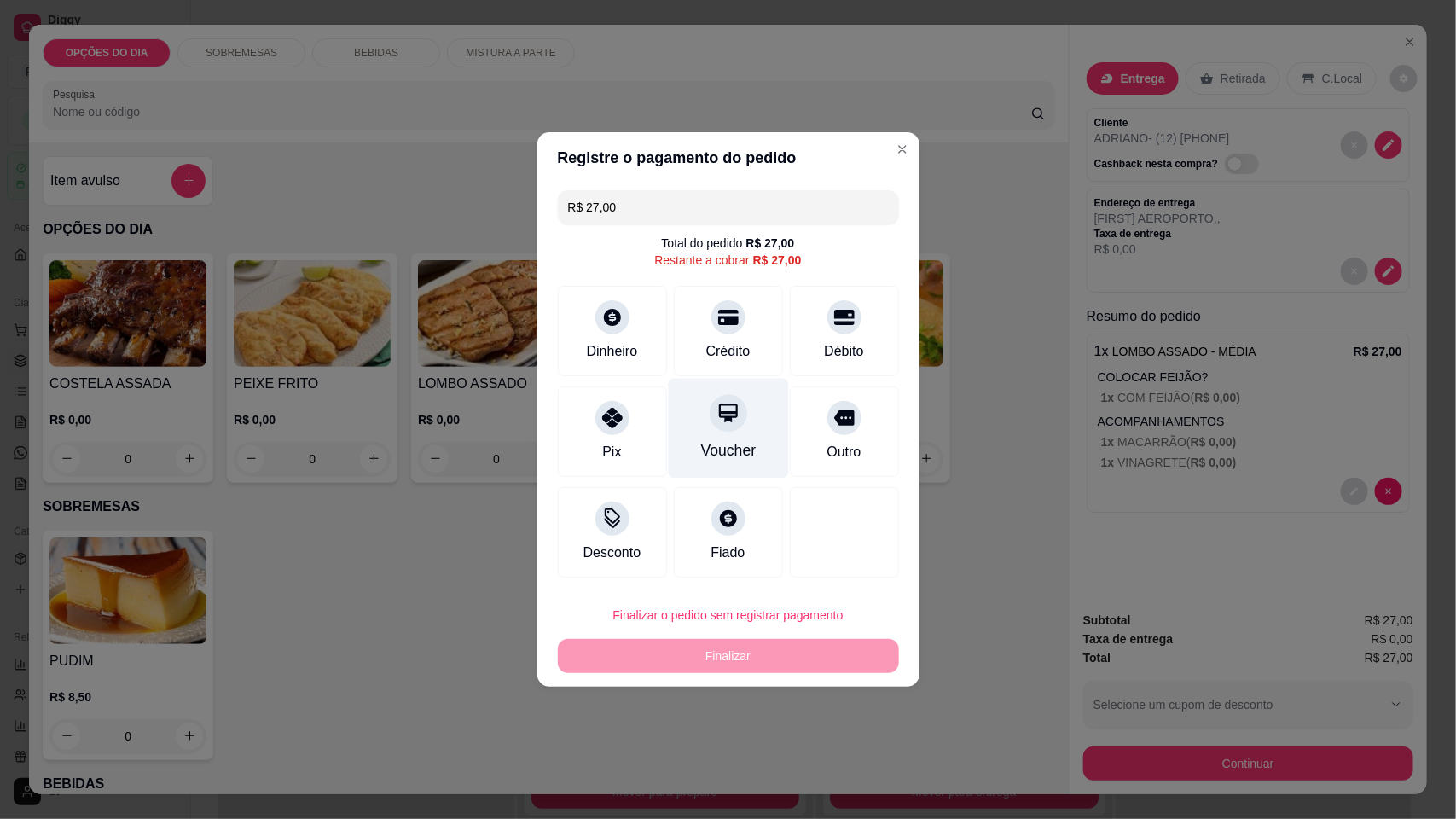 click on "Voucher" at bounding box center (728, 428) 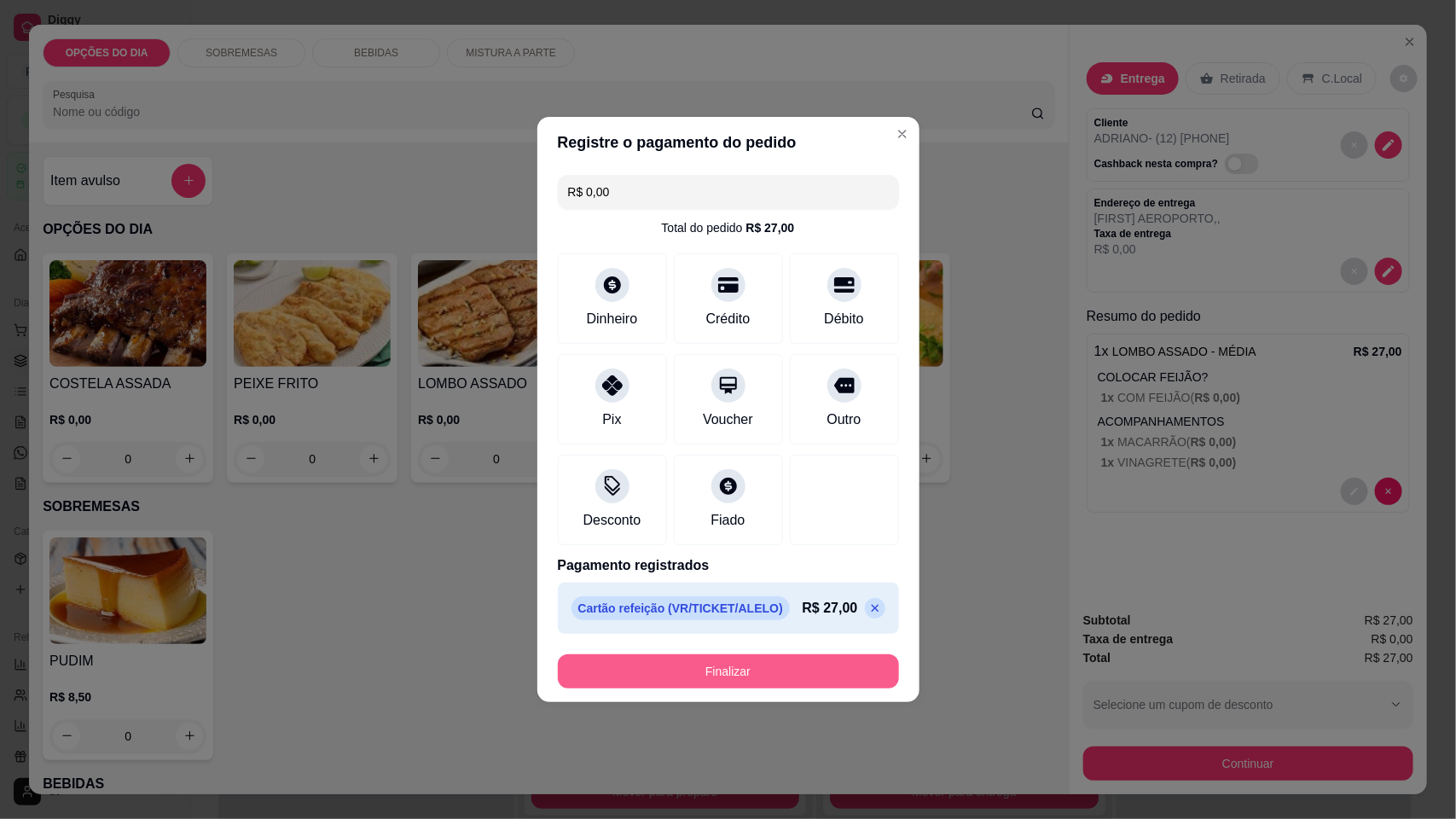 click on "Finalizar" at bounding box center (728, 671) 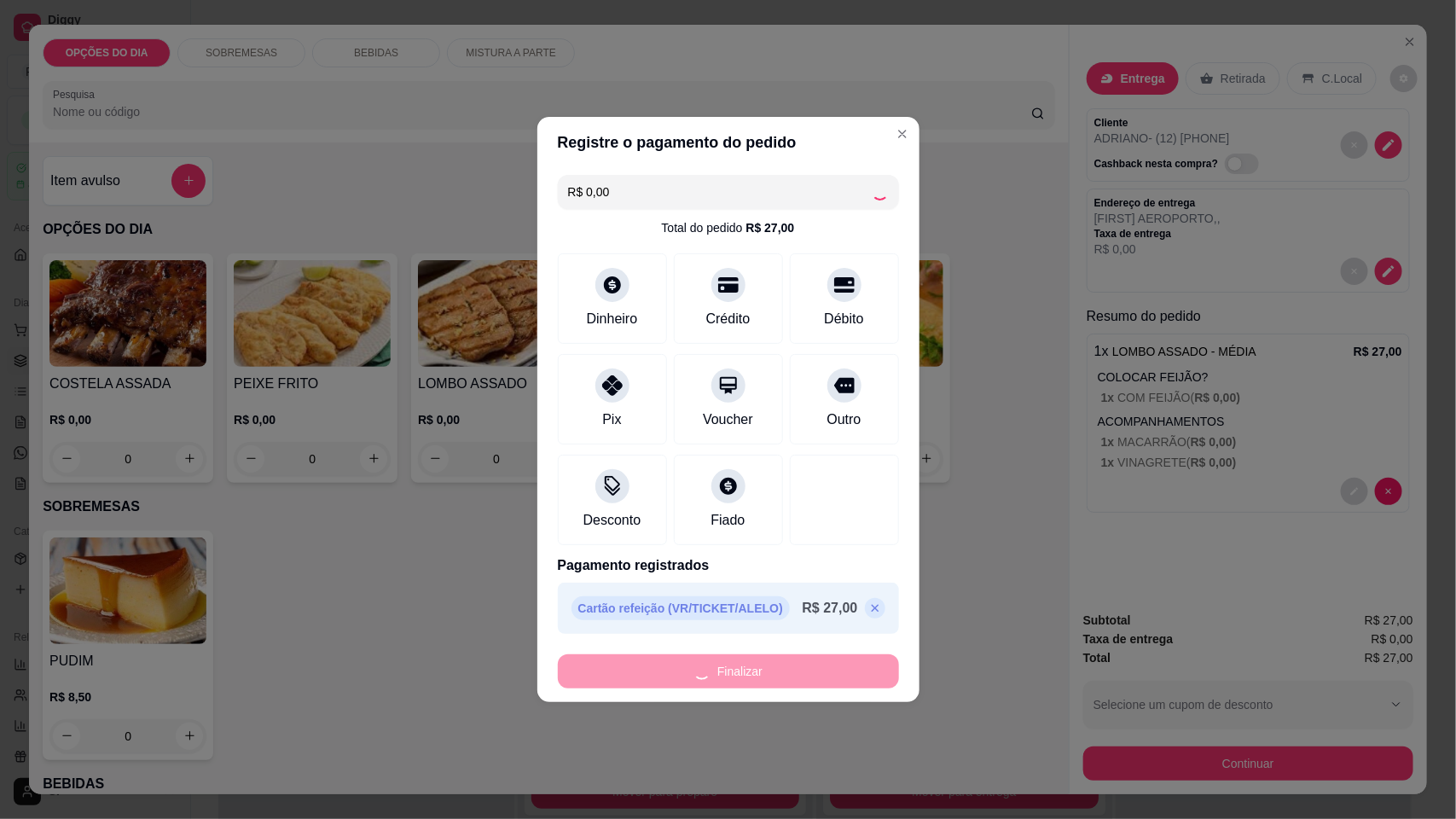 type on "-R$ 27,00" 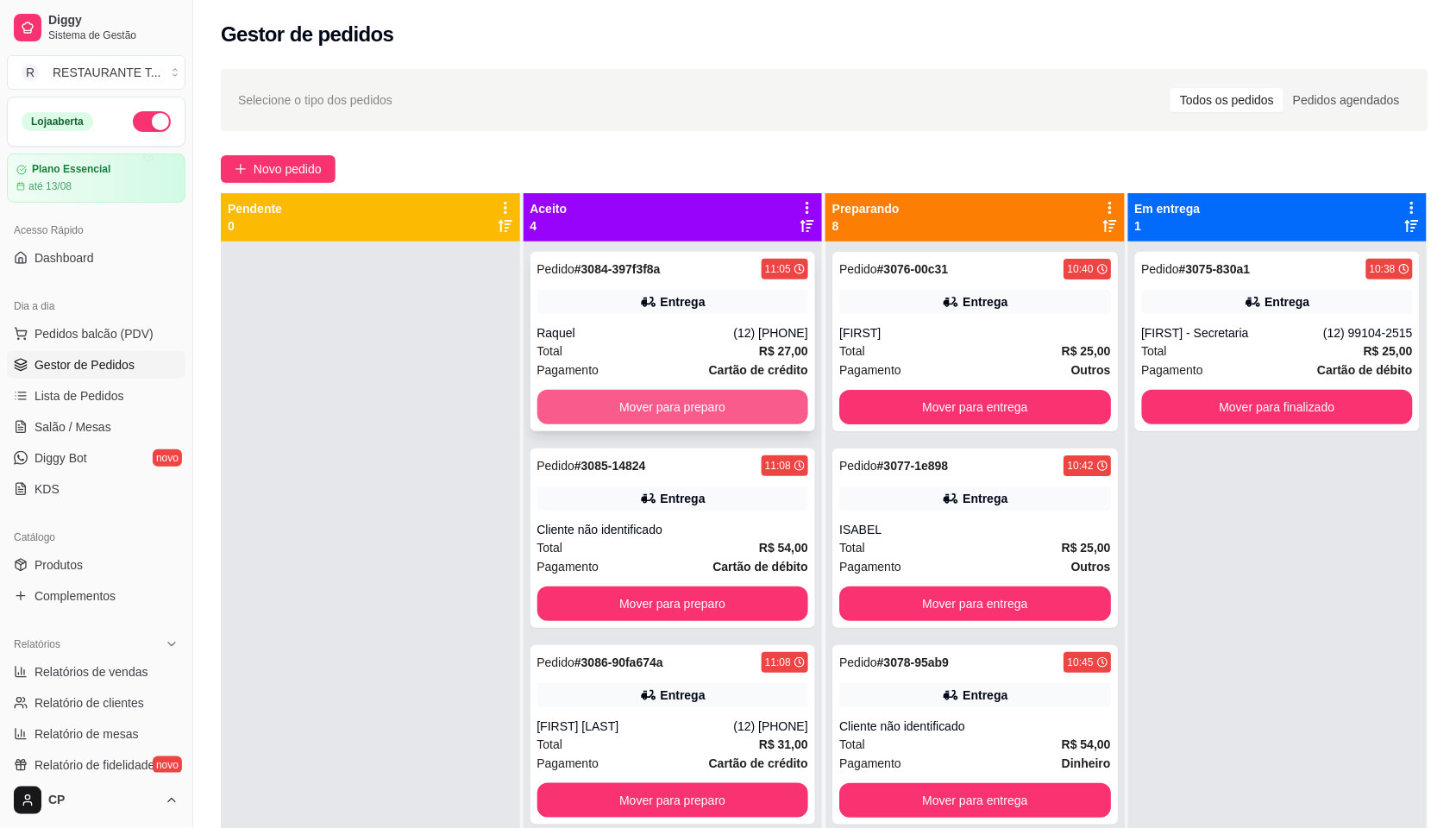 click on "Mover para preparo" at bounding box center [673, 407] 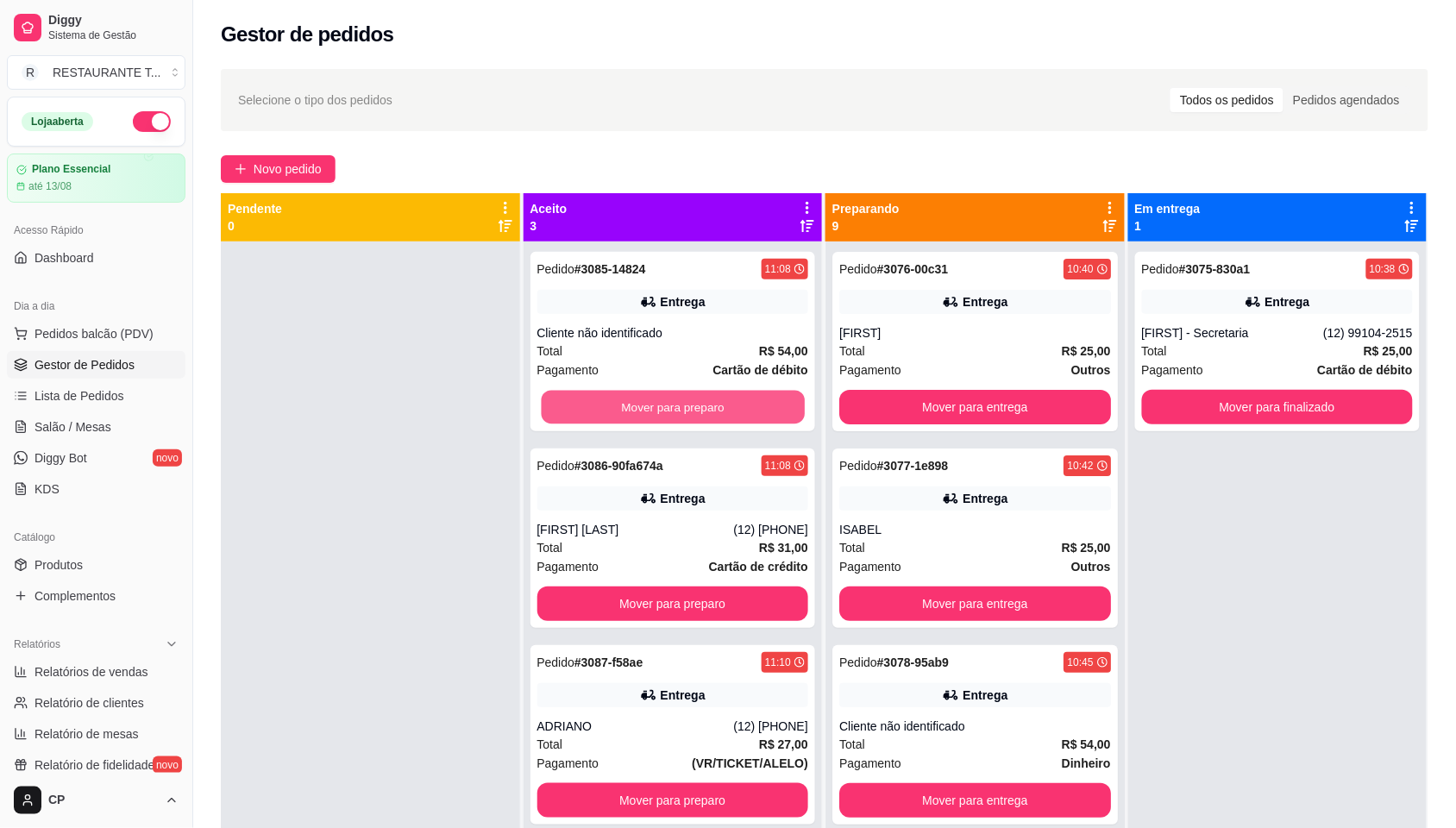 click on "Mover para preparo" at bounding box center (672, 407) 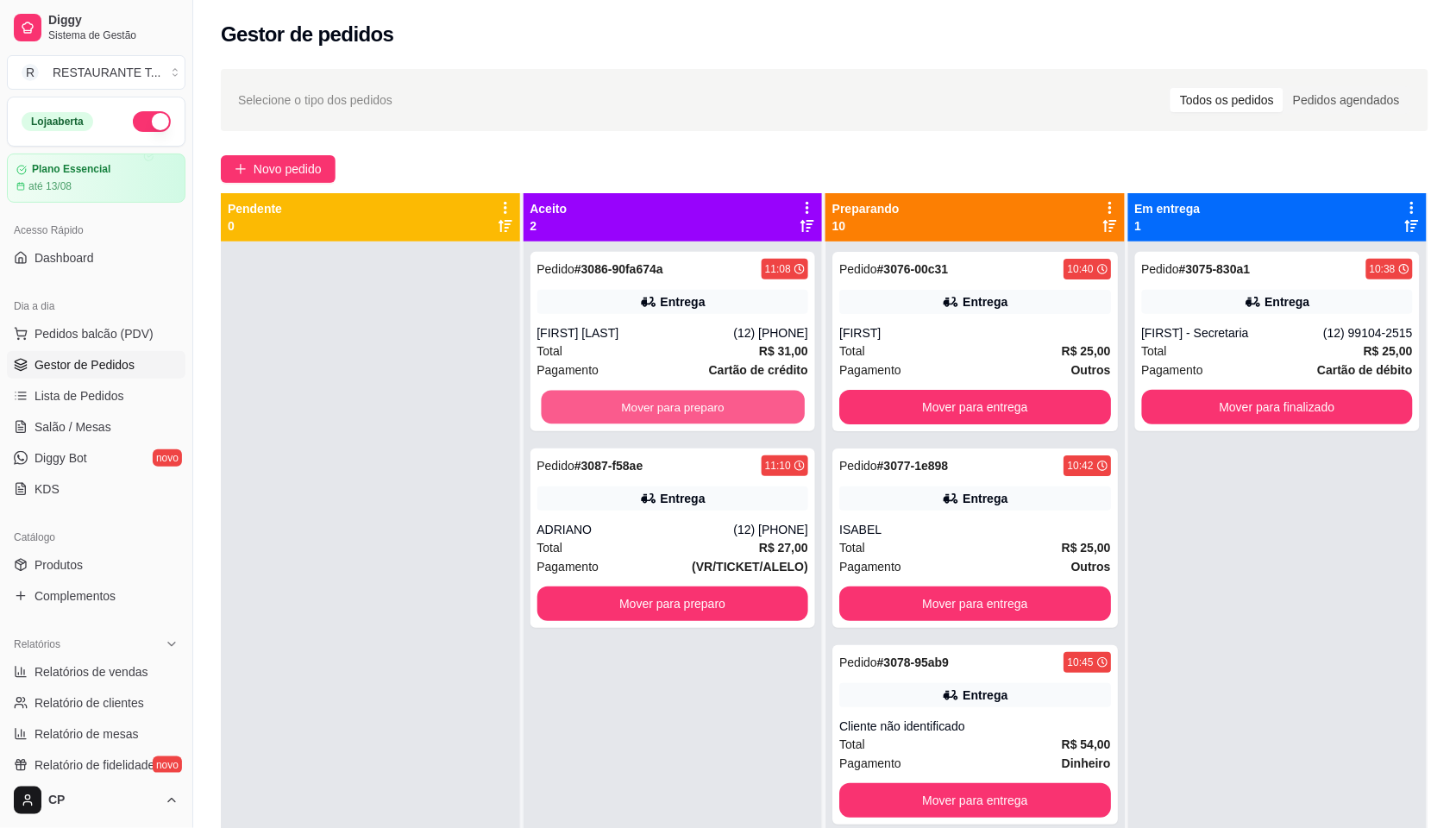 click on "Mover para preparo" at bounding box center (672, 407) 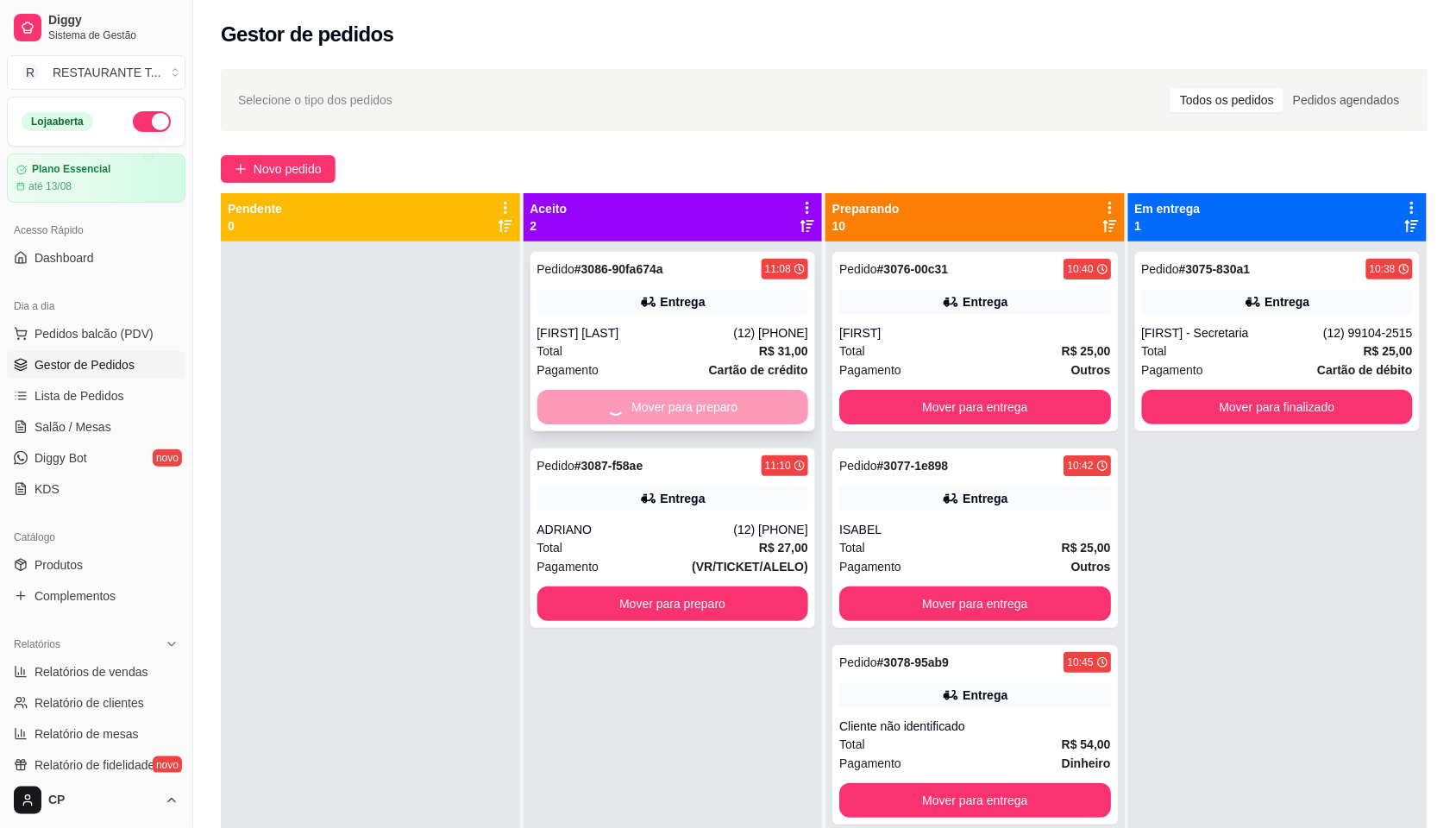 click on "Mover para preparo" at bounding box center [673, 407] 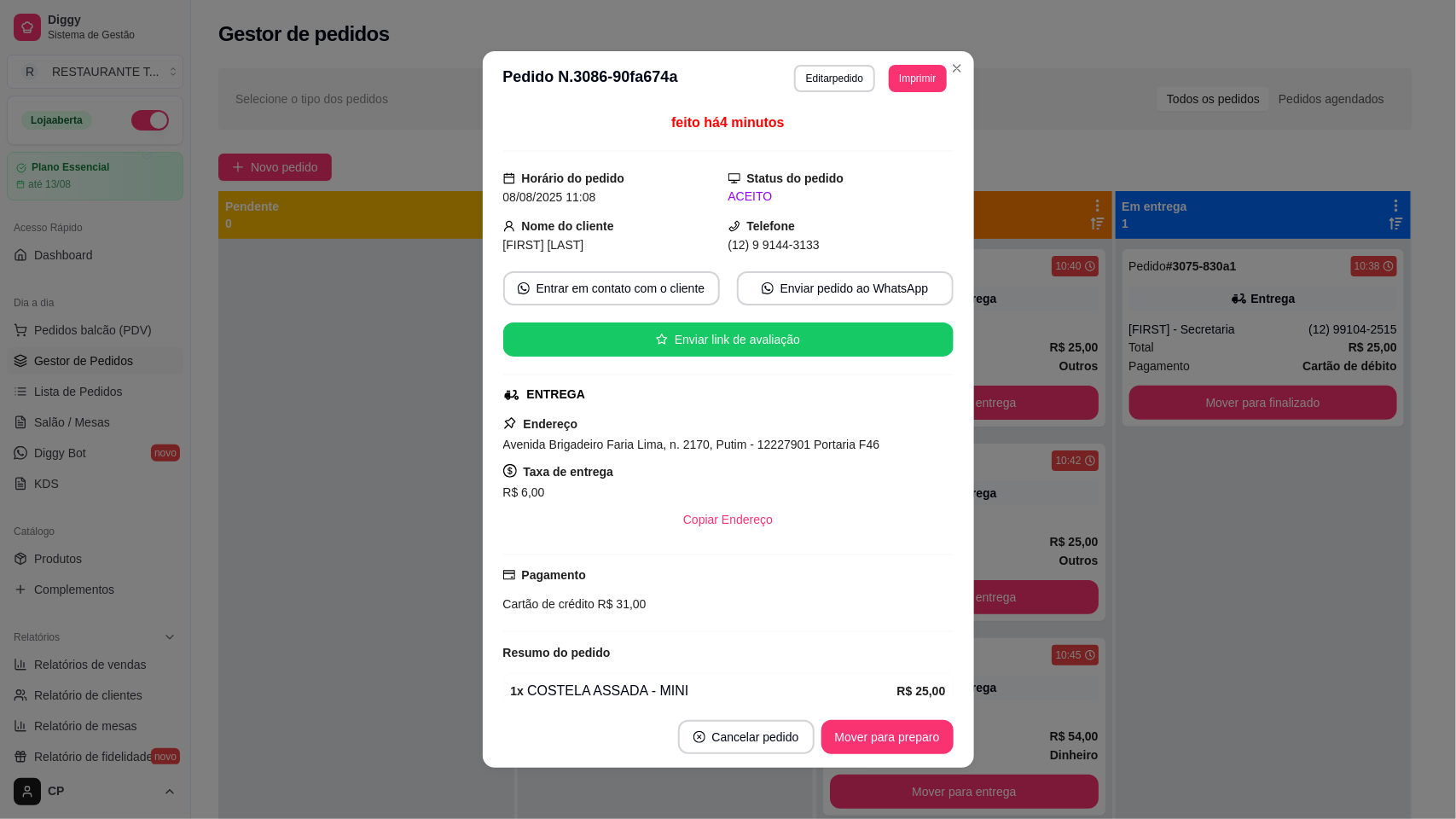 click on "Selecione o tipo dos pedidos Todos os pedidos Pedidos agendados Novo pedido Pendente 0 Aceito 1 Pedido # 3087-f58ae 11:10 Entrega ADRIANO ([PHONE]) Total R$ 27,00 Pagamento (VR/TICKET/ALELO) Mover para preparo Preparando 11 Pedido # 3076-00c31 10:40 Entrega DIRCE Total R$ 25,00 Pagamento Outros Mover para entrega Pedido # 3077-1e898 10:42 Entrega ISABEL Total R$ 25,00 Pagamento Outros Mover para entrega Pedido # 3078-95ab9 10:45 Entrega Cliente não identificado Total R$ 54,00 Pagamento Dinheiro Mover para entrega Pedido # 3079-a09290c5 10:51 Entrega Claudia Regina ([PHONE]) Total R$ 34,00 Pagamento Transferência Pix Mover para entrega Pedido # 3080-84300 10:54 Entrega ELISANGELA FERREIRA ([PHONE]) Total R$ 25,00 Pagamento Cartão de débito Mover para entrega Pedido # 3081-e320c39a 10:55 Entrega Gabriel Vieira ([PHONE]) Total R$ 28,50 Pagamento Transferência Pix Mover para entrega Pedido # 3082-342a352c 11:00 Entrega Nadson ([PHONE]) Total R$ 27,00 Pagamento #" at bounding box center (815, 544) 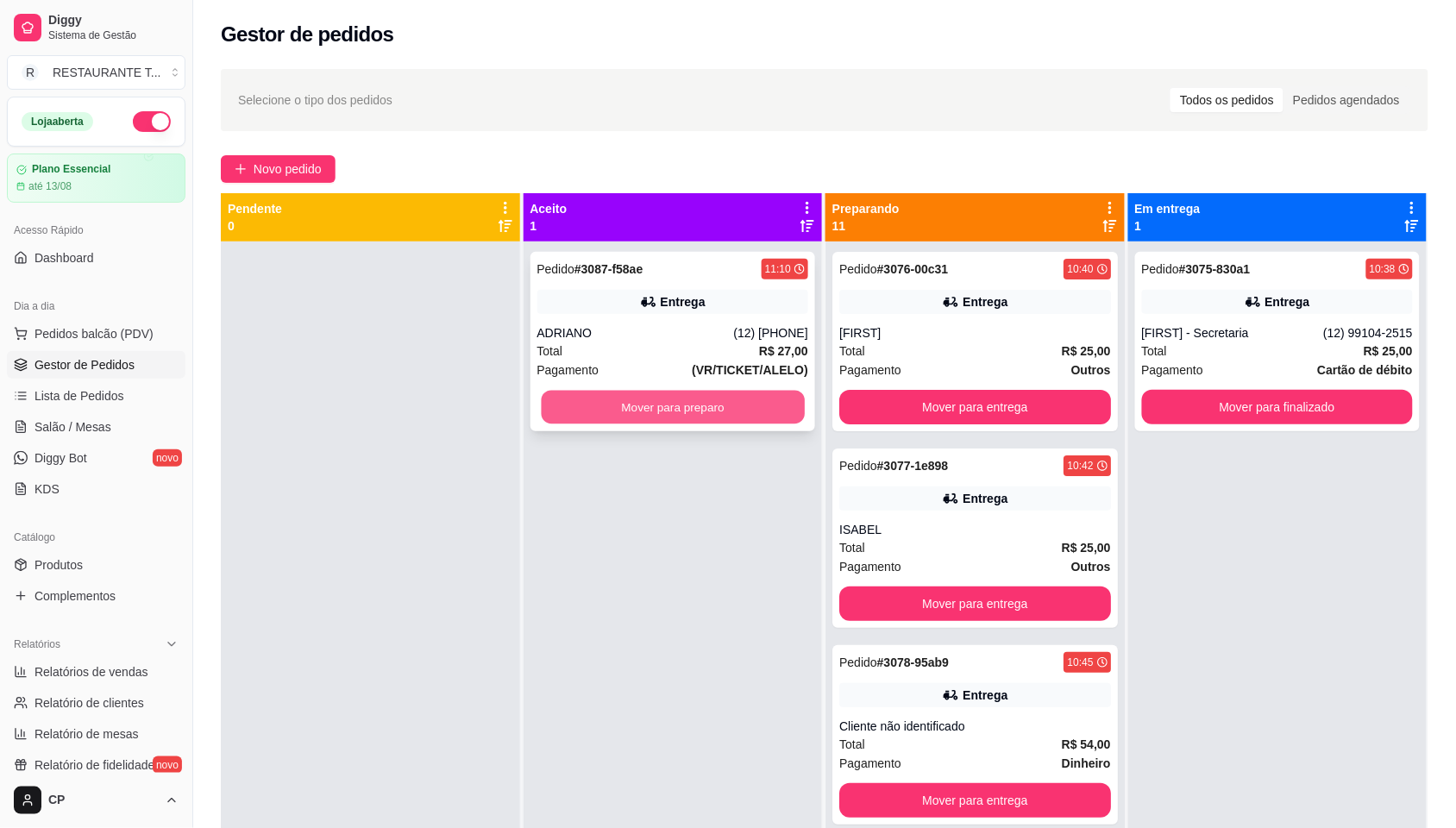 click on "Mover para preparo" at bounding box center (672, 407) 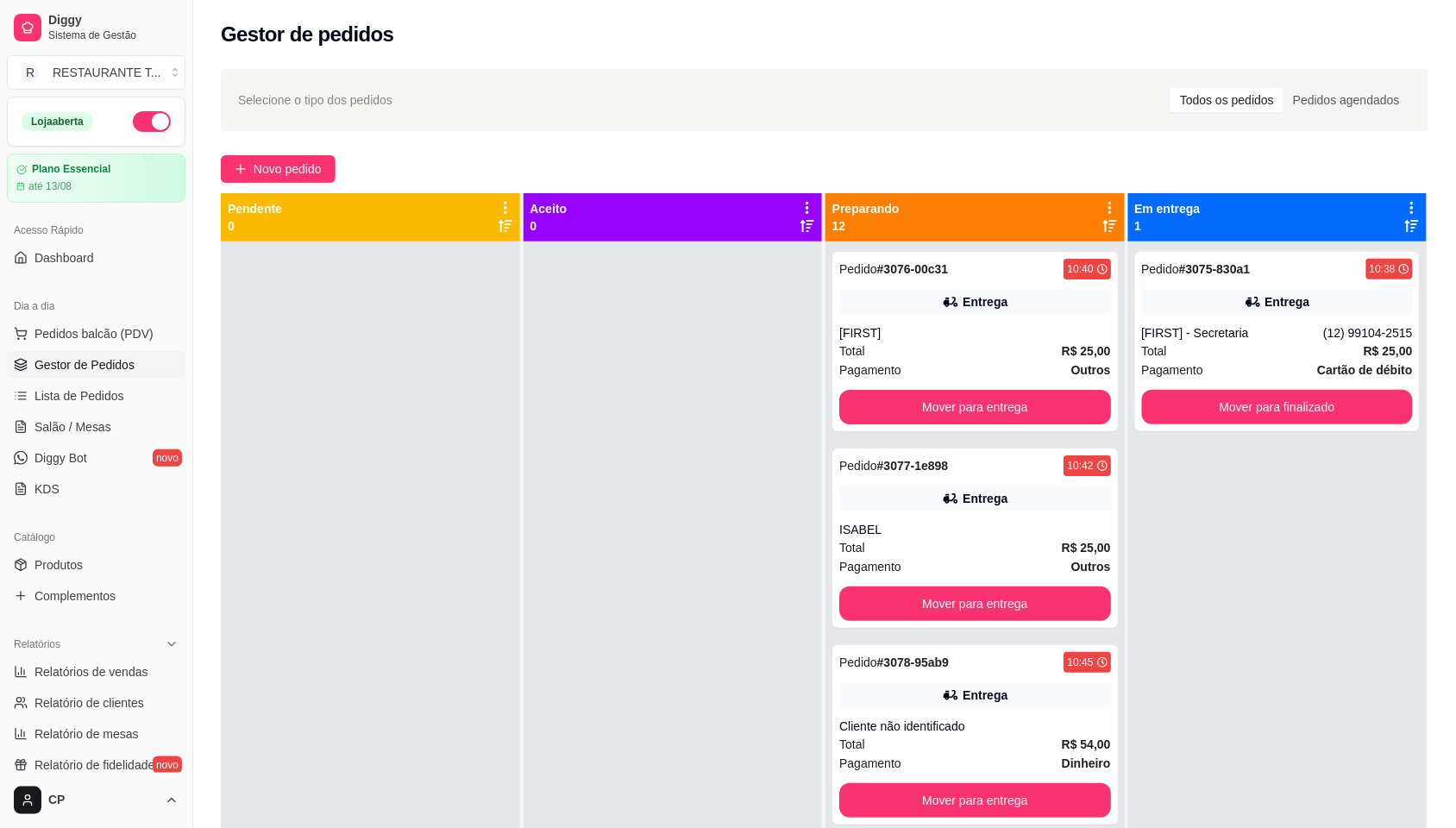 scroll, scrollTop: 724, scrollLeft: 0, axis: vertical 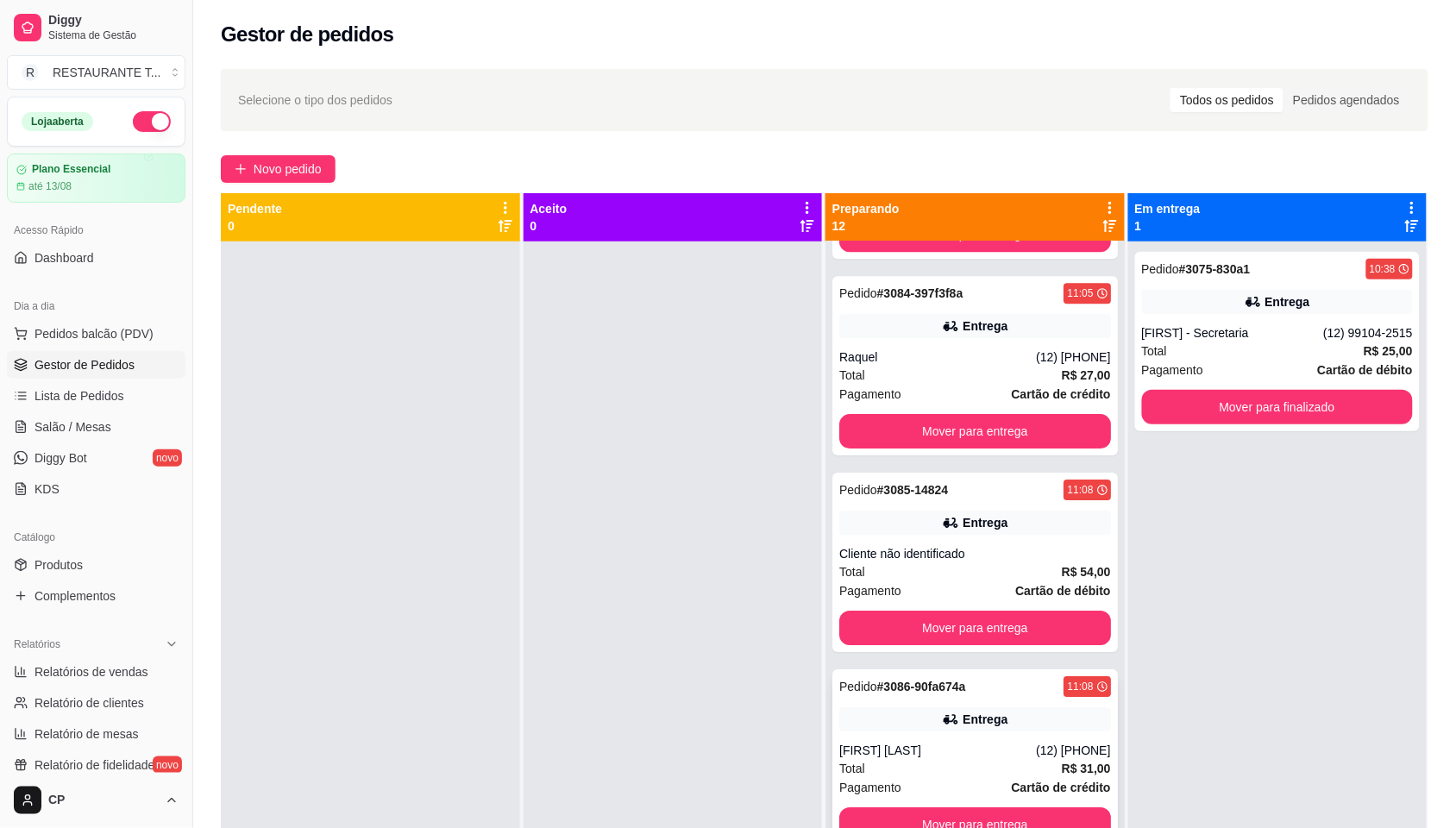 click on "Total R$ 31,00" at bounding box center [975, 768] 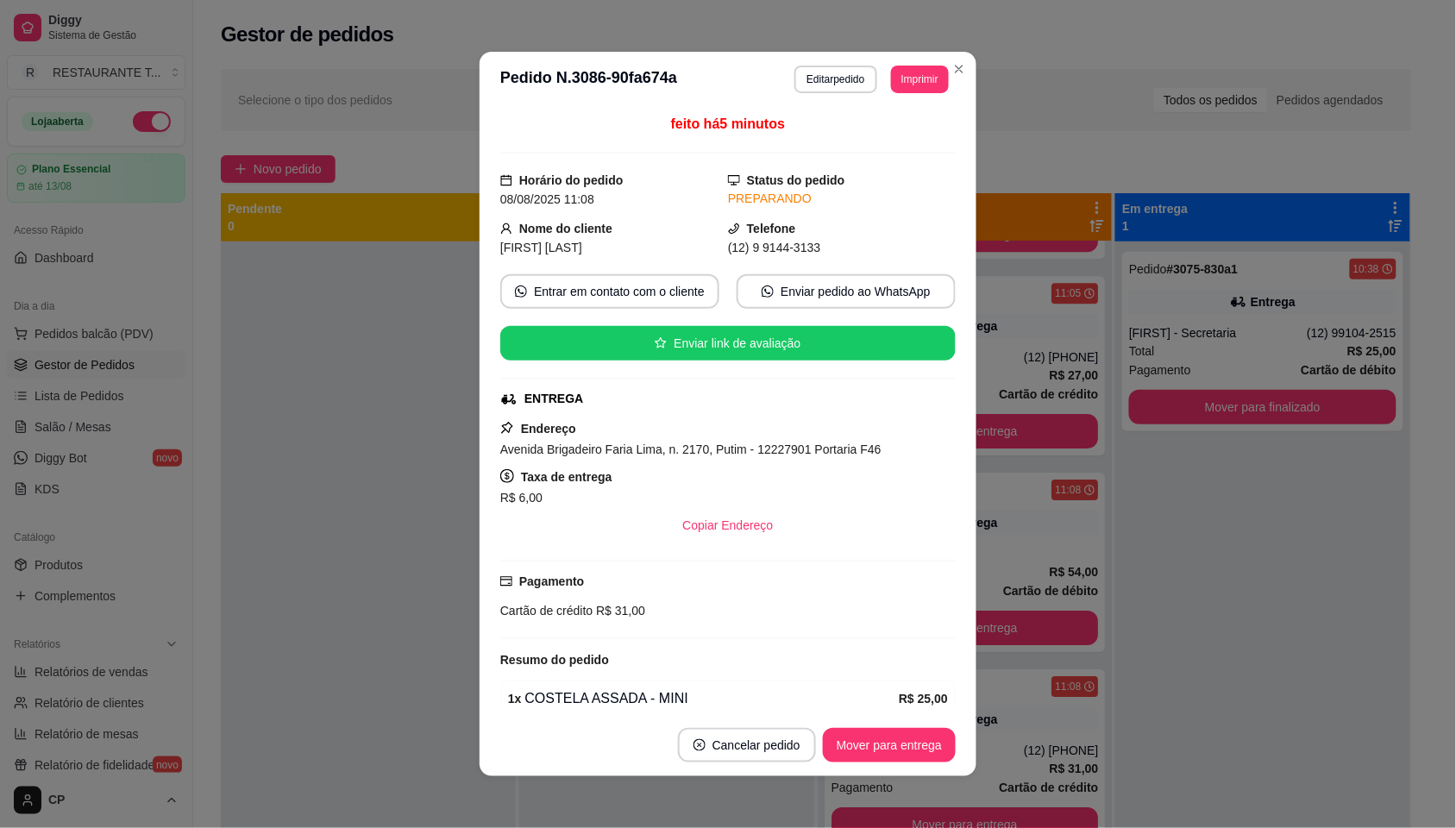 scroll, scrollTop: 0, scrollLeft: 0, axis: both 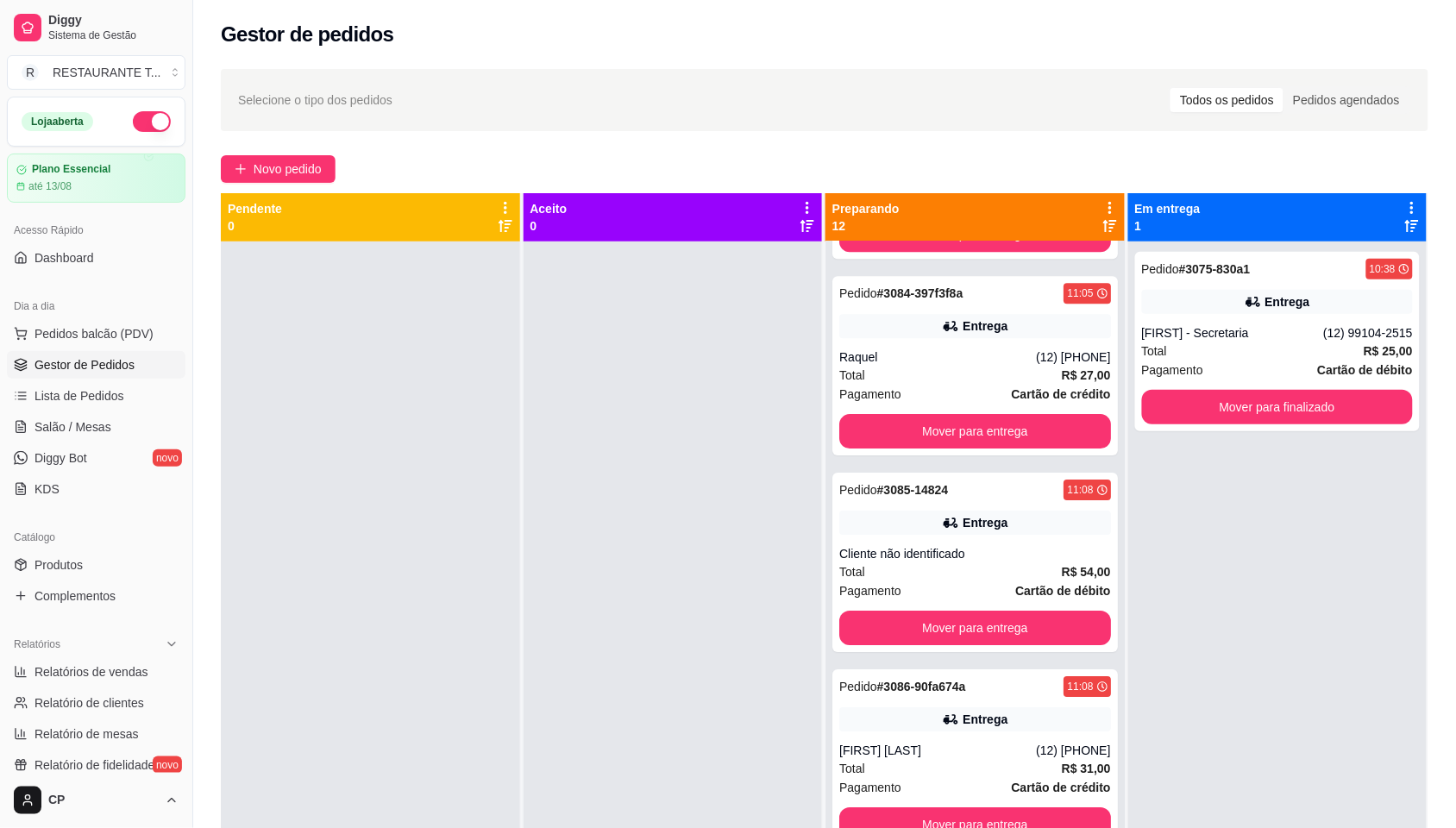 click on "Selecione o tipo dos pedidos Todos os pedidos Pedidos agendados" at bounding box center [825, 100] 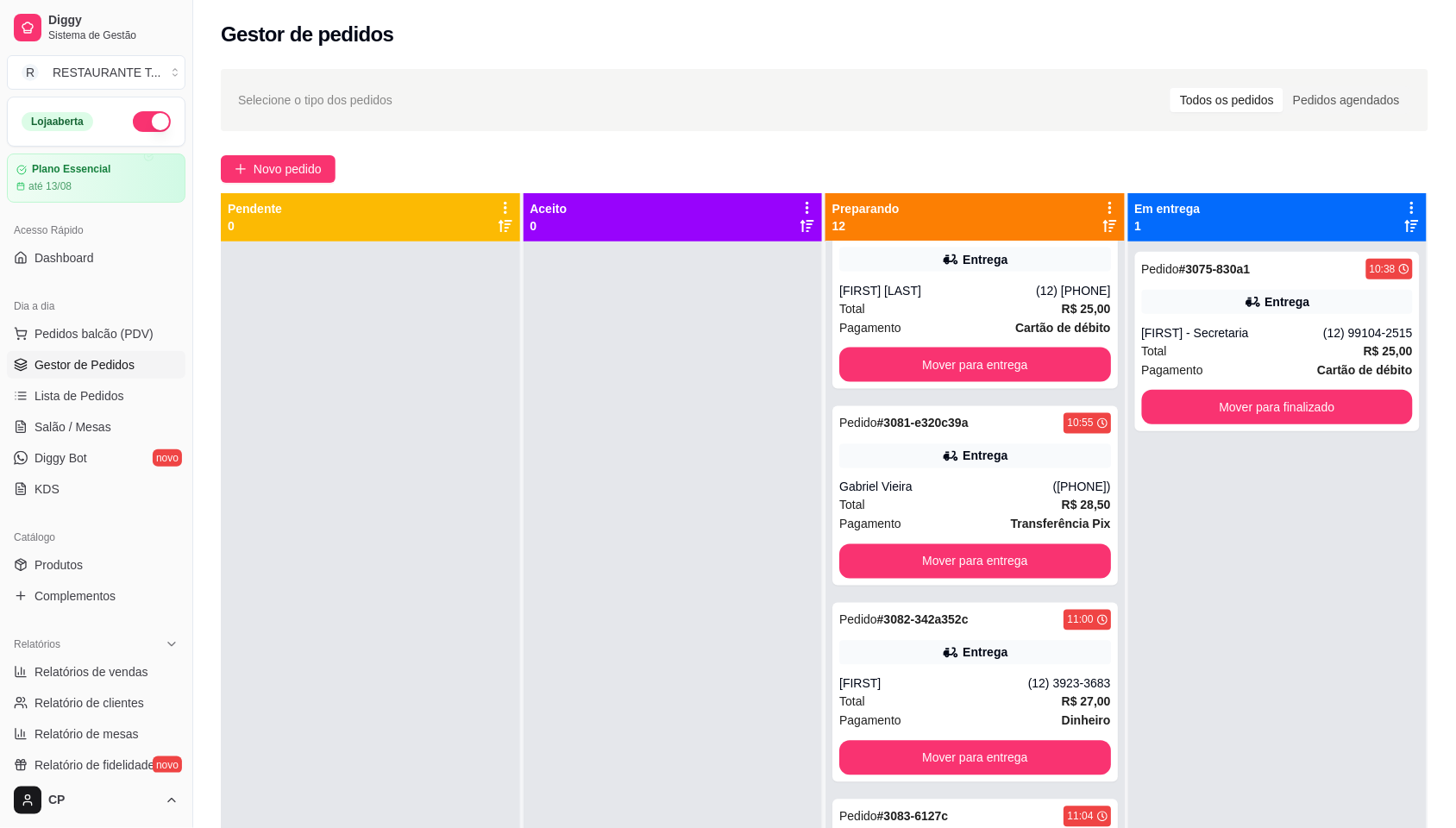 scroll, scrollTop: 104, scrollLeft: 0, axis: vertical 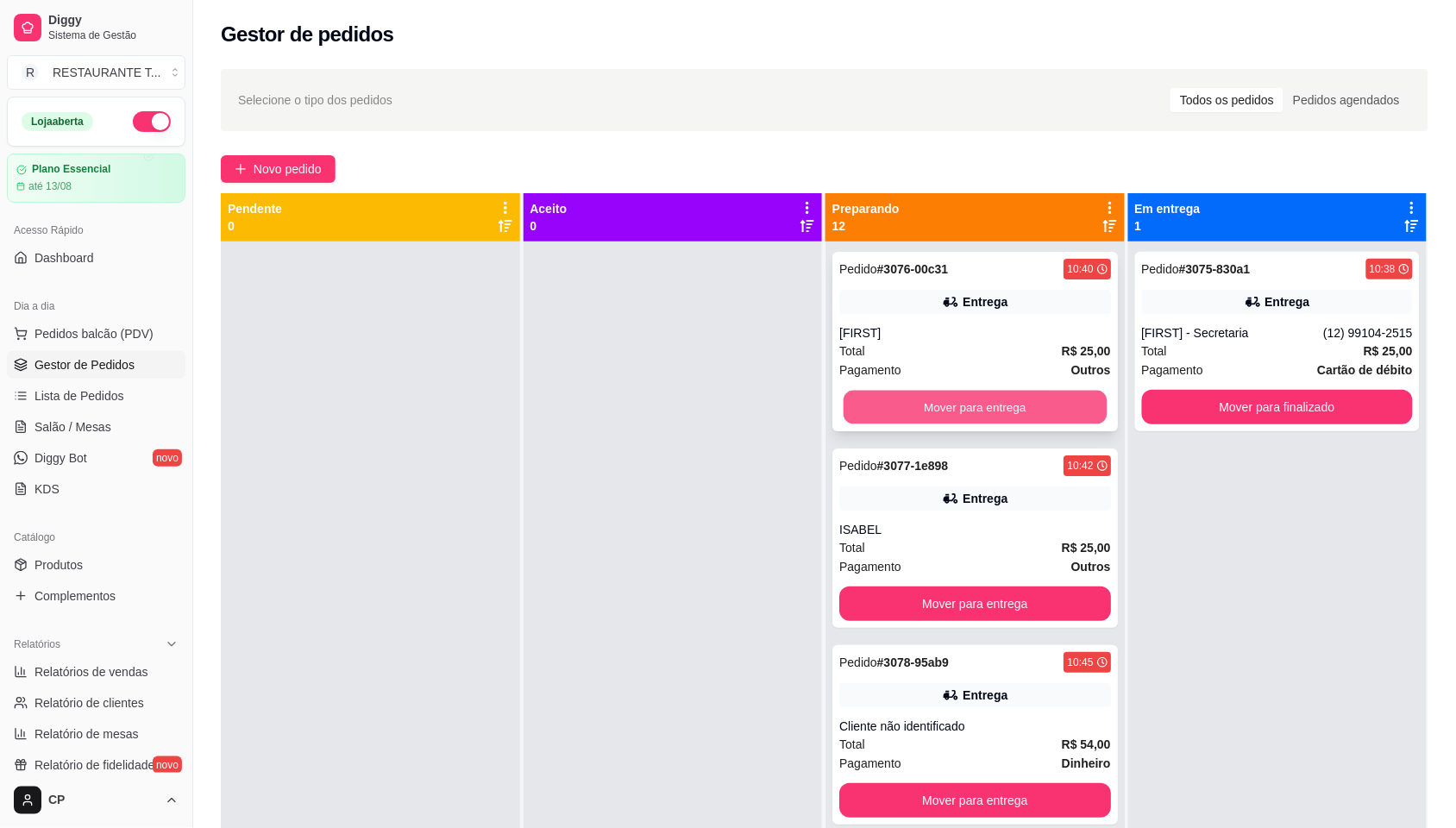 click on "Mover para entrega" at bounding box center (975, 407) 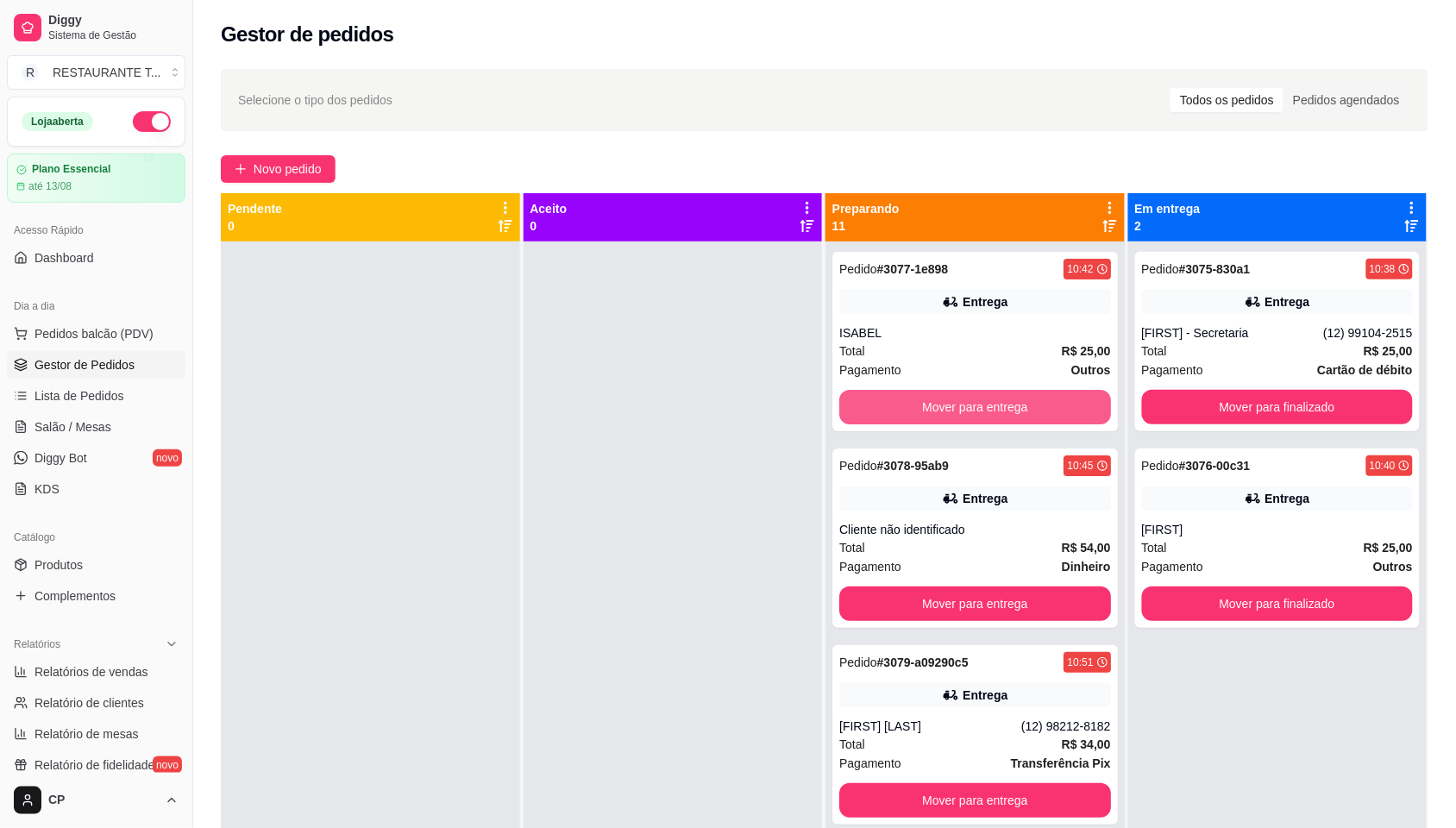 click on "Mover para entrega" at bounding box center [975, 407] 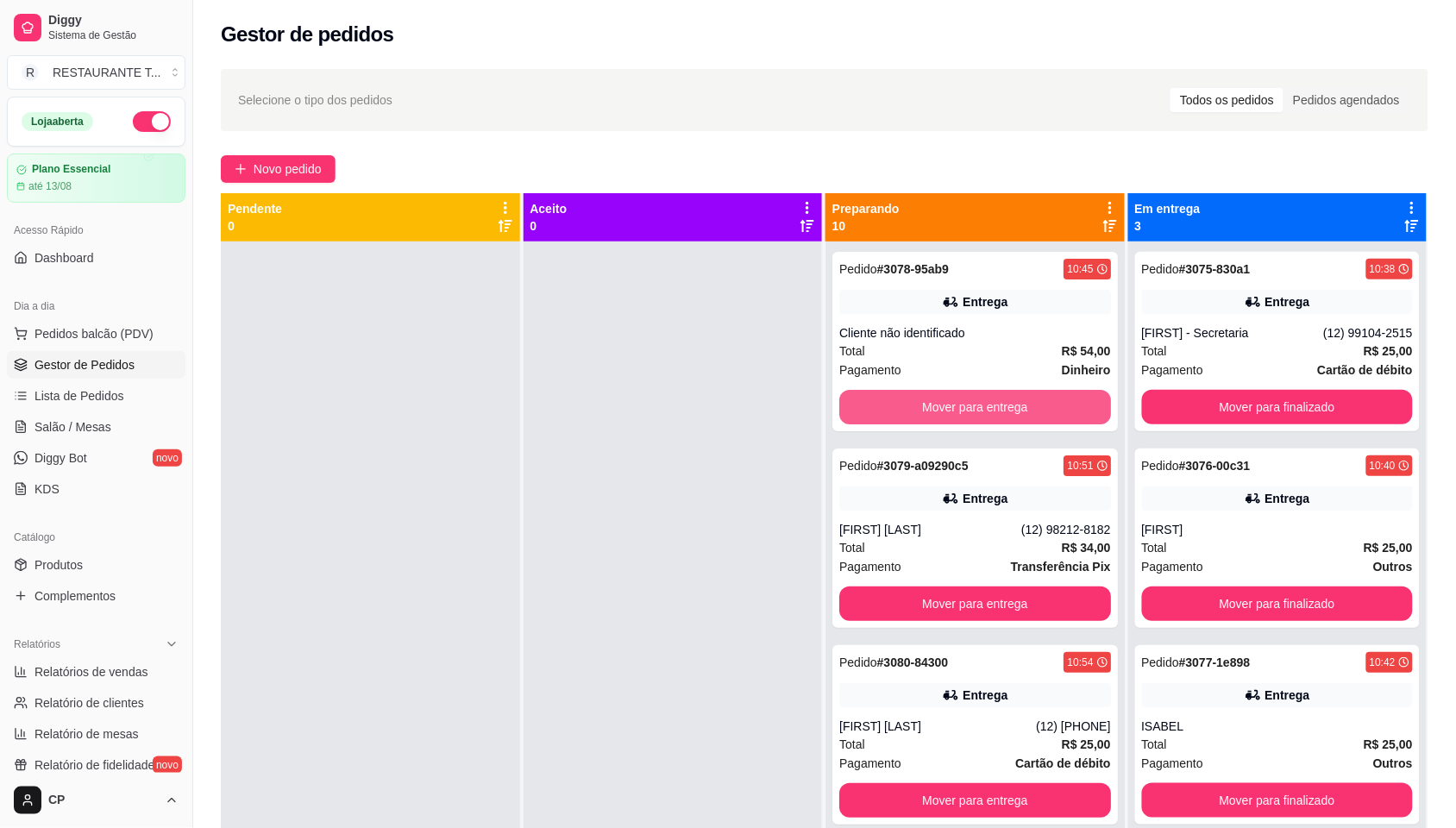 click on "Mover para entrega" at bounding box center (975, 407) 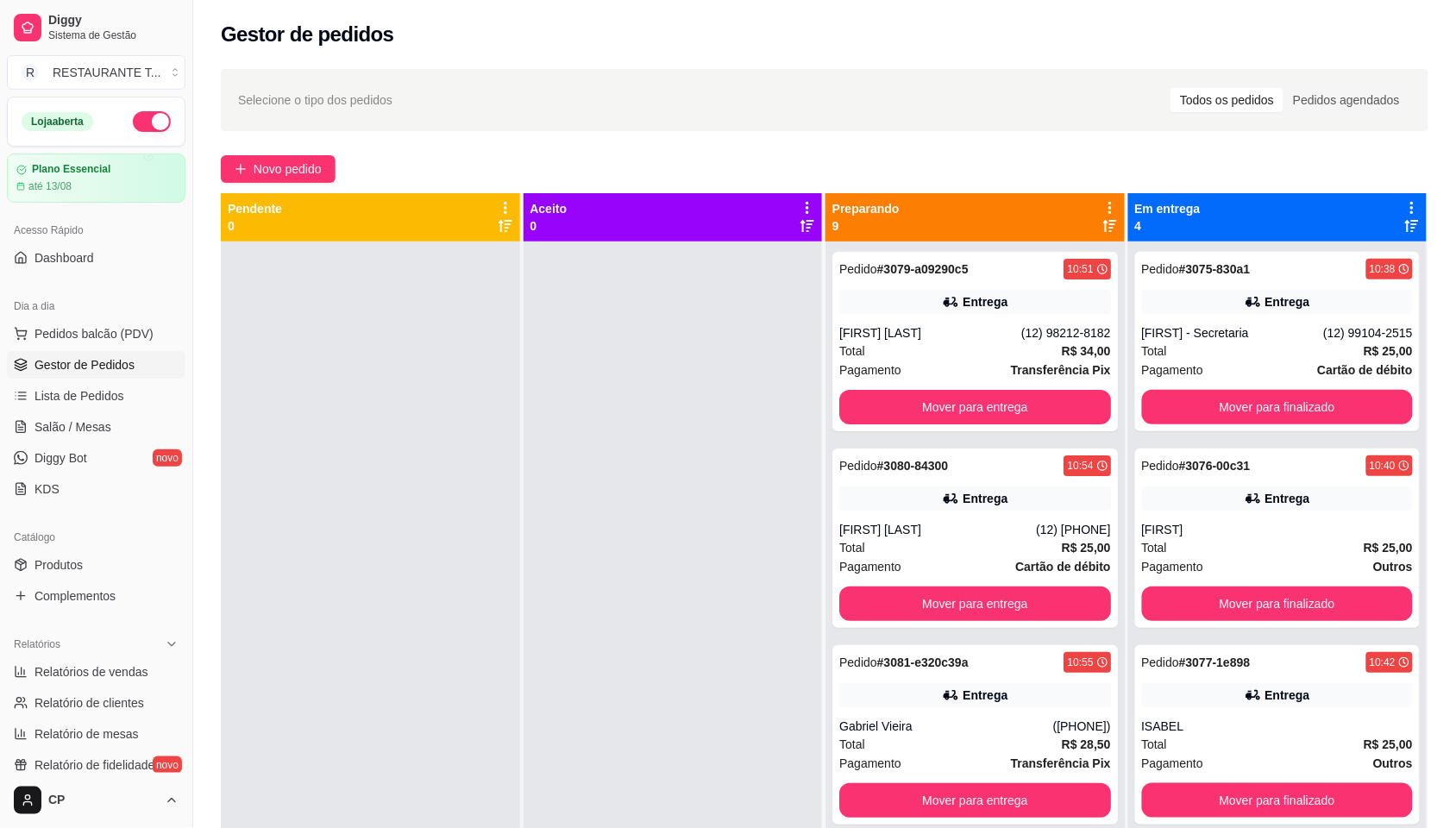 scroll, scrollTop: 724, scrollLeft: 0, axis: vertical 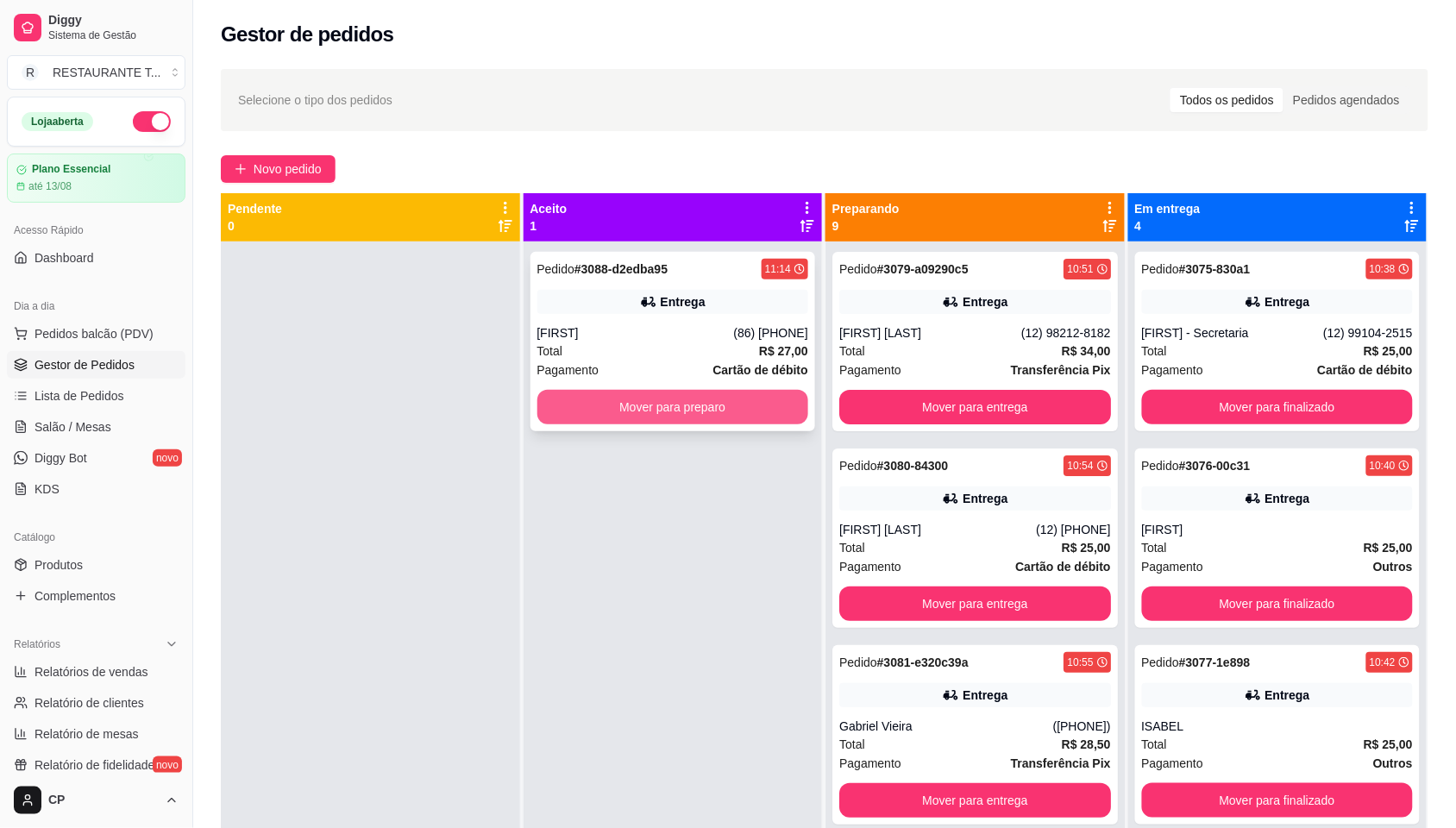 click on "Mover para preparo" at bounding box center (673, 407) 